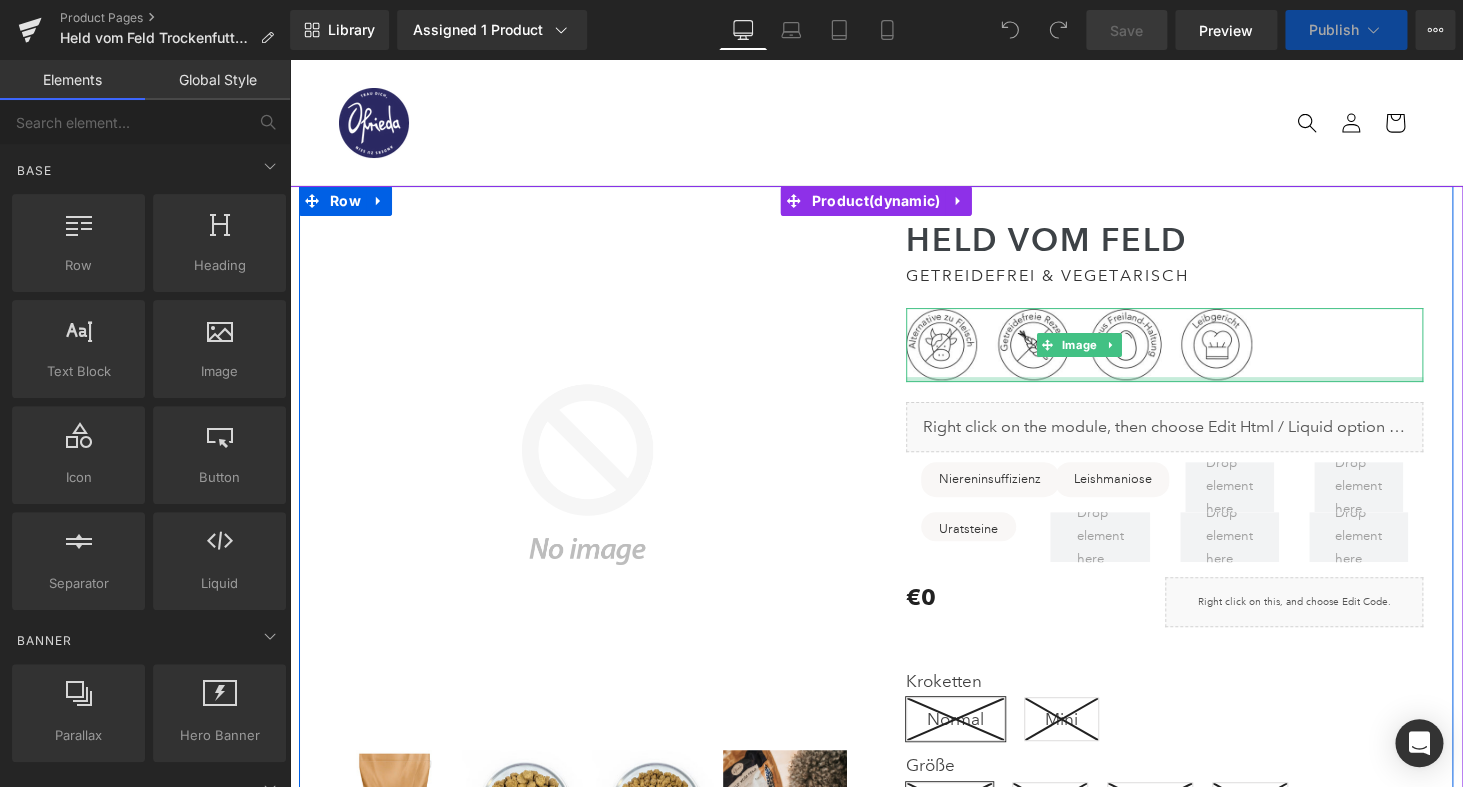scroll, scrollTop: 0, scrollLeft: 0, axis: both 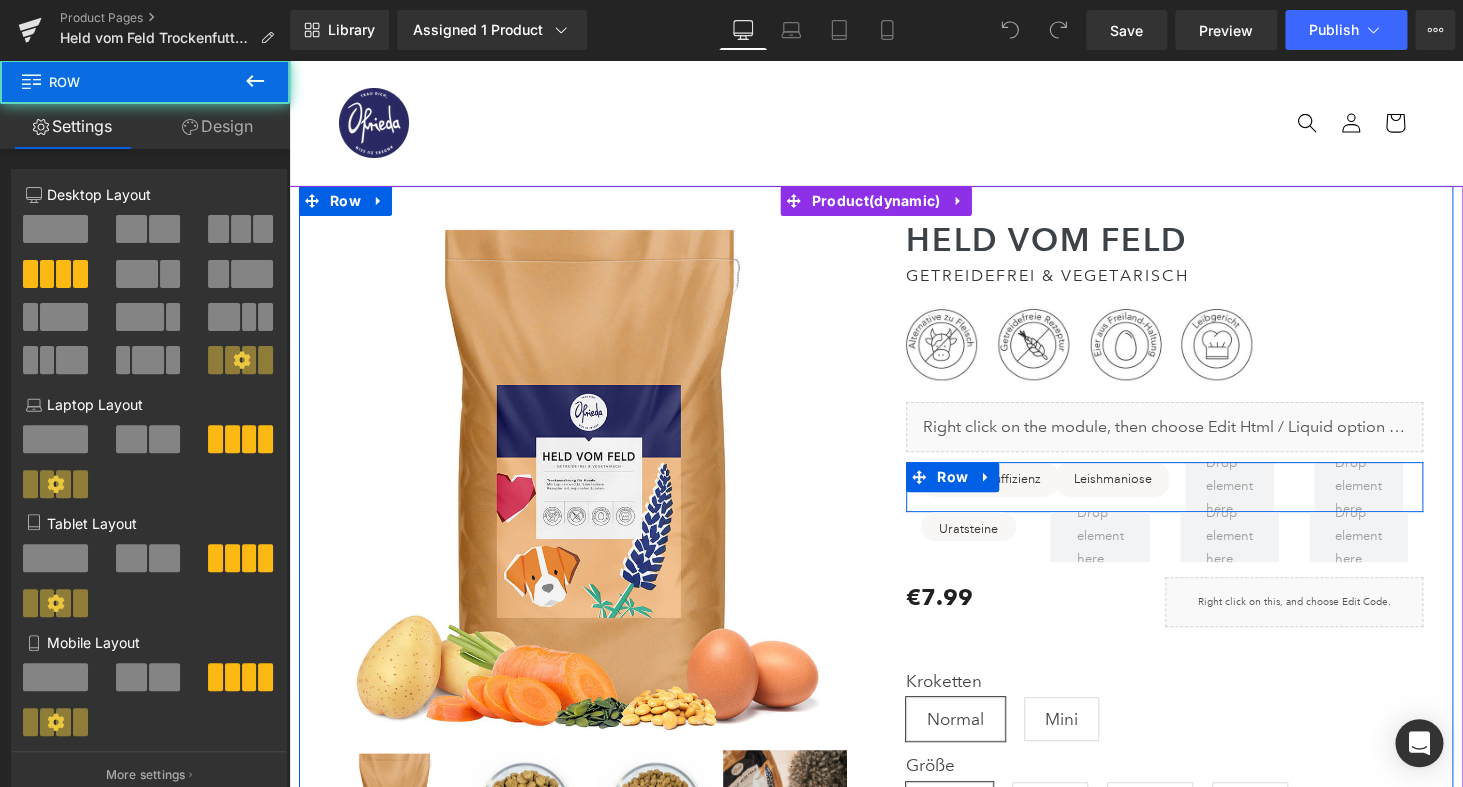 click on "Leishmaniose Button" at bounding box center [1099, 479] 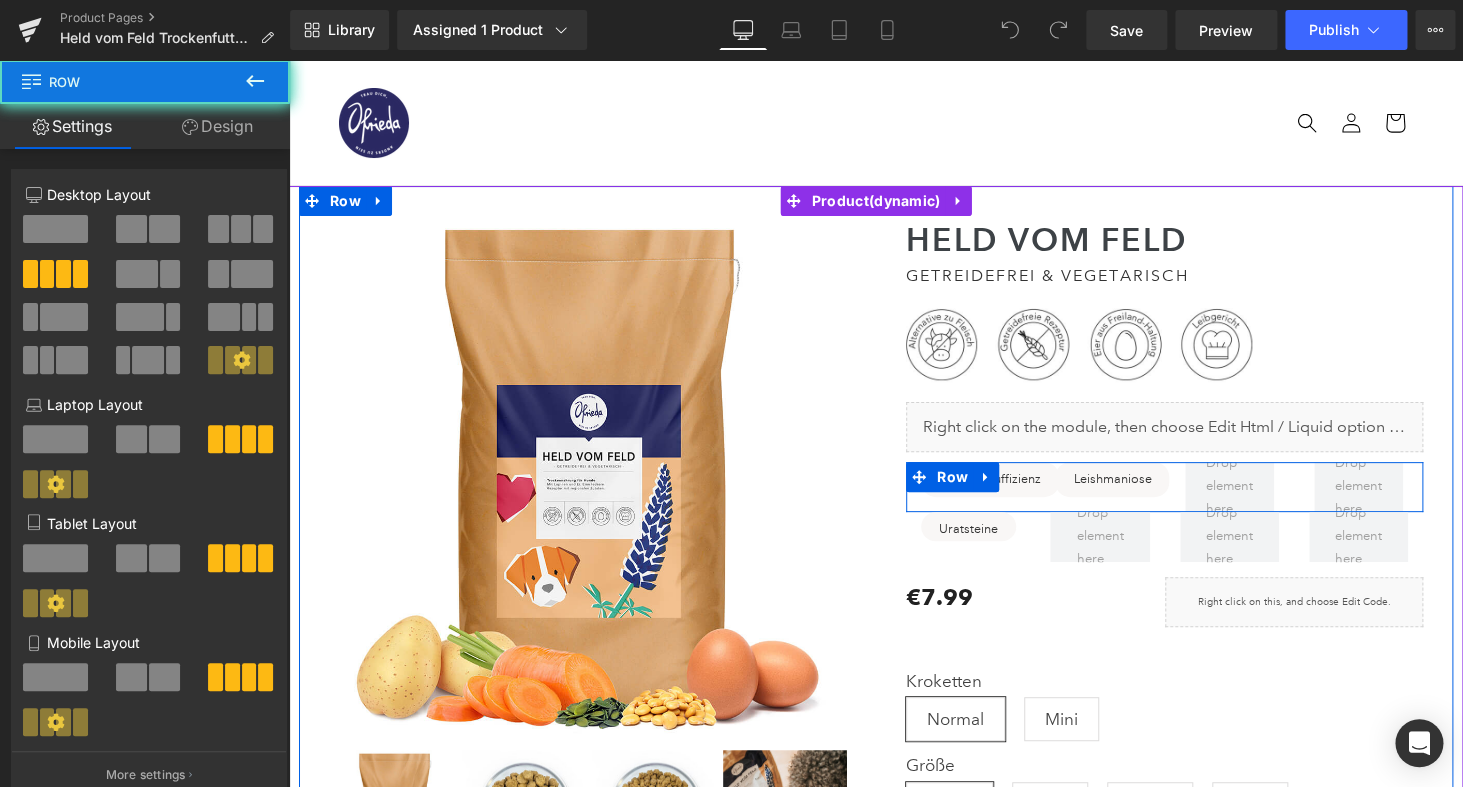 click on "Leishmaniose Button" at bounding box center [1099, 479] 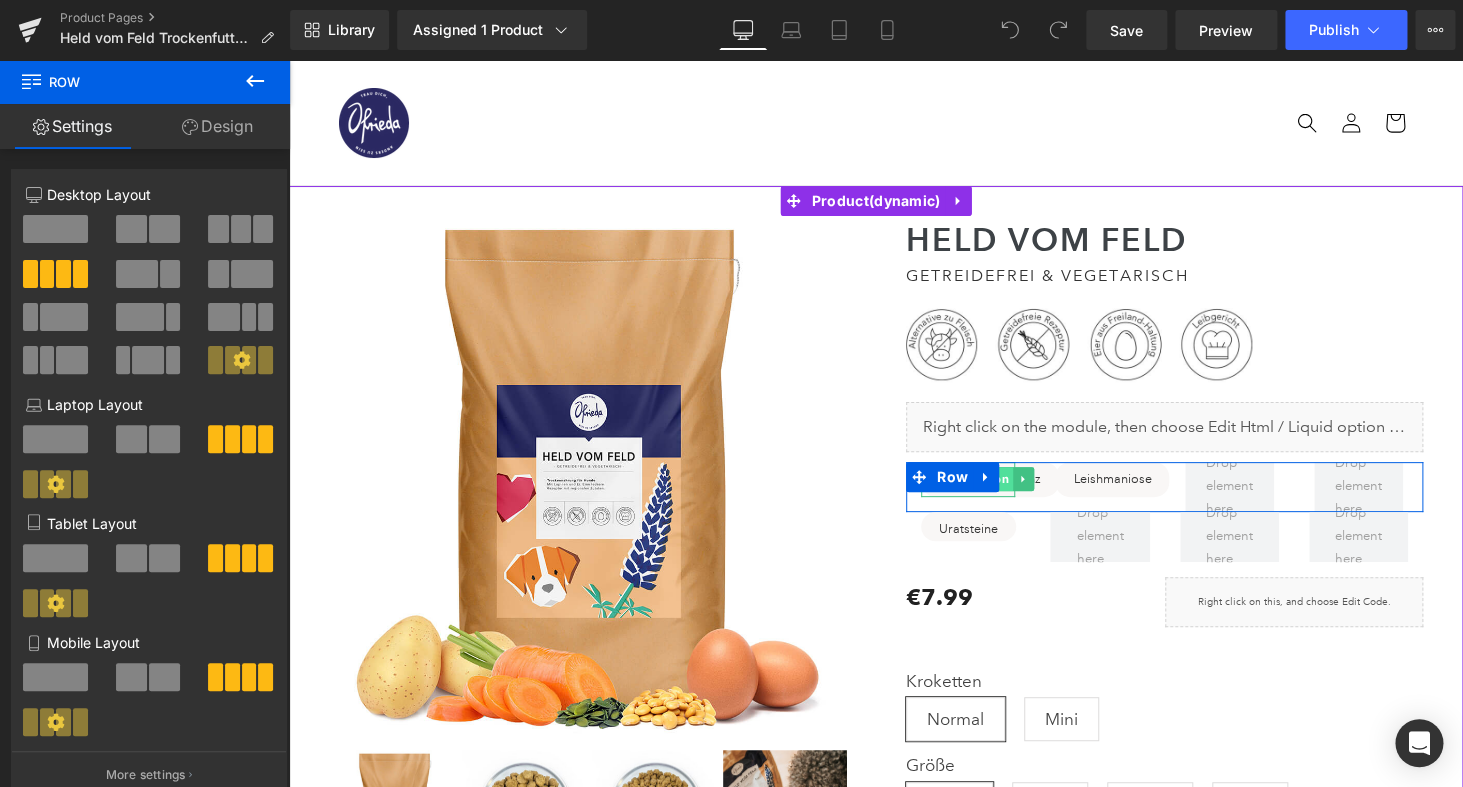 click on "Button" at bounding box center [989, 479] 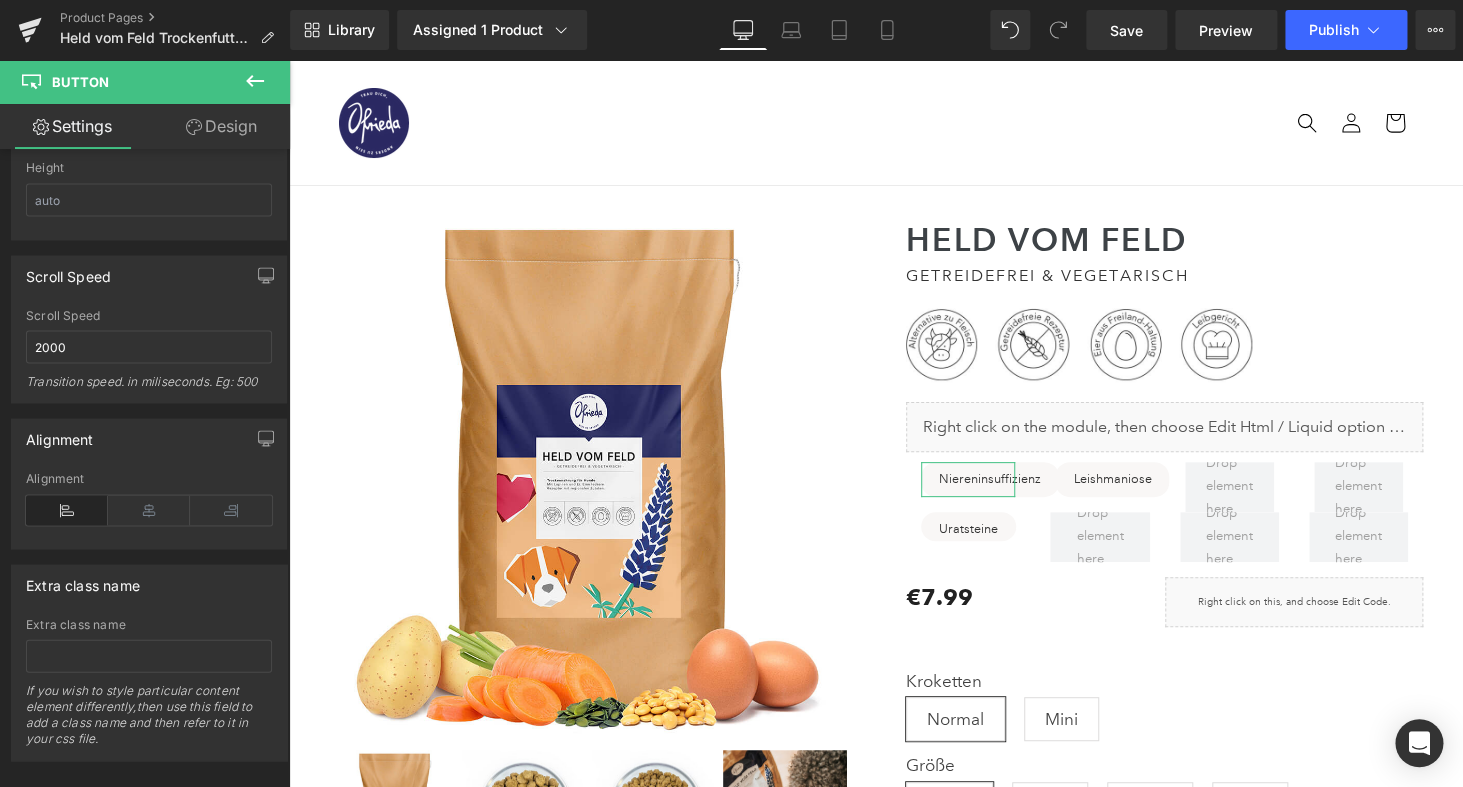 scroll, scrollTop: 1439, scrollLeft: 0, axis: vertical 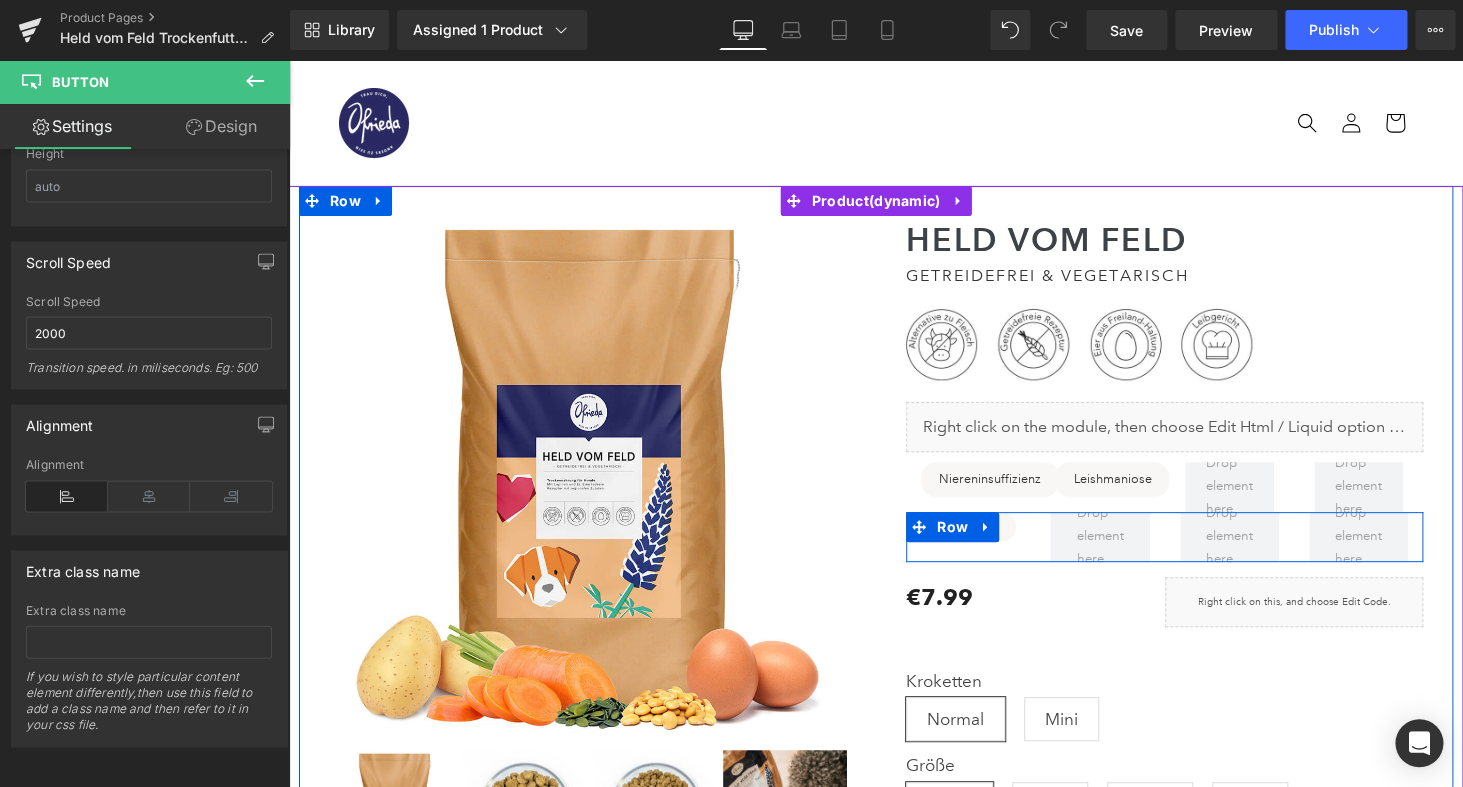 click at bounding box center (996, 527) 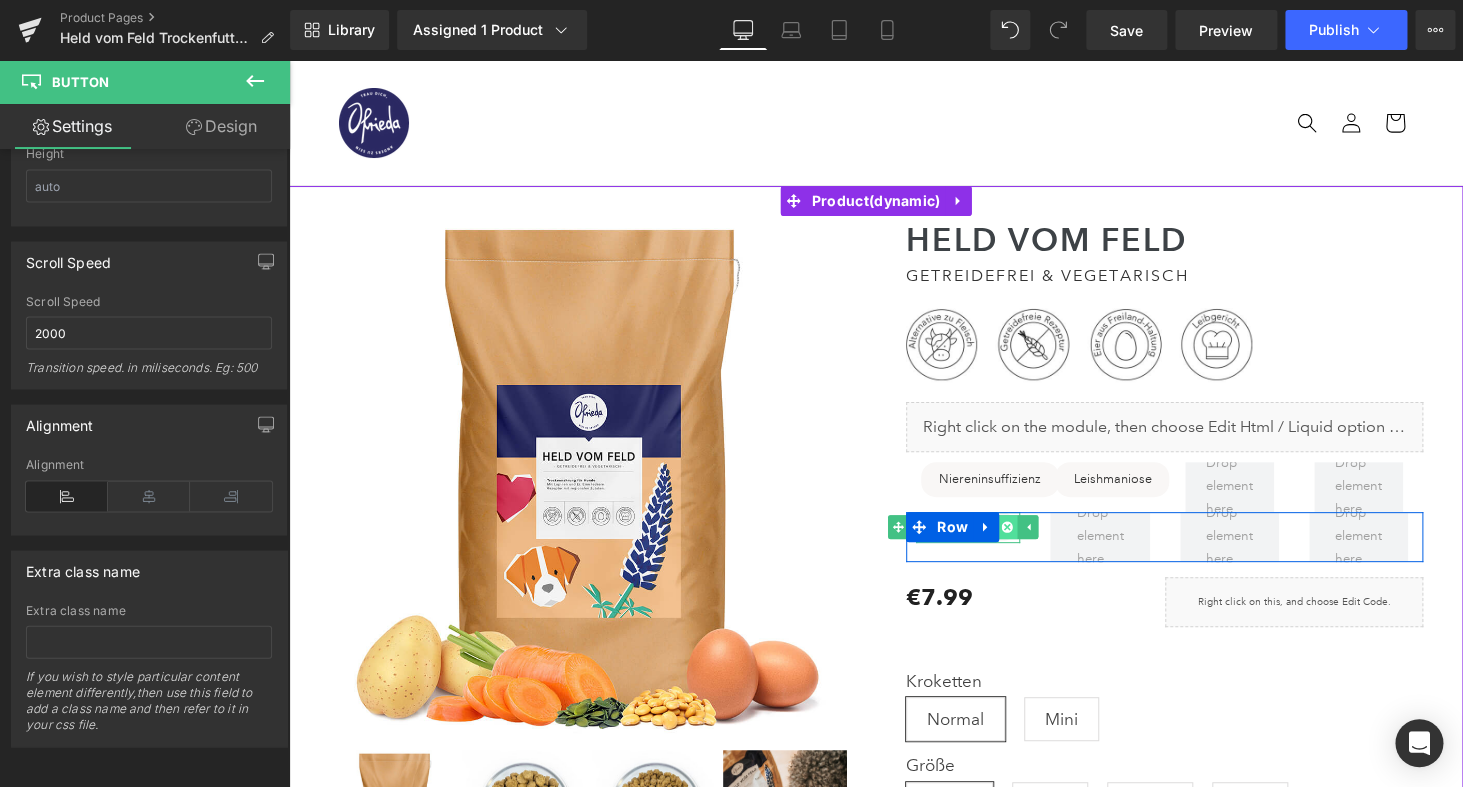 click at bounding box center [1007, 527] 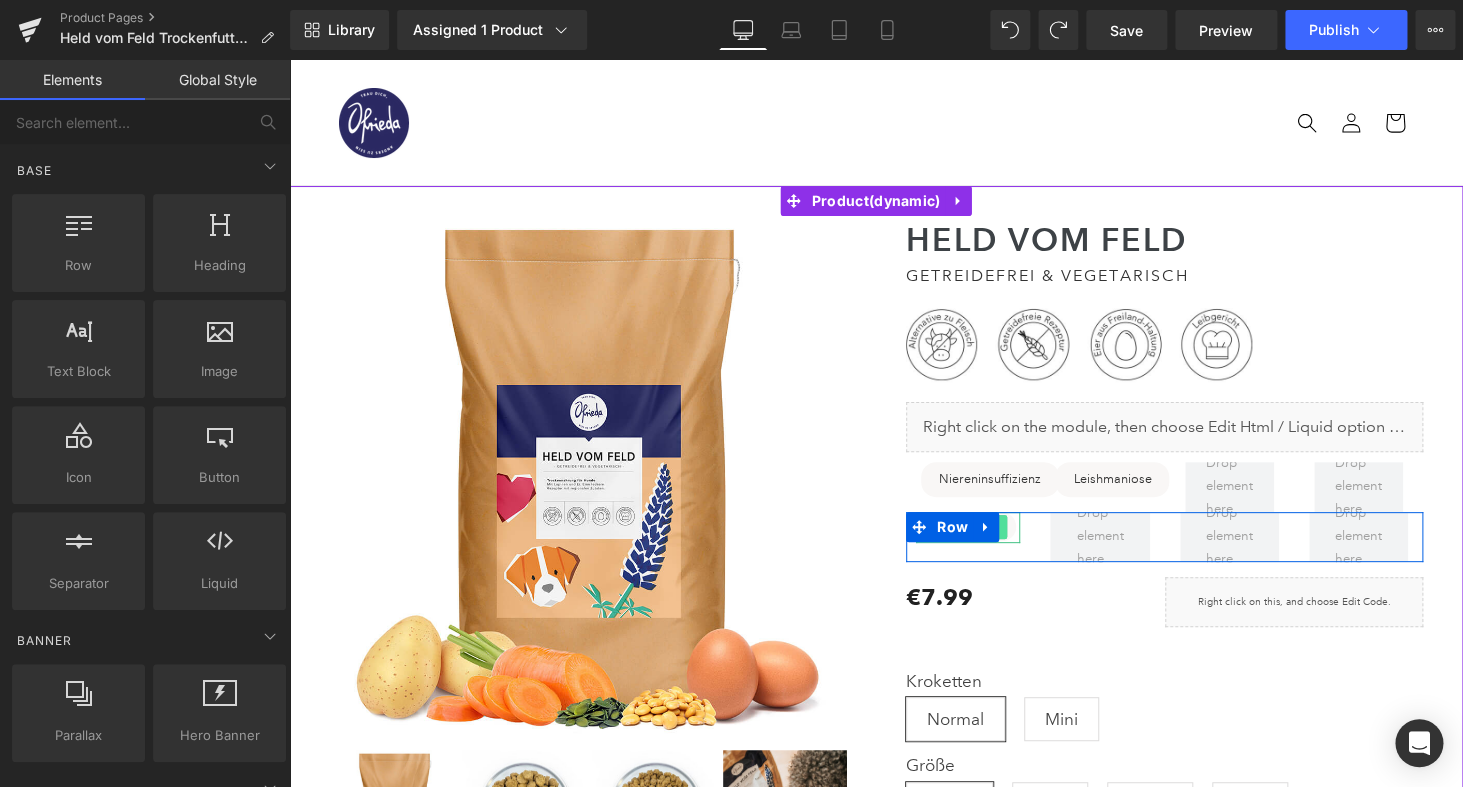 click at bounding box center (996, 527) 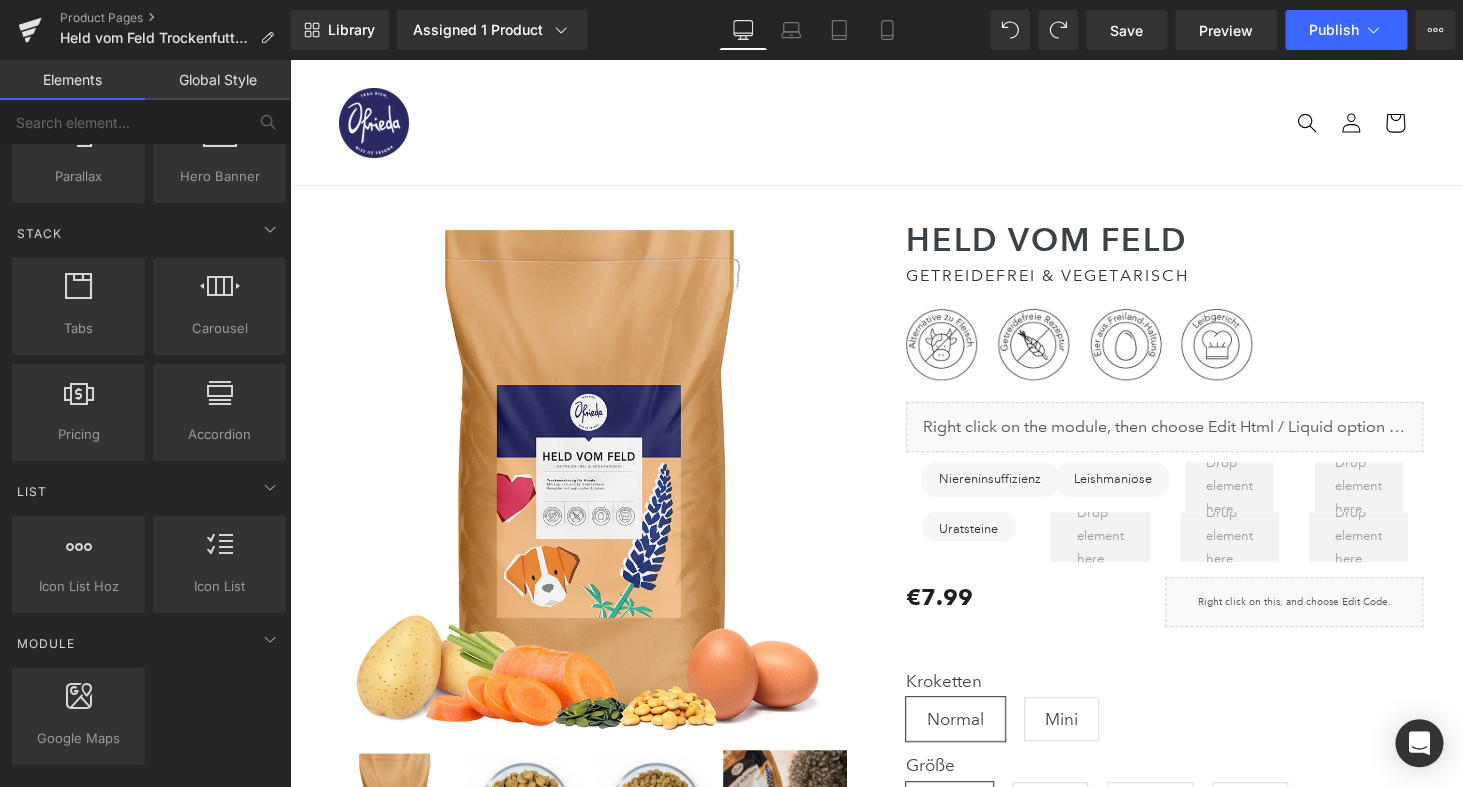 scroll, scrollTop: 831, scrollLeft: 0, axis: vertical 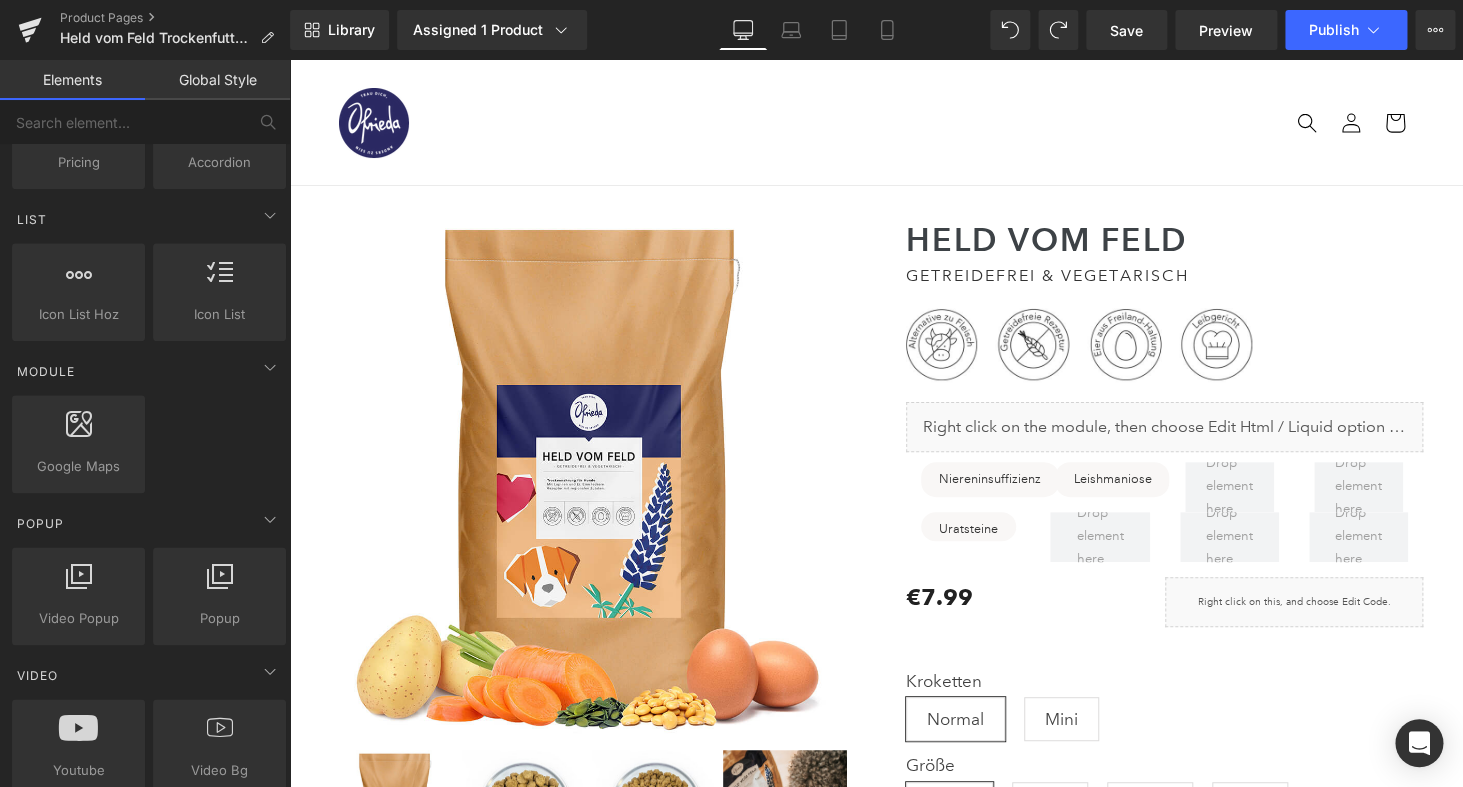 click on "Global Style" at bounding box center (217, 80) 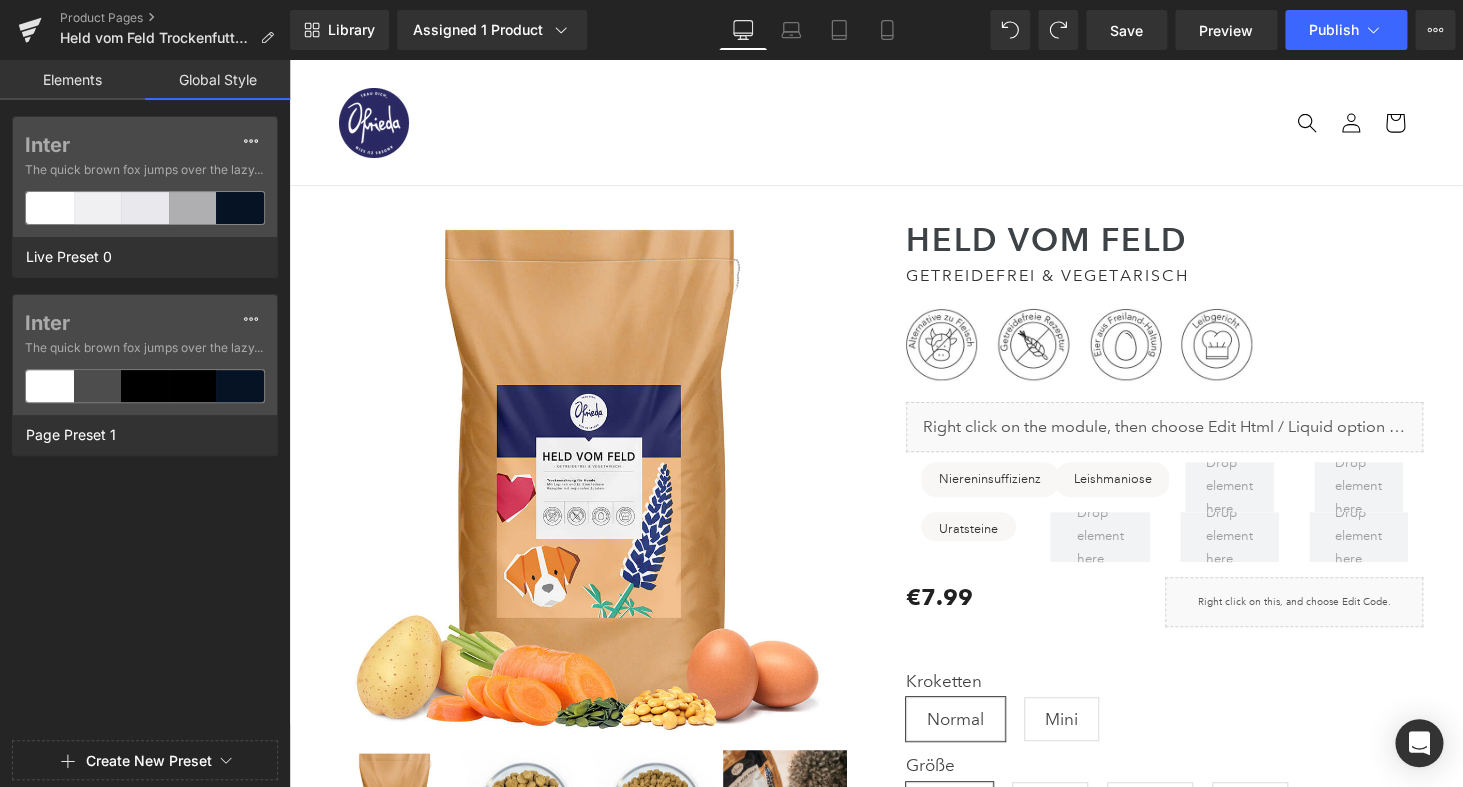 click on "Elements" at bounding box center [72, 80] 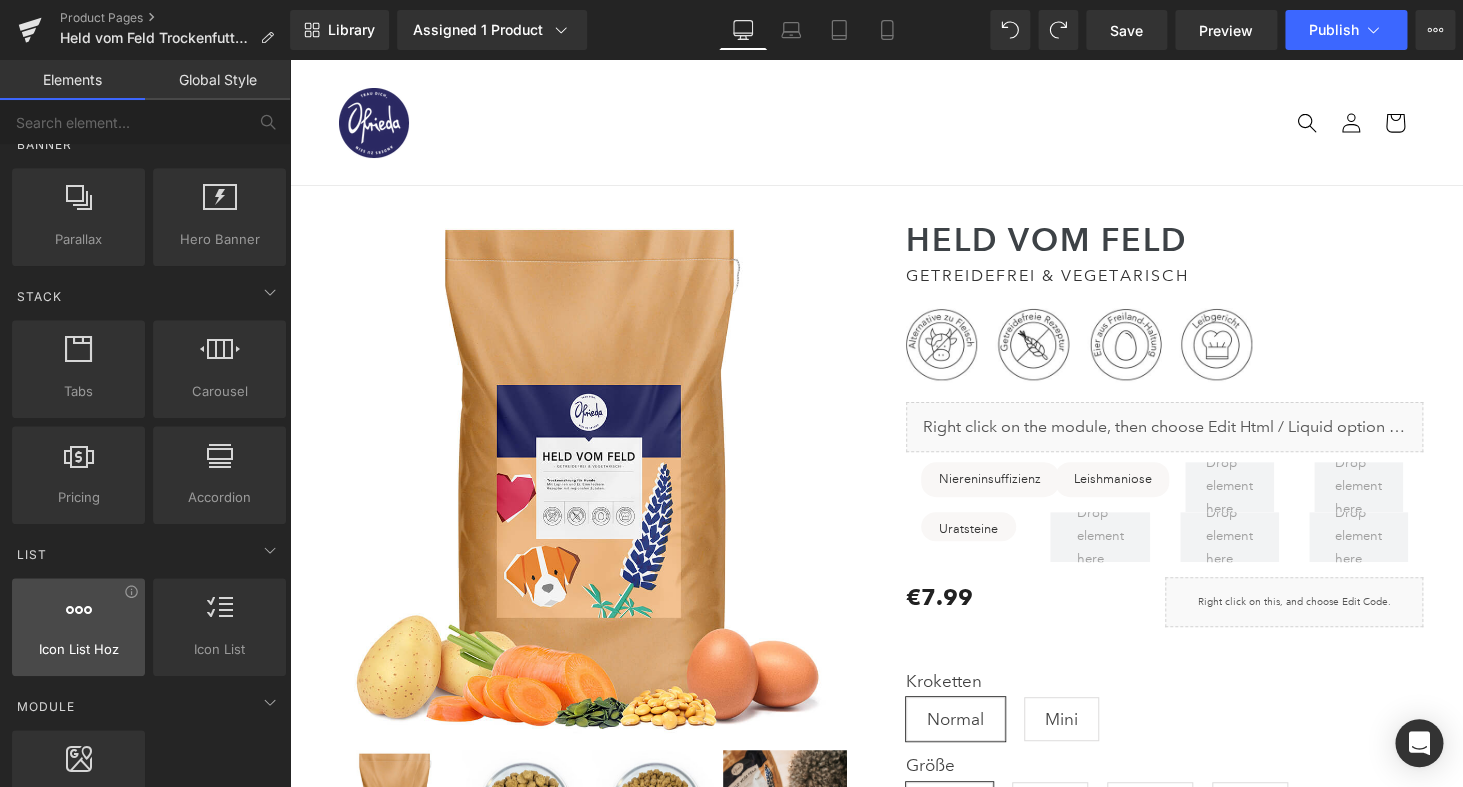 scroll, scrollTop: 0, scrollLeft: 0, axis: both 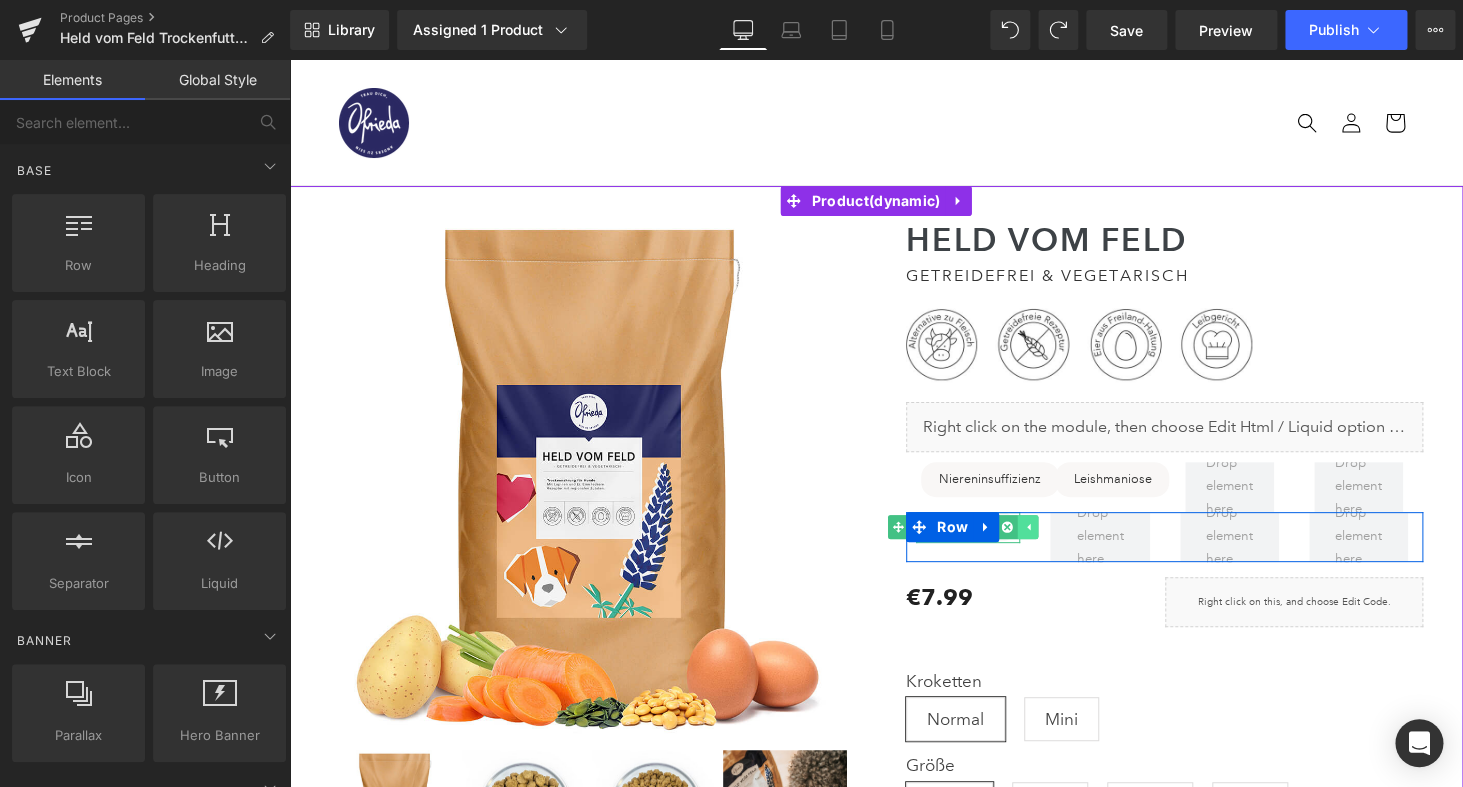 click 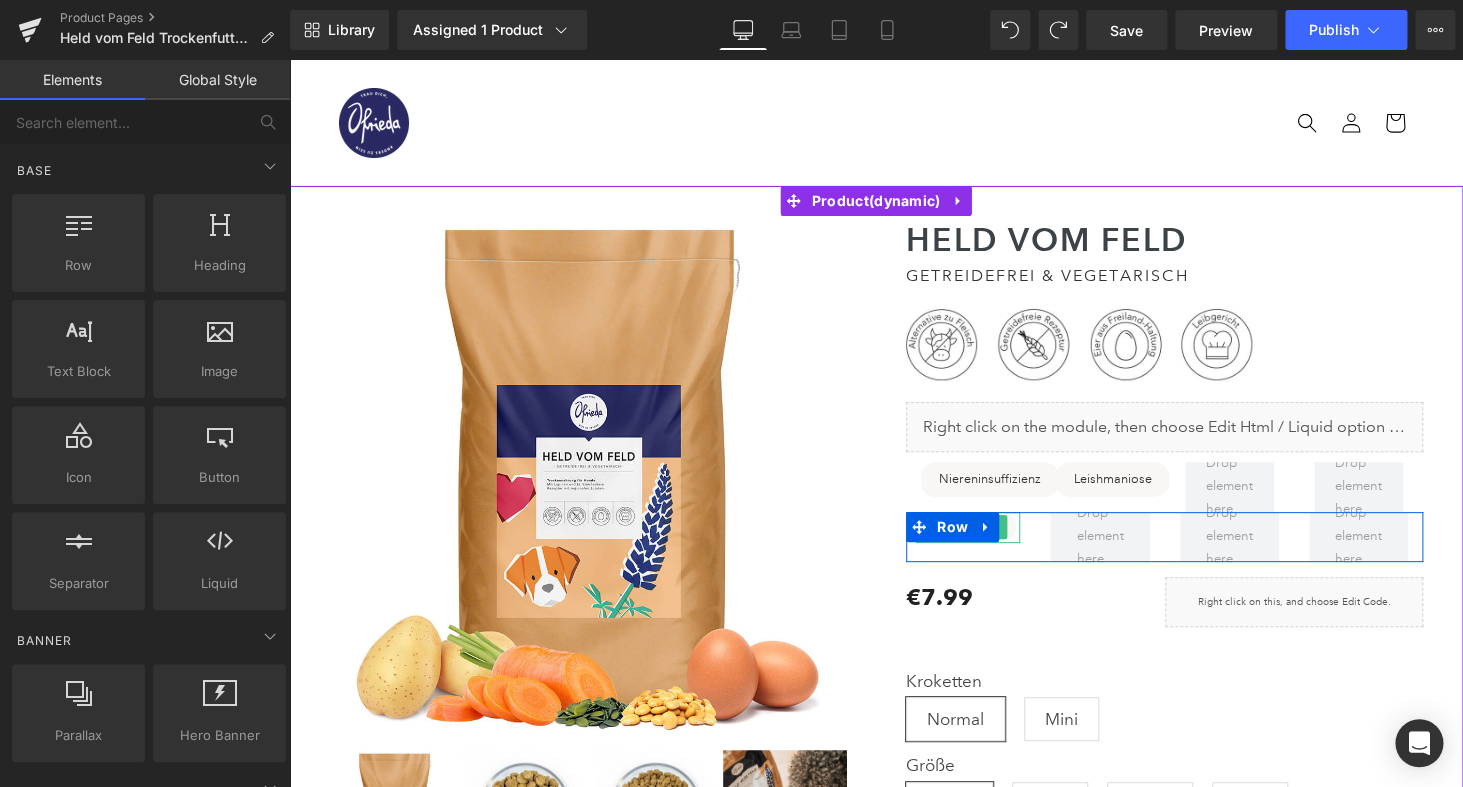 click on "Uratsteine" at bounding box center (968, 526) 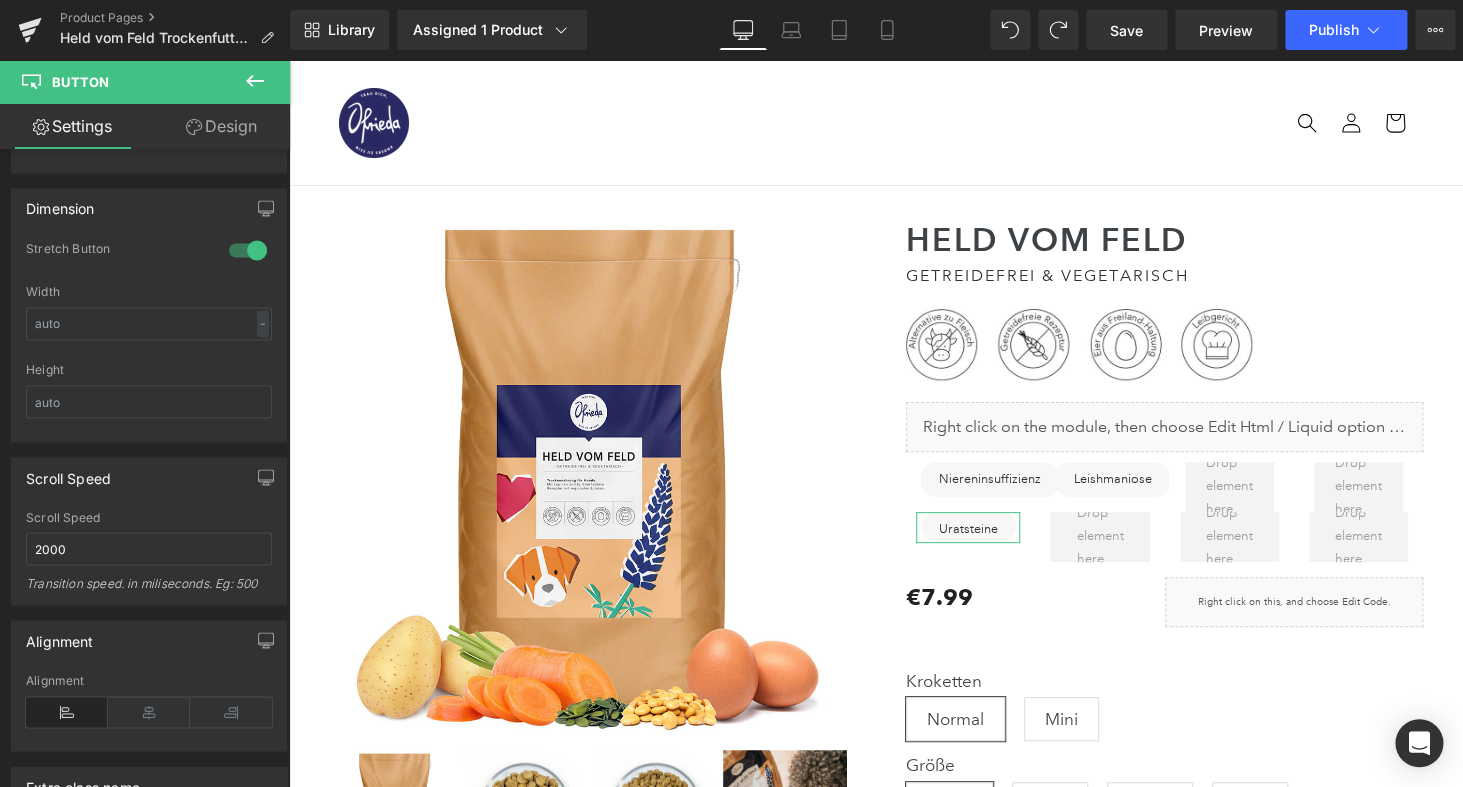 scroll, scrollTop: 1439, scrollLeft: 0, axis: vertical 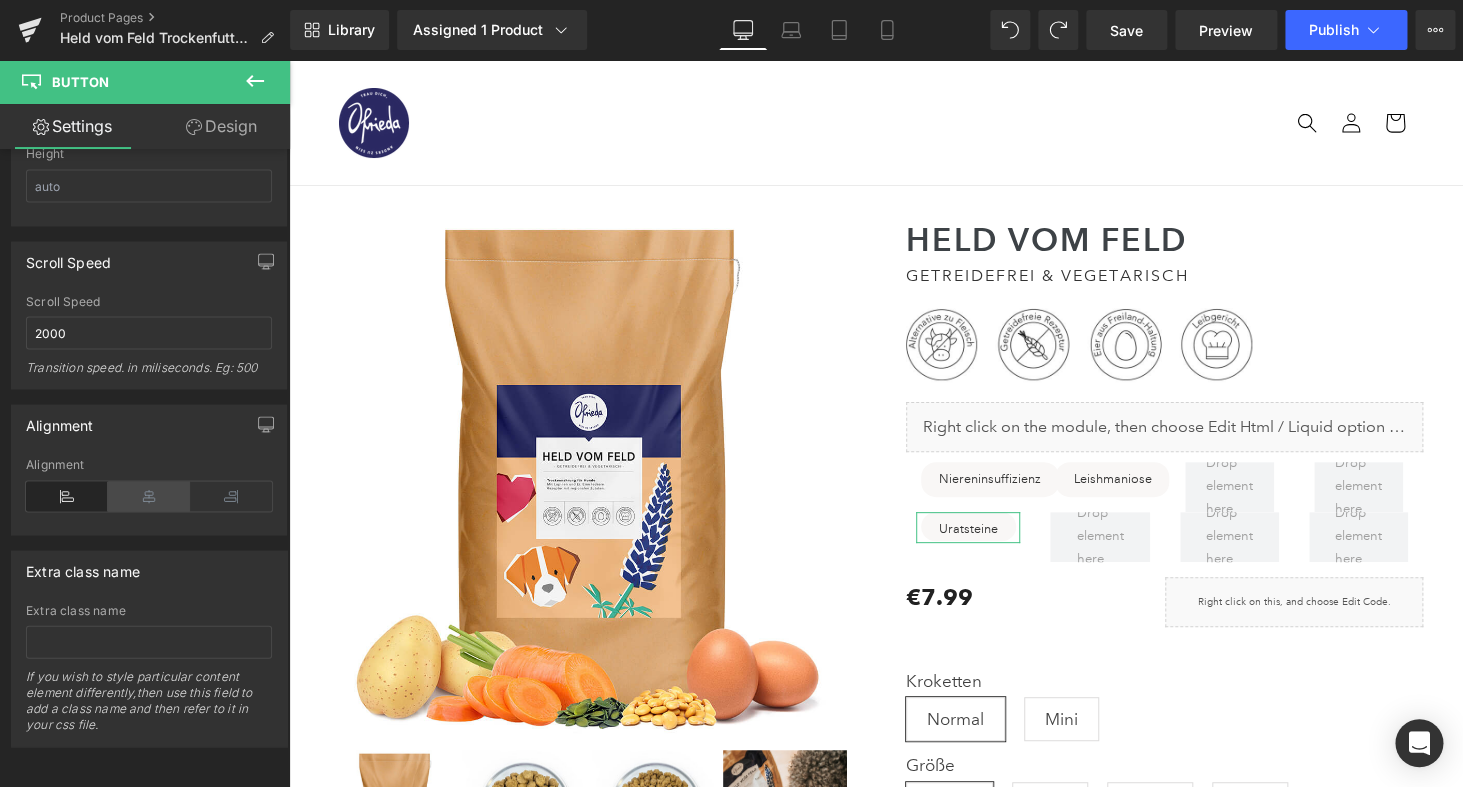 click at bounding box center [149, 496] 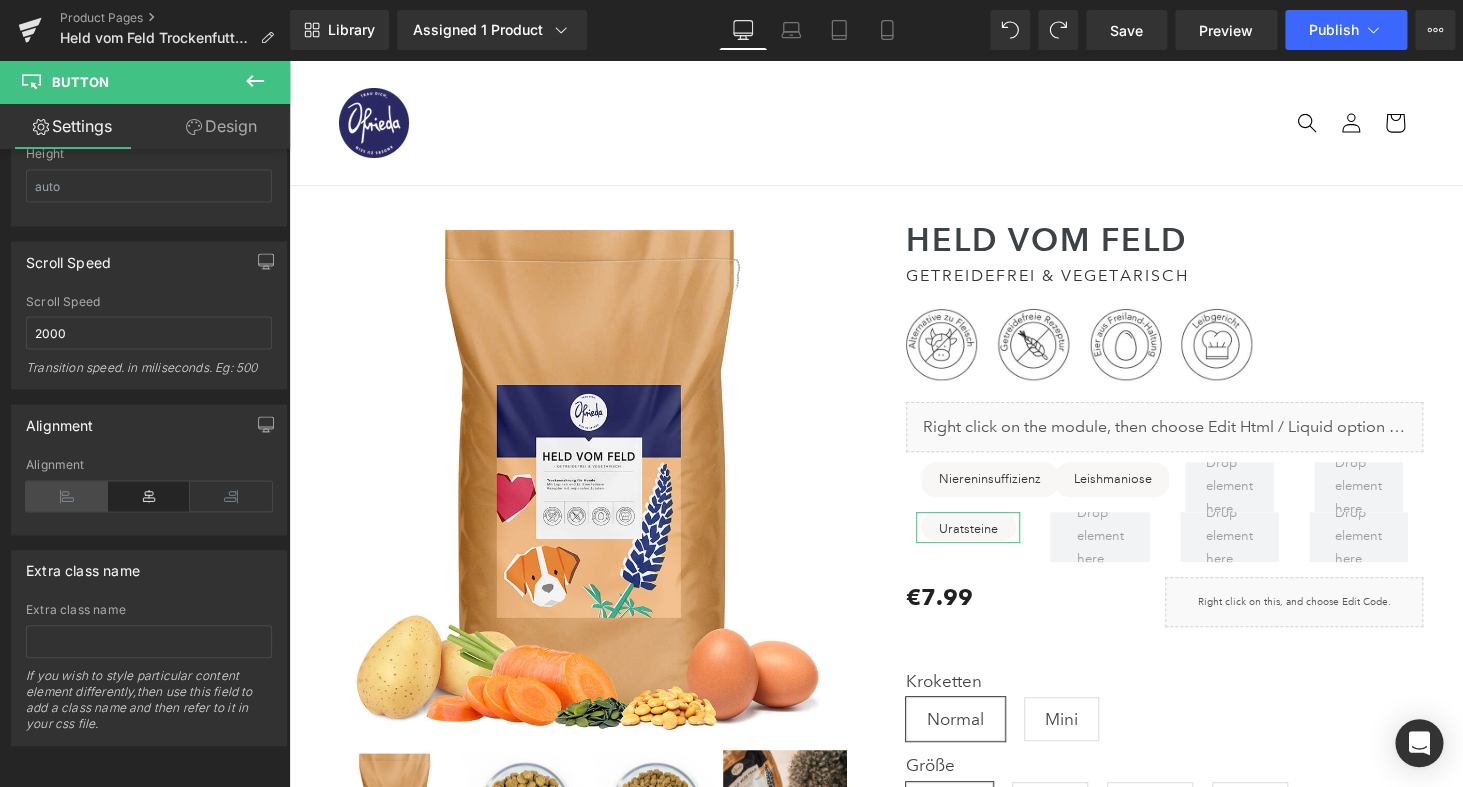 click at bounding box center [67, 496] 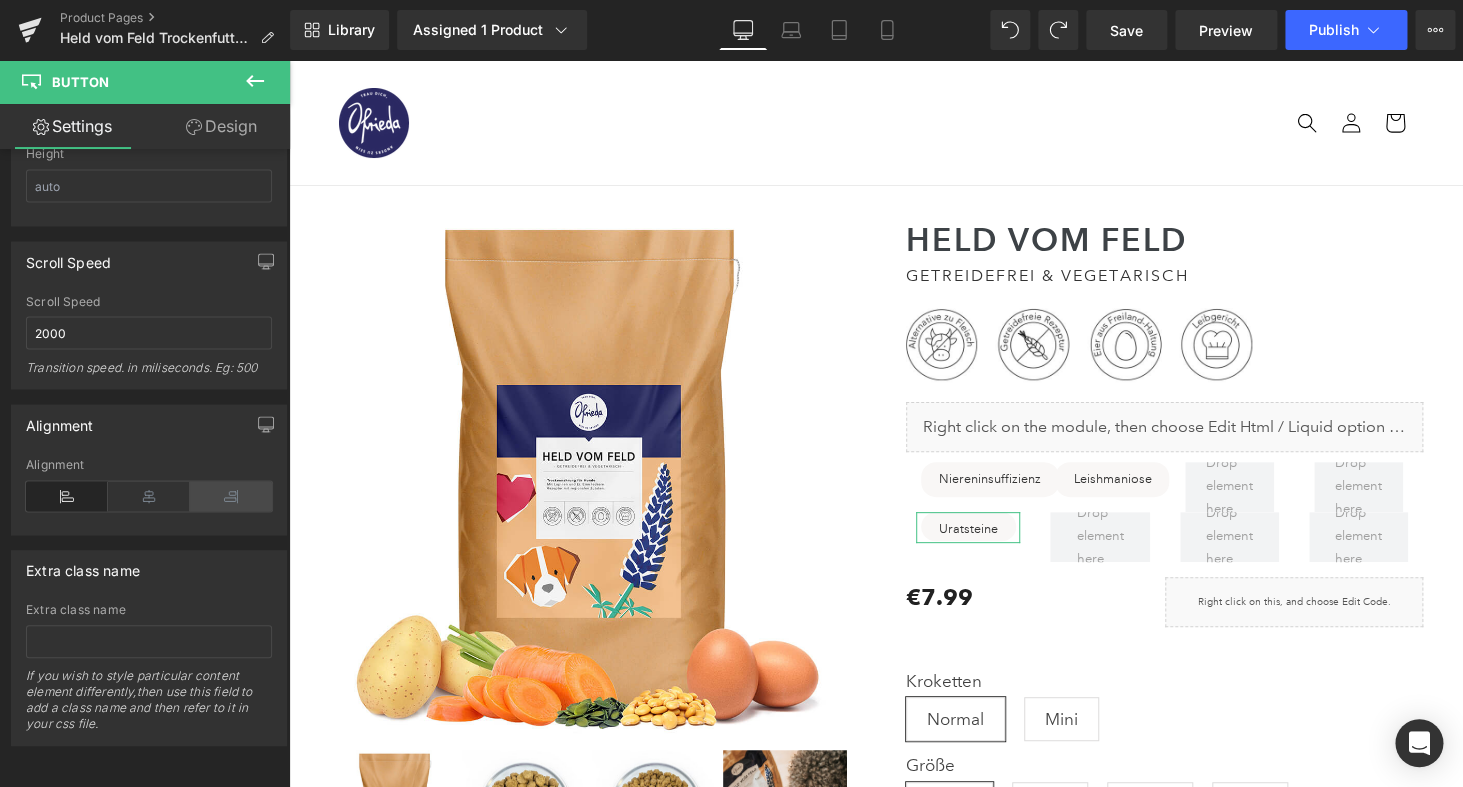 click at bounding box center (231, 496) 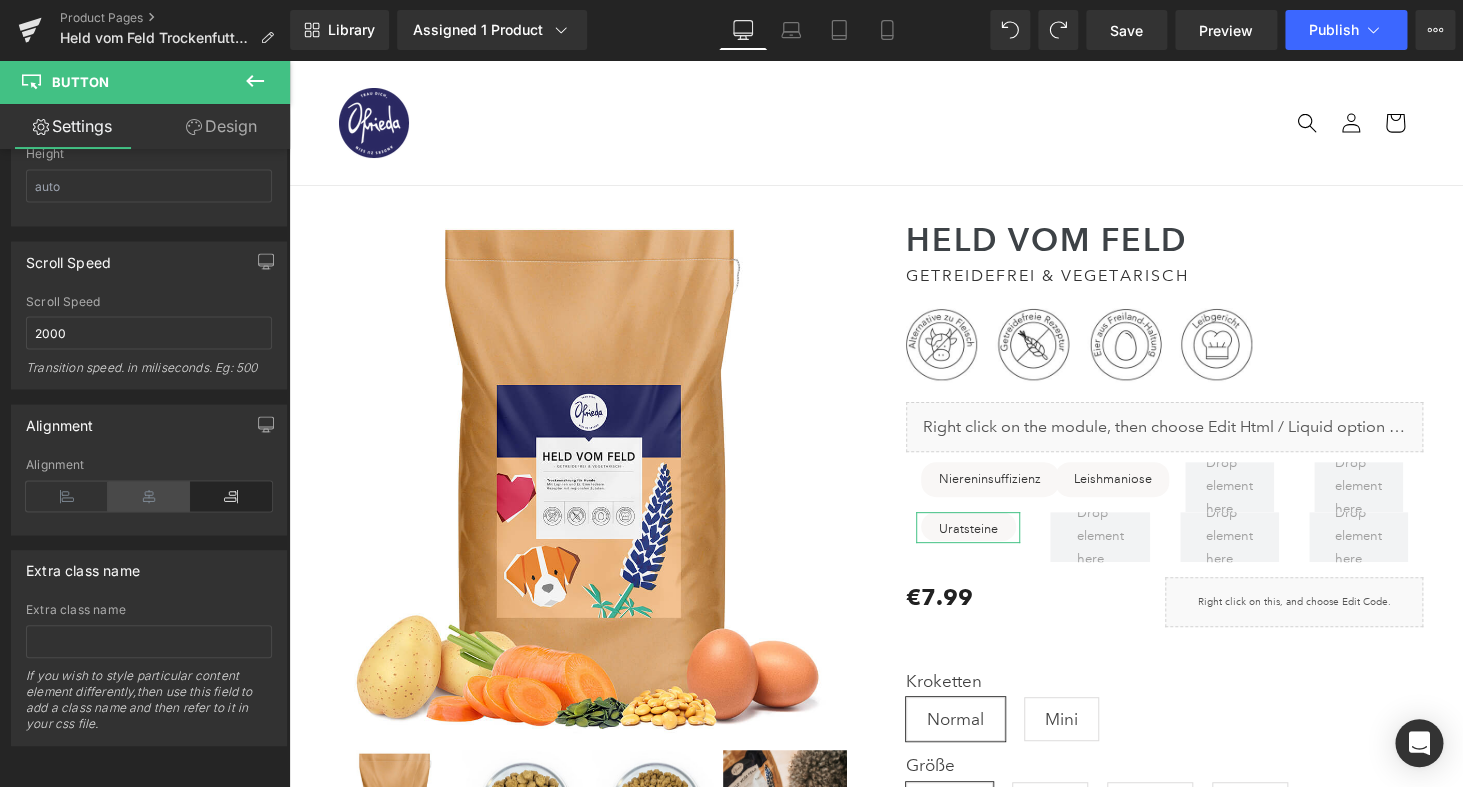 click at bounding box center (149, 496) 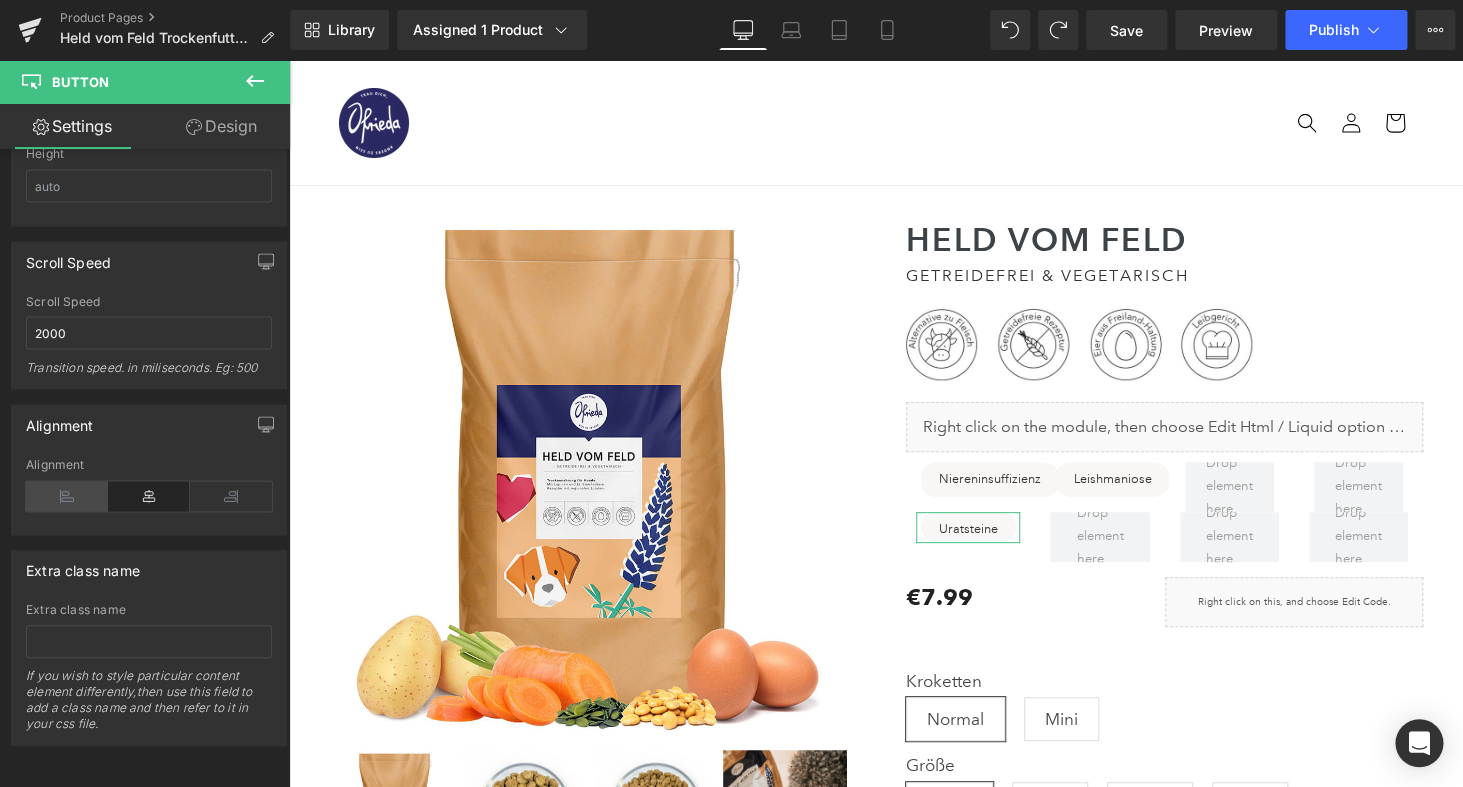 click at bounding box center (67, 496) 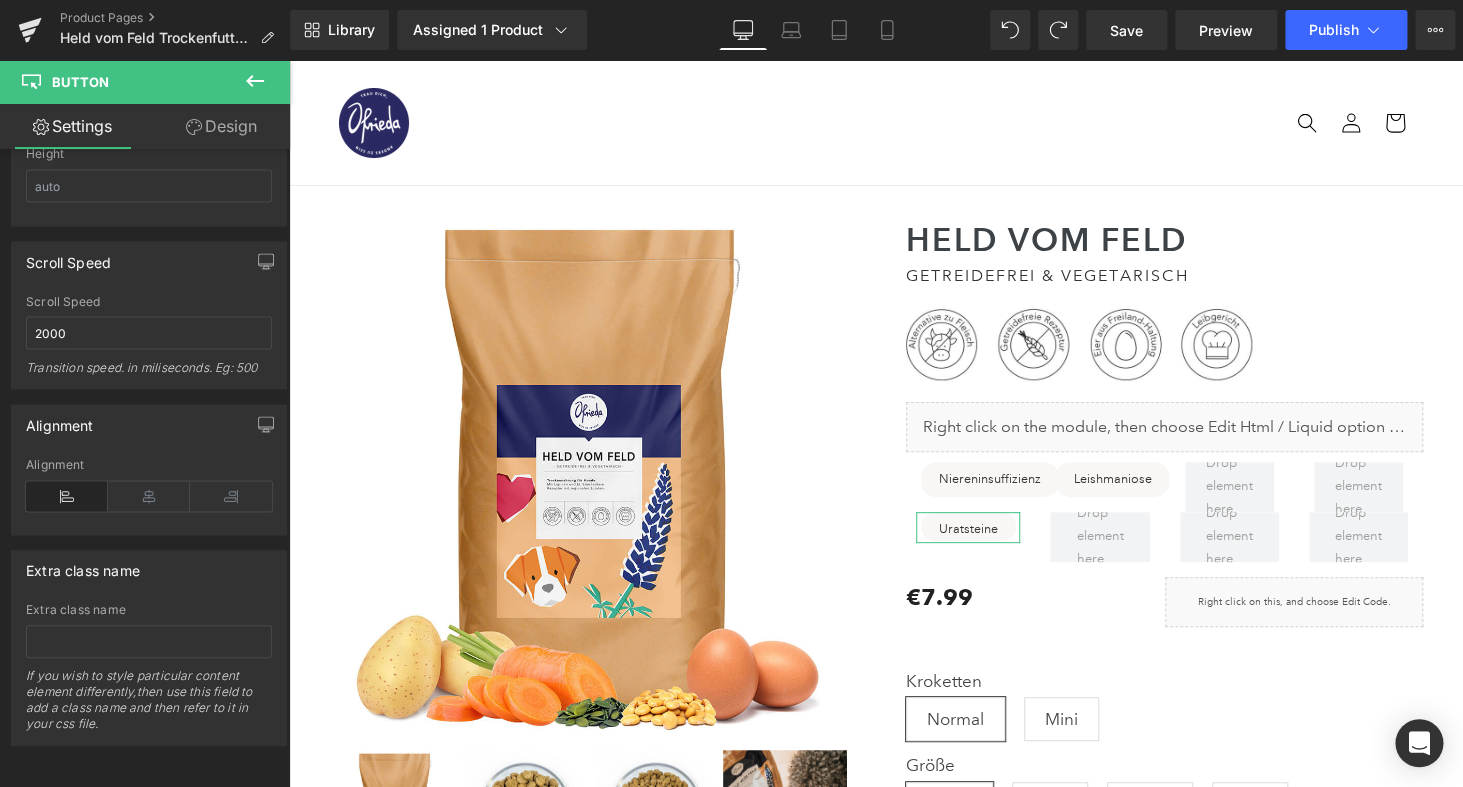 click on "Design" at bounding box center (221, 126) 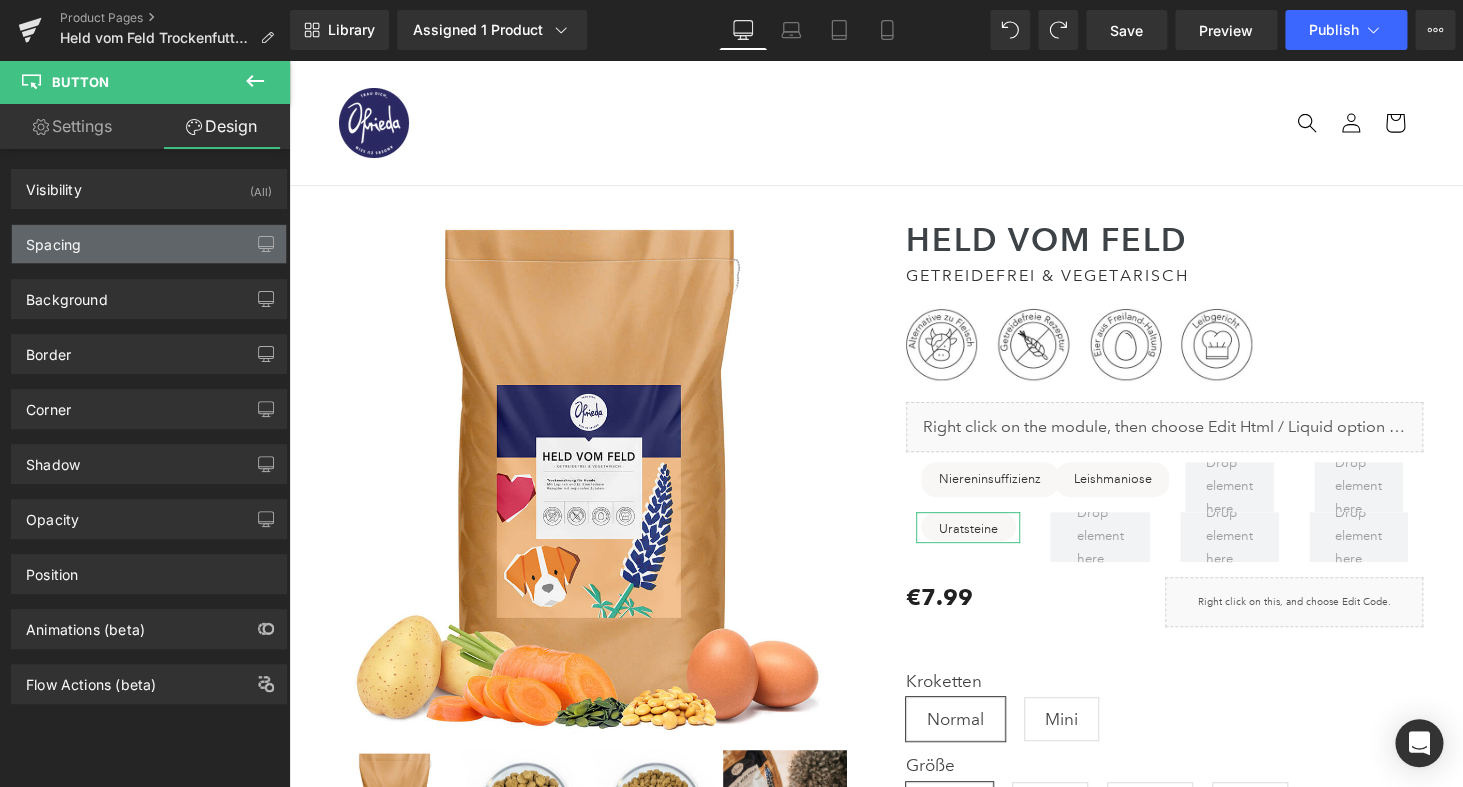 click on "Spacing" at bounding box center (149, 244) 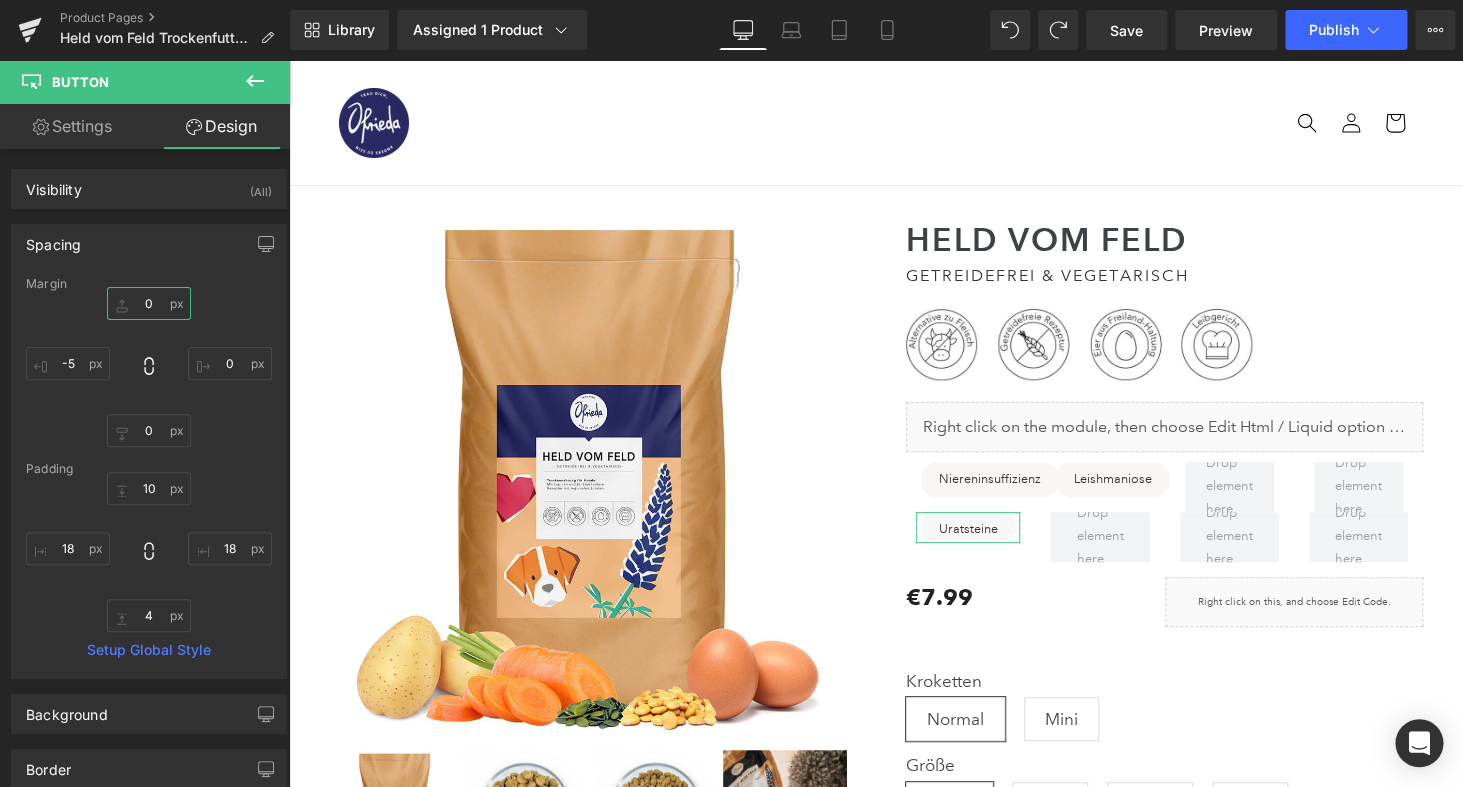 click on "0" at bounding box center (149, 303) 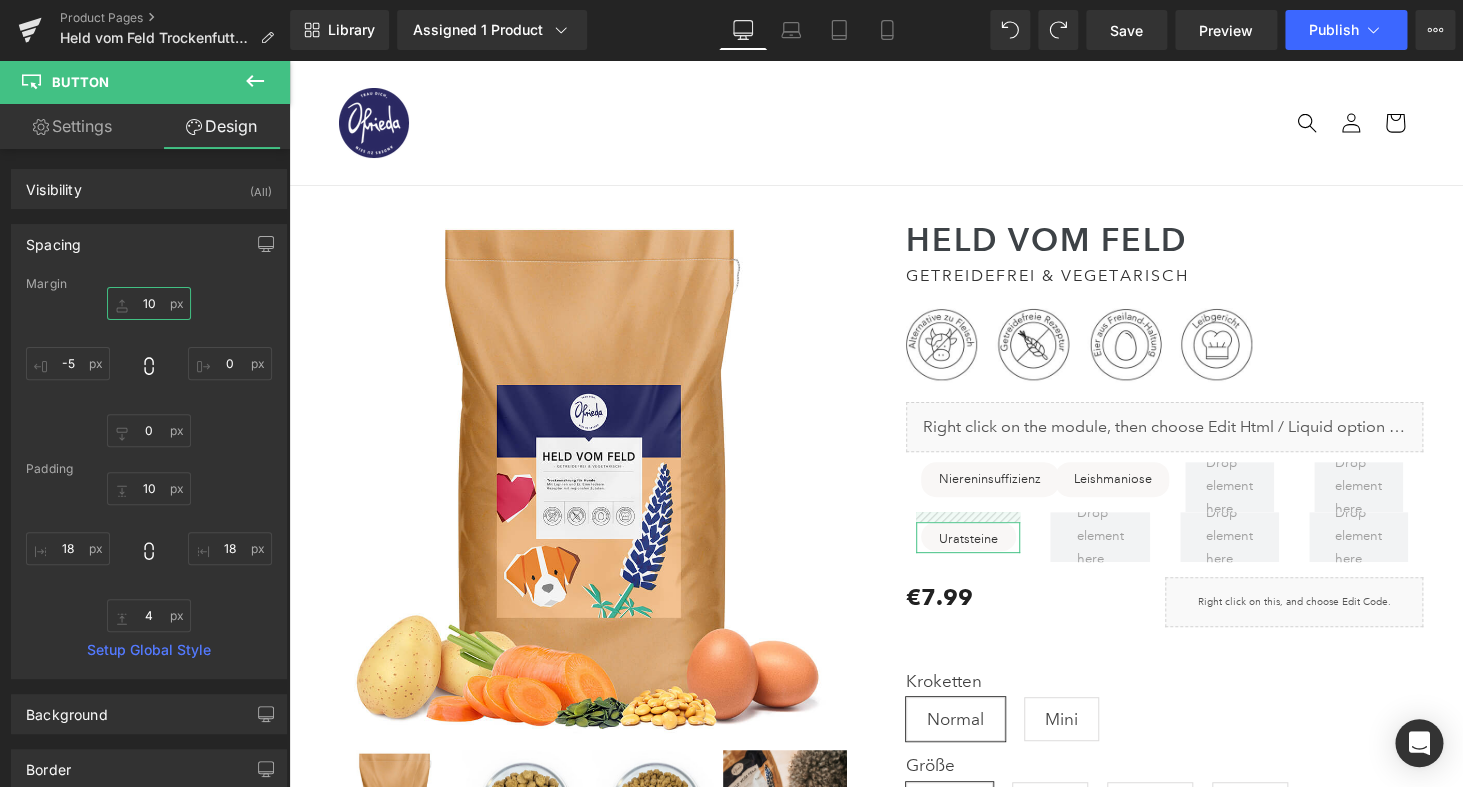 type on "0" 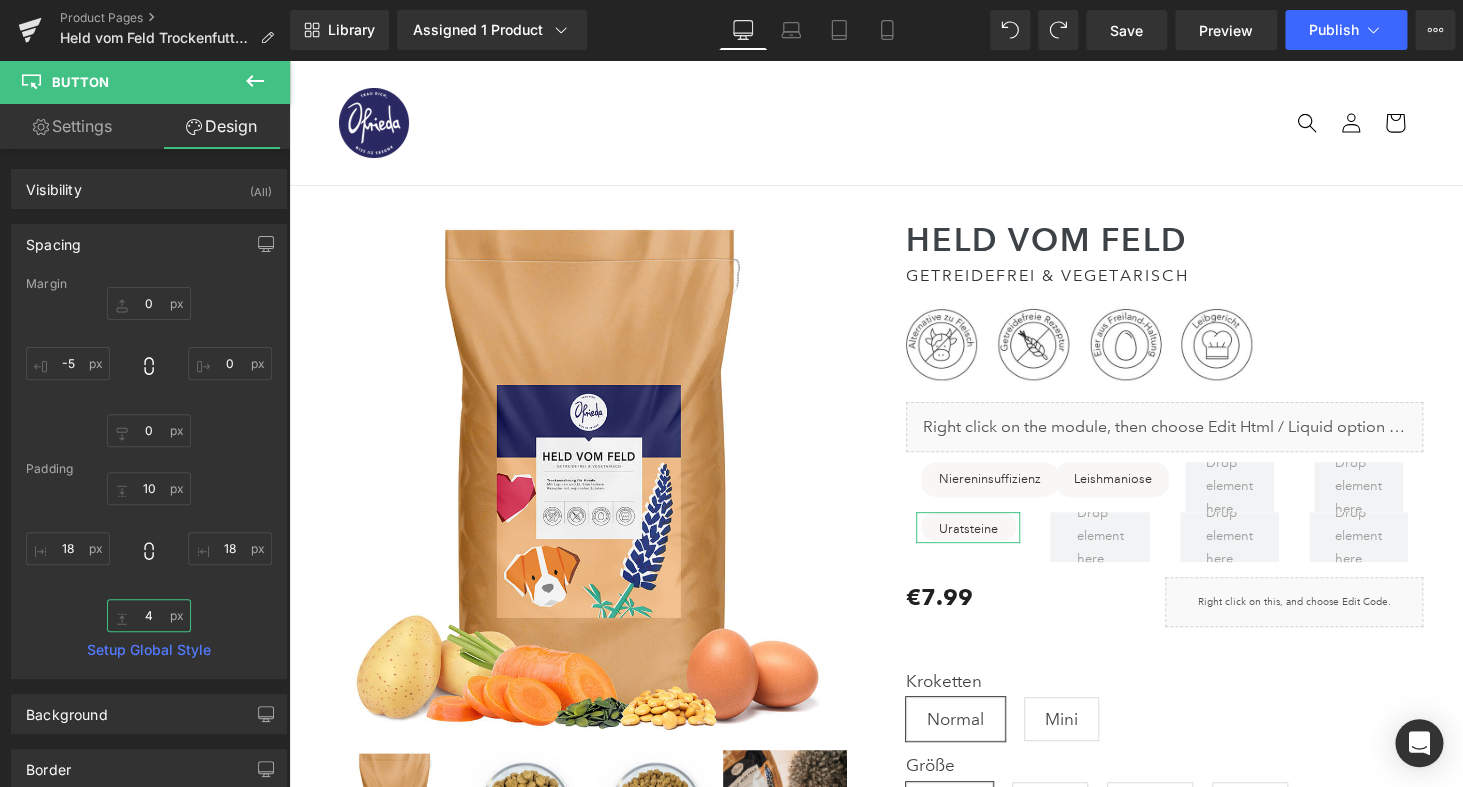 click on "4" at bounding box center [149, 615] 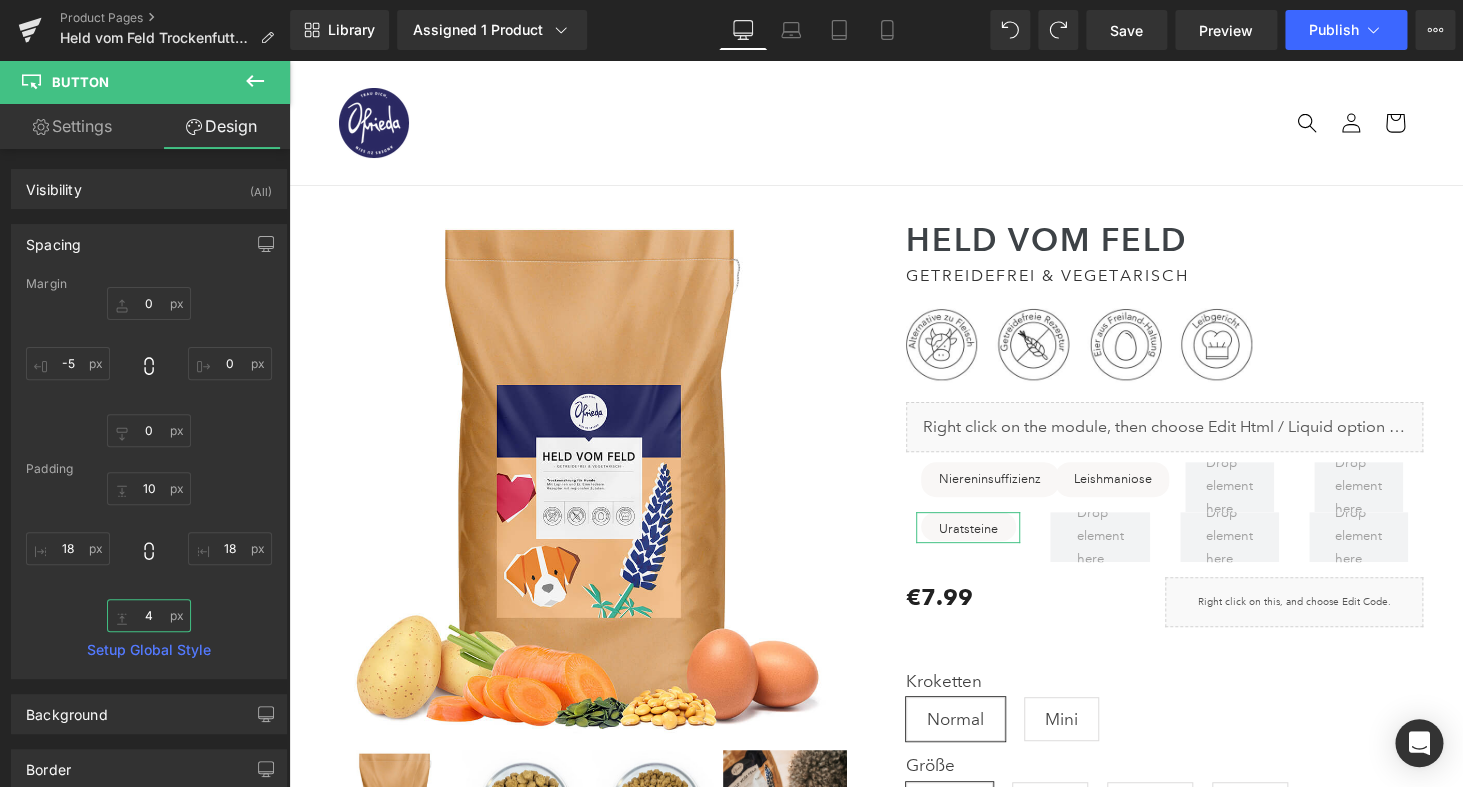 click on "4" at bounding box center [149, 615] 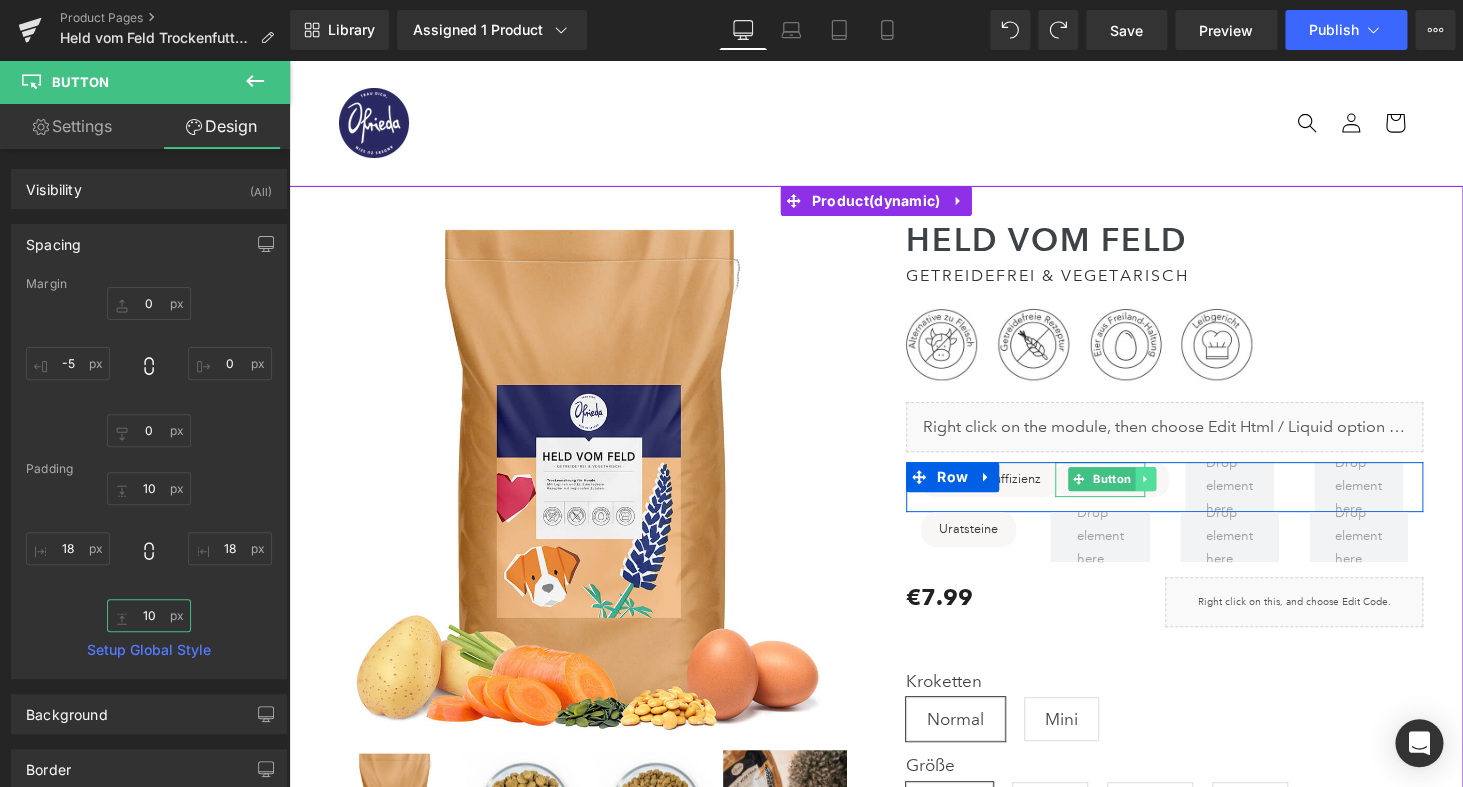 type on "10" 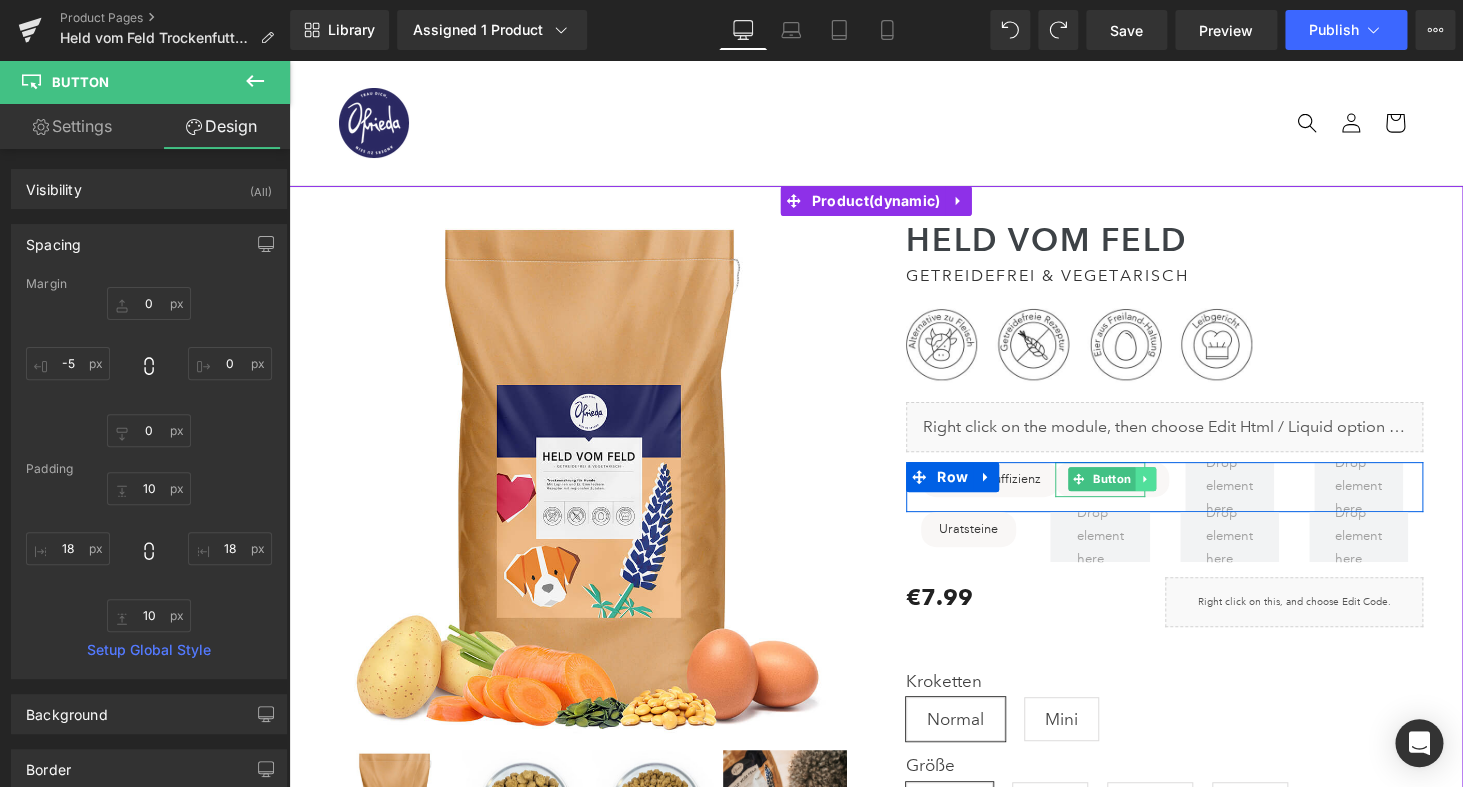 click at bounding box center [1145, 479] 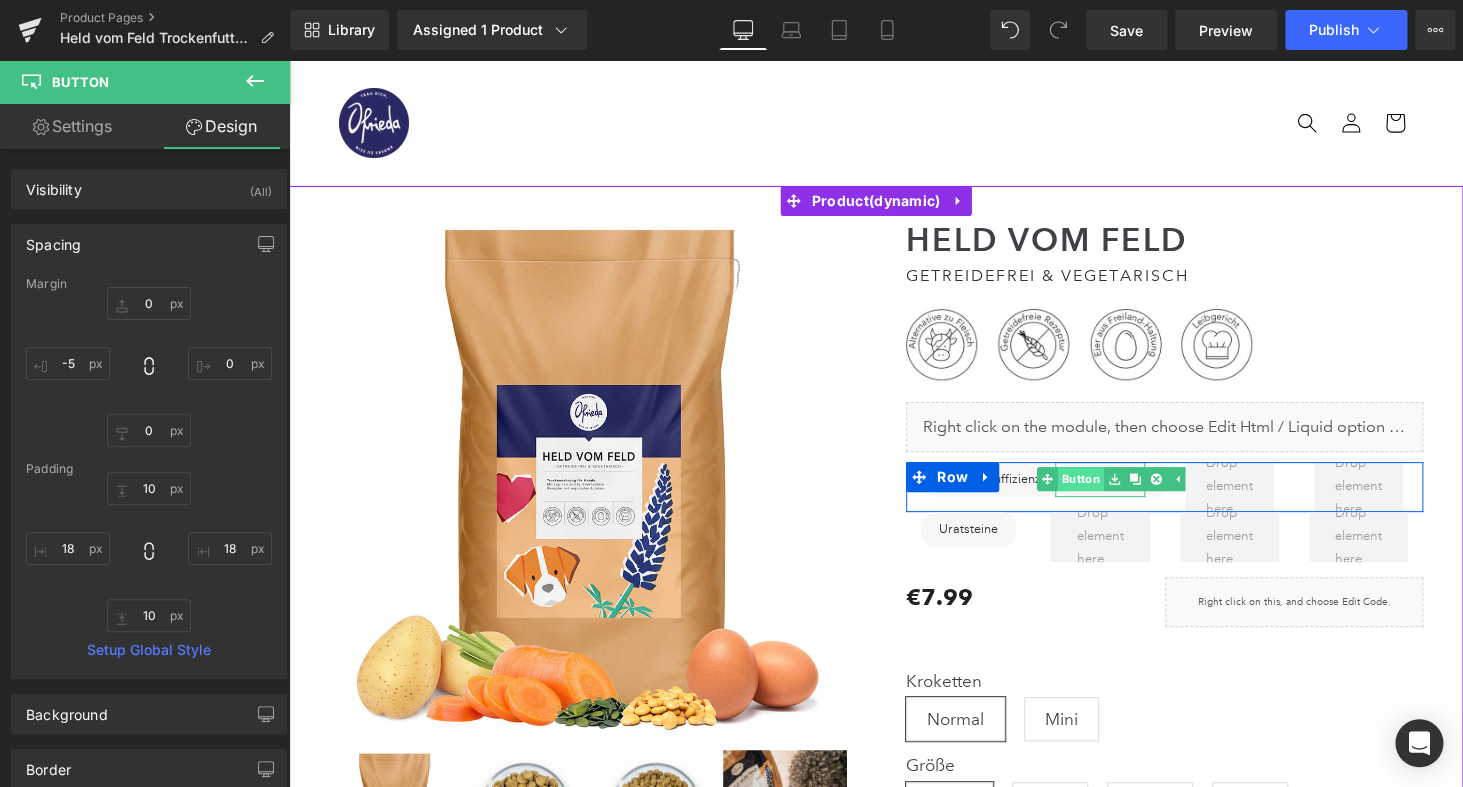 click on "Button" at bounding box center (1070, 479) 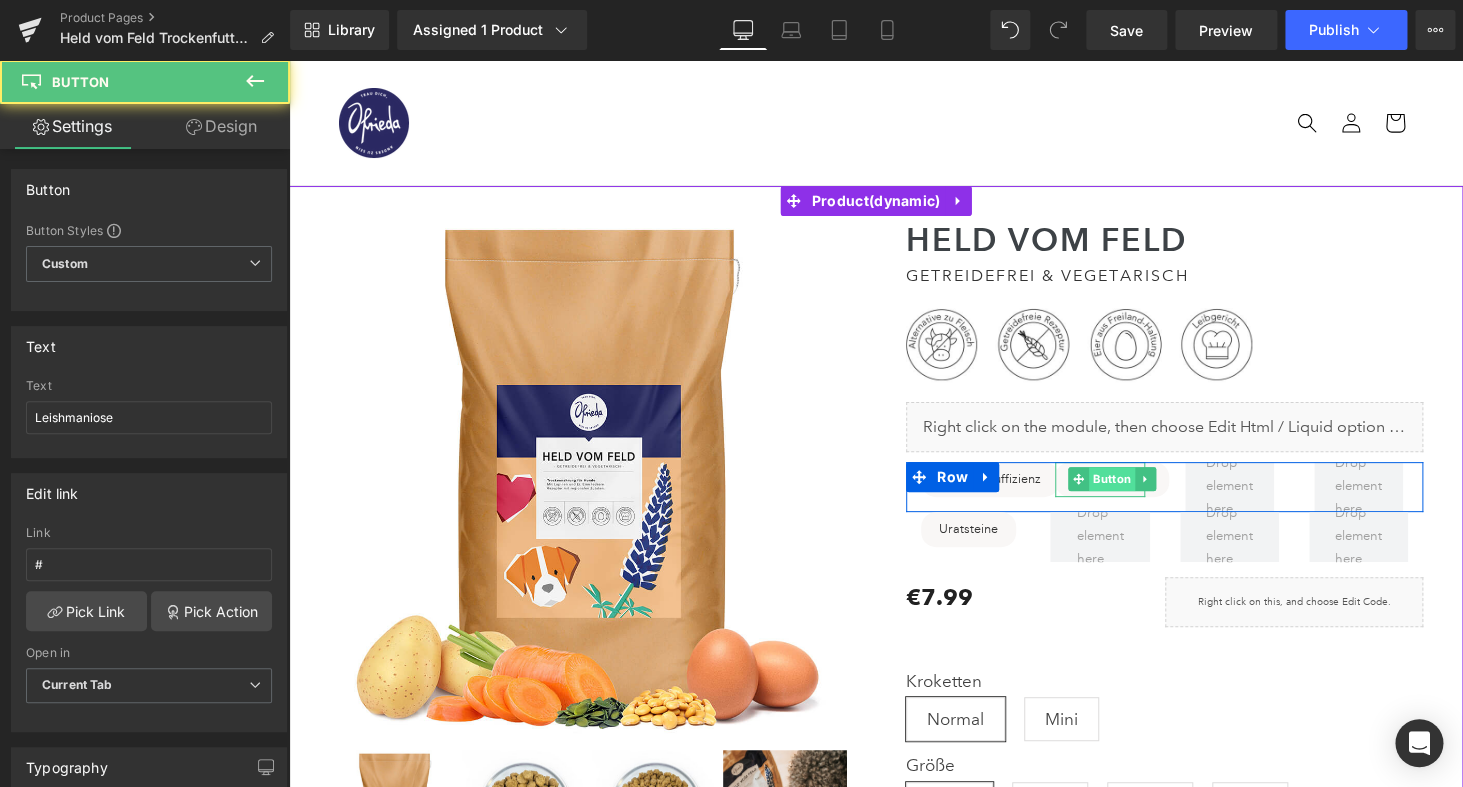 scroll, scrollTop: 897, scrollLeft: 0, axis: vertical 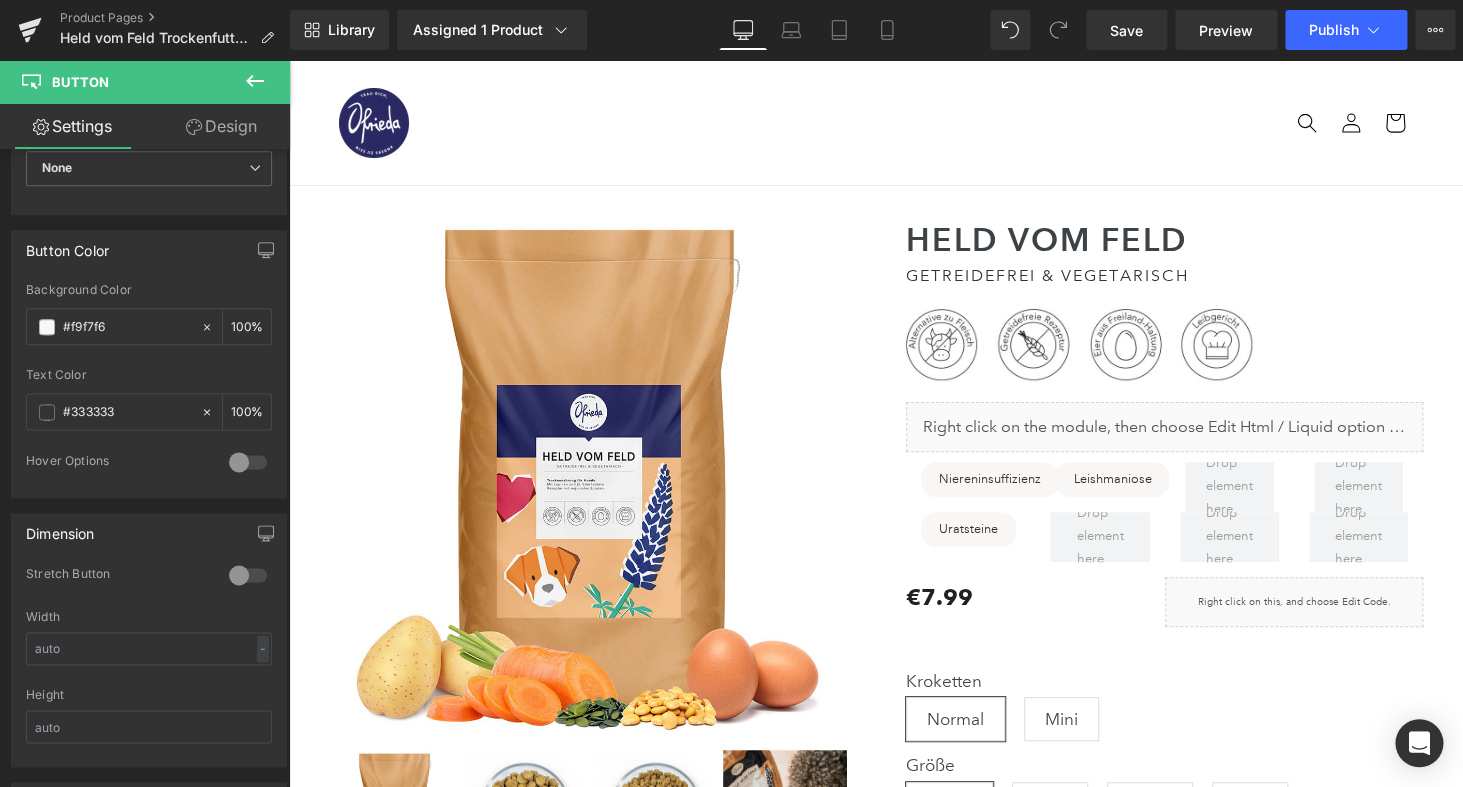 click at bounding box center (255, 82) 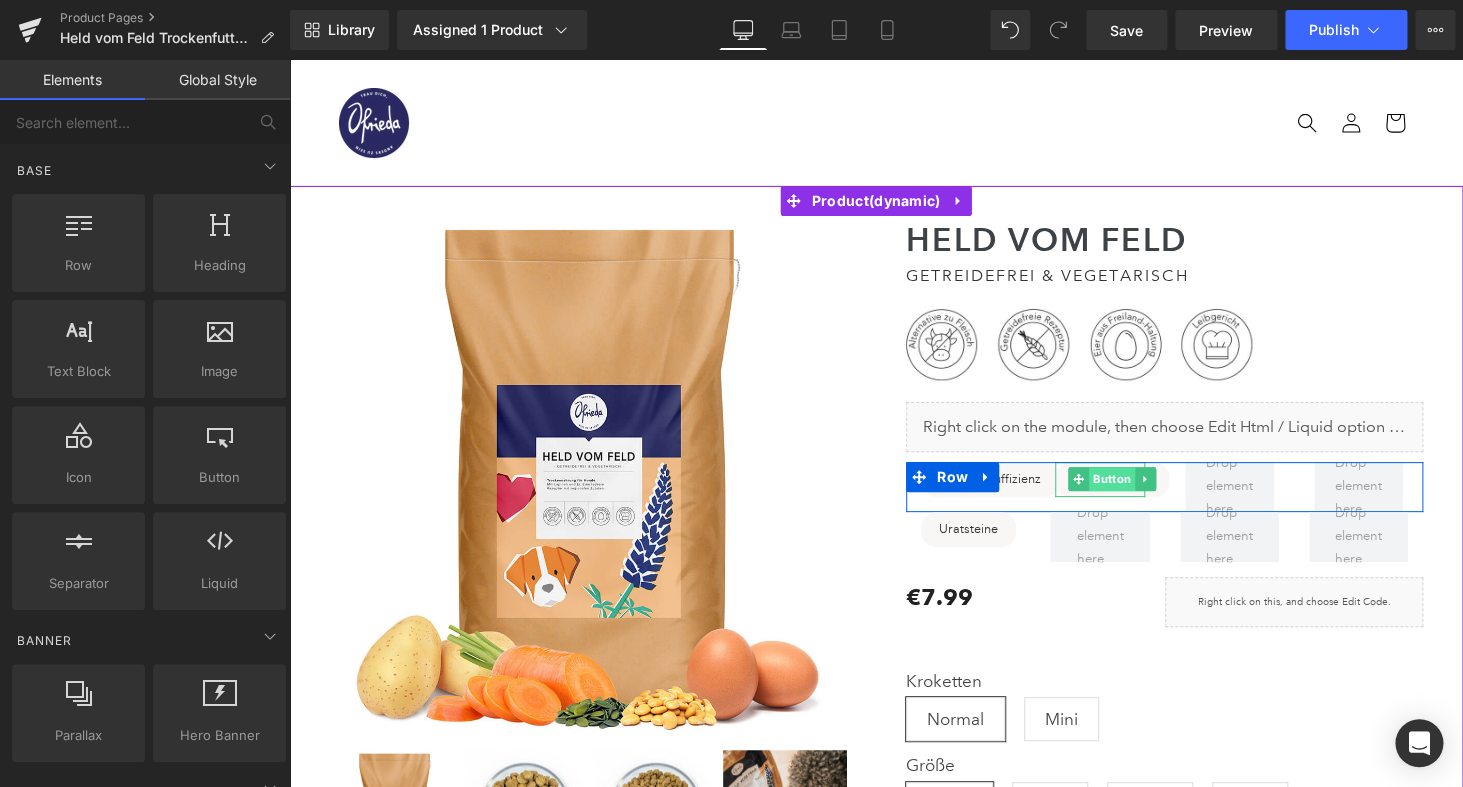 click on "Button" at bounding box center [1112, 479] 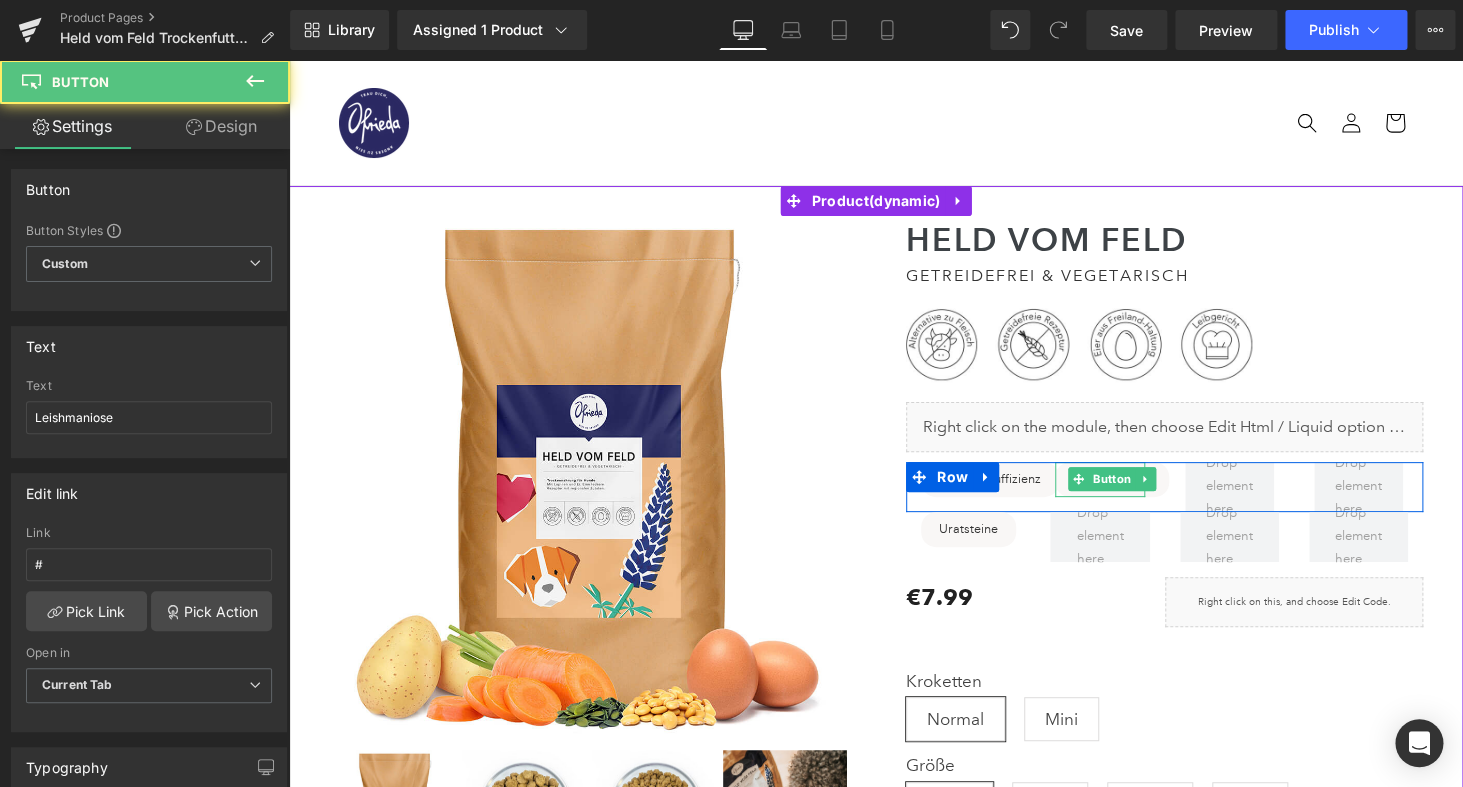 scroll, scrollTop: 897, scrollLeft: 0, axis: vertical 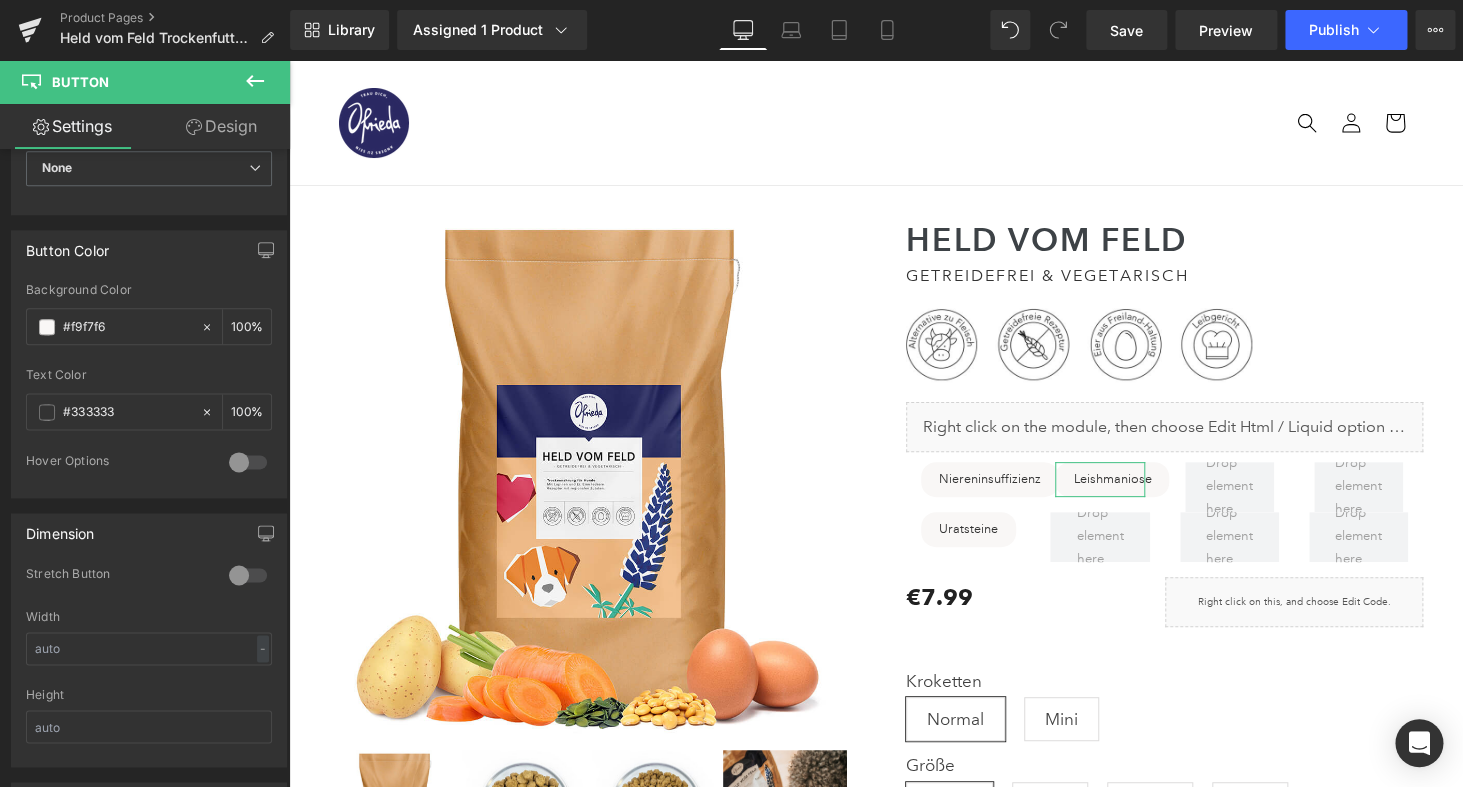 click on "Design" at bounding box center [221, 126] 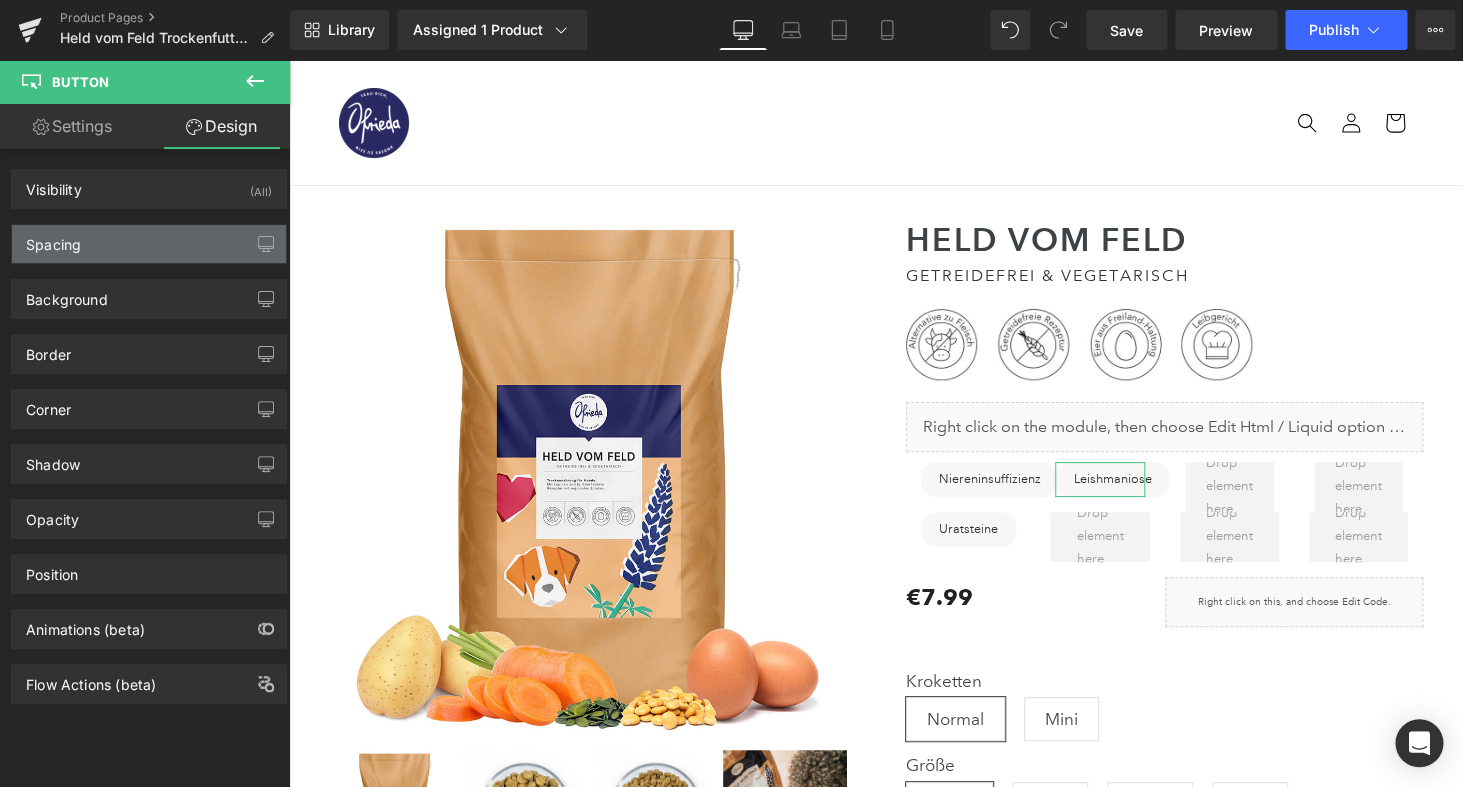 click on "Spacing" at bounding box center (149, 244) 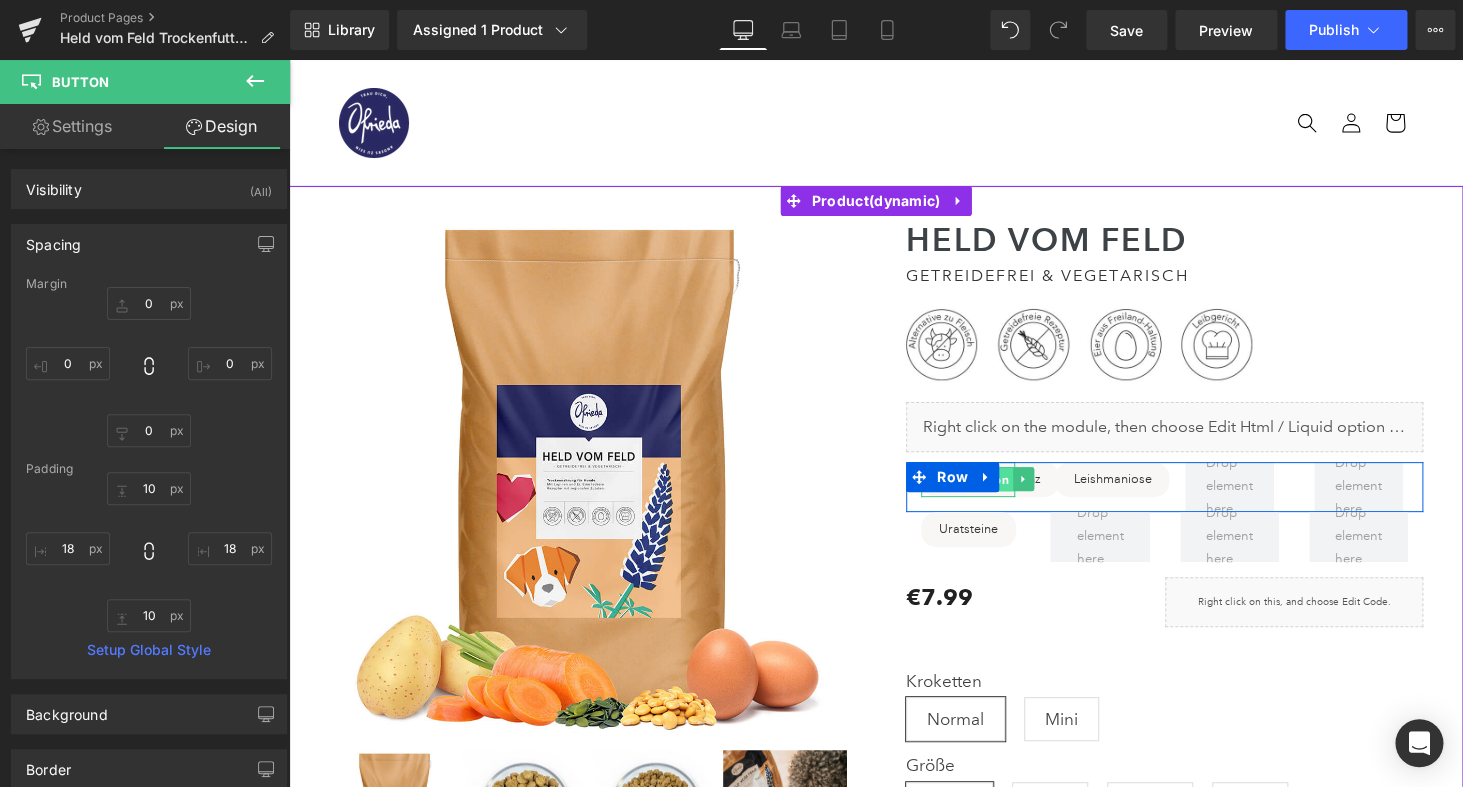 click on "Button" at bounding box center [989, 480] 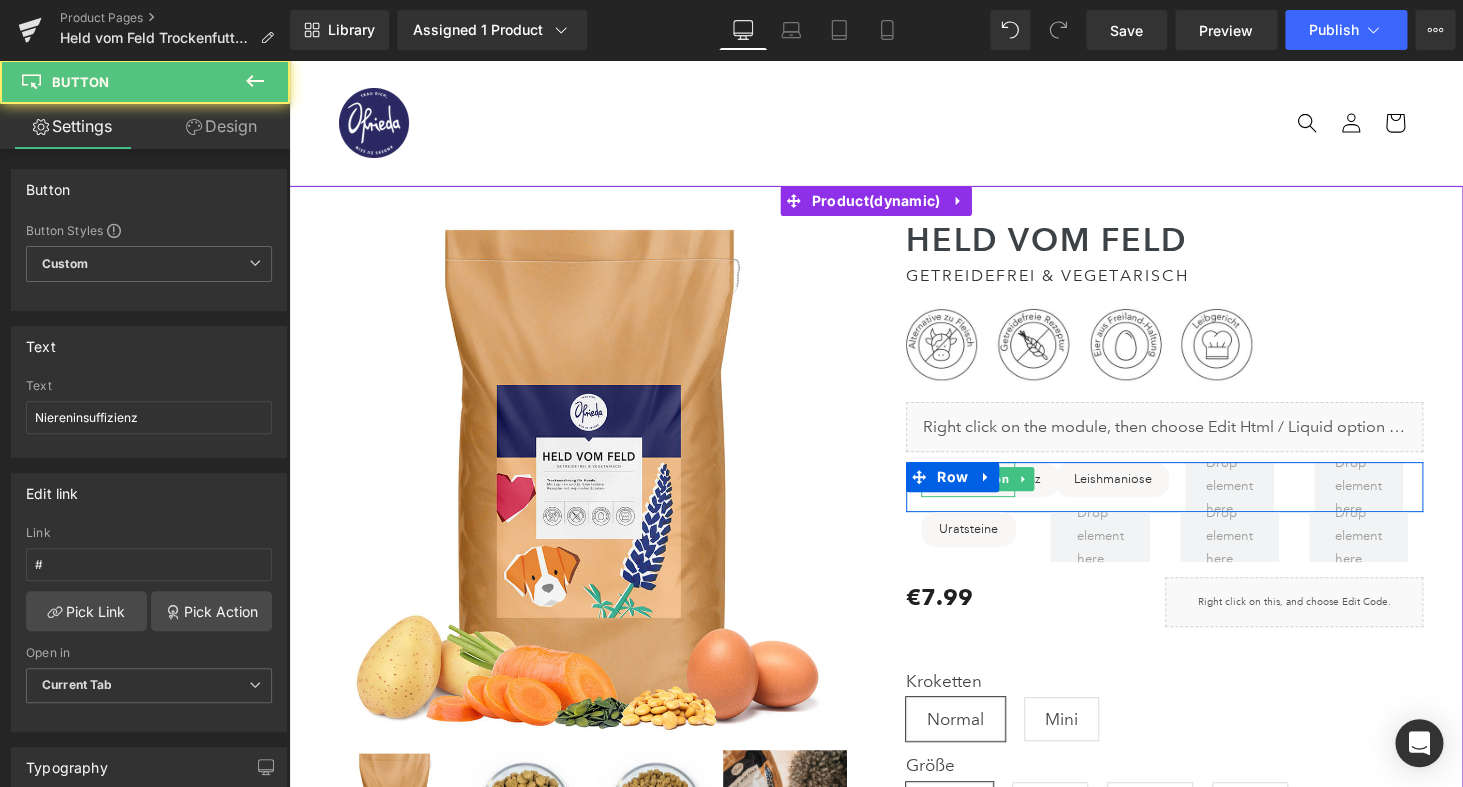 scroll, scrollTop: 897, scrollLeft: 0, axis: vertical 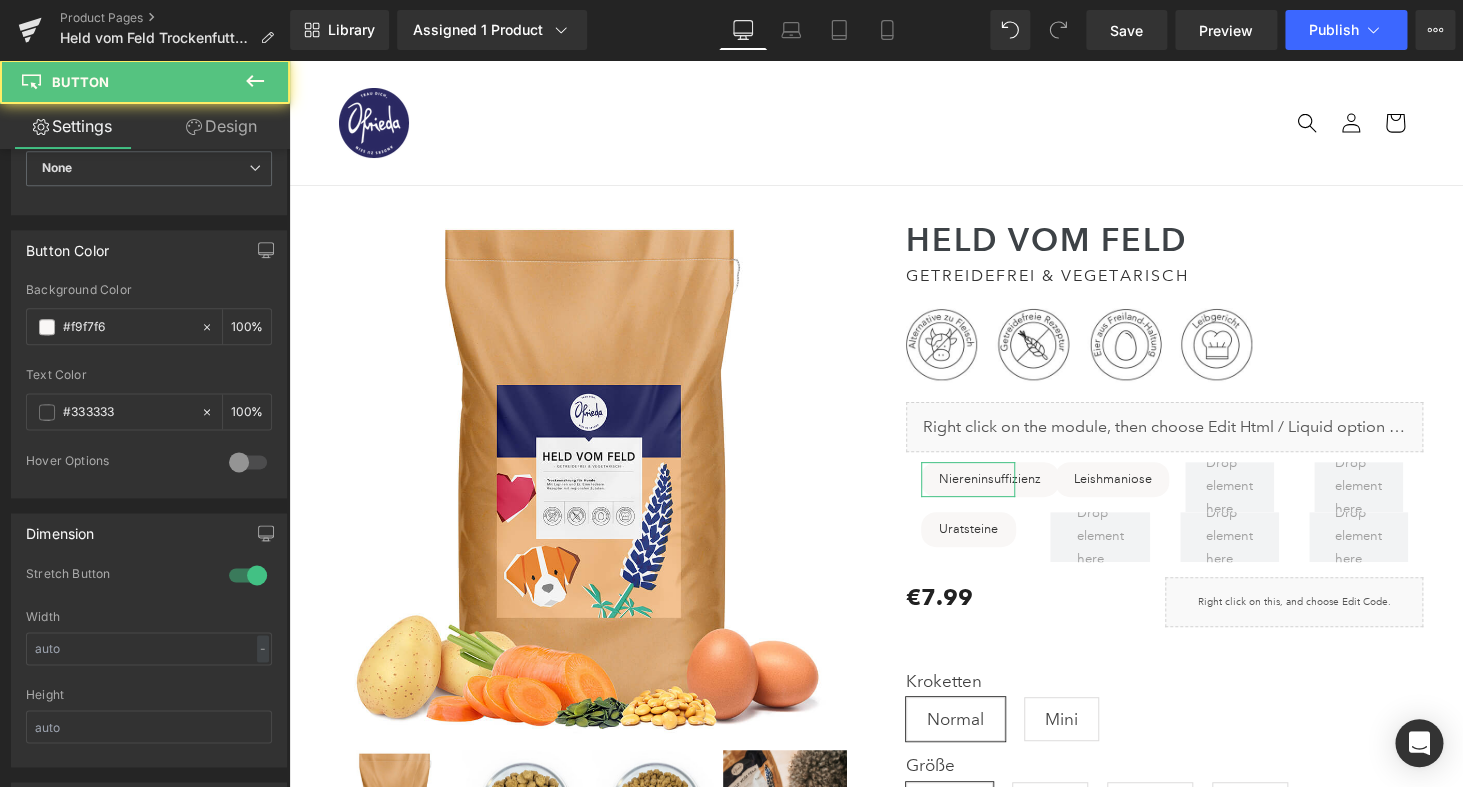 click on "Design" at bounding box center [221, 126] 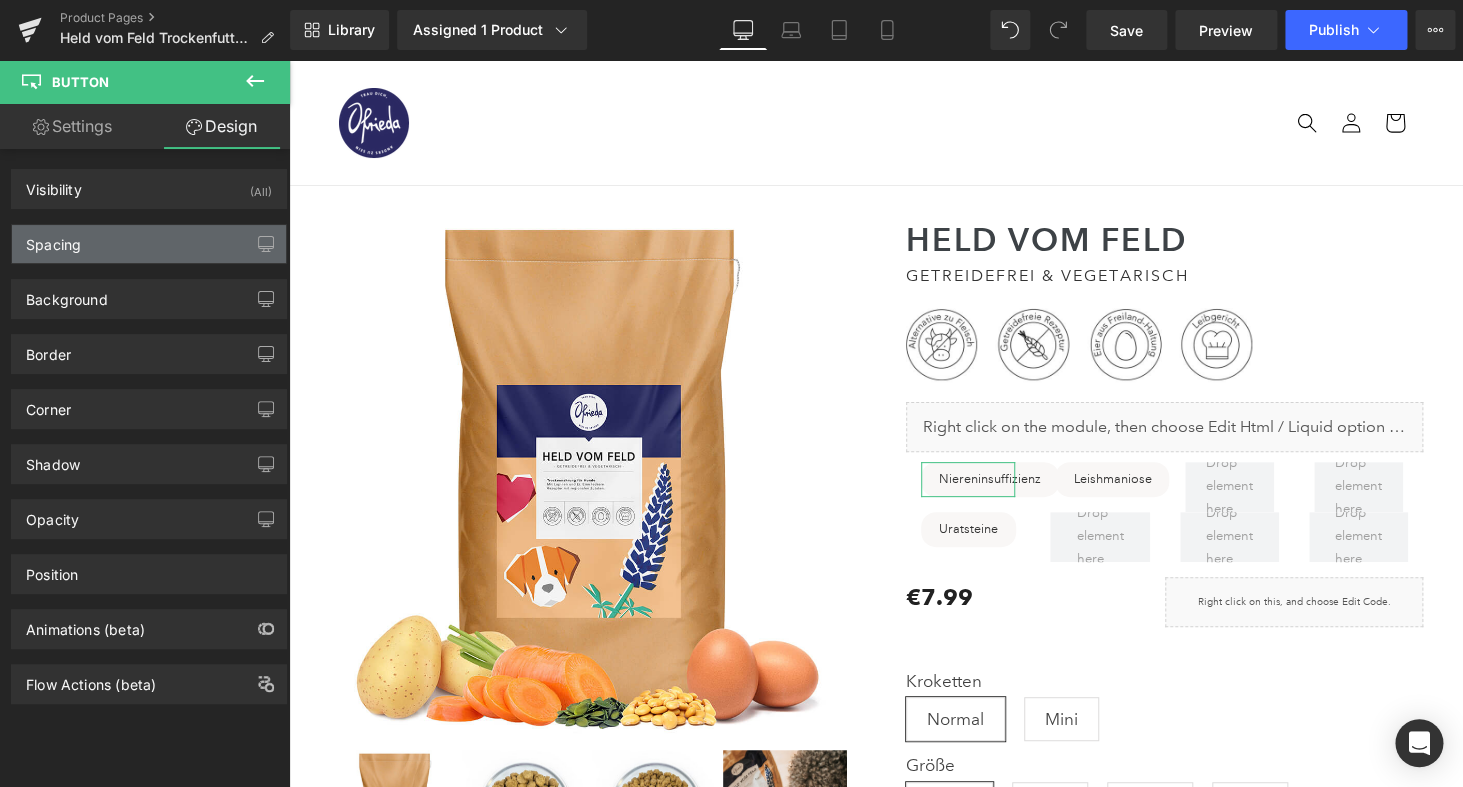 click on "Spacing" at bounding box center [149, 244] 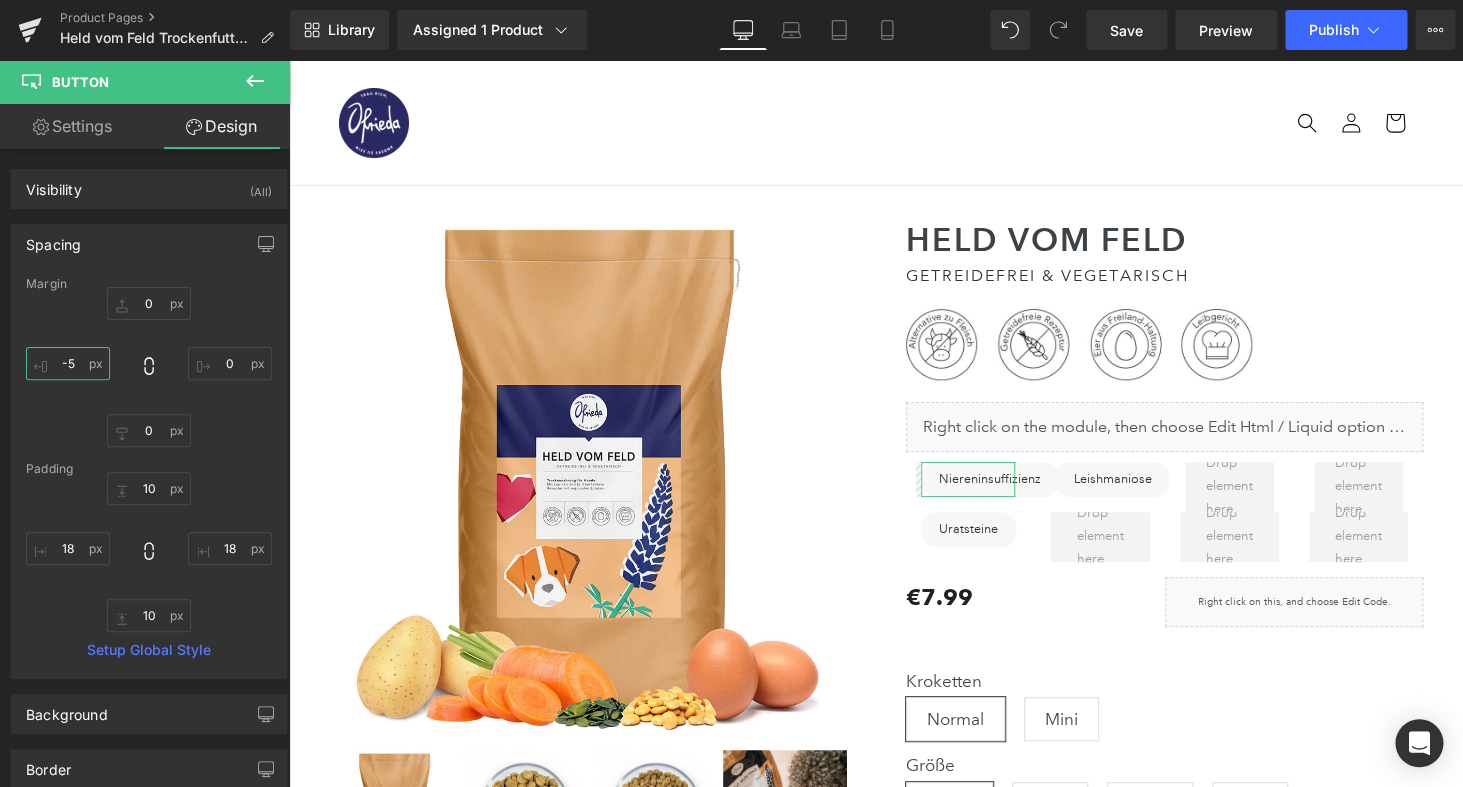 click on "-5" at bounding box center (68, 363) 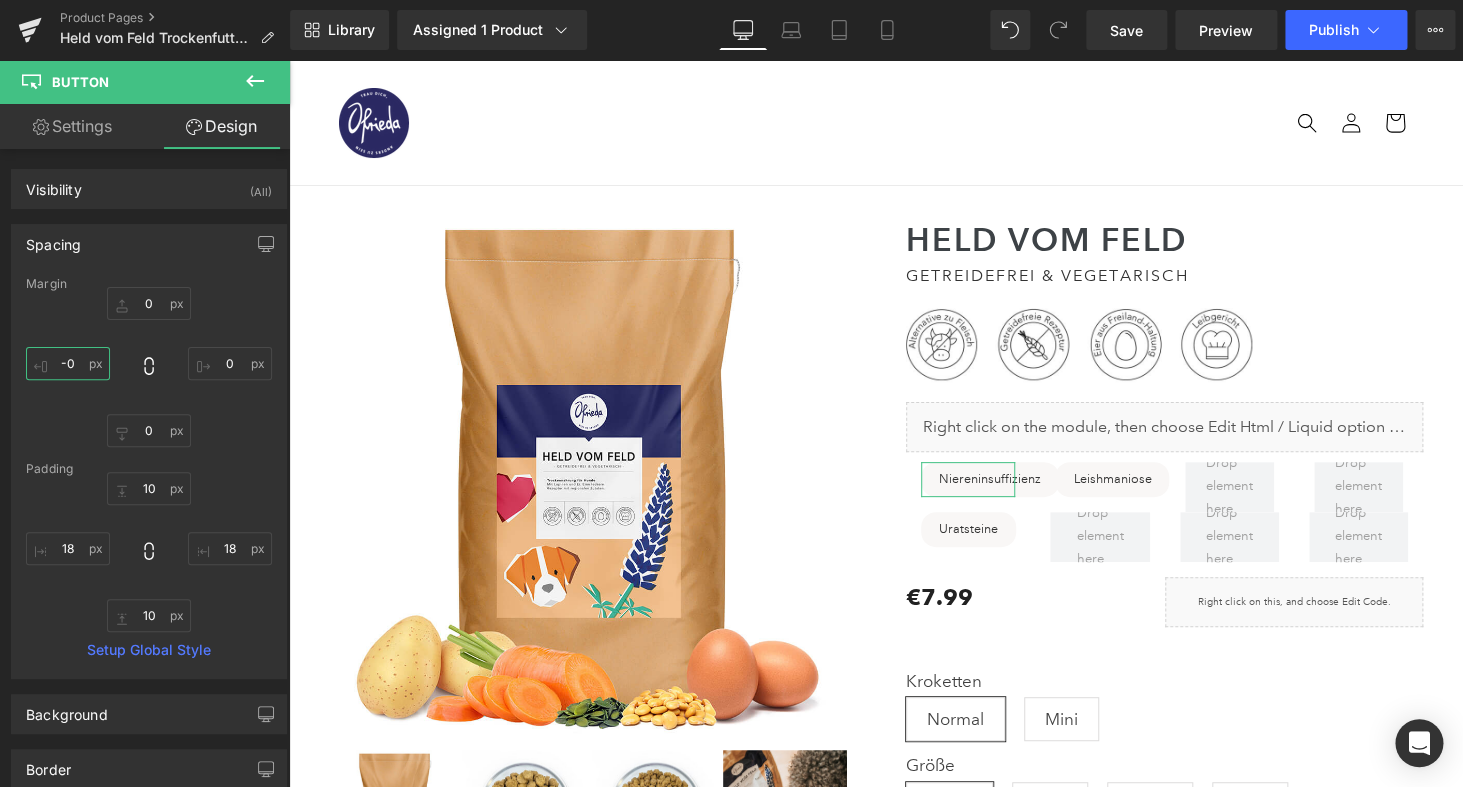 type on "-" 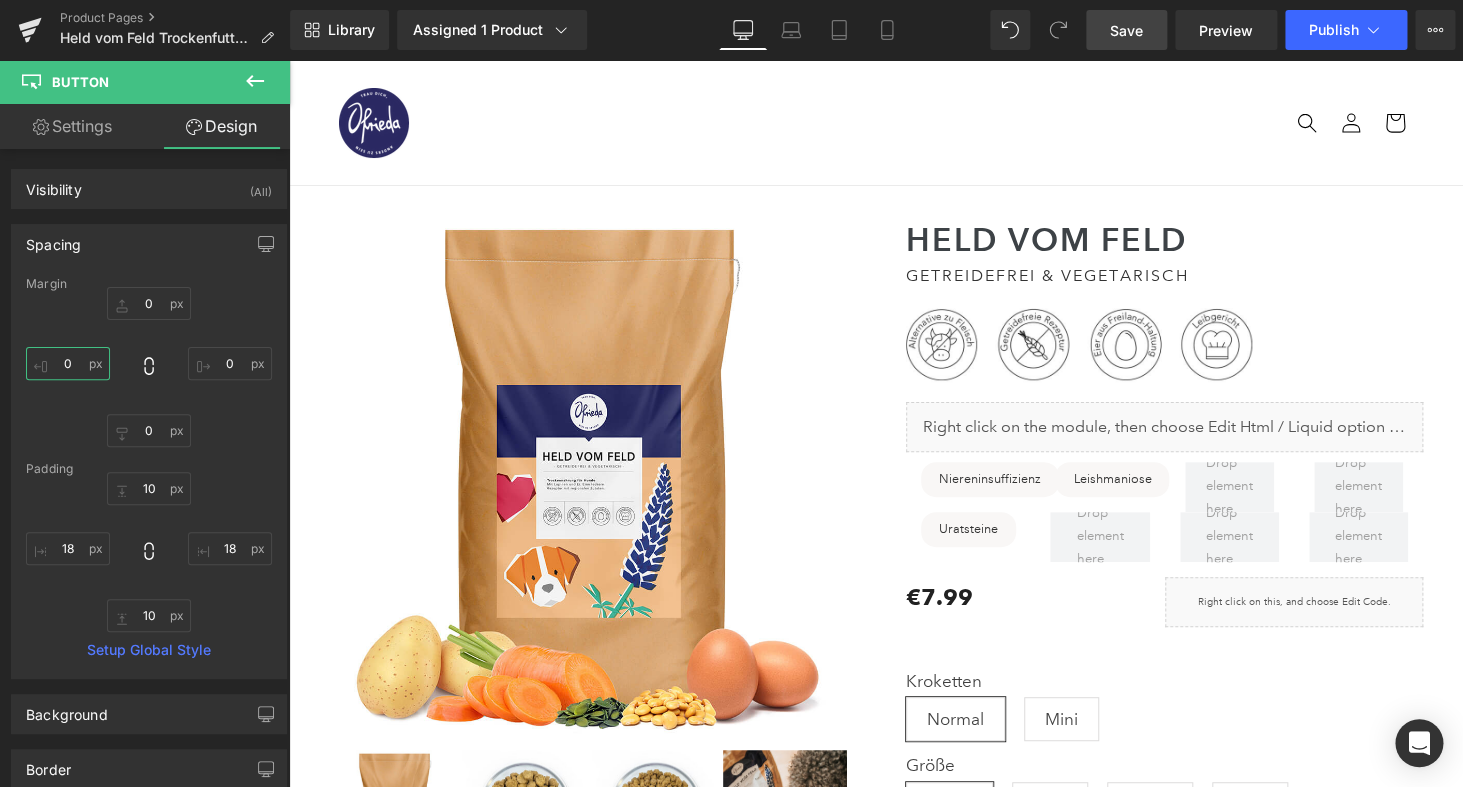 type on "0" 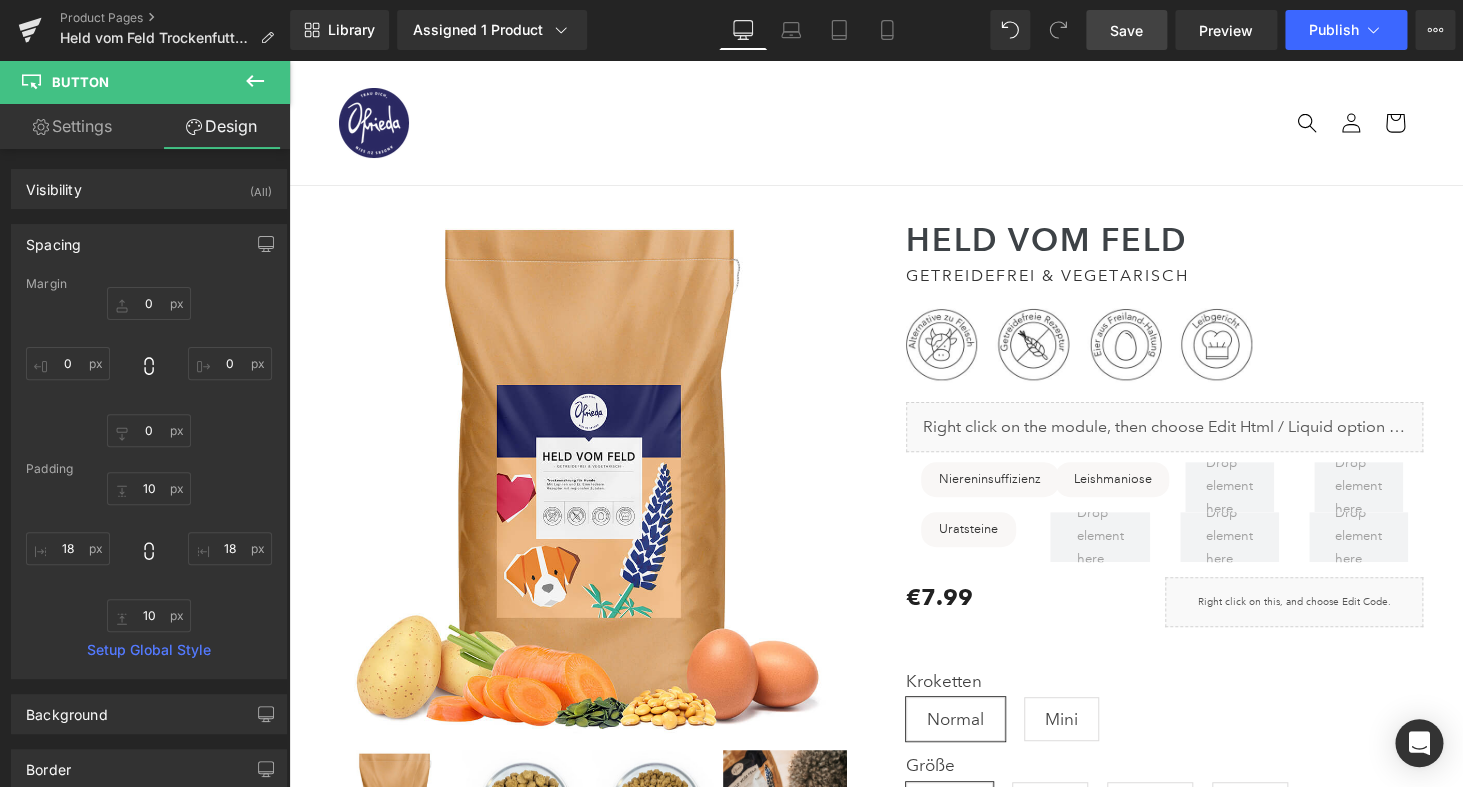 click on "Save" at bounding box center [1126, 30] 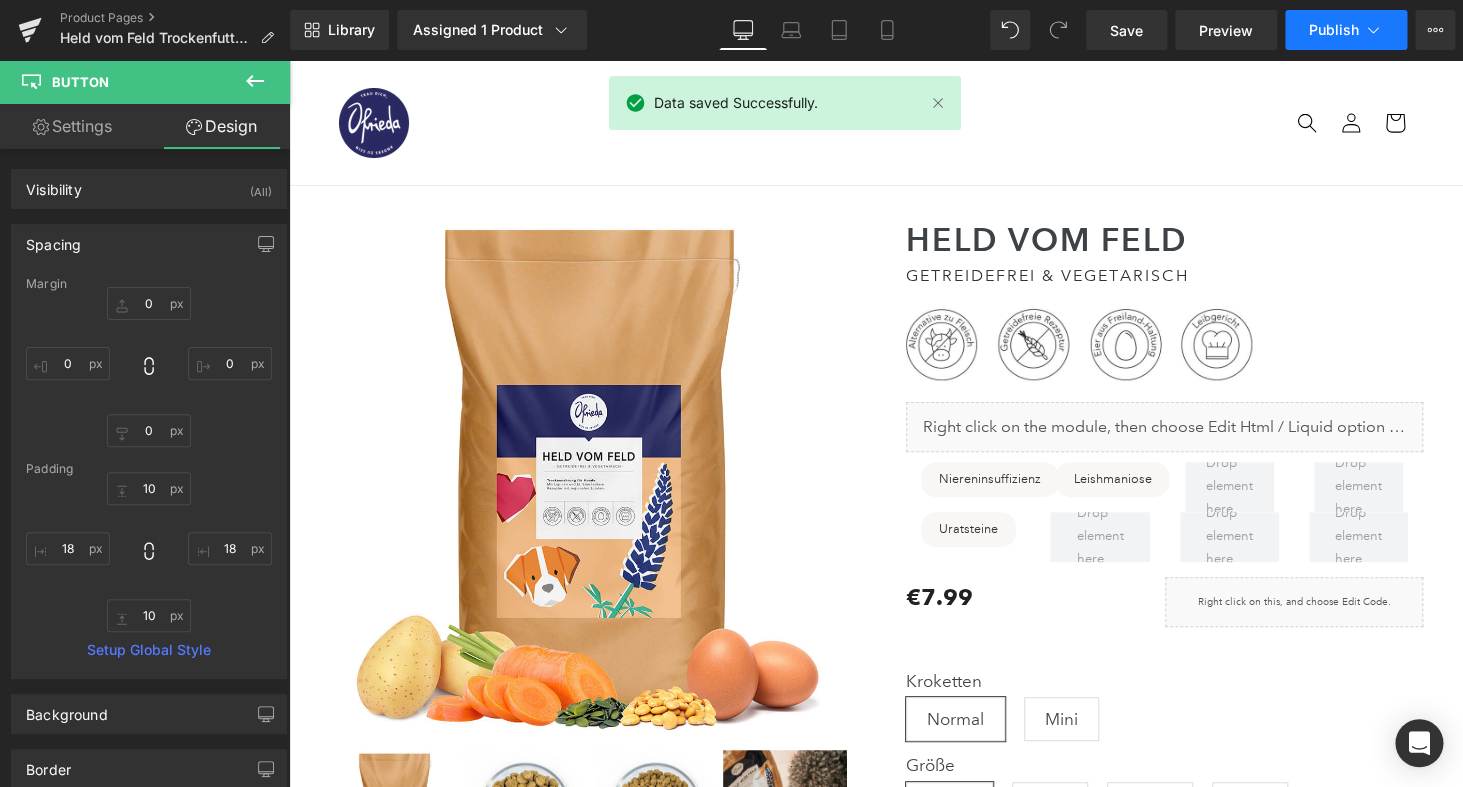 click on "Publish" at bounding box center (1346, 30) 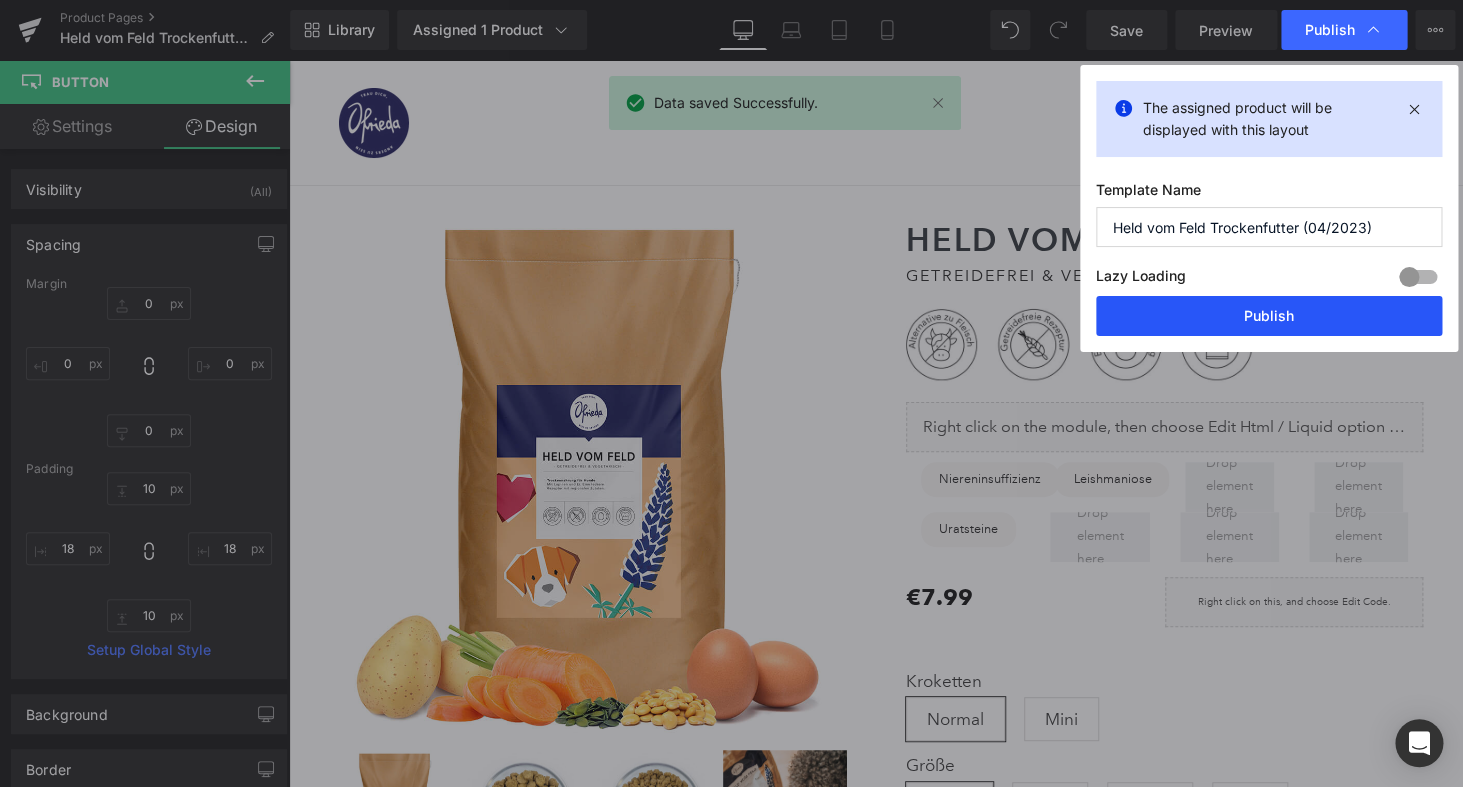 click on "Publish" at bounding box center (1269, 316) 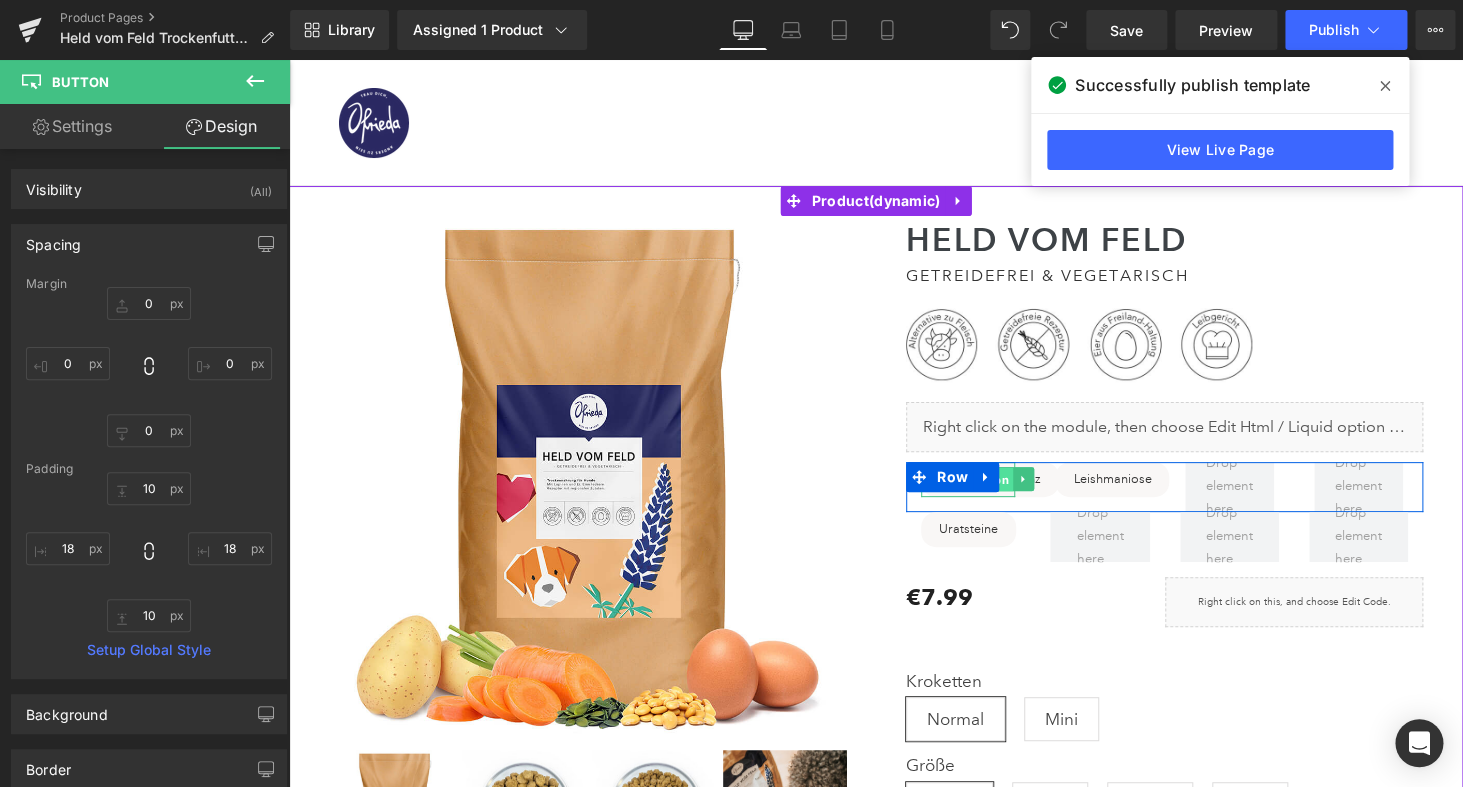 click on "Button" at bounding box center [989, 480] 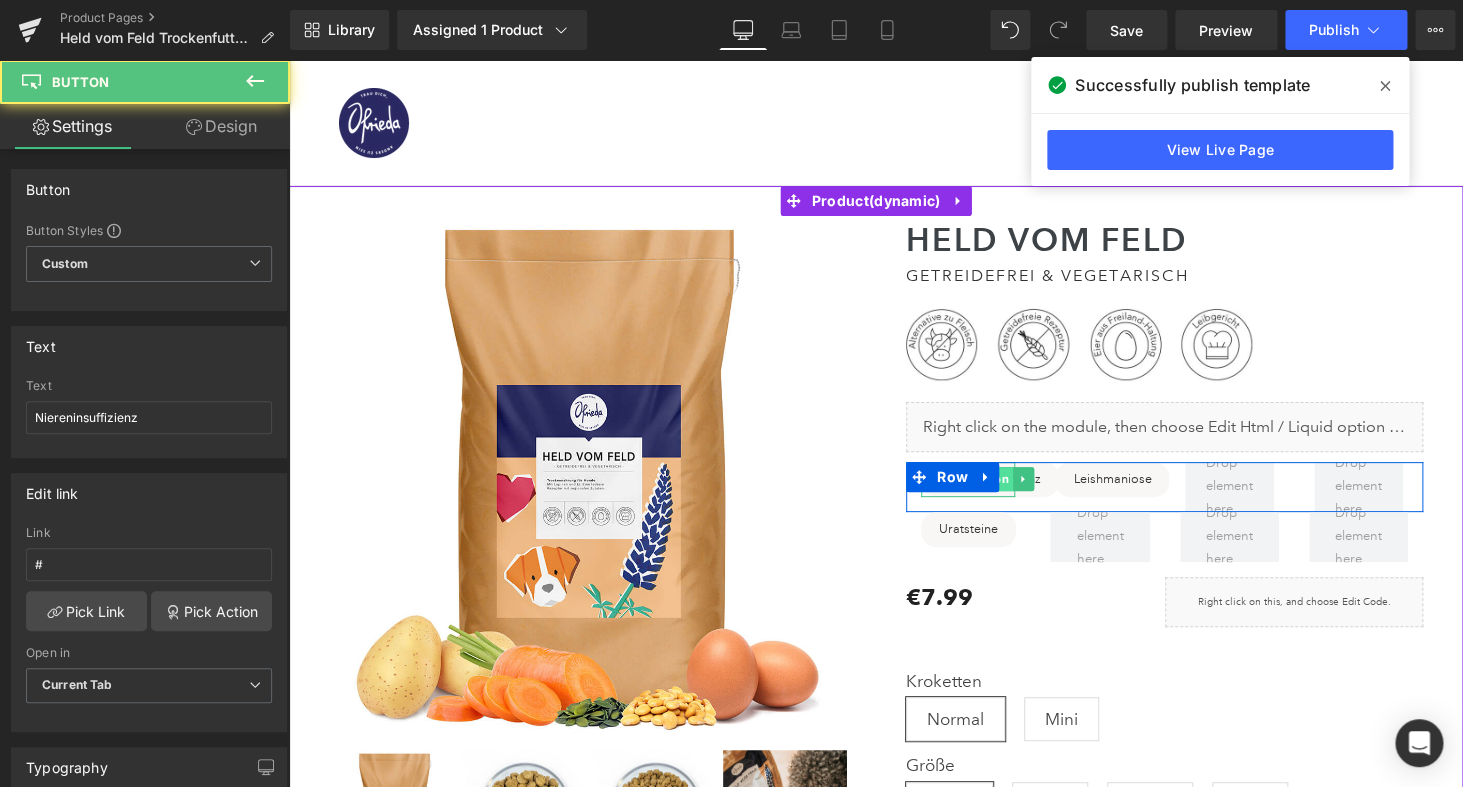 scroll, scrollTop: 897, scrollLeft: 0, axis: vertical 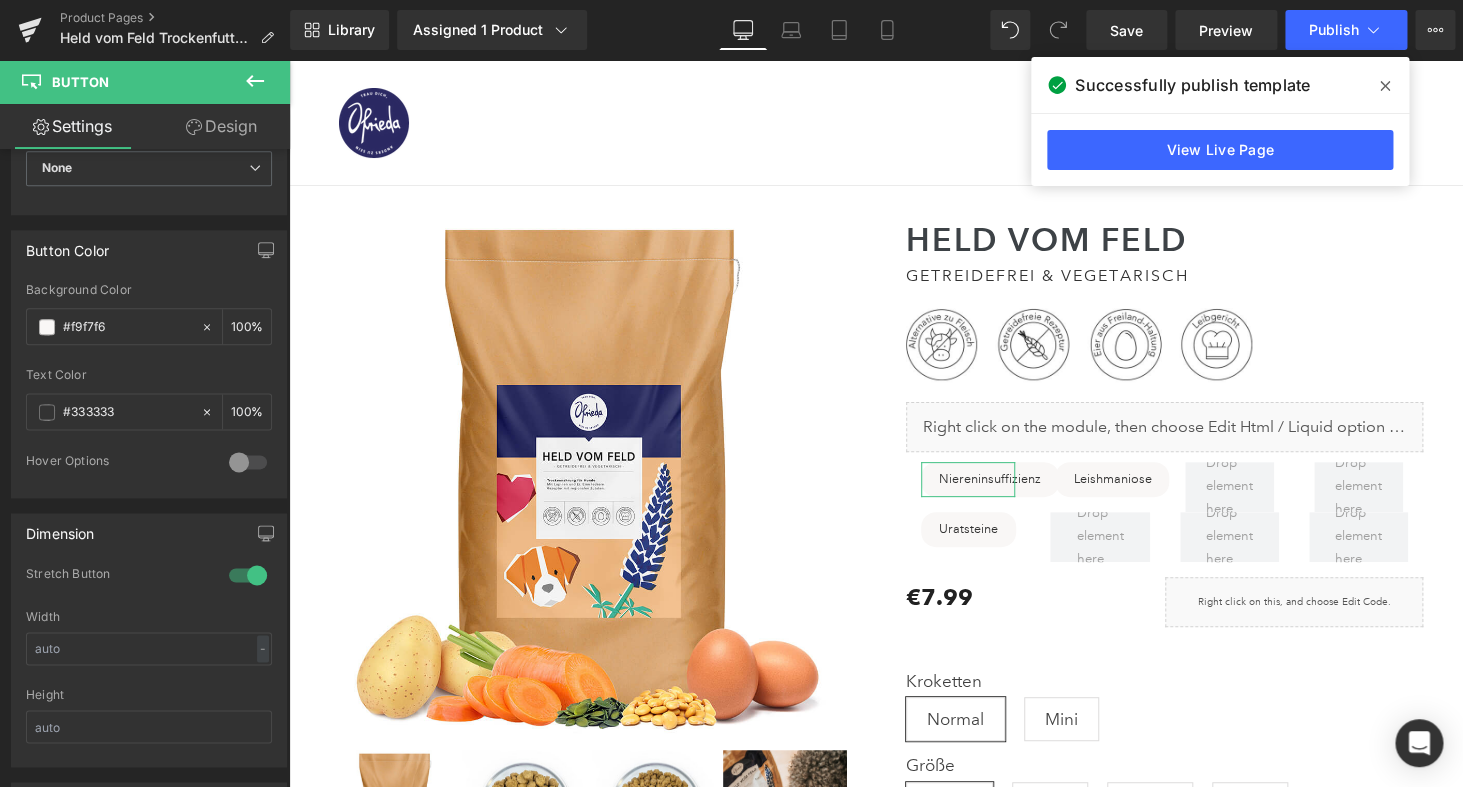 click 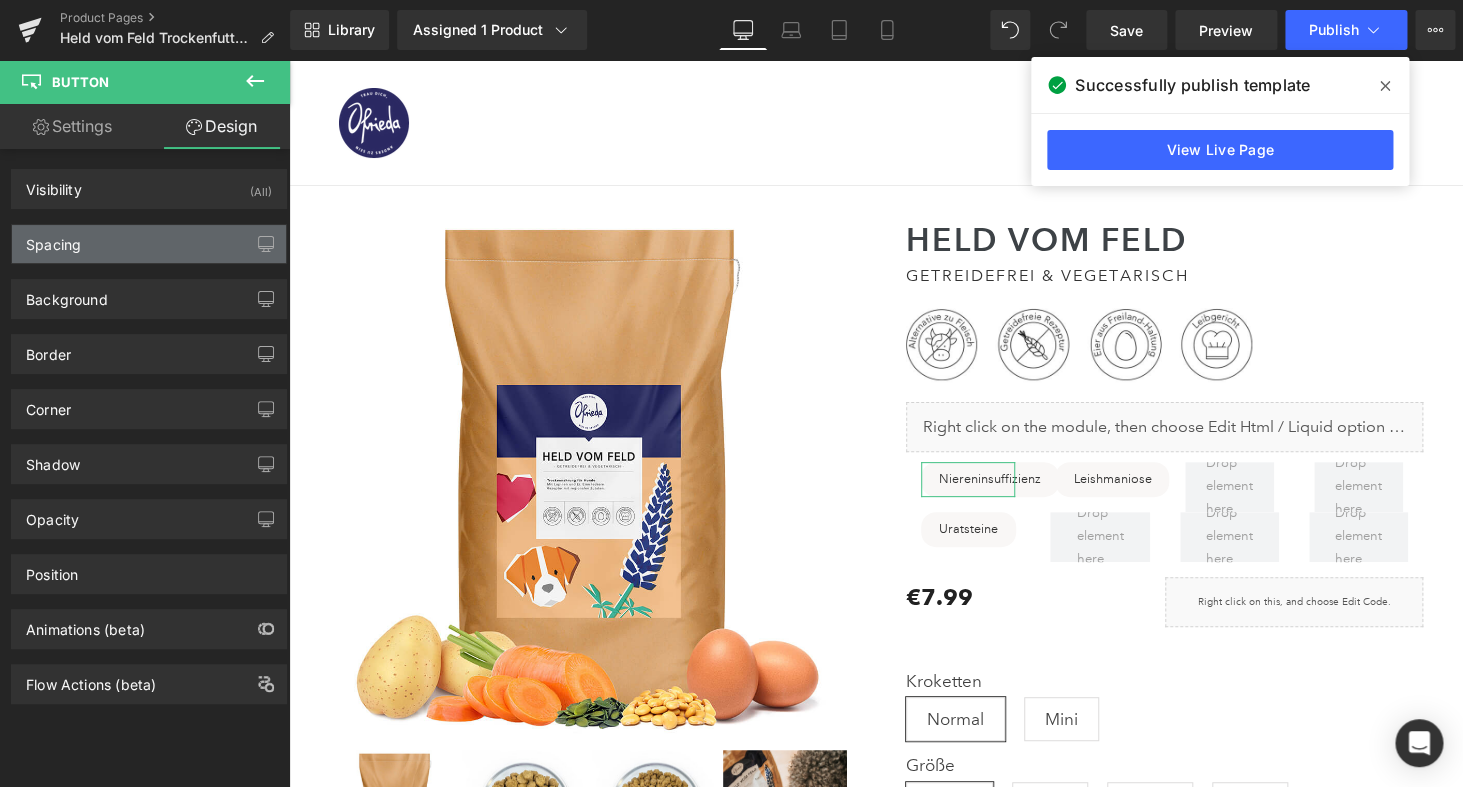 click on "Spacing" at bounding box center [149, 244] 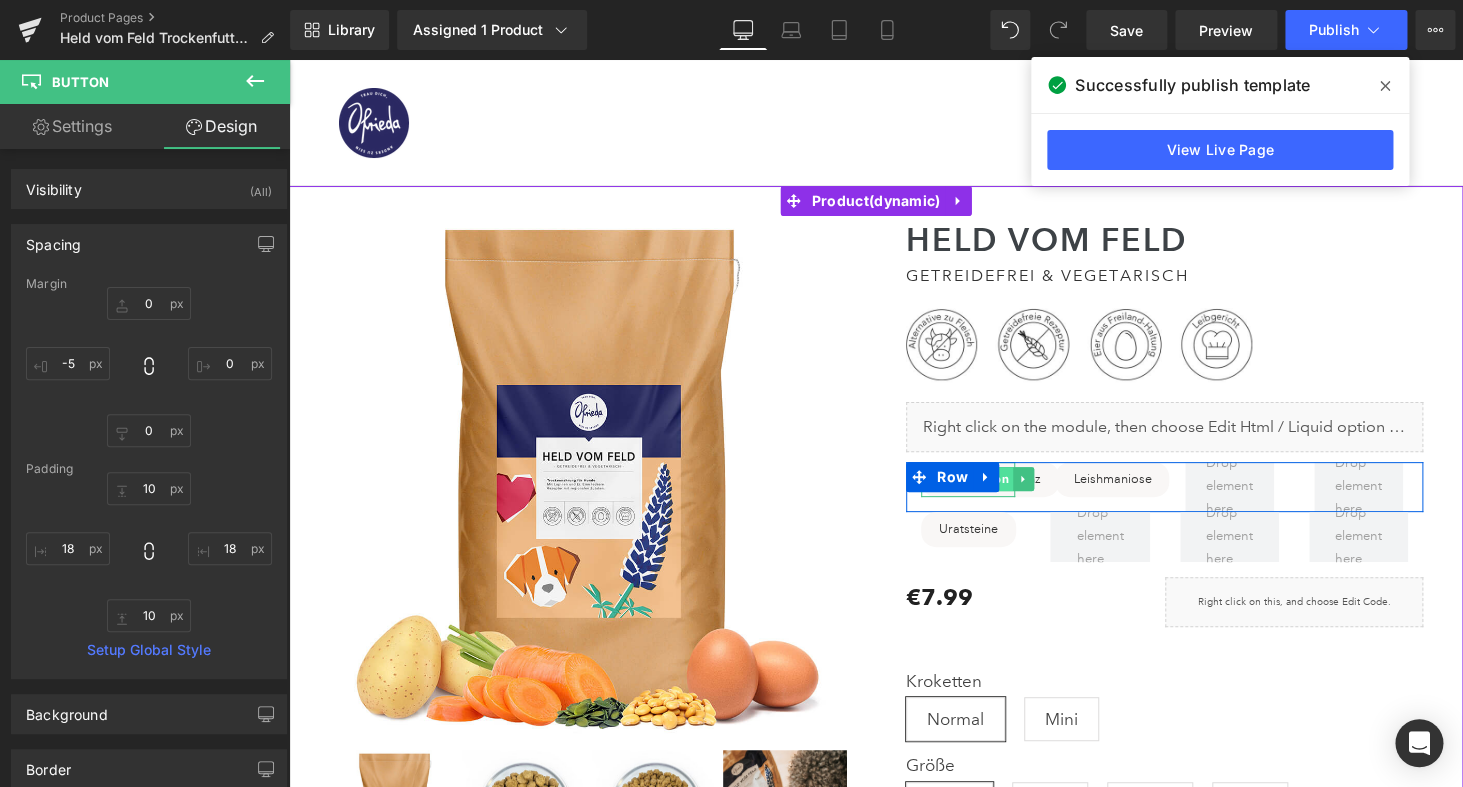 click on "Button" at bounding box center [989, 479] 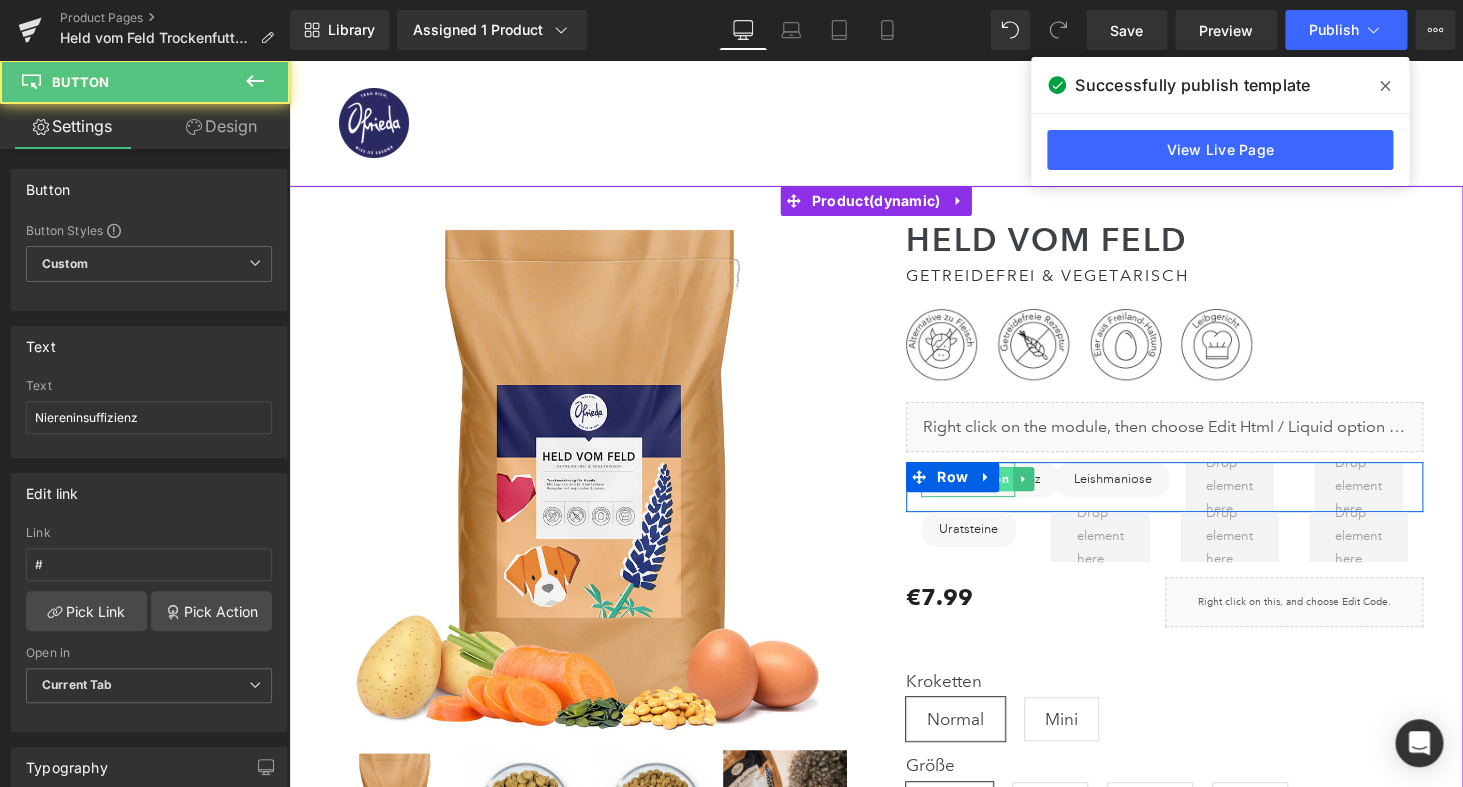 scroll, scrollTop: 897, scrollLeft: 0, axis: vertical 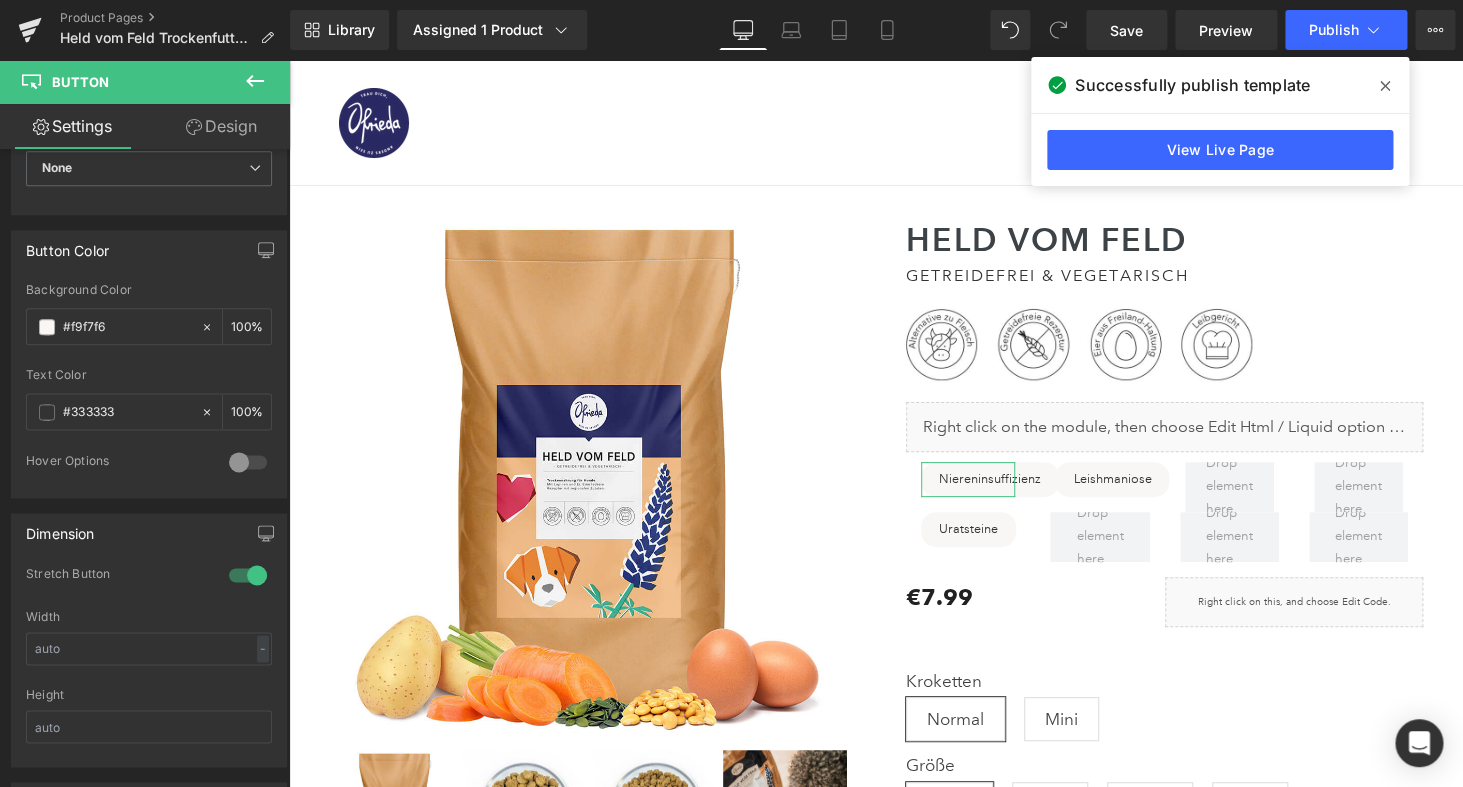 click 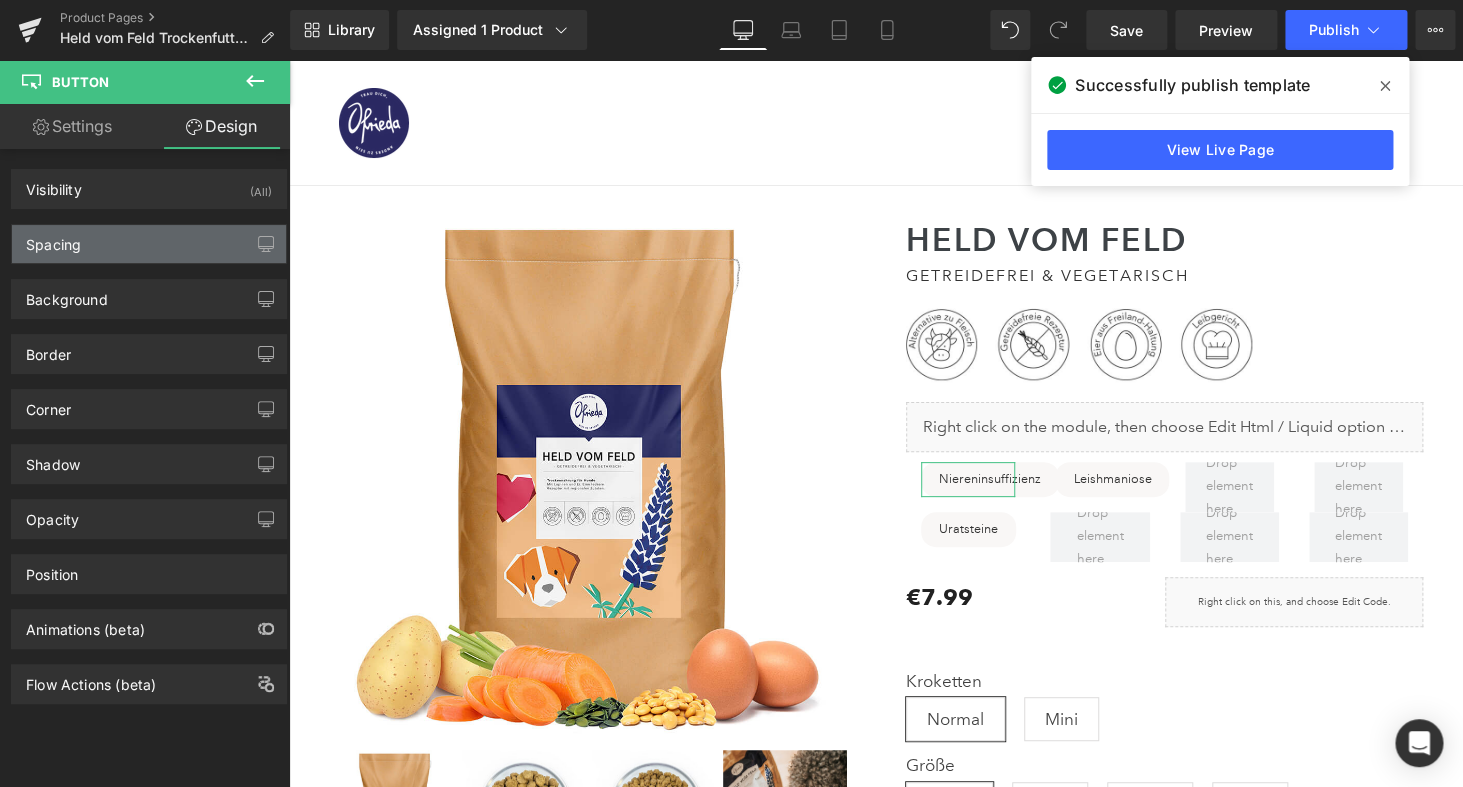 click on "Spacing" at bounding box center [149, 244] 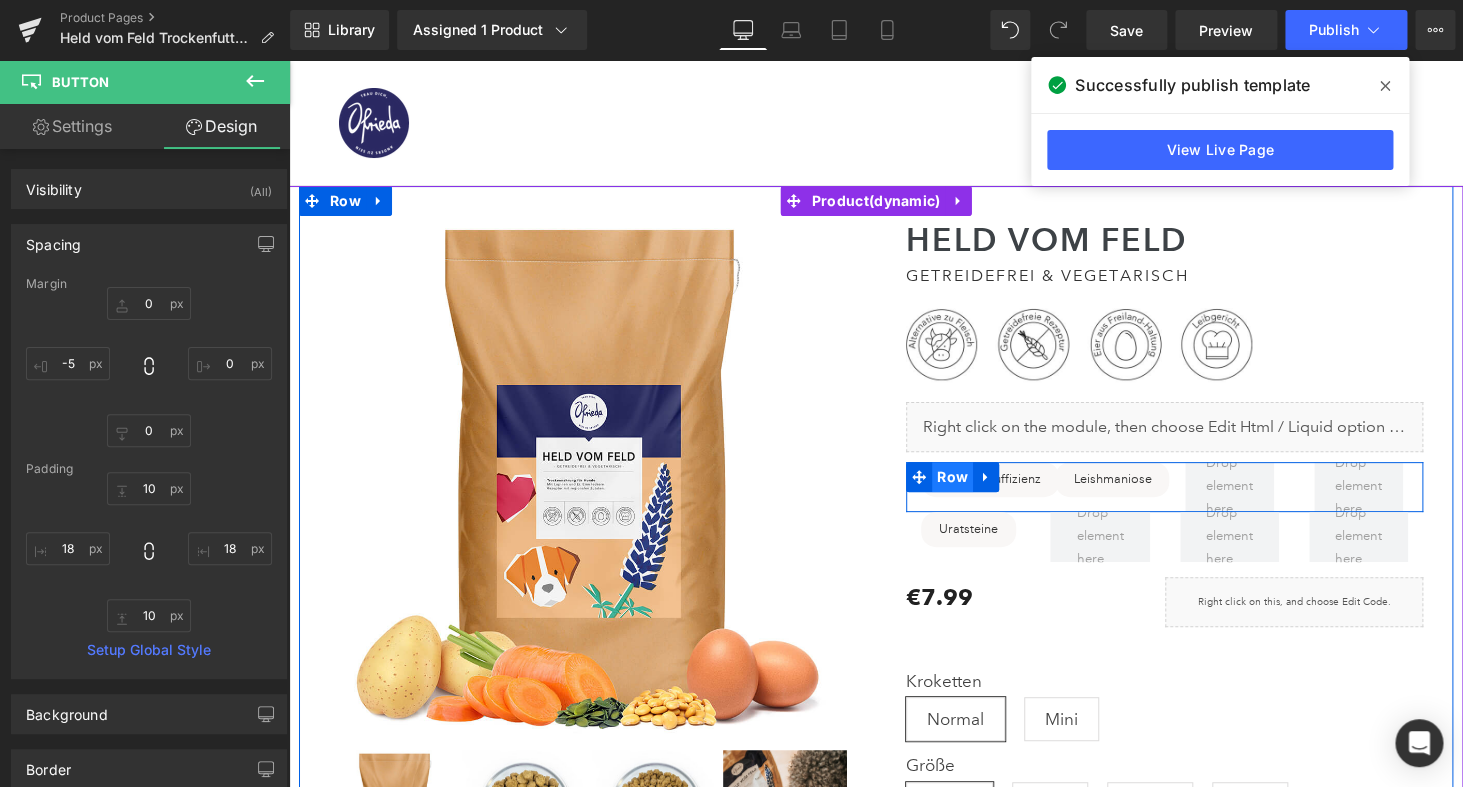 click on "Row" at bounding box center [952, 477] 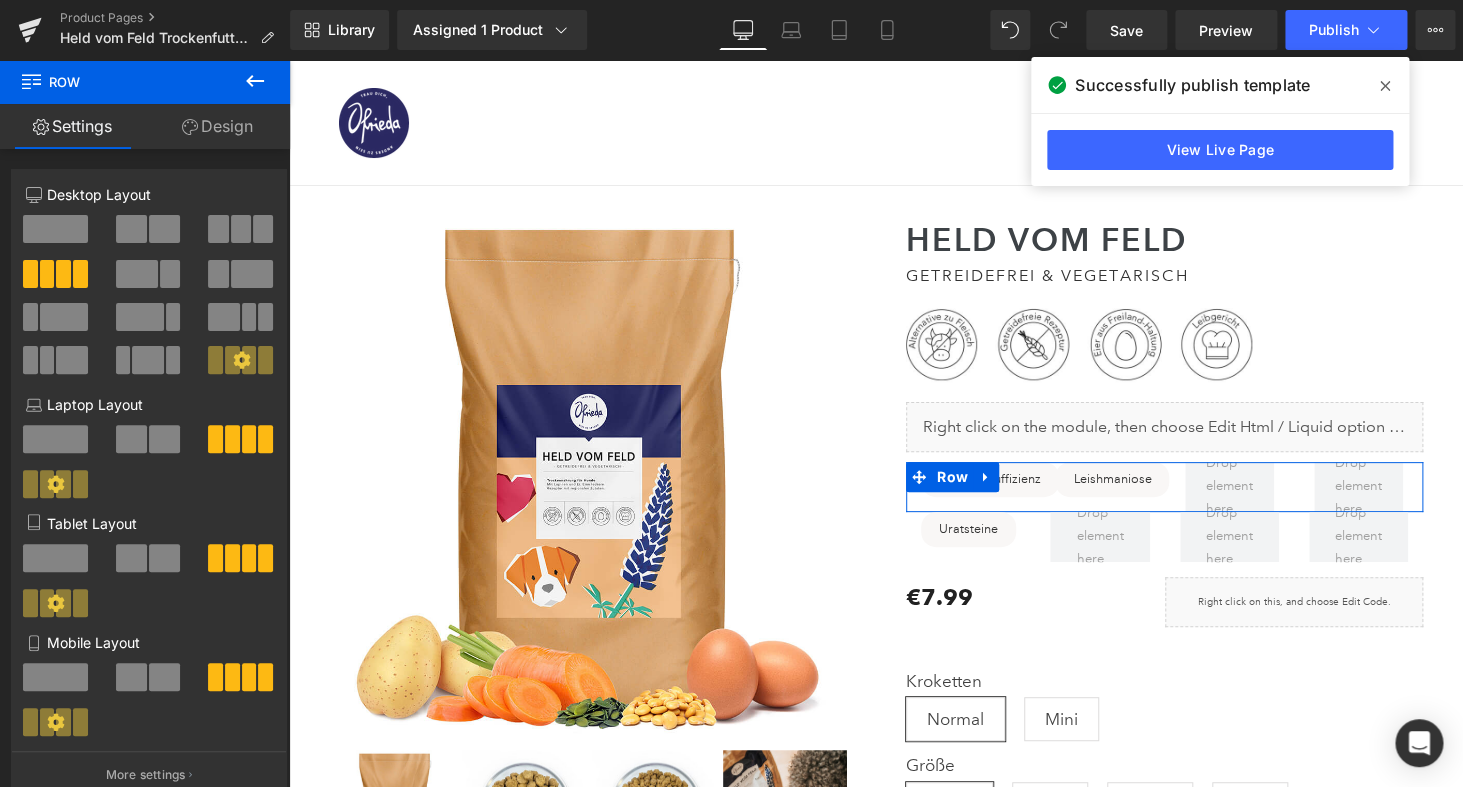 click at bounding box center [241, 229] 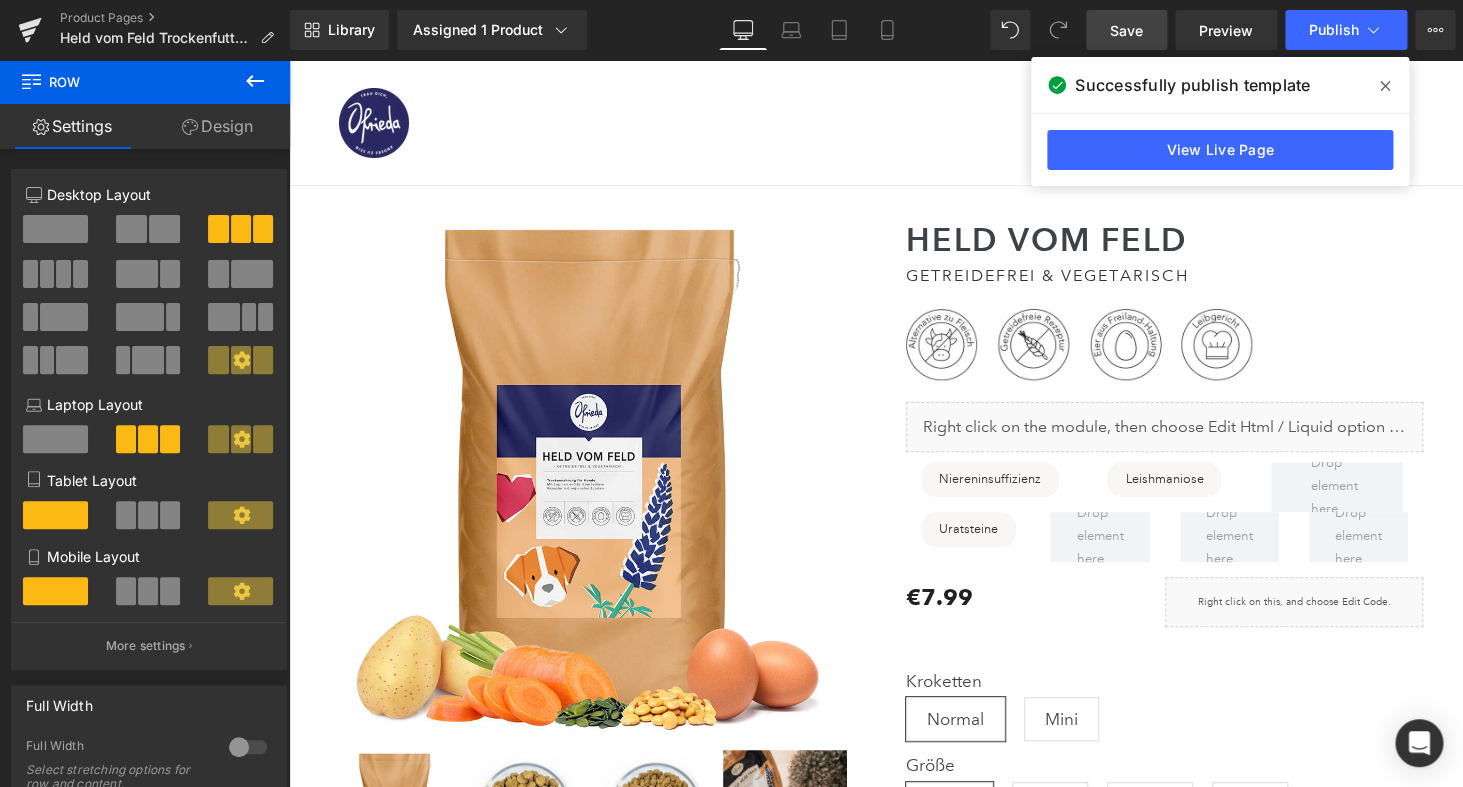 click on "Save" at bounding box center [1126, 30] 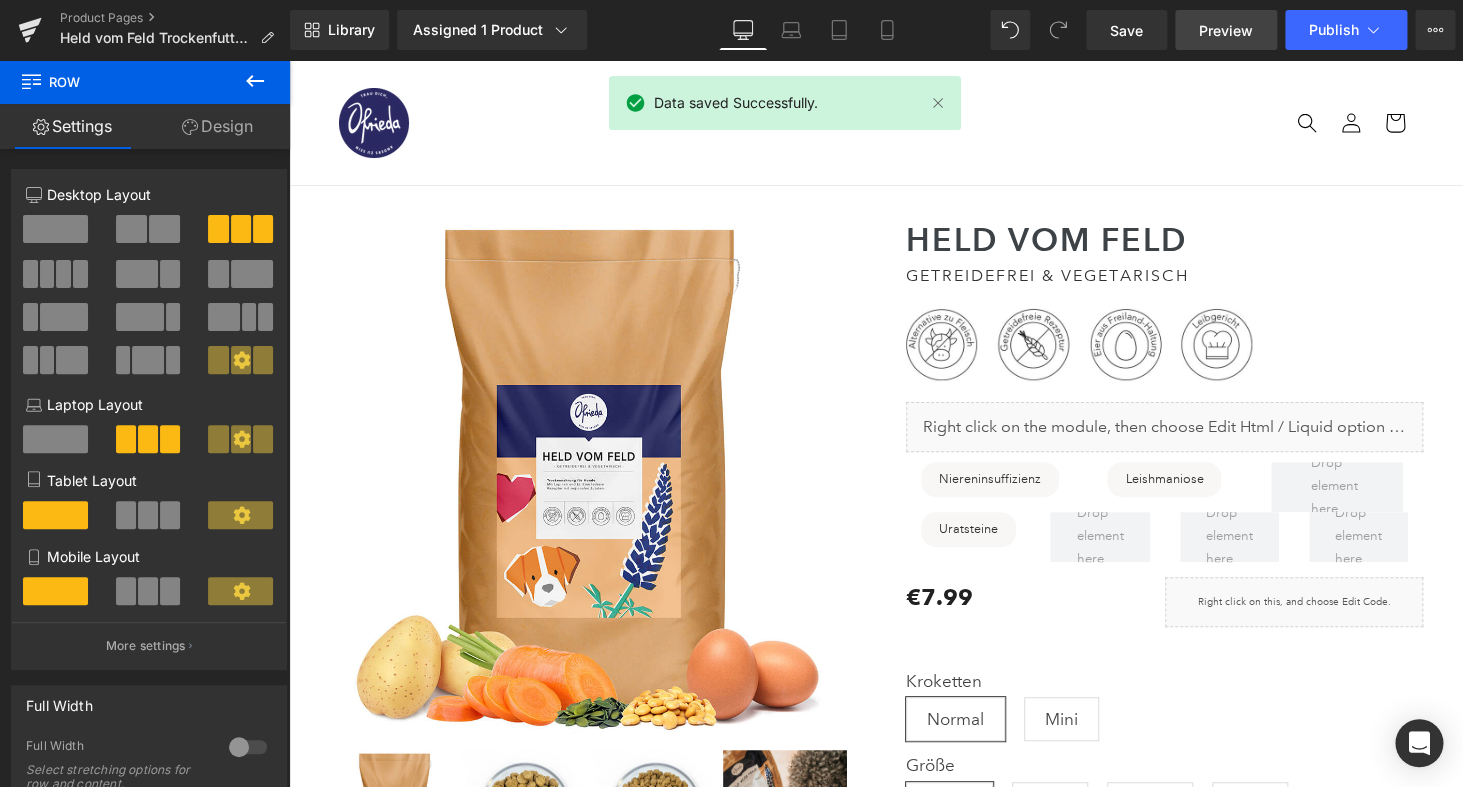 click on "Preview" at bounding box center (1226, 30) 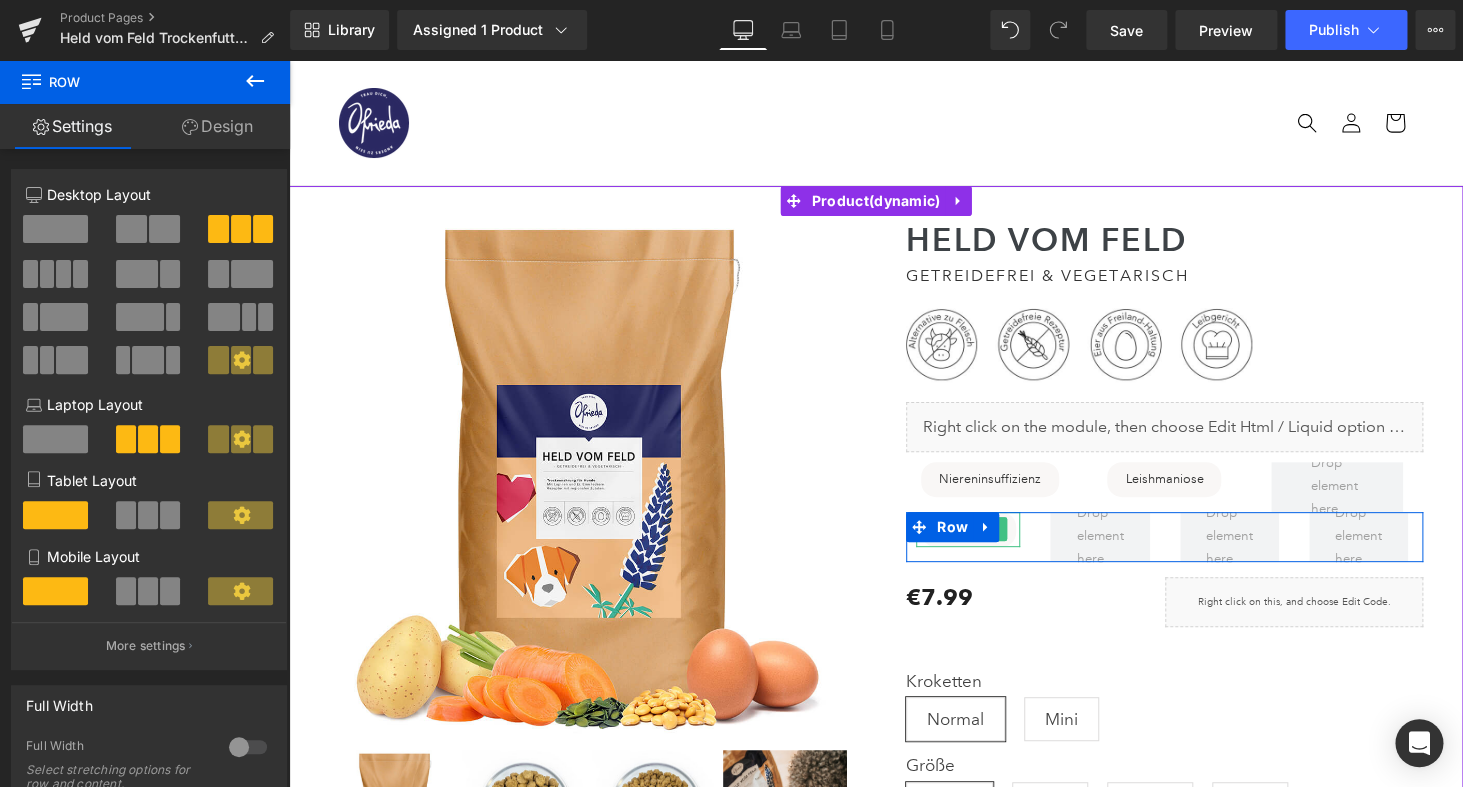 click on "Uratsteine" at bounding box center [968, 529] 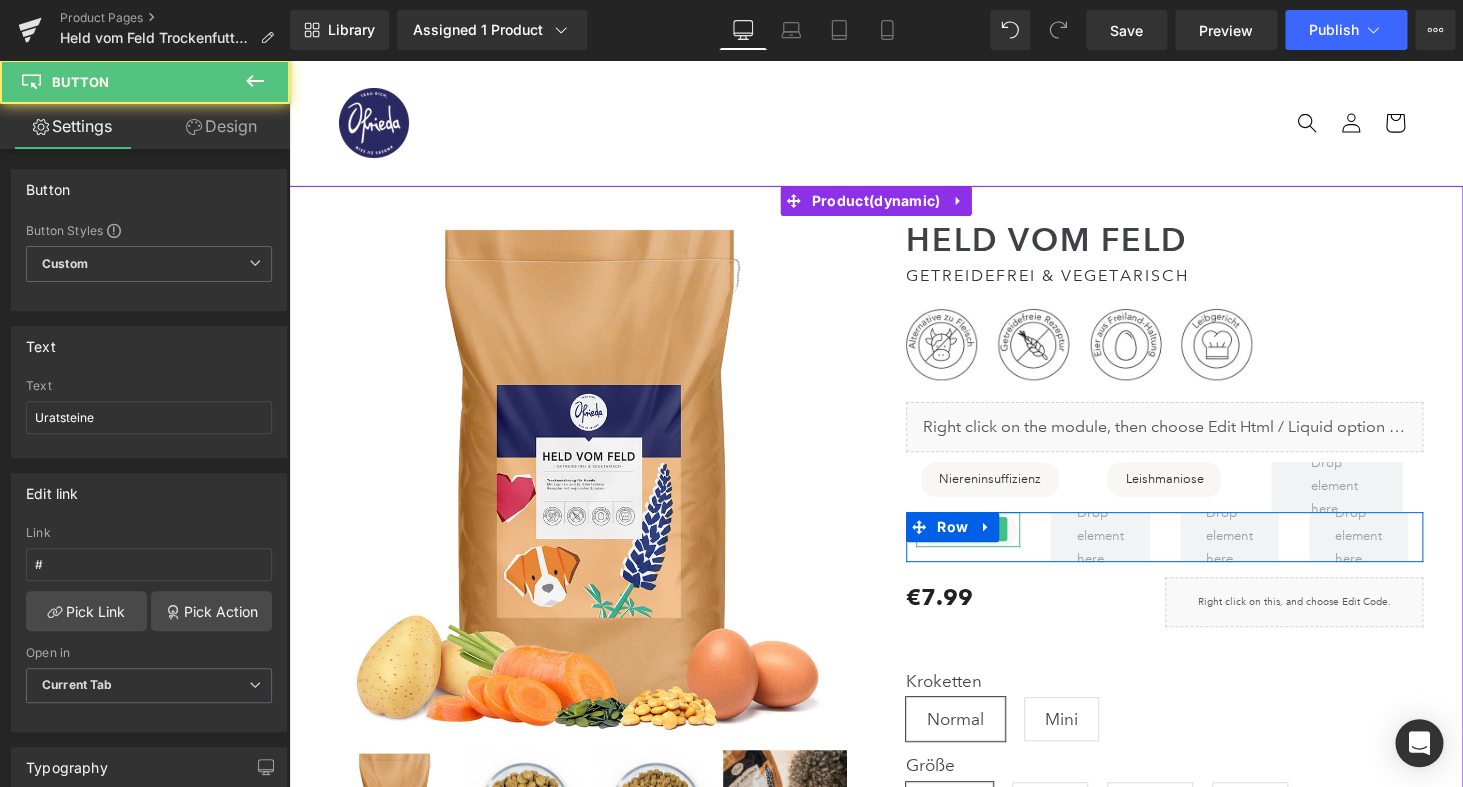 scroll, scrollTop: 897, scrollLeft: 0, axis: vertical 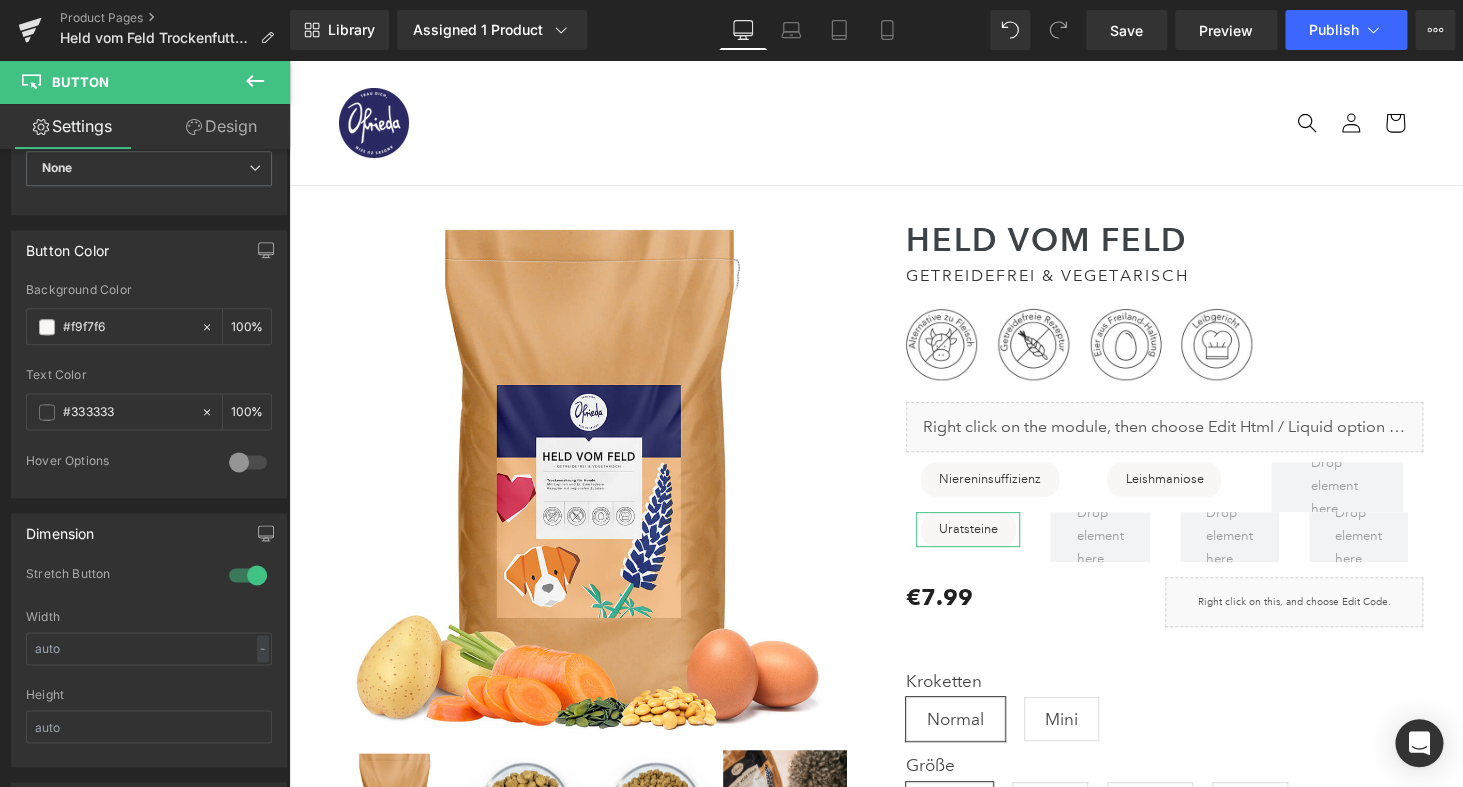 click on "Design" at bounding box center (221, 126) 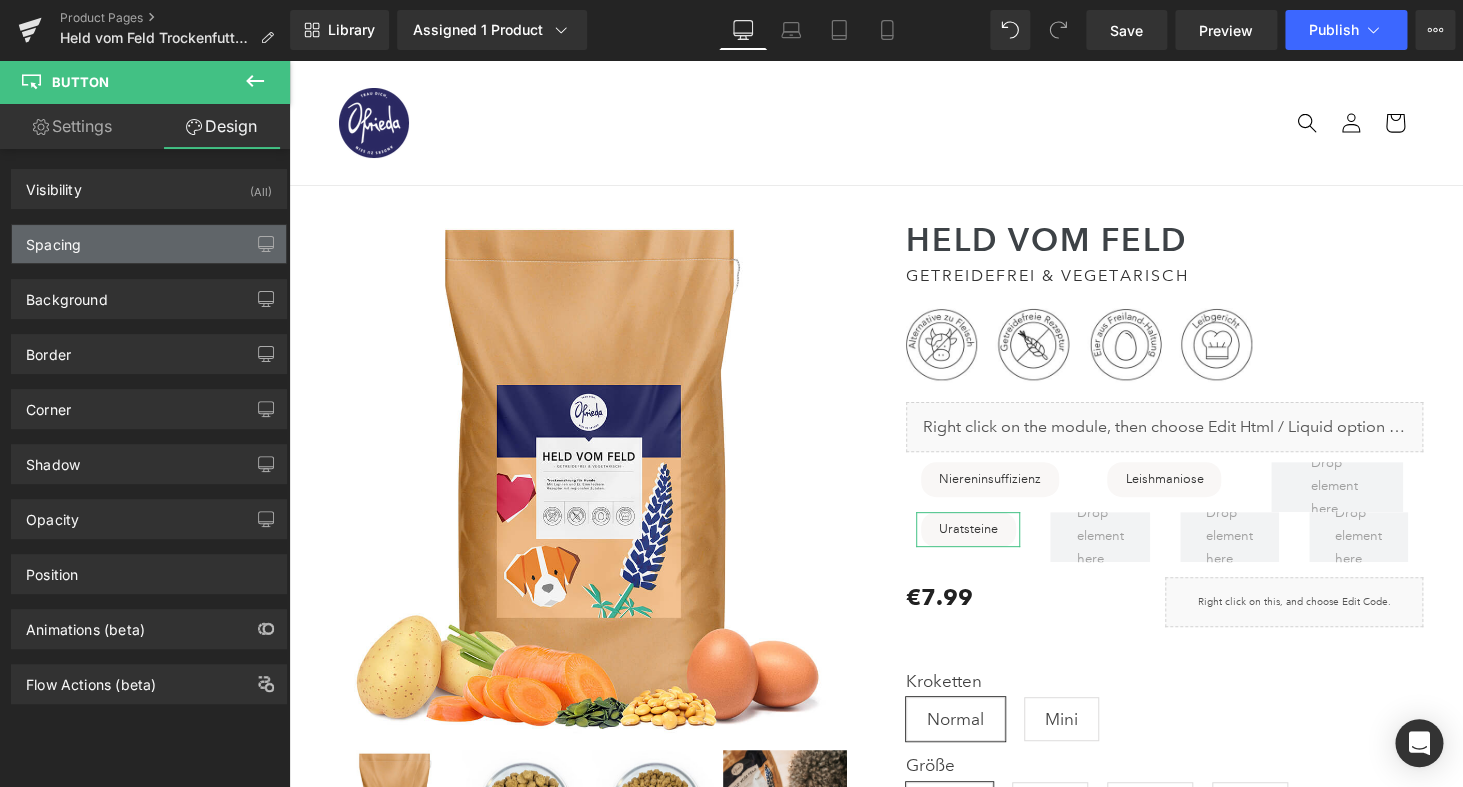 type on "0" 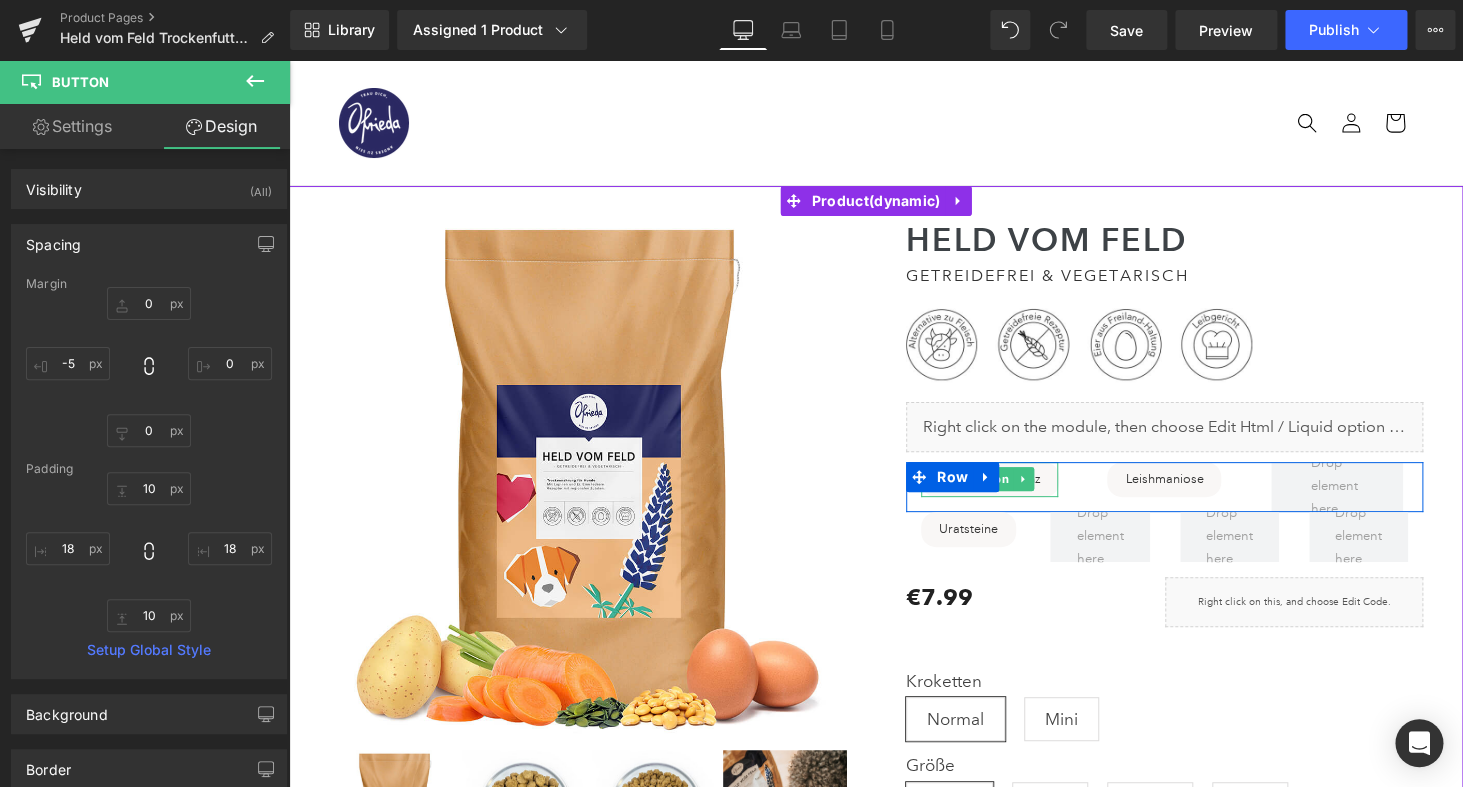 click on "Niereninsuffizienz" at bounding box center [990, 479] 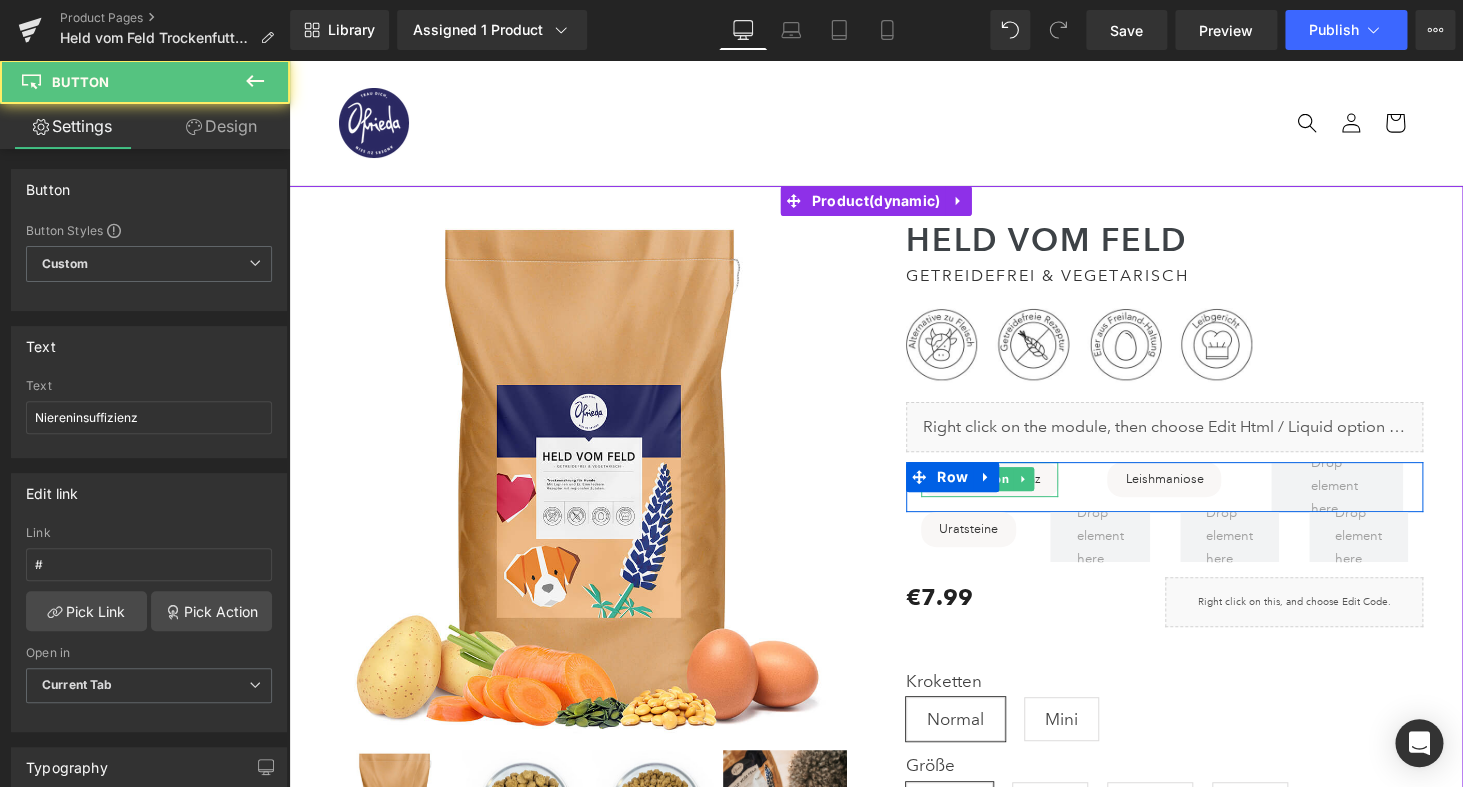 scroll, scrollTop: 897, scrollLeft: 0, axis: vertical 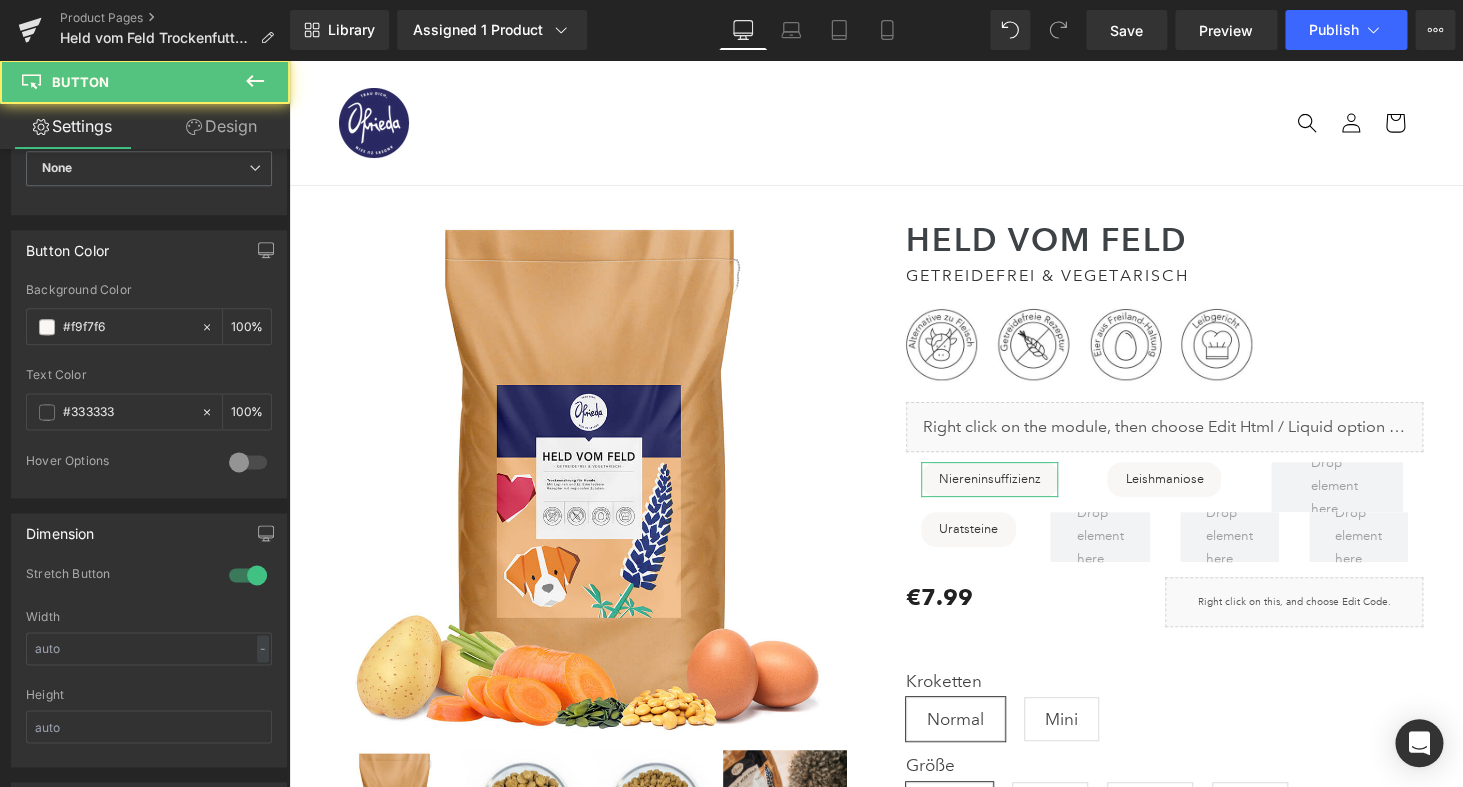 click on "Design" at bounding box center [221, 126] 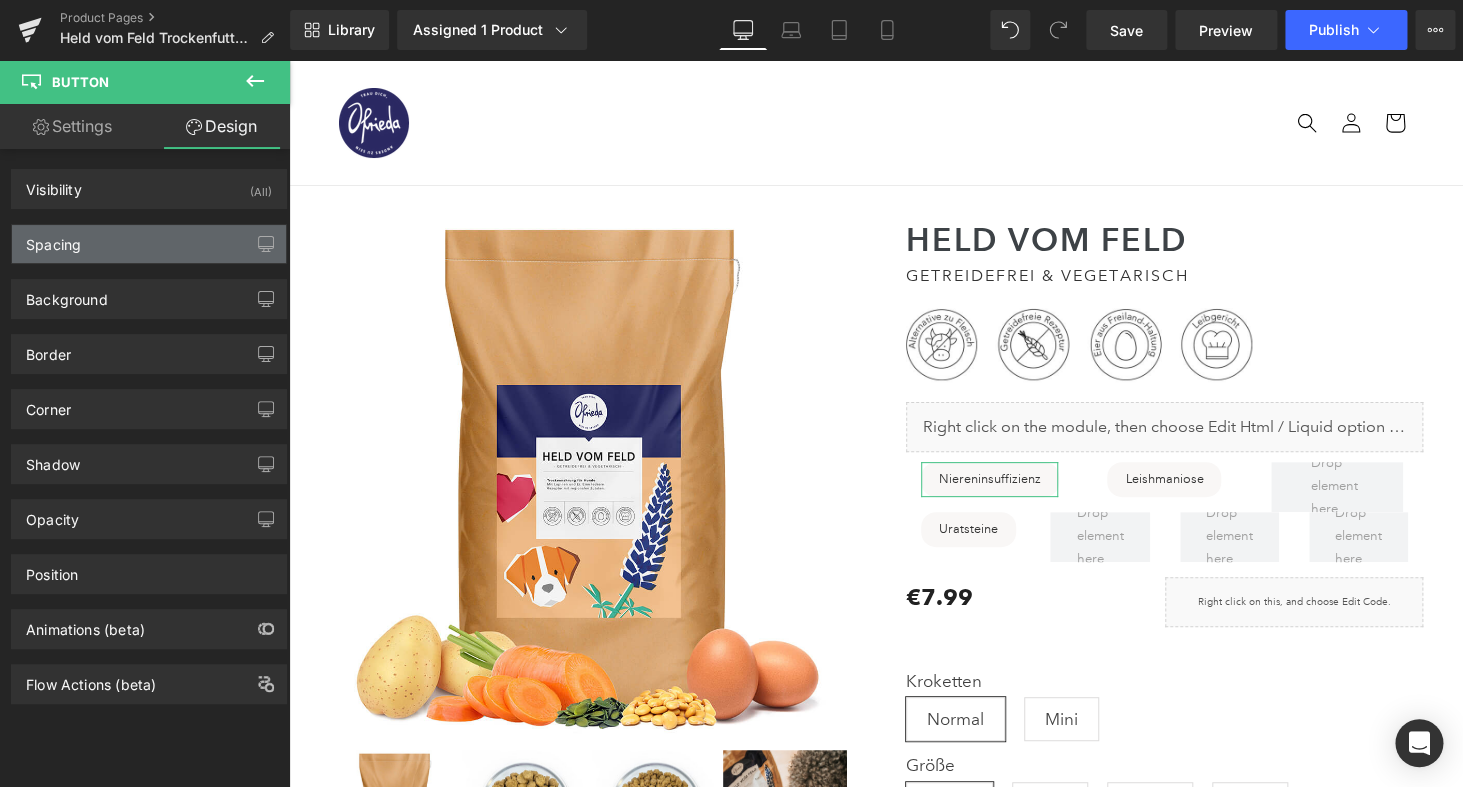 type on "0" 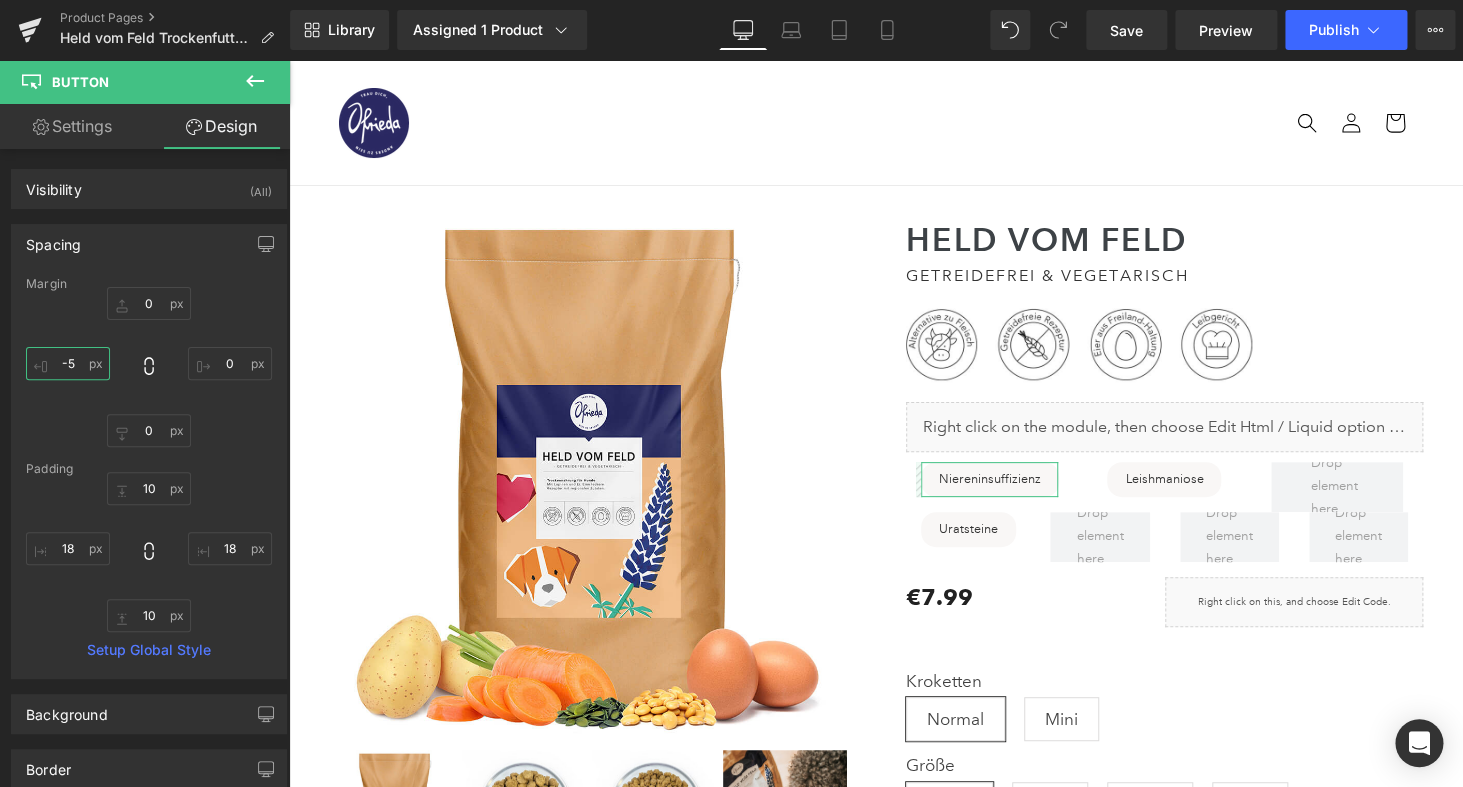 click on "-5" at bounding box center (68, 363) 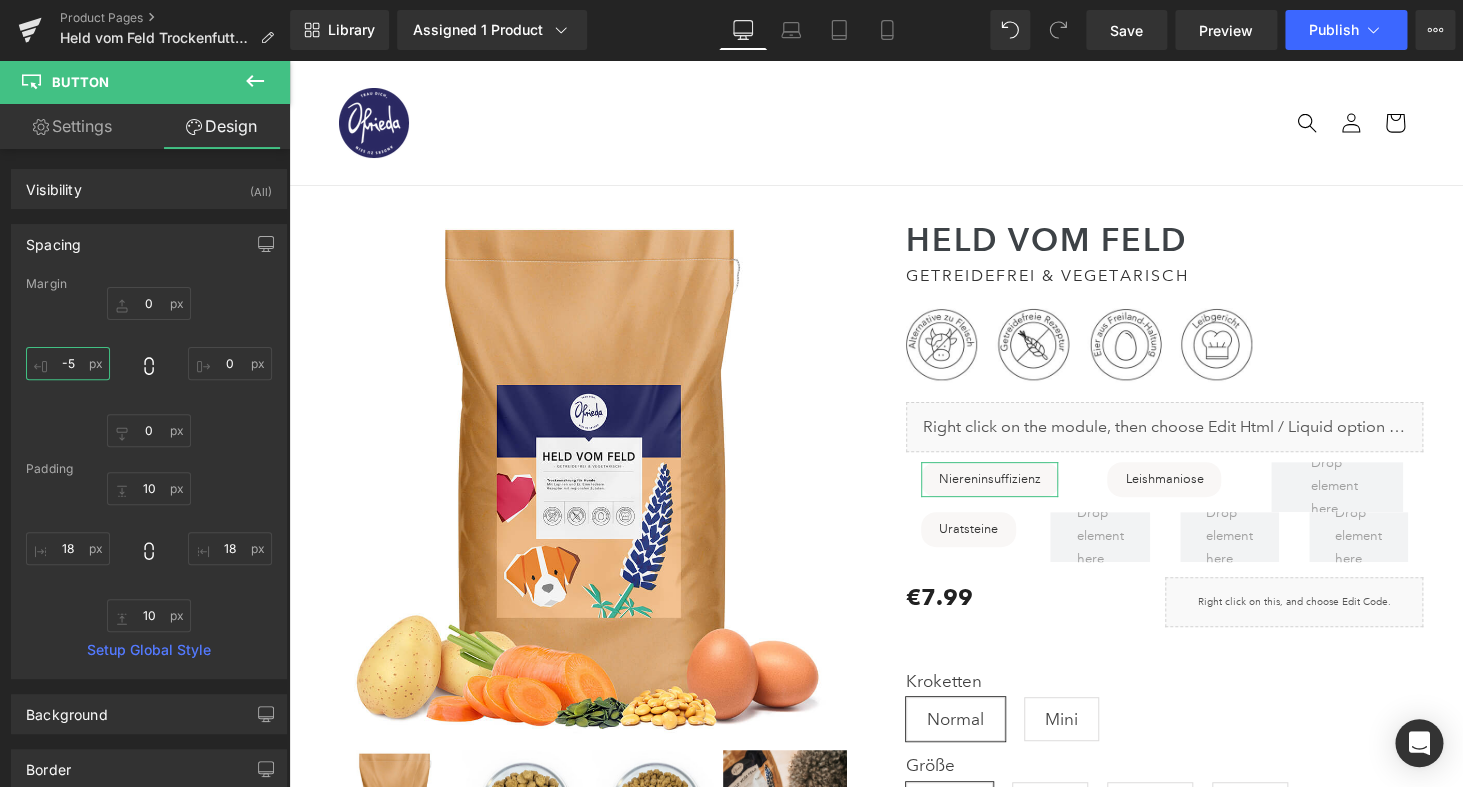 click on "-5" at bounding box center (68, 363) 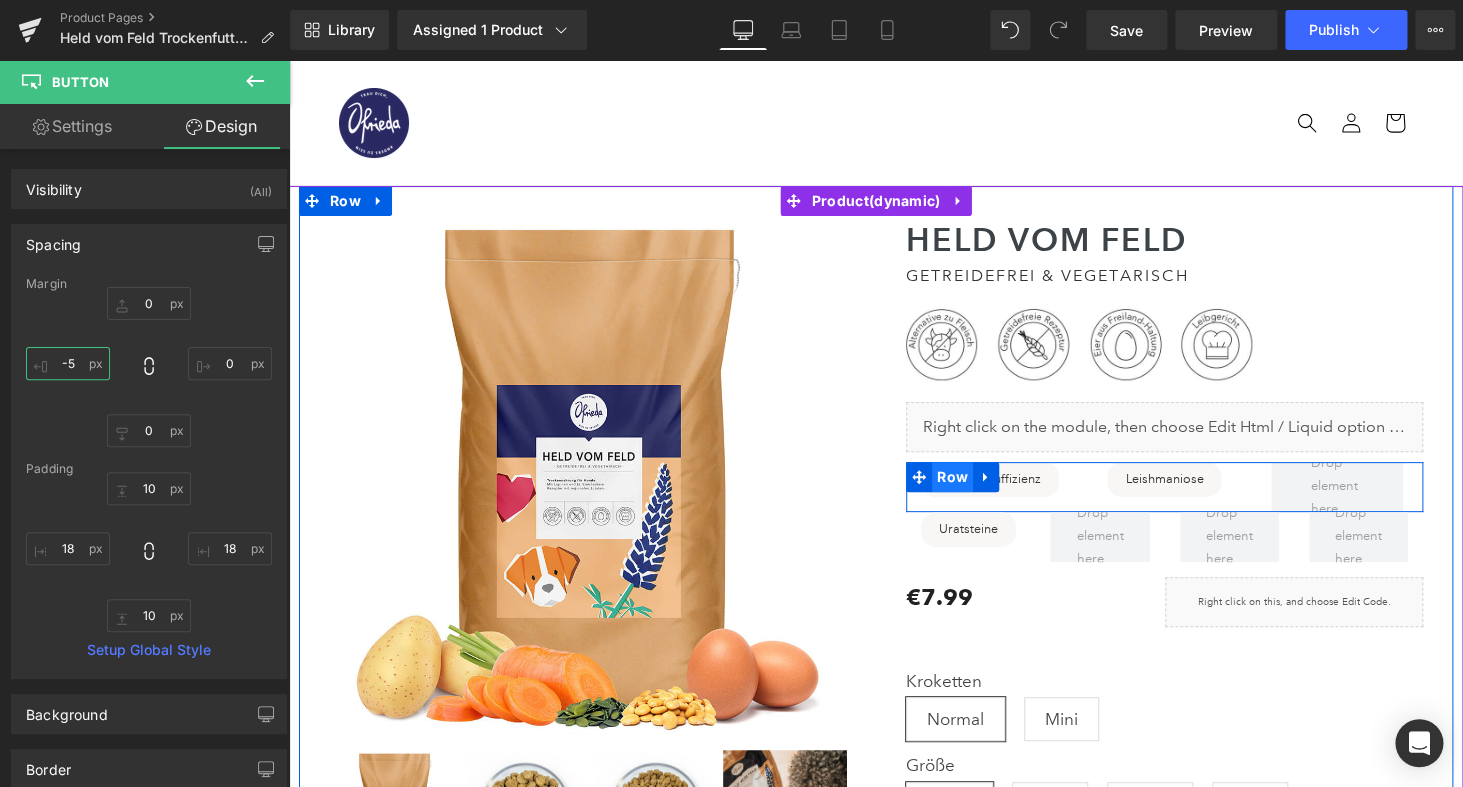 click on "Row" at bounding box center [952, 477] 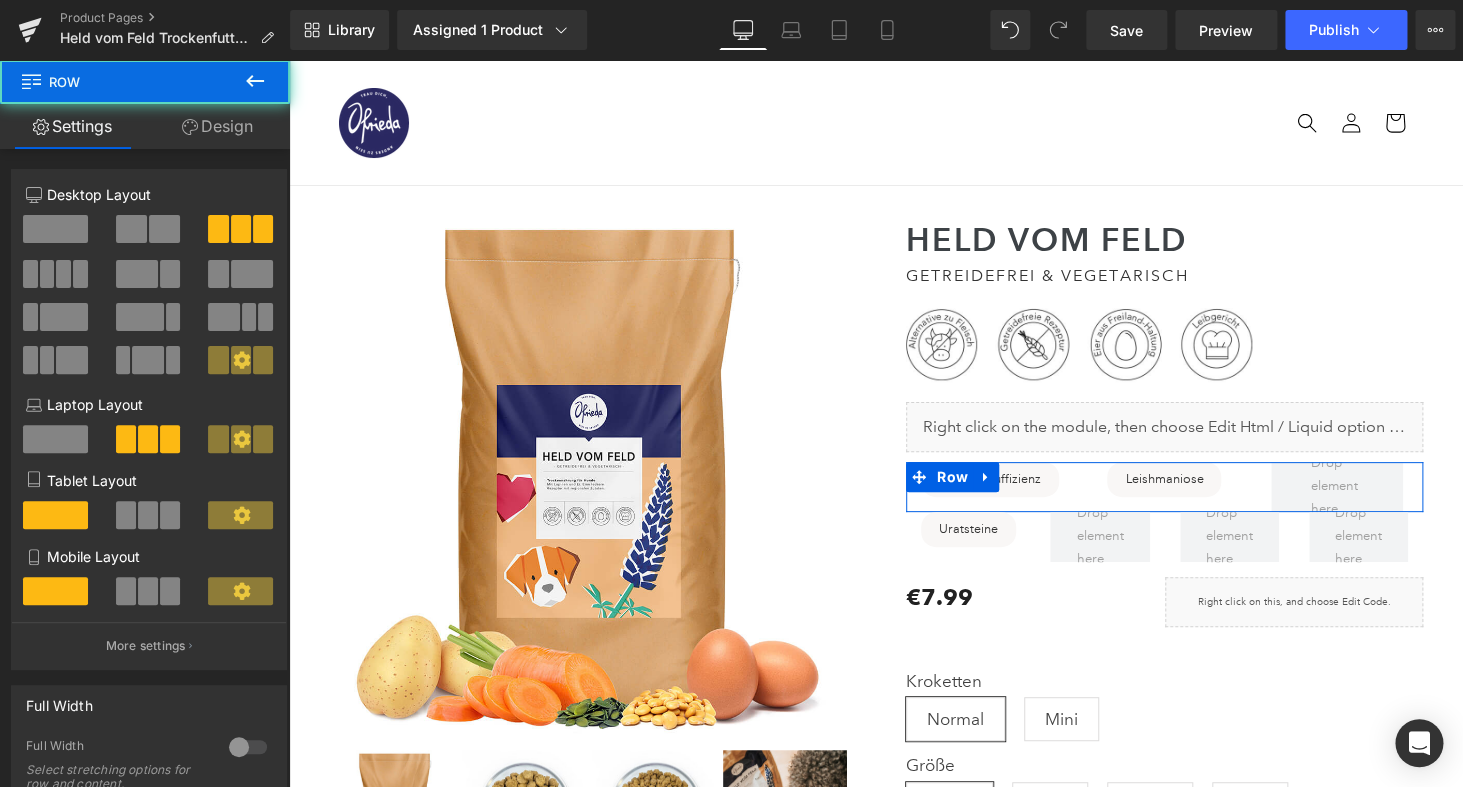 click on "Design" at bounding box center (217, 126) 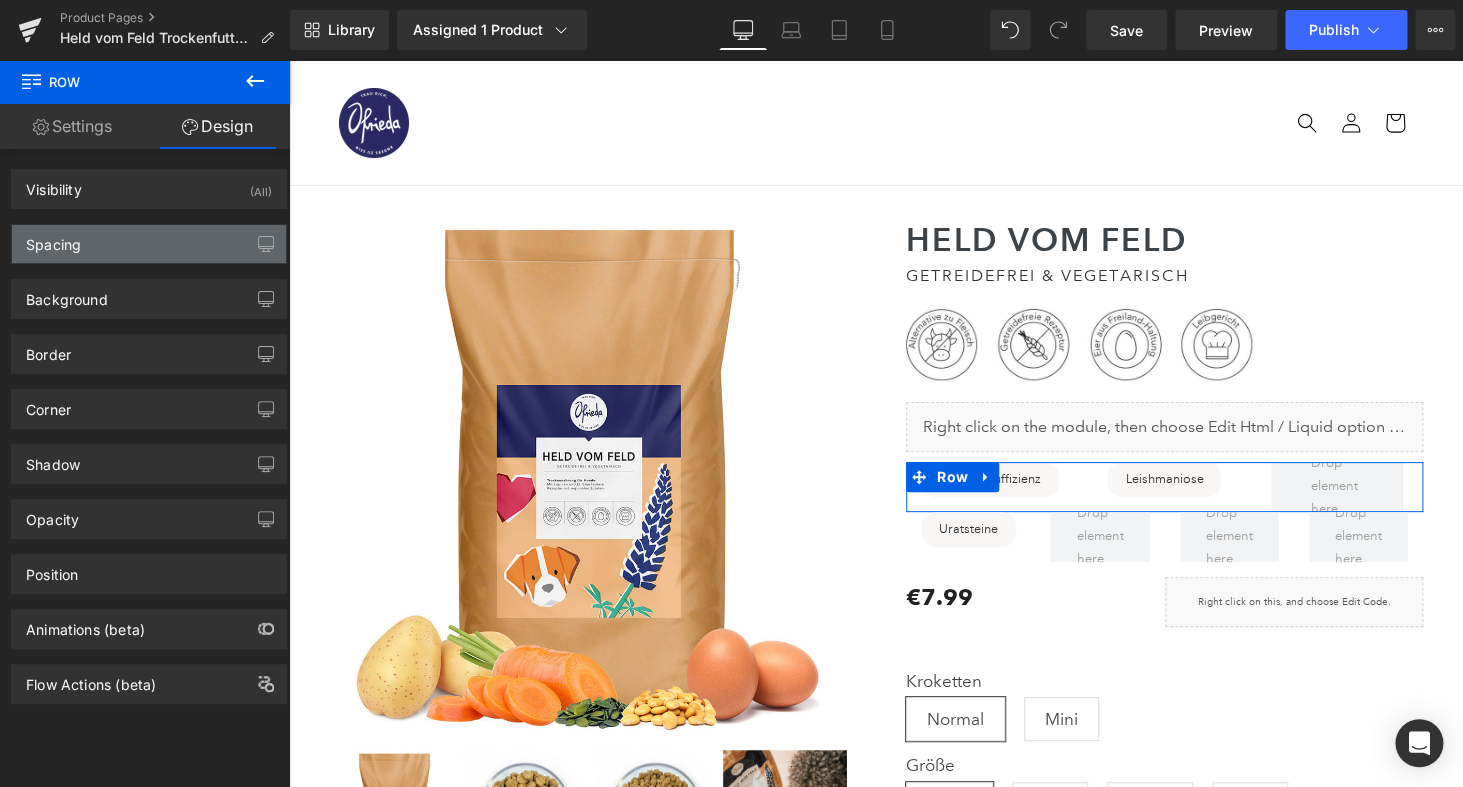 click on "Spacing" at bounding box center [149, 244] 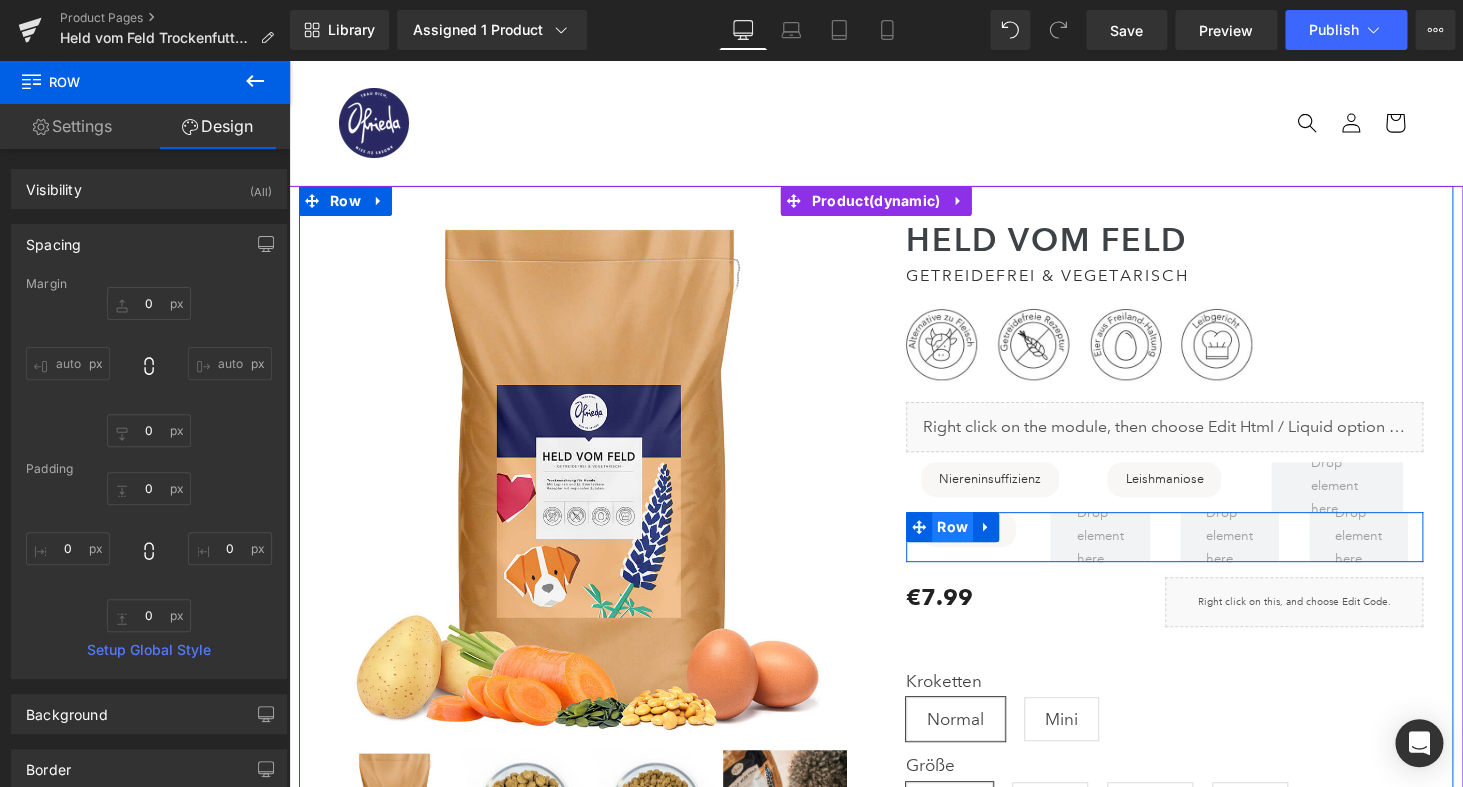 click on "Row" at bounding box center [952, 527] 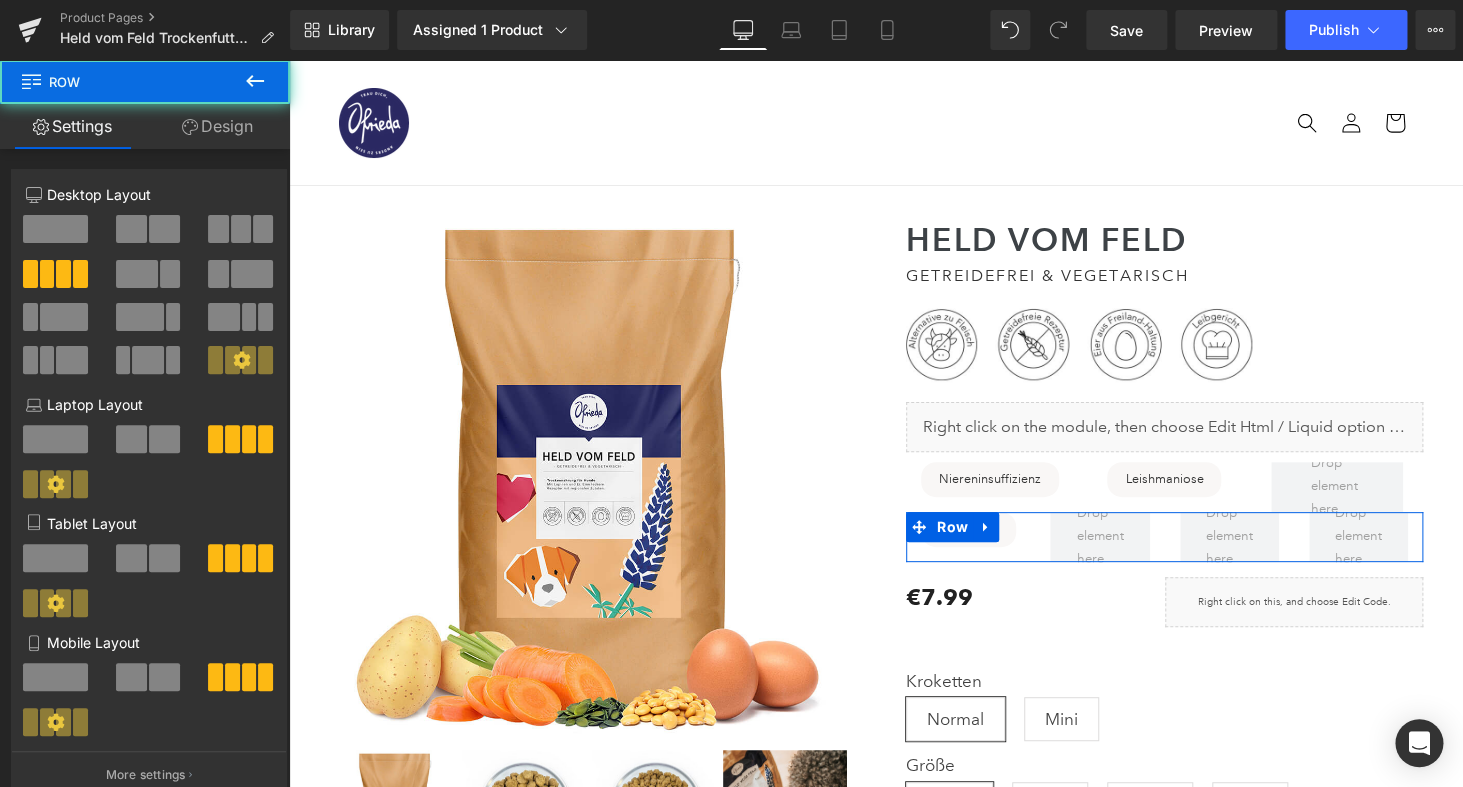 click on "Design" at bounding box center [217, 126] 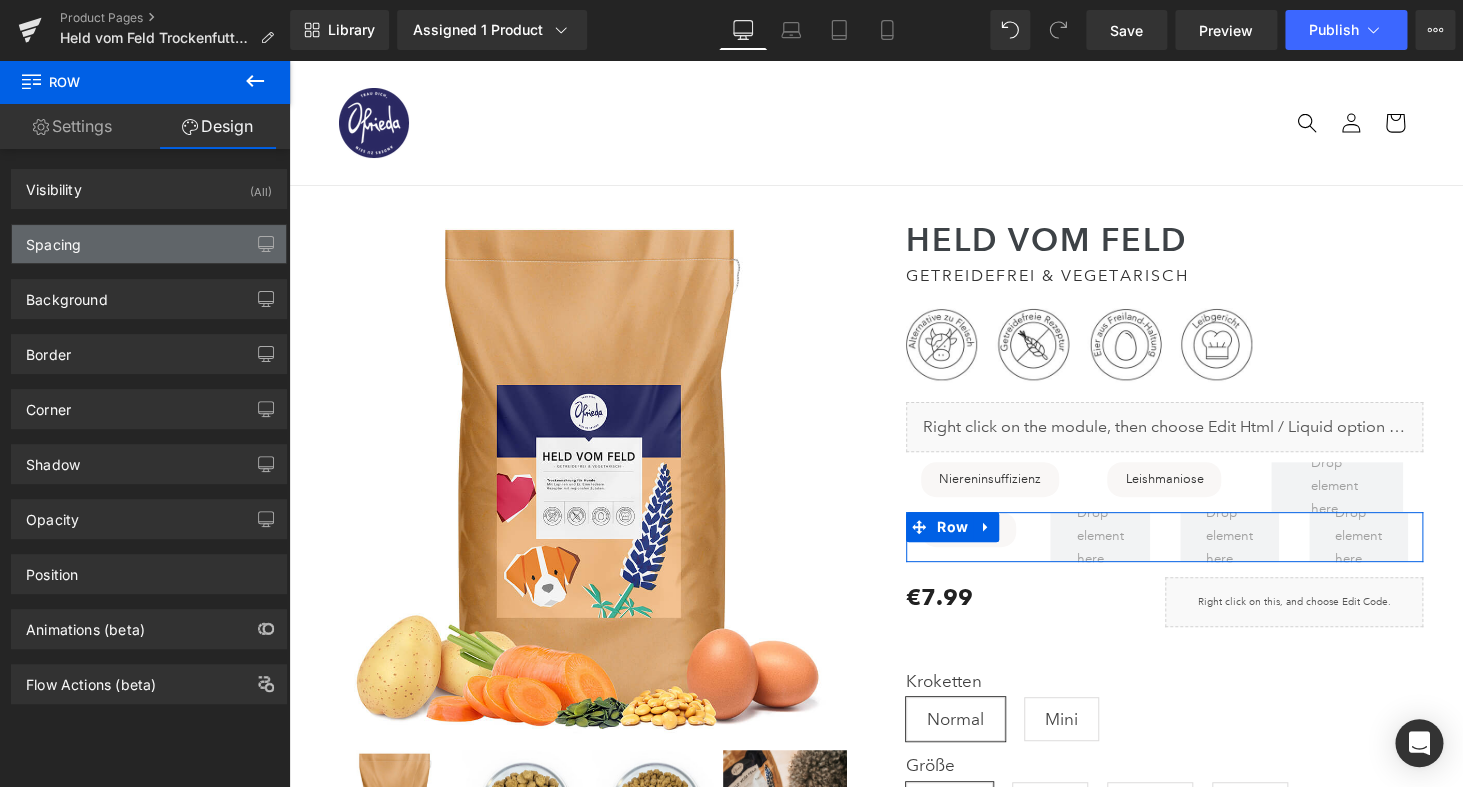 click on "Spacing" at bounding box center (149, 244) 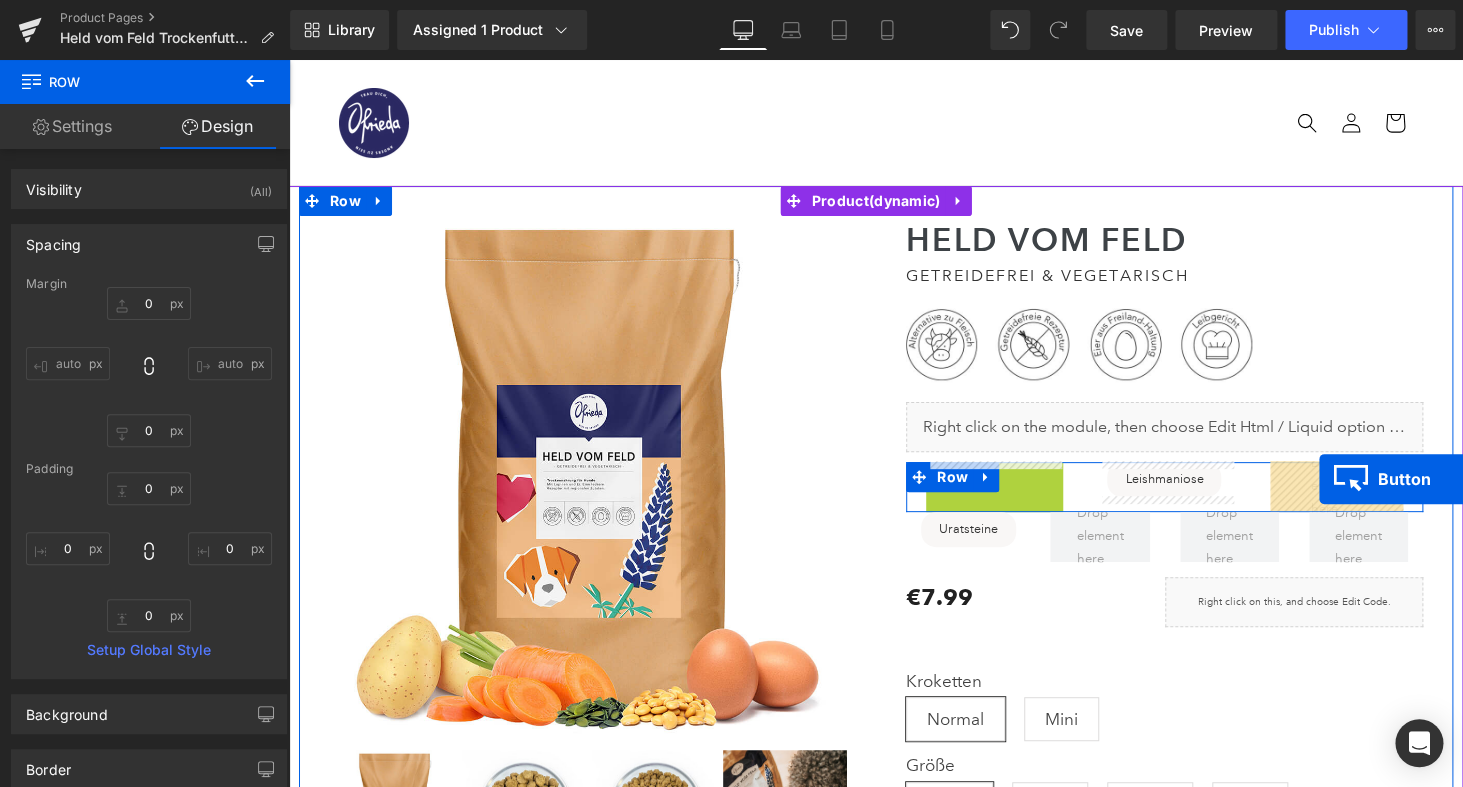 drag, startPoint x: 1014, startPoint y: 485, endPoint x: 1319, endPoint y: 479, distance: 305.05902 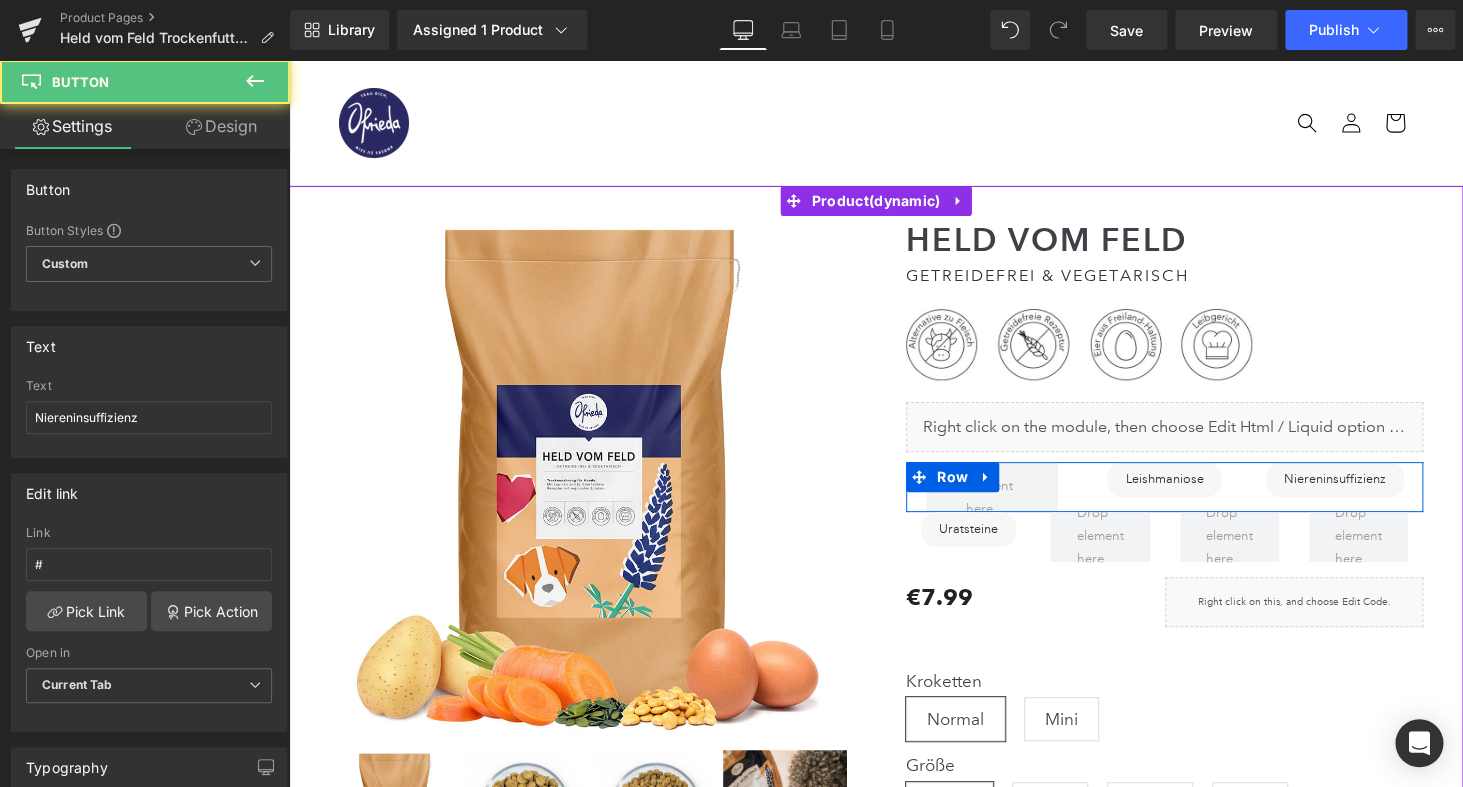 scroll, scrollTop: 897, scrollLeft: 0, axis: vertical 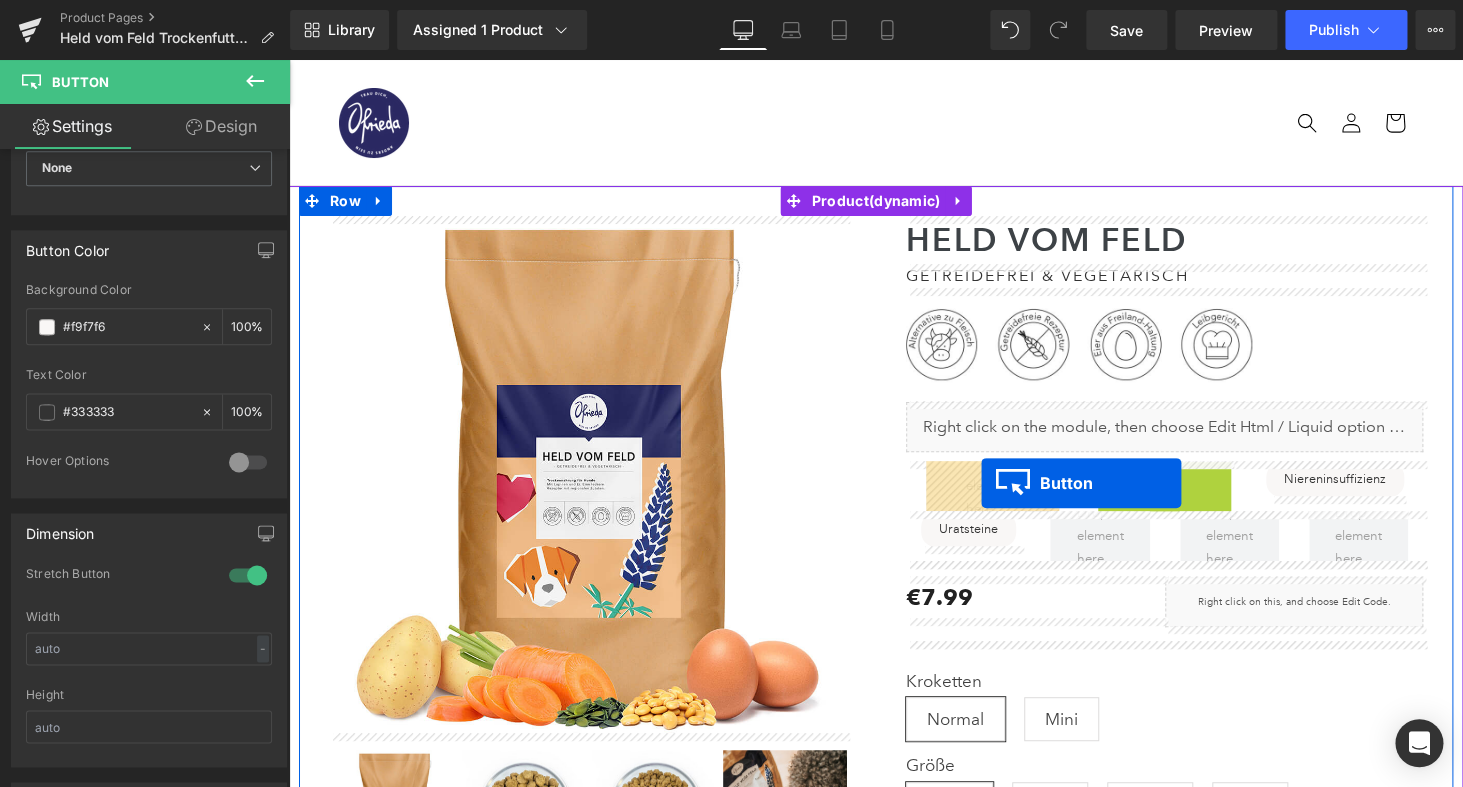 drag, startPoint x: 1159, startPoint y: 485, endPoint x: 981, endPoint y: 483, distance: 178.01123 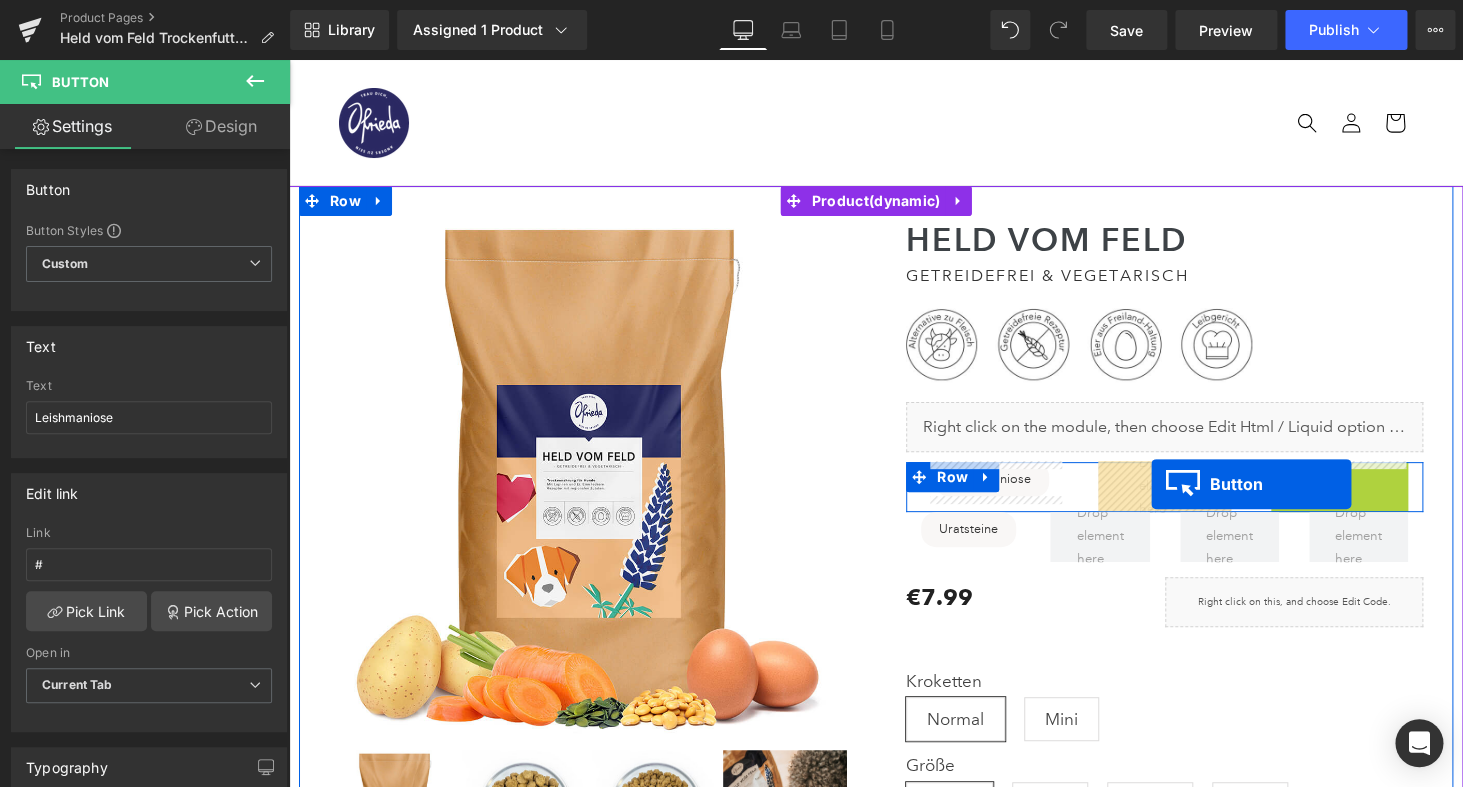 drag, startPoint x: 1326, startPoint y: 484, endPoint x: 1151, endPoint y: 484, distance: 175 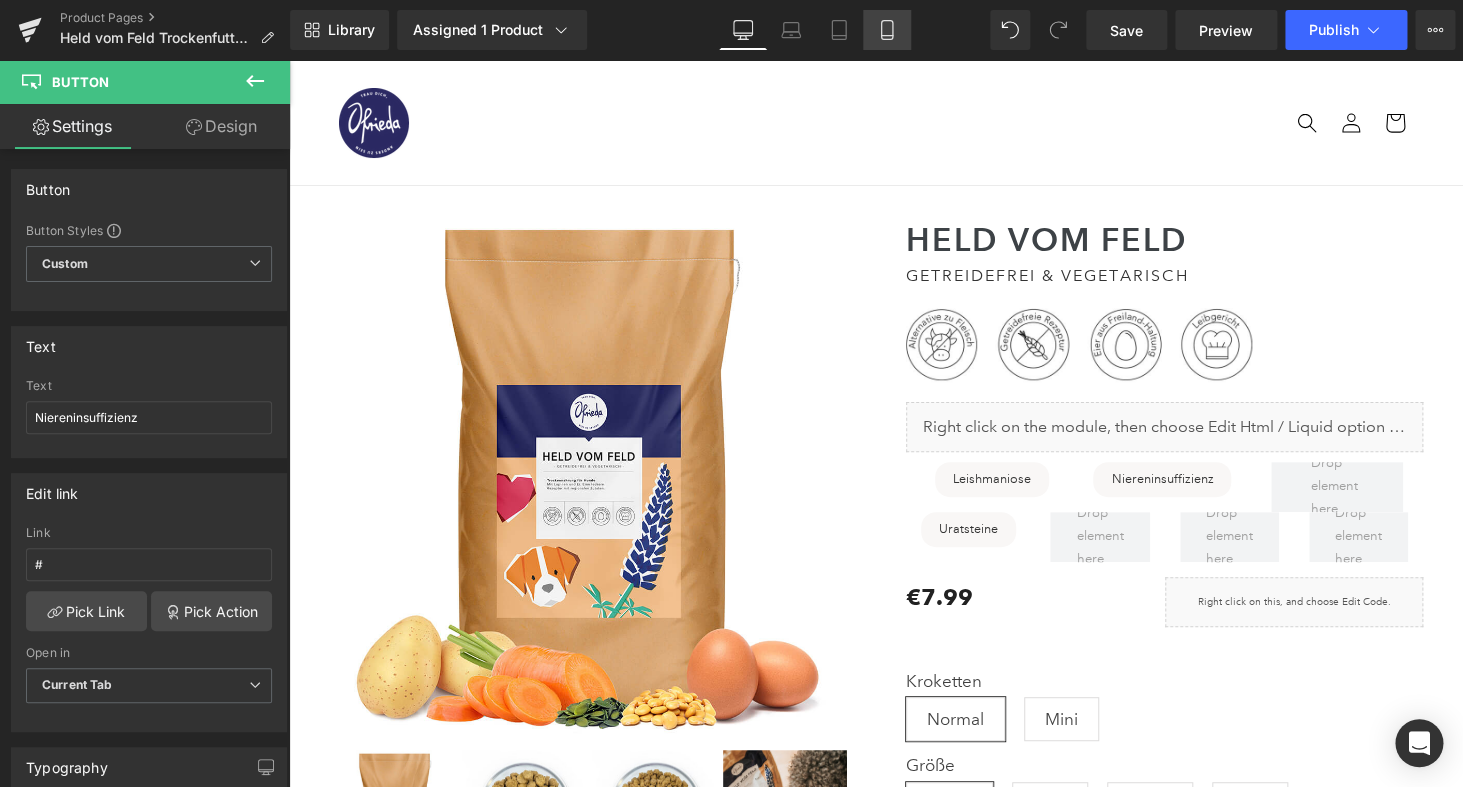 click 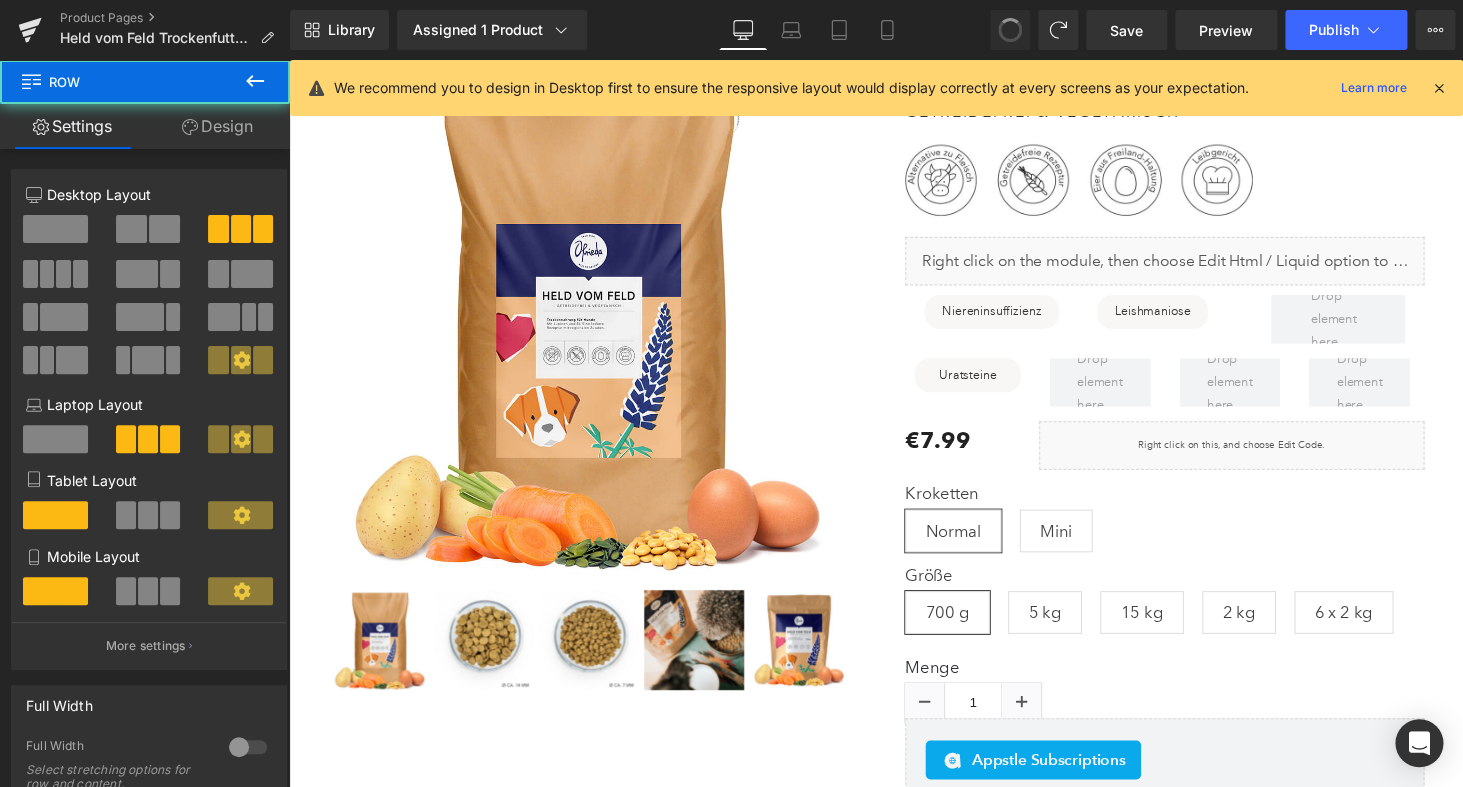 scroll, scrollTop: 197, scrollLeft: 0, axis: vertical 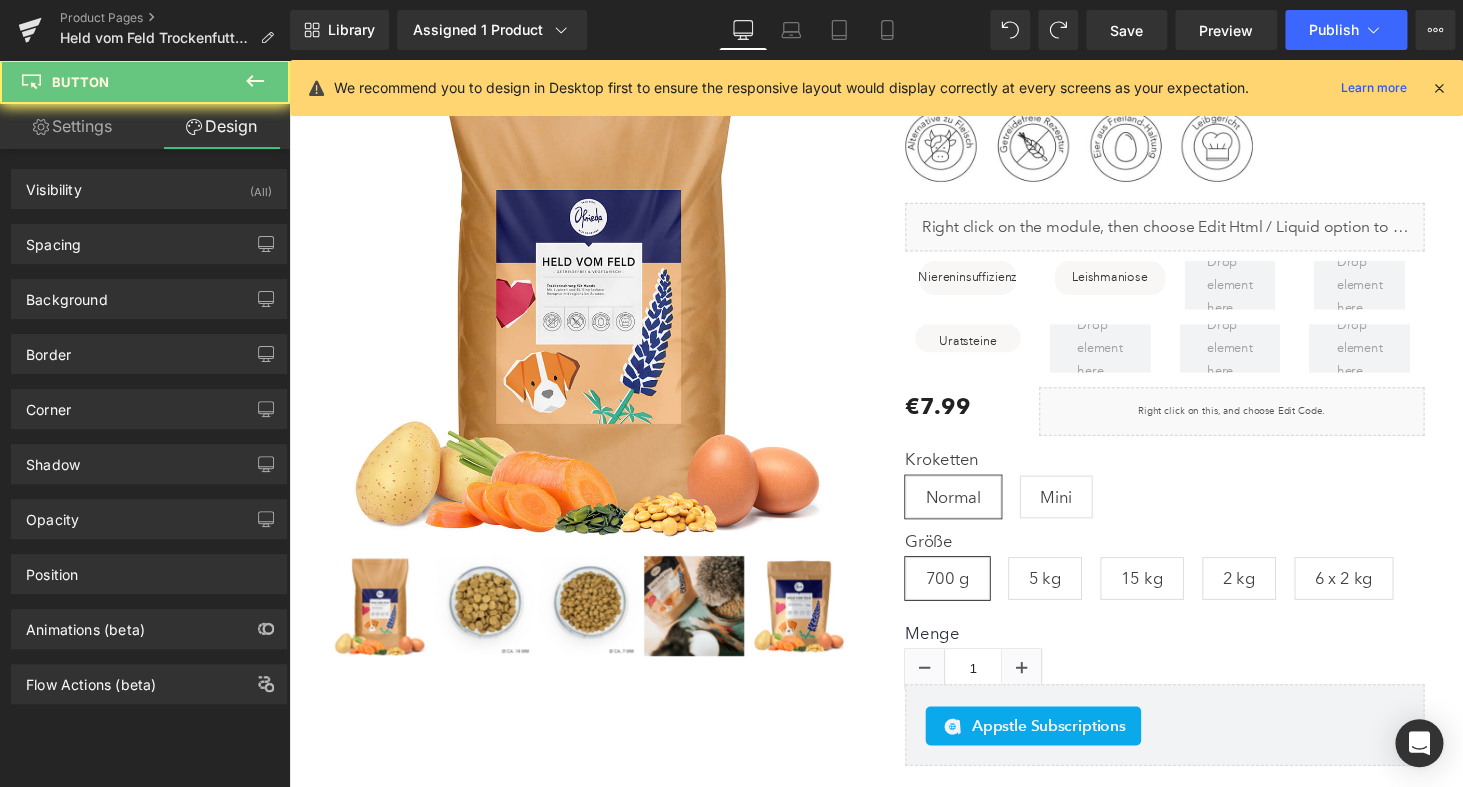 type on "100" 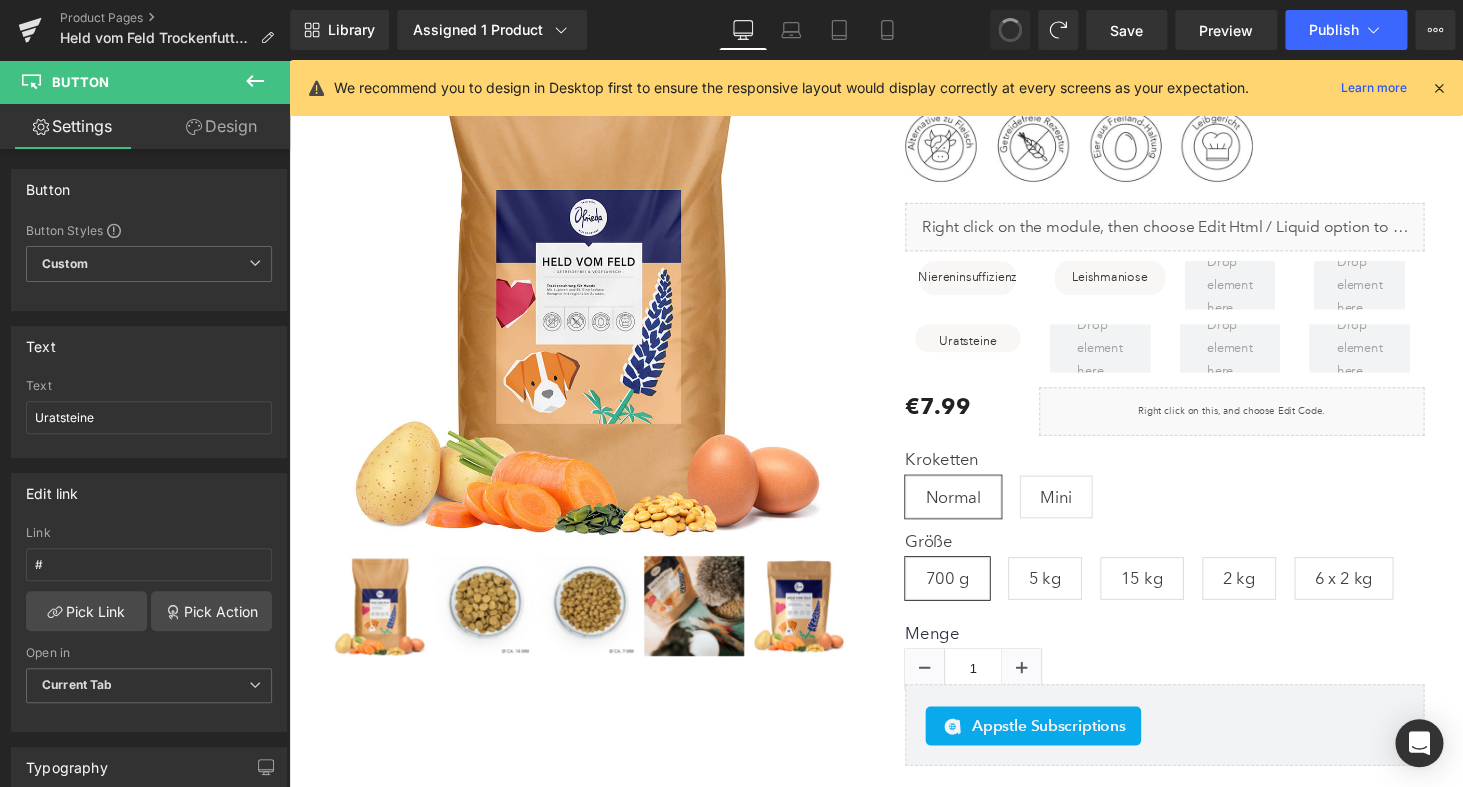 type on "100" 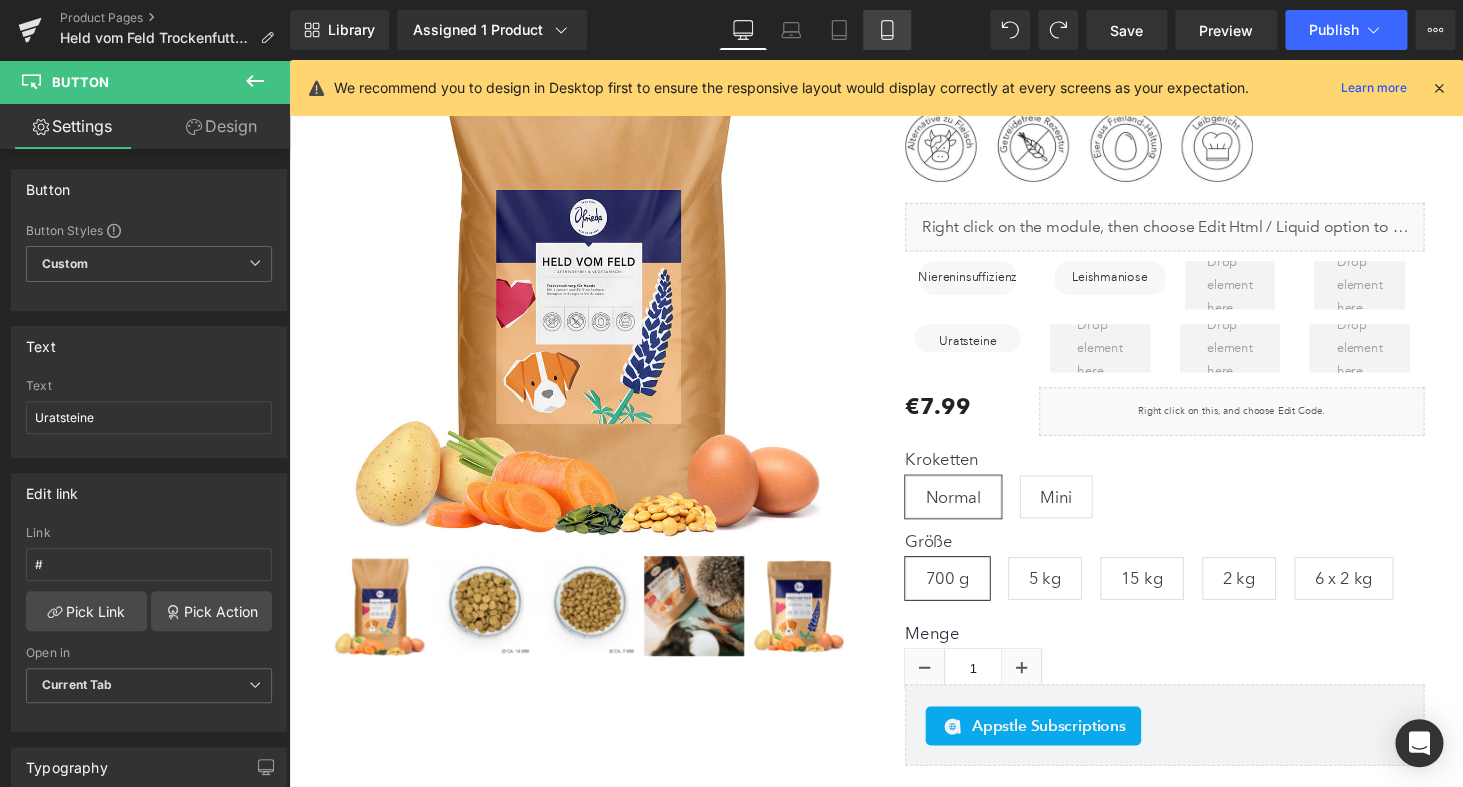 click on "Mobile" at bounding box center [887, 30] 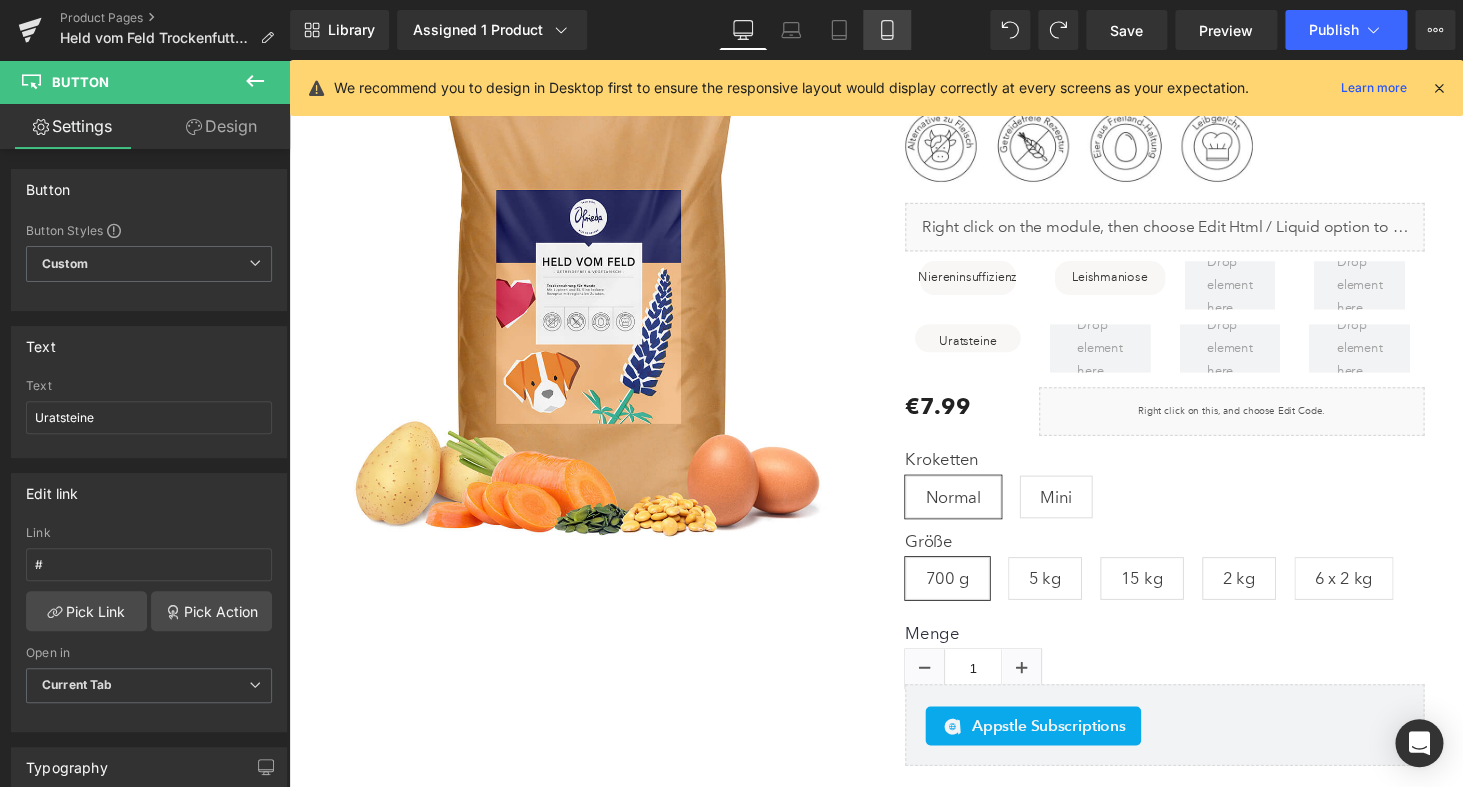 scroll, scrollTop: 164, scrollLeft: 0, axis: vertical 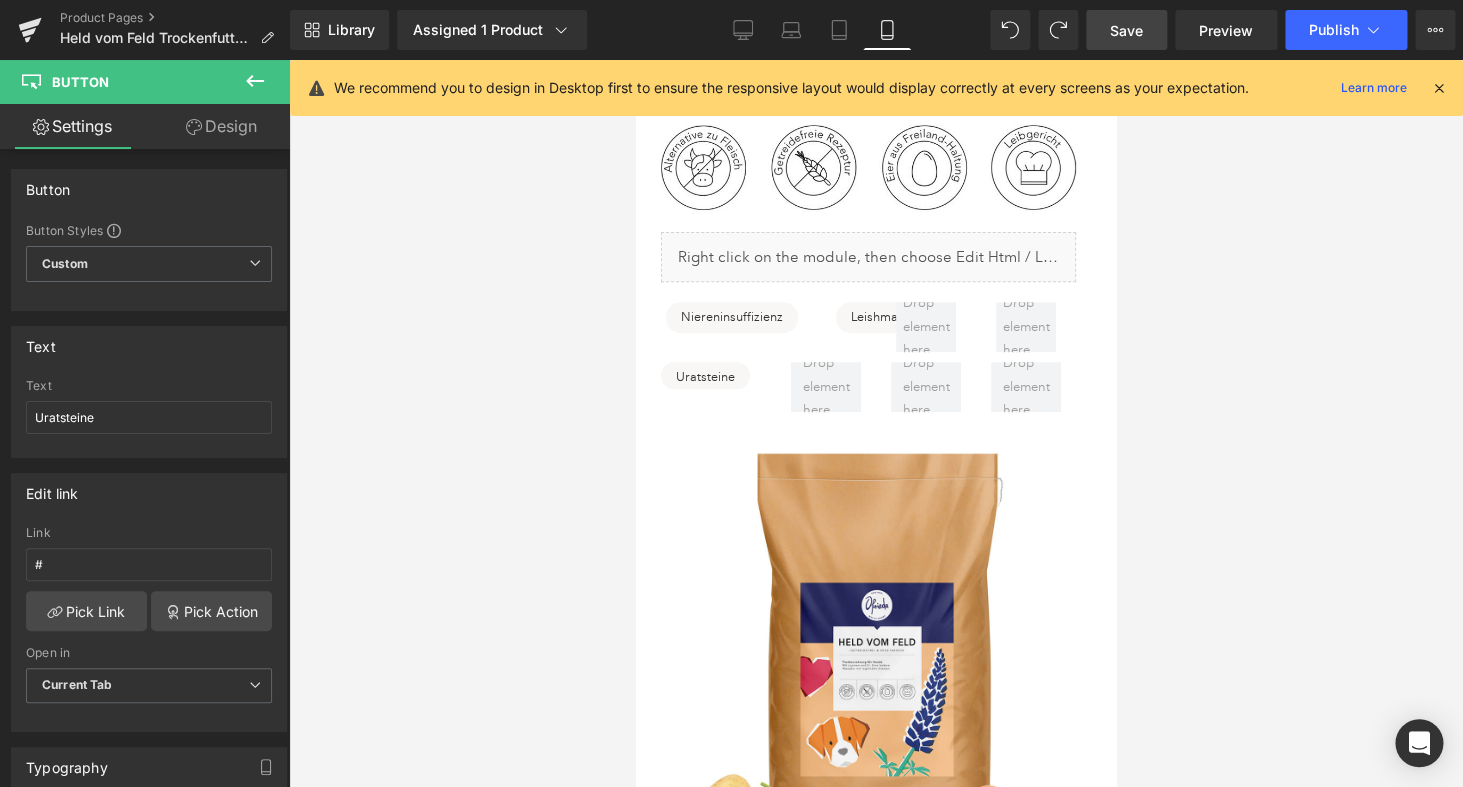 click on "Save" at bounding box center [1126, 30] 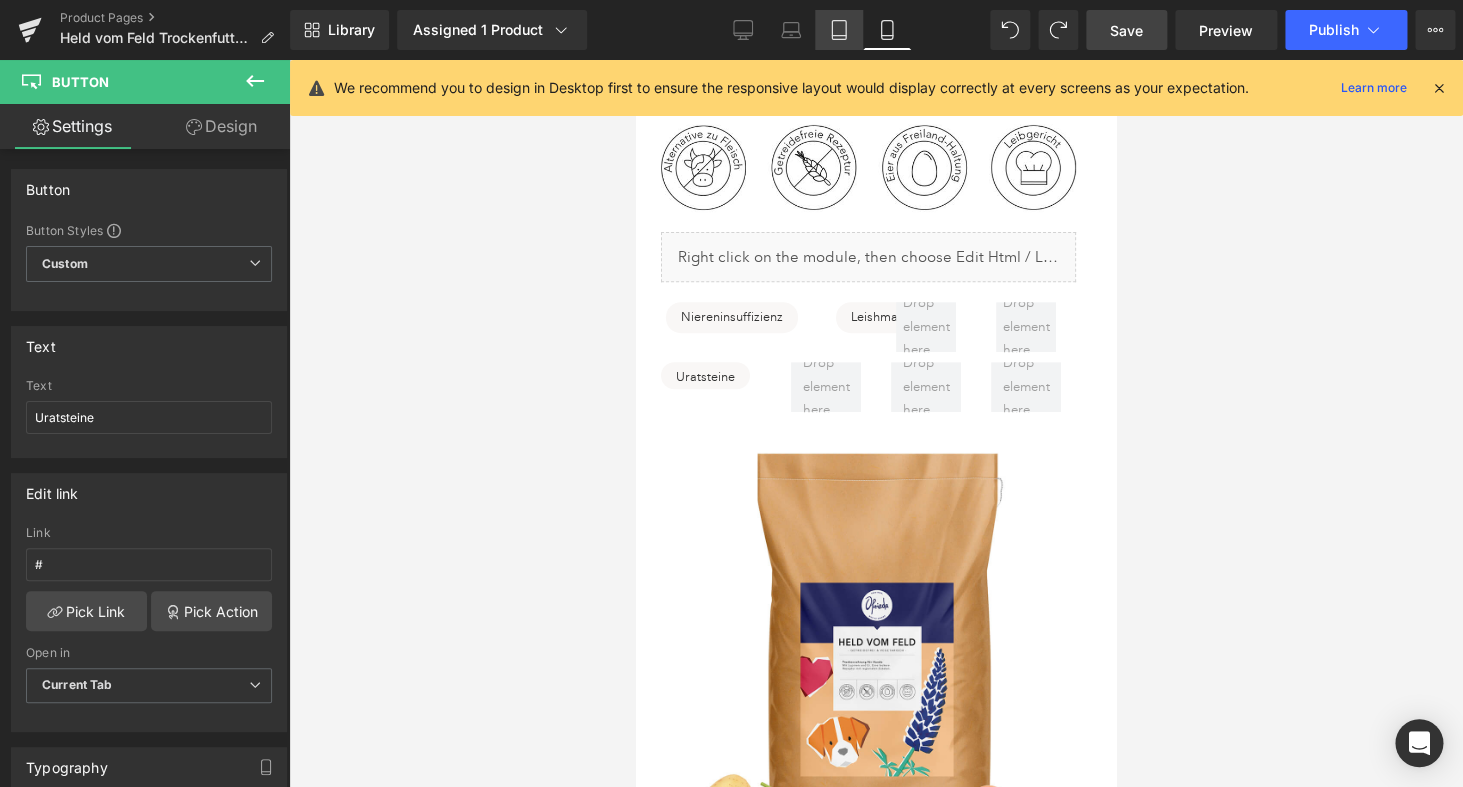 click 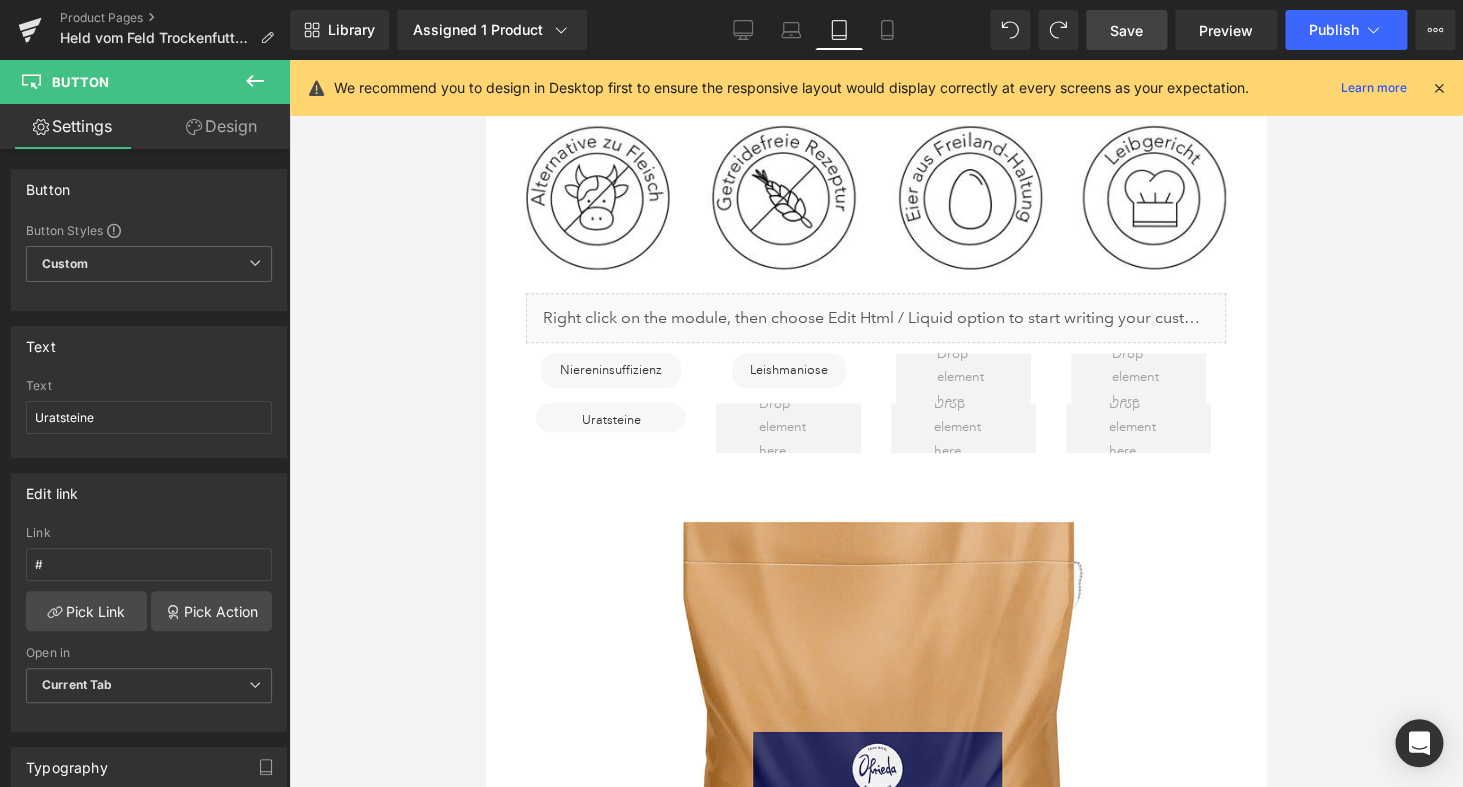 scroll, scrollTop: 204, scrollLeft: 0, axis: vertical 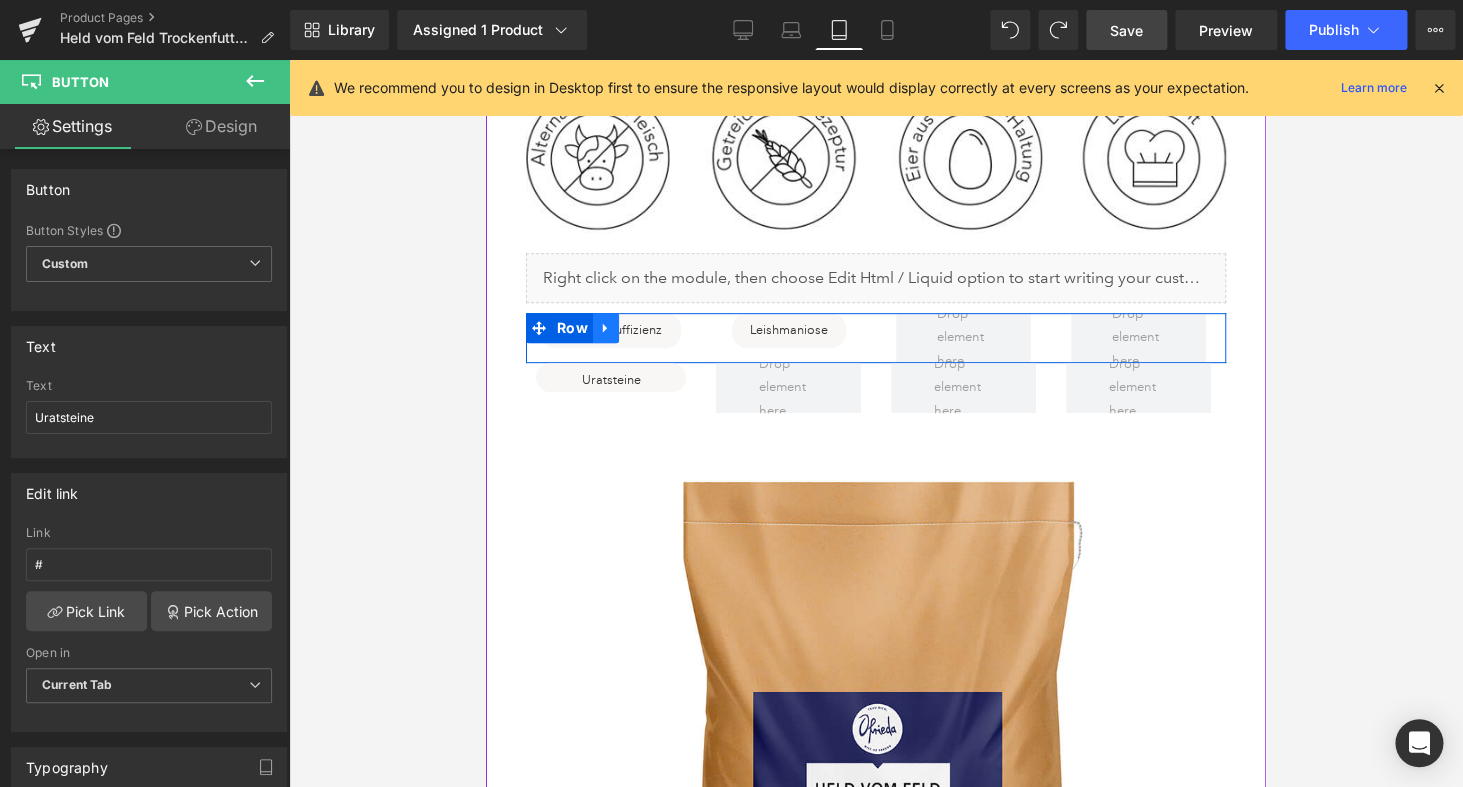 click 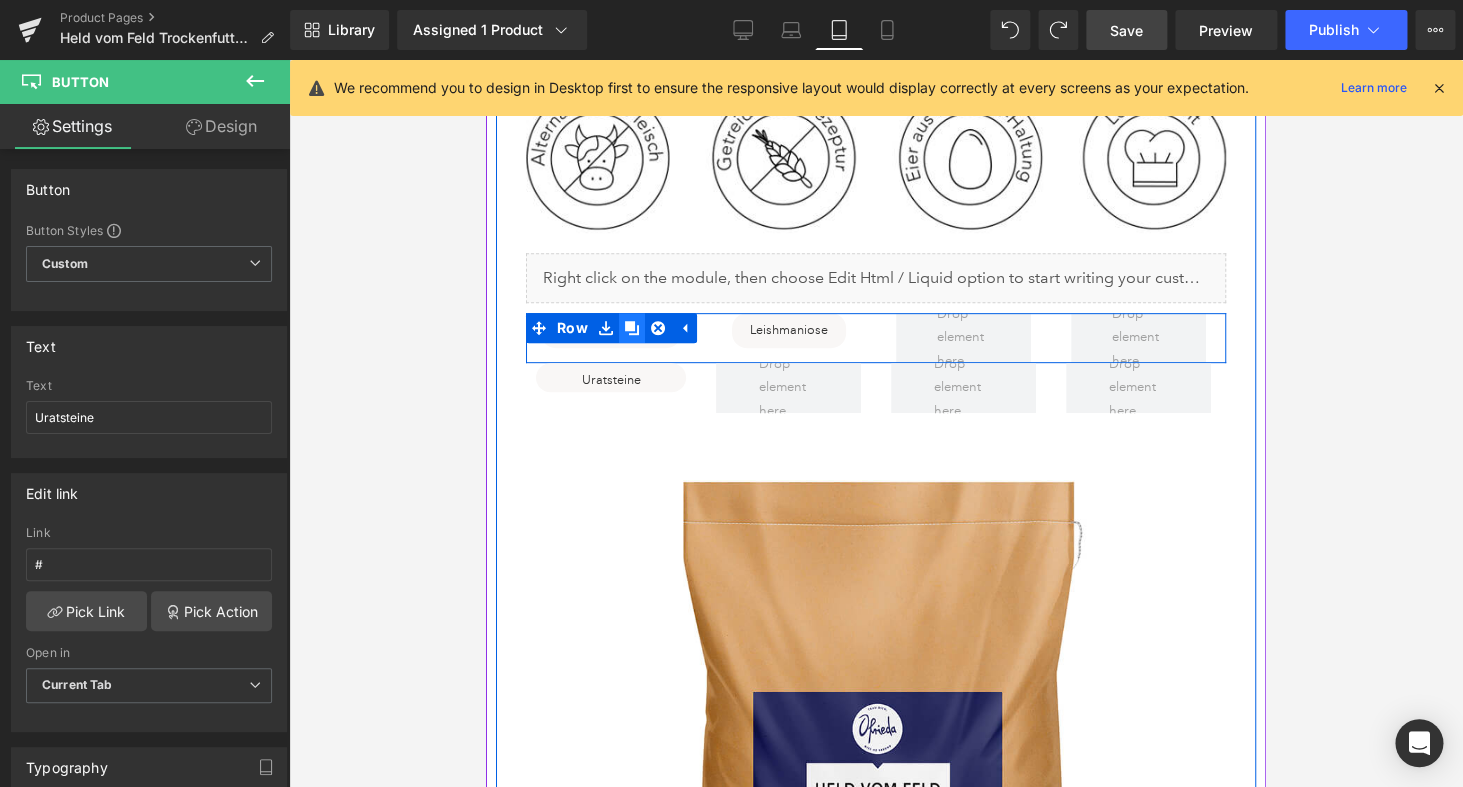 click 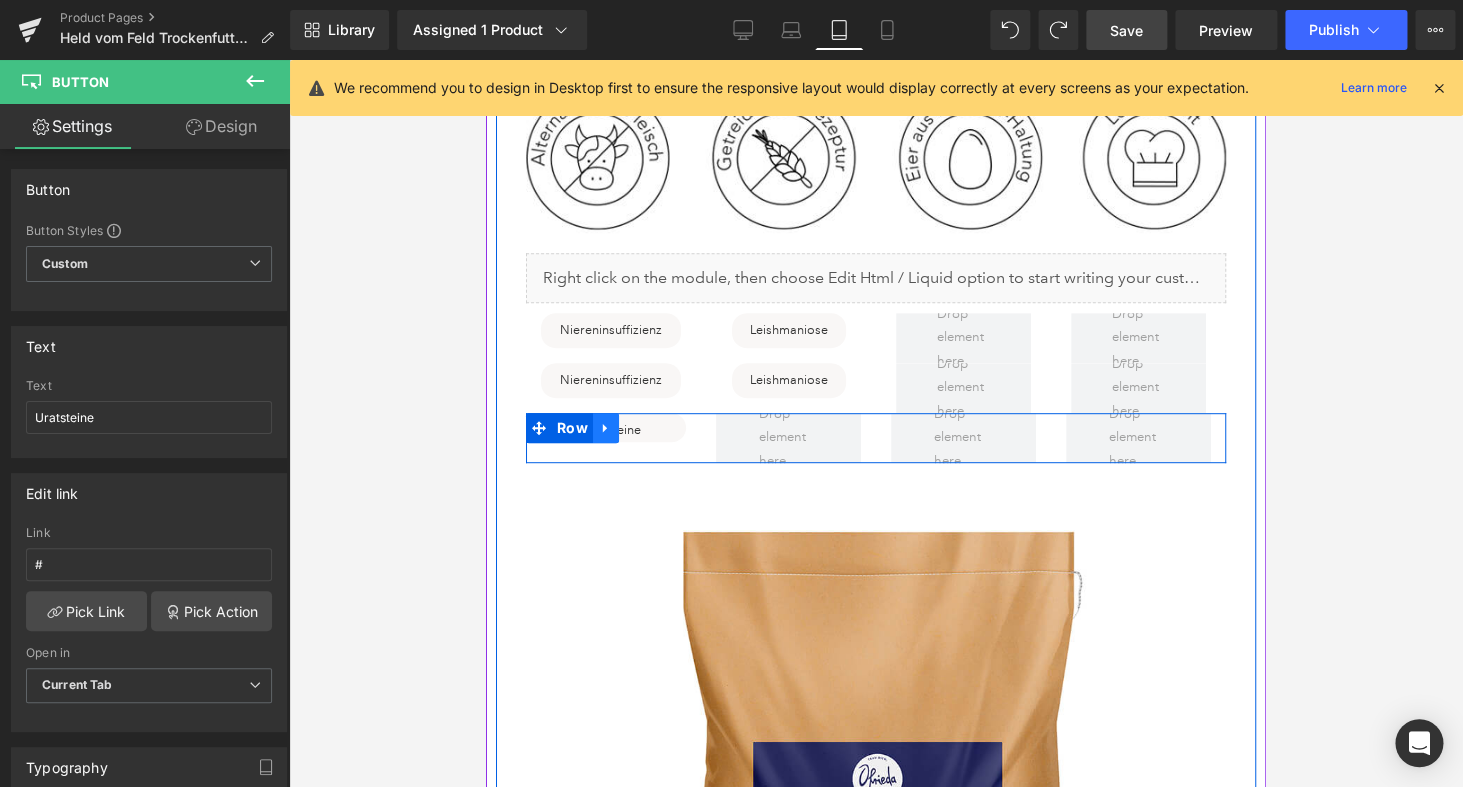 click 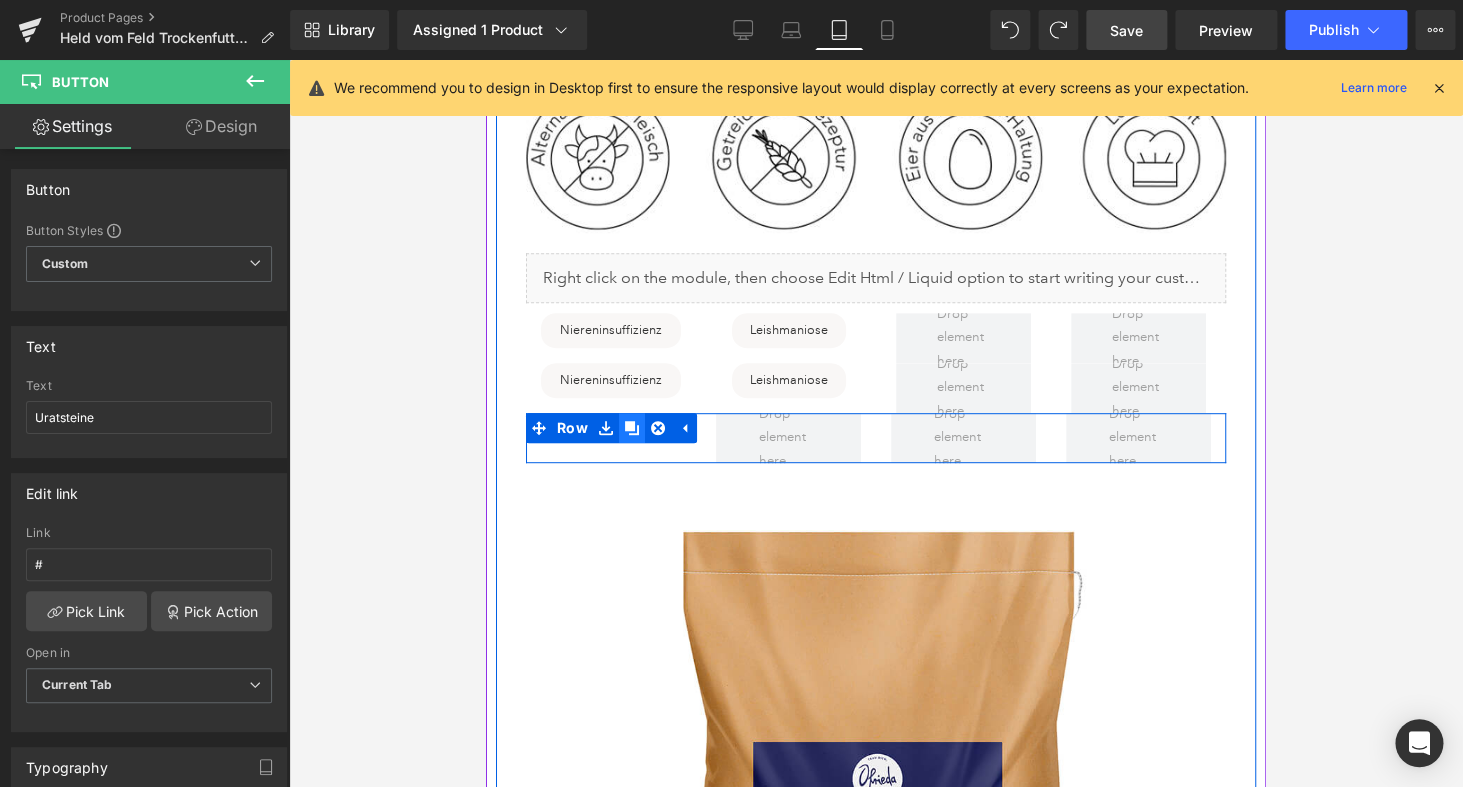 click at bounding box center (632, 428) 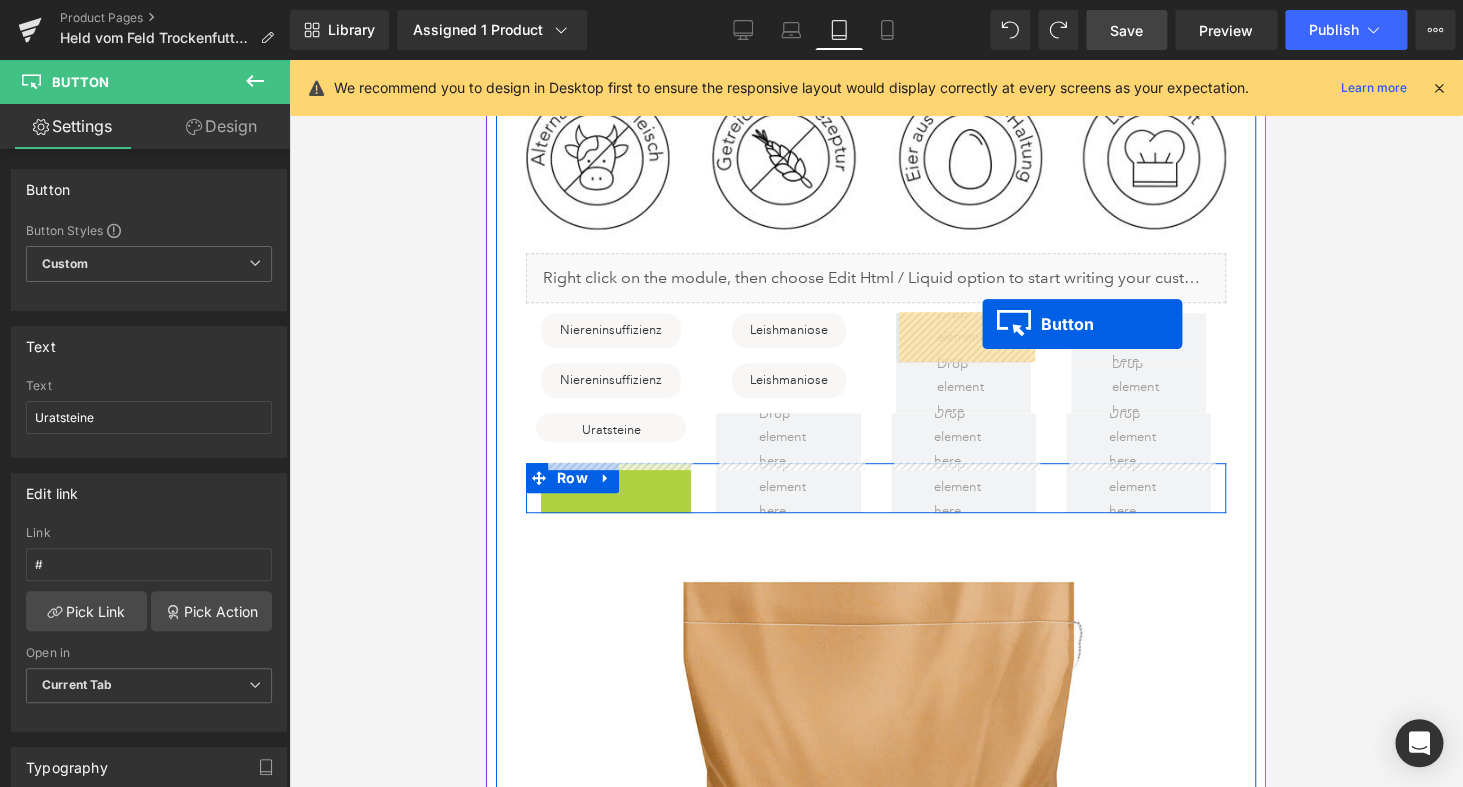 drag, startPoint x: 630, startPoint y: 481, endPoint x: 982, endPoint y: 324, distance: 385.42575 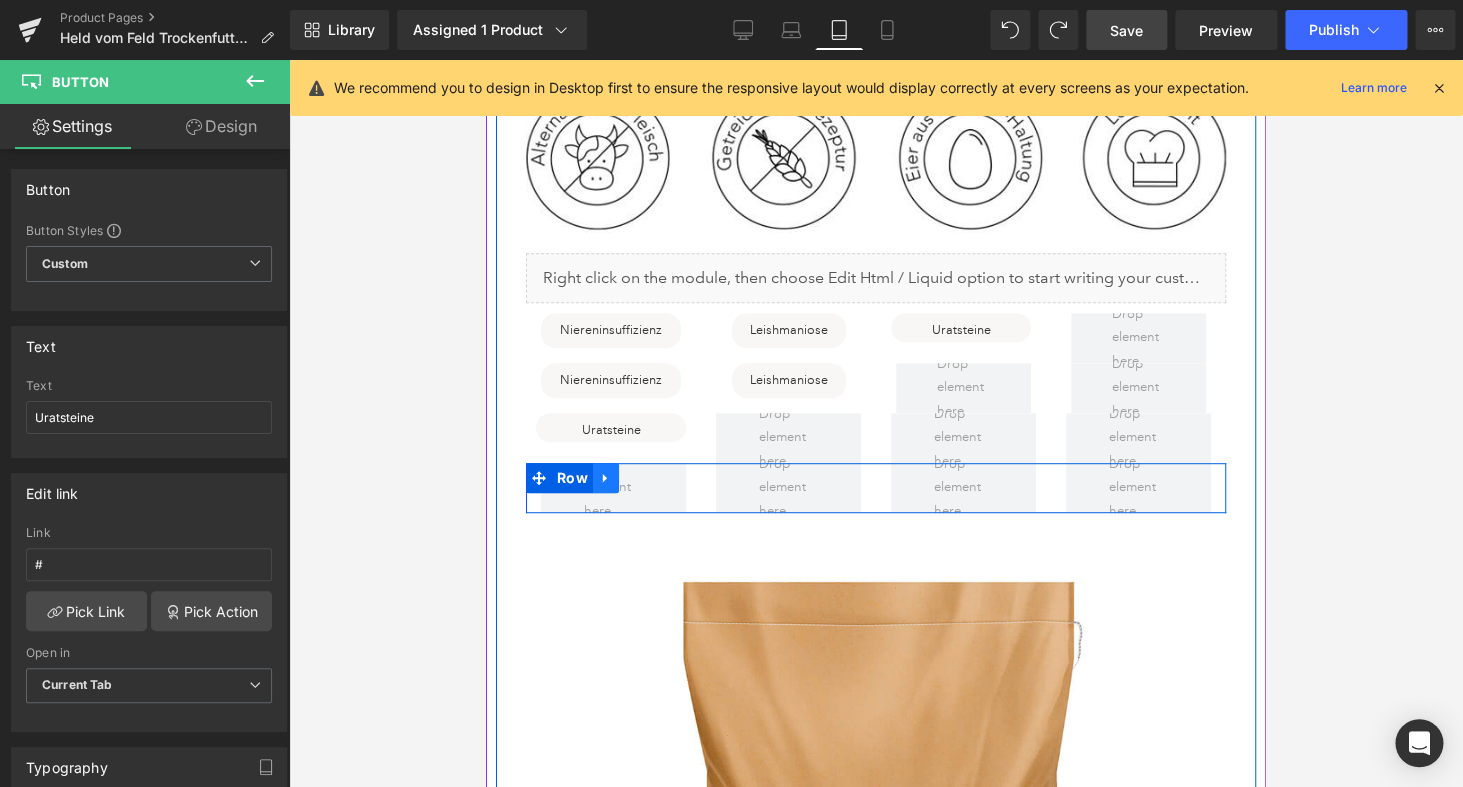 click 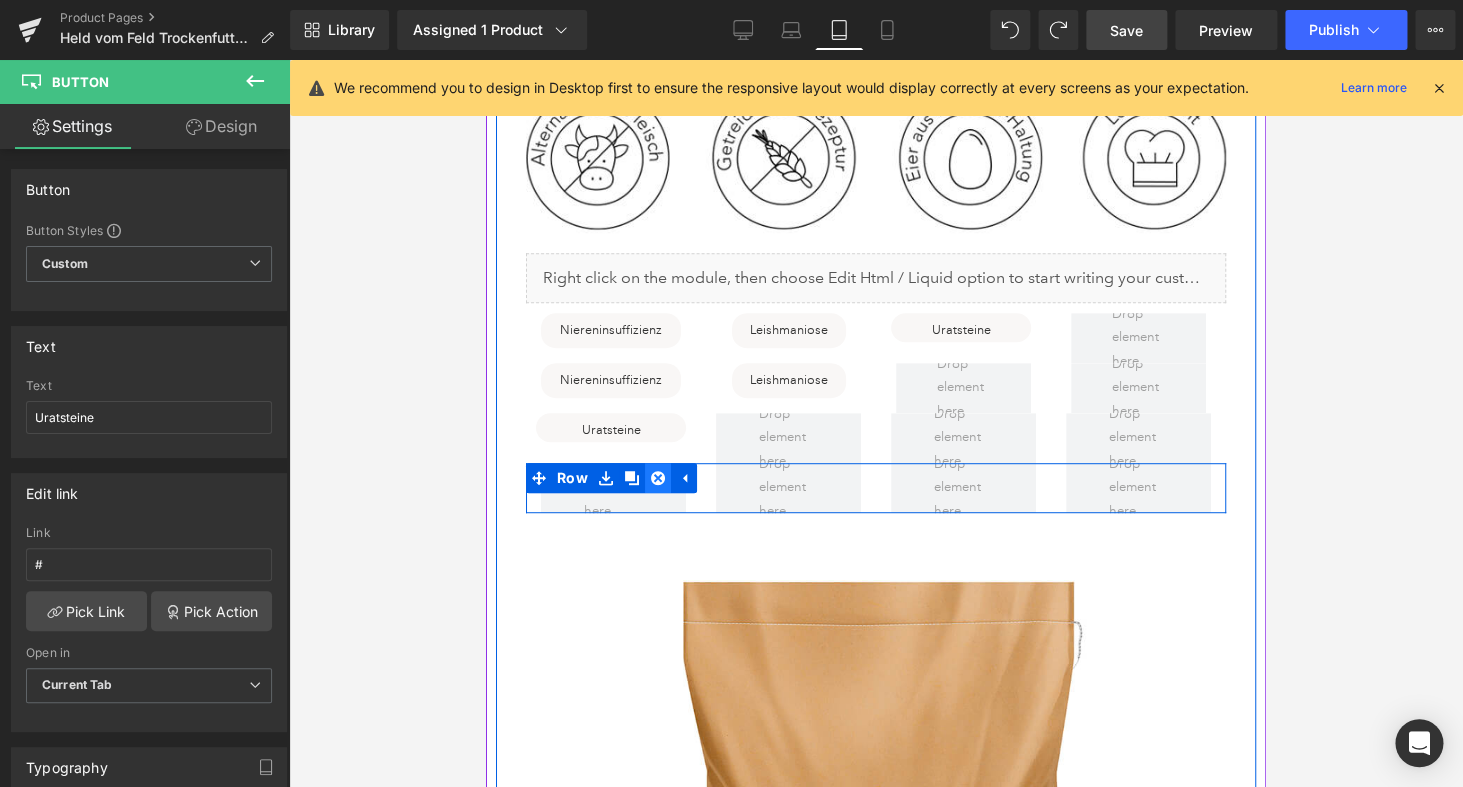 click 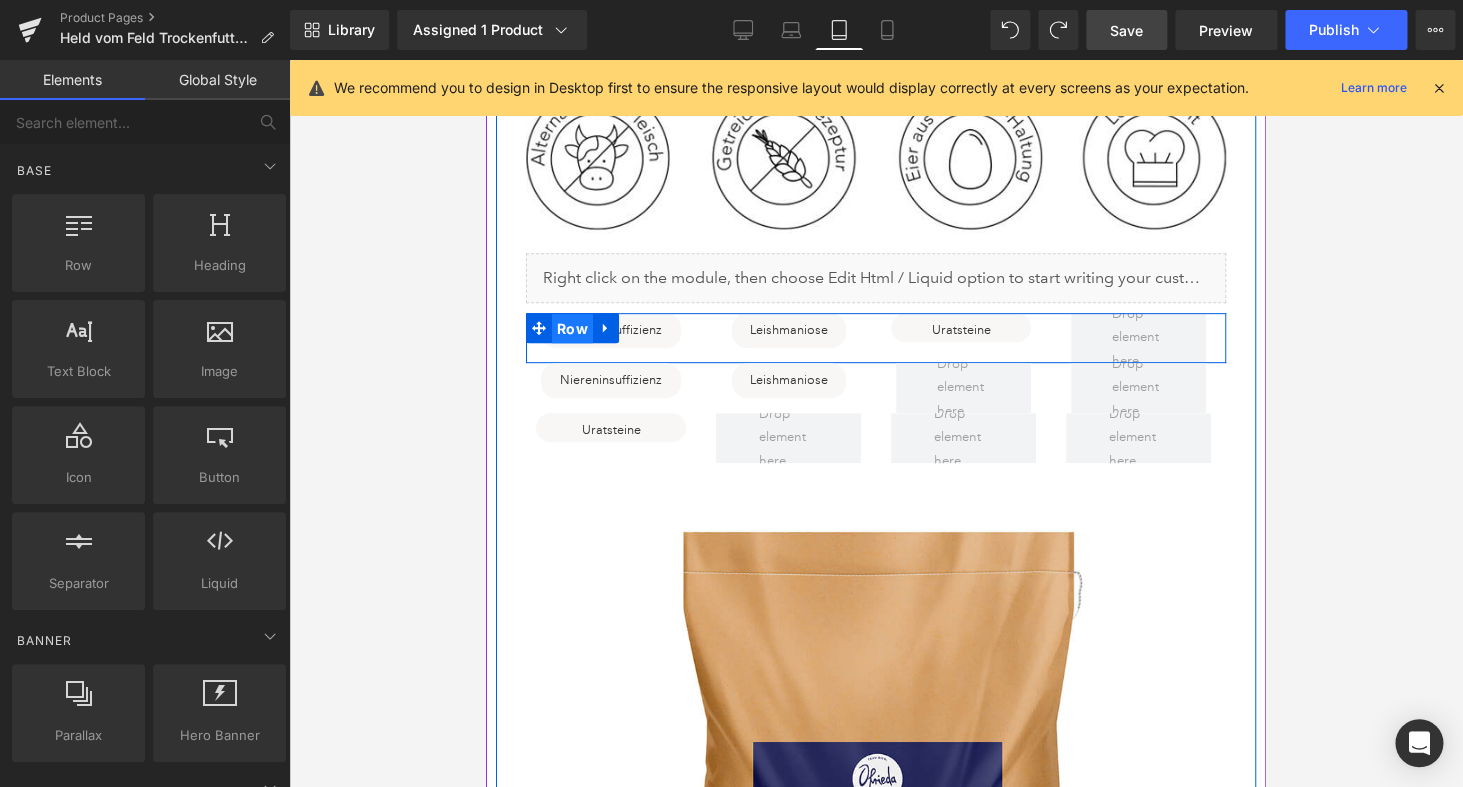 click on "Row" at bounding box center [572, 329] 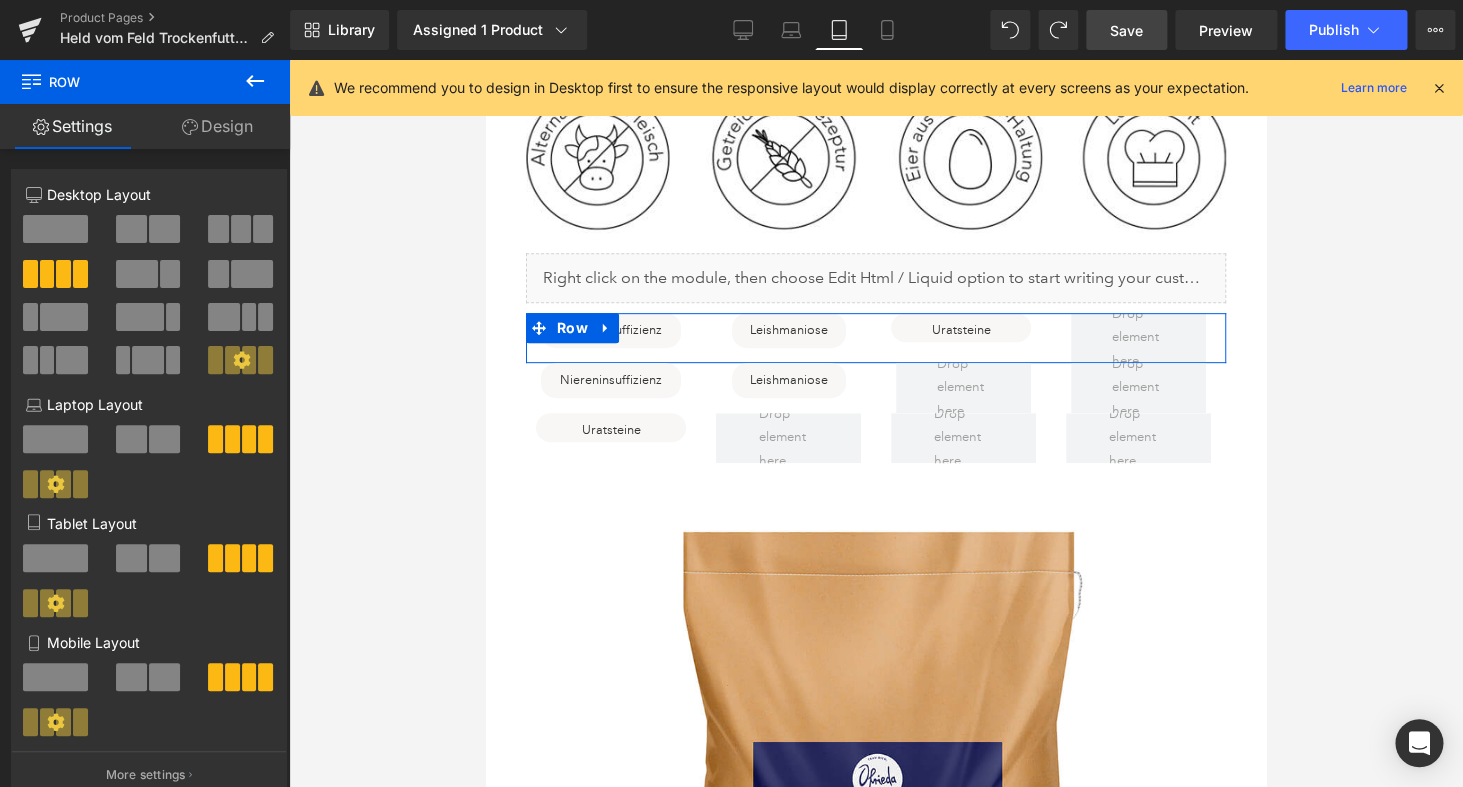 click at bounding box center [218, 229] 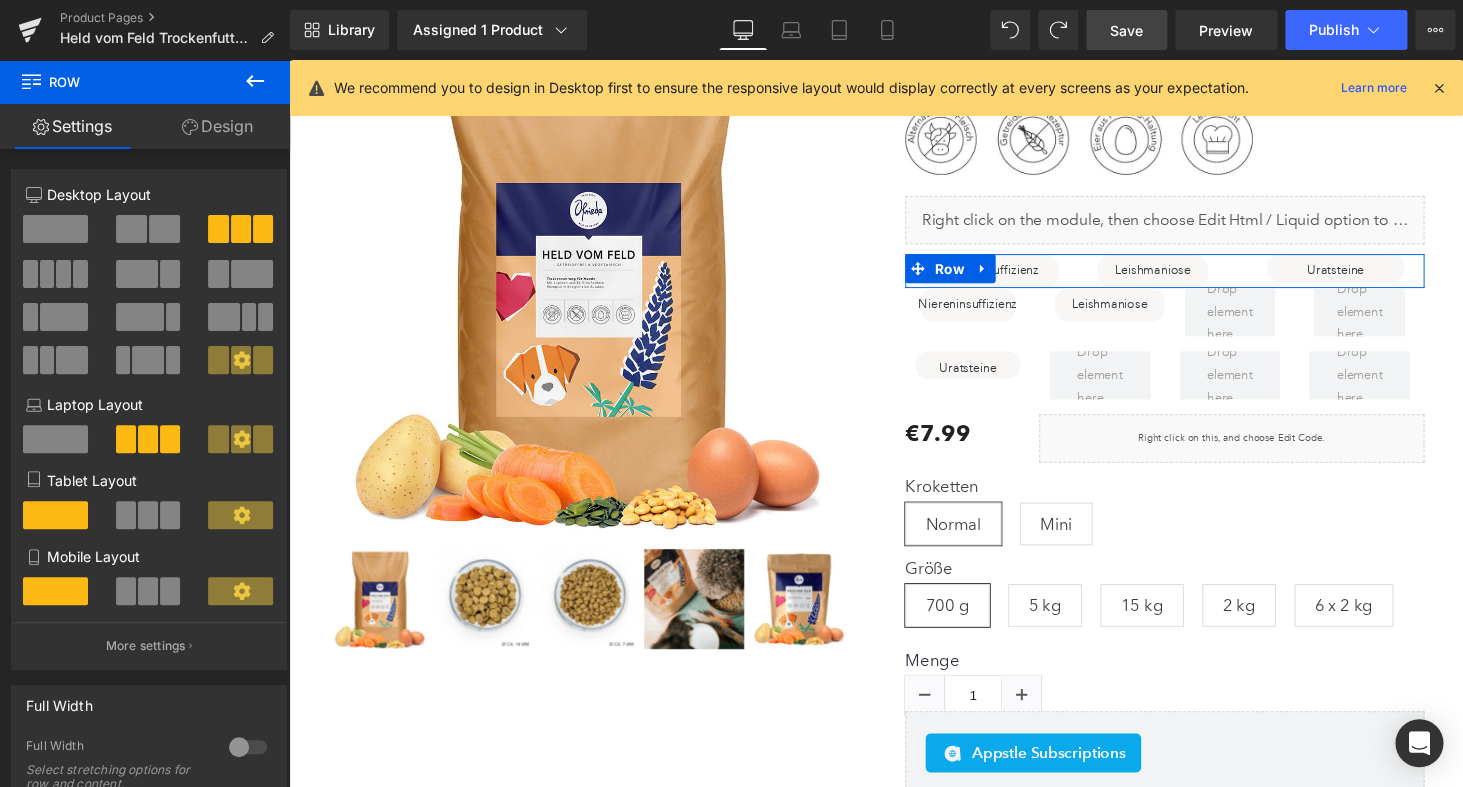 scroll, scrollTop: 188, scrollLeft: 0, axis: vertical 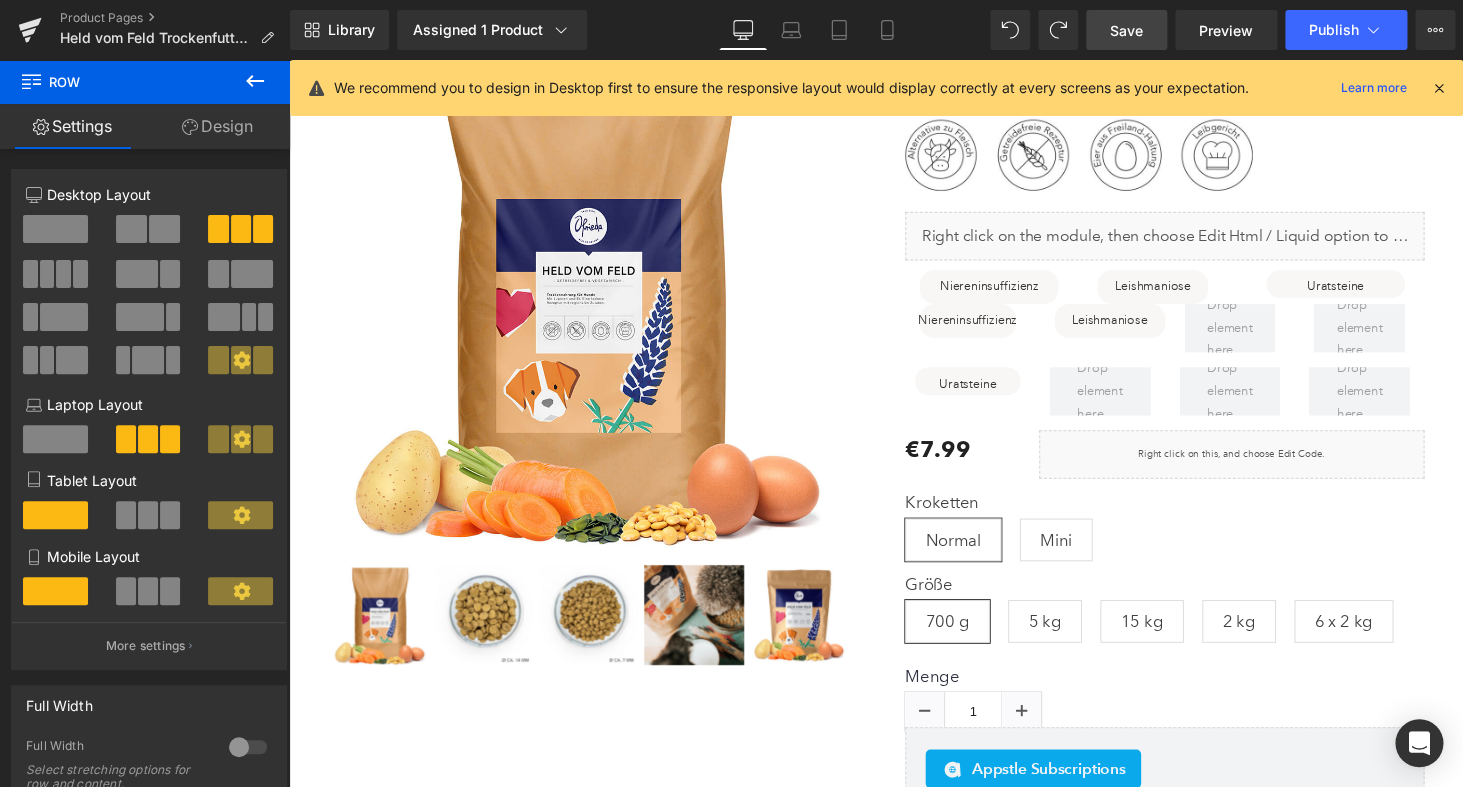 click on "Save" at bounding box center [1126, 30] 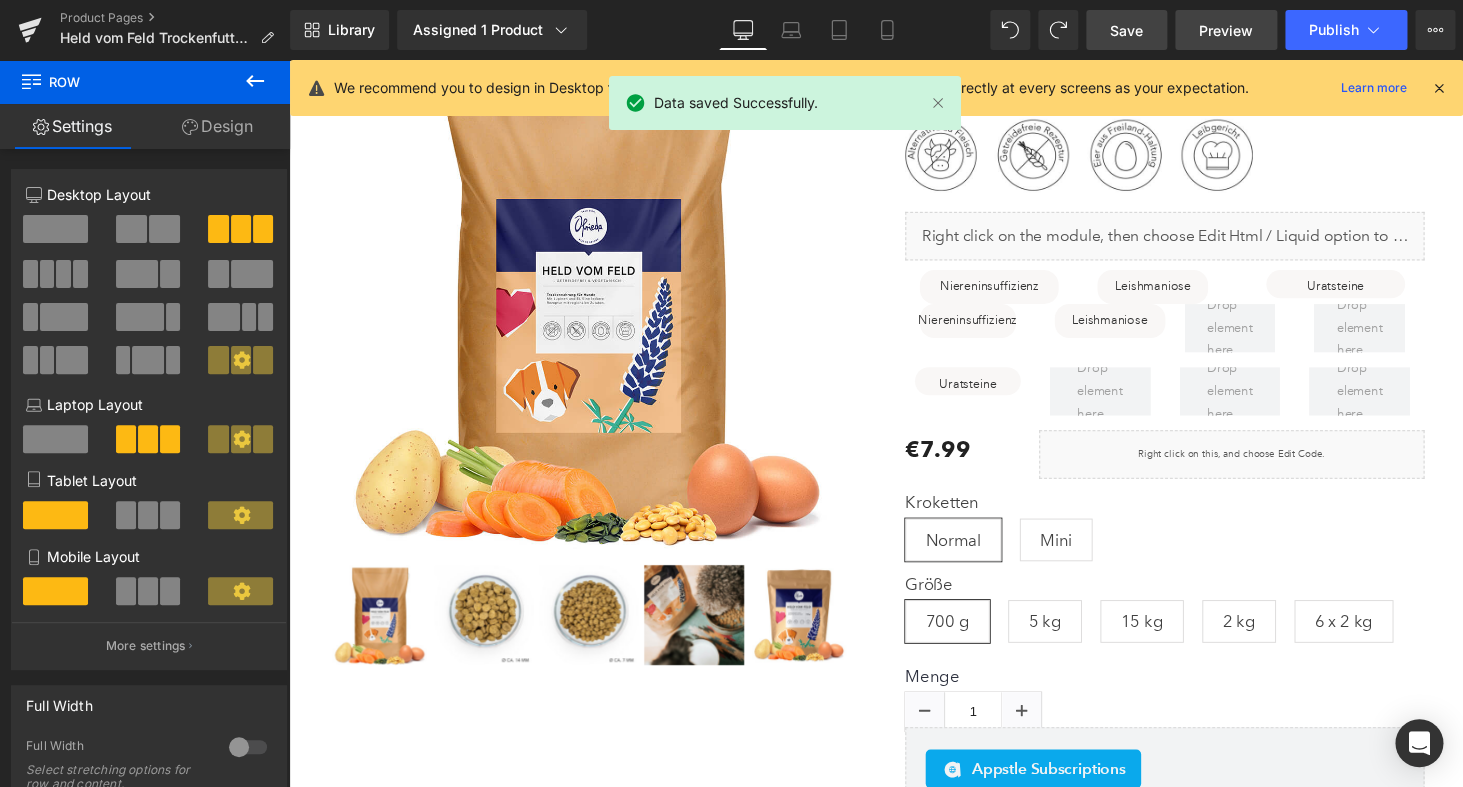 click on "Preview" at bounding box center [1226, 30] 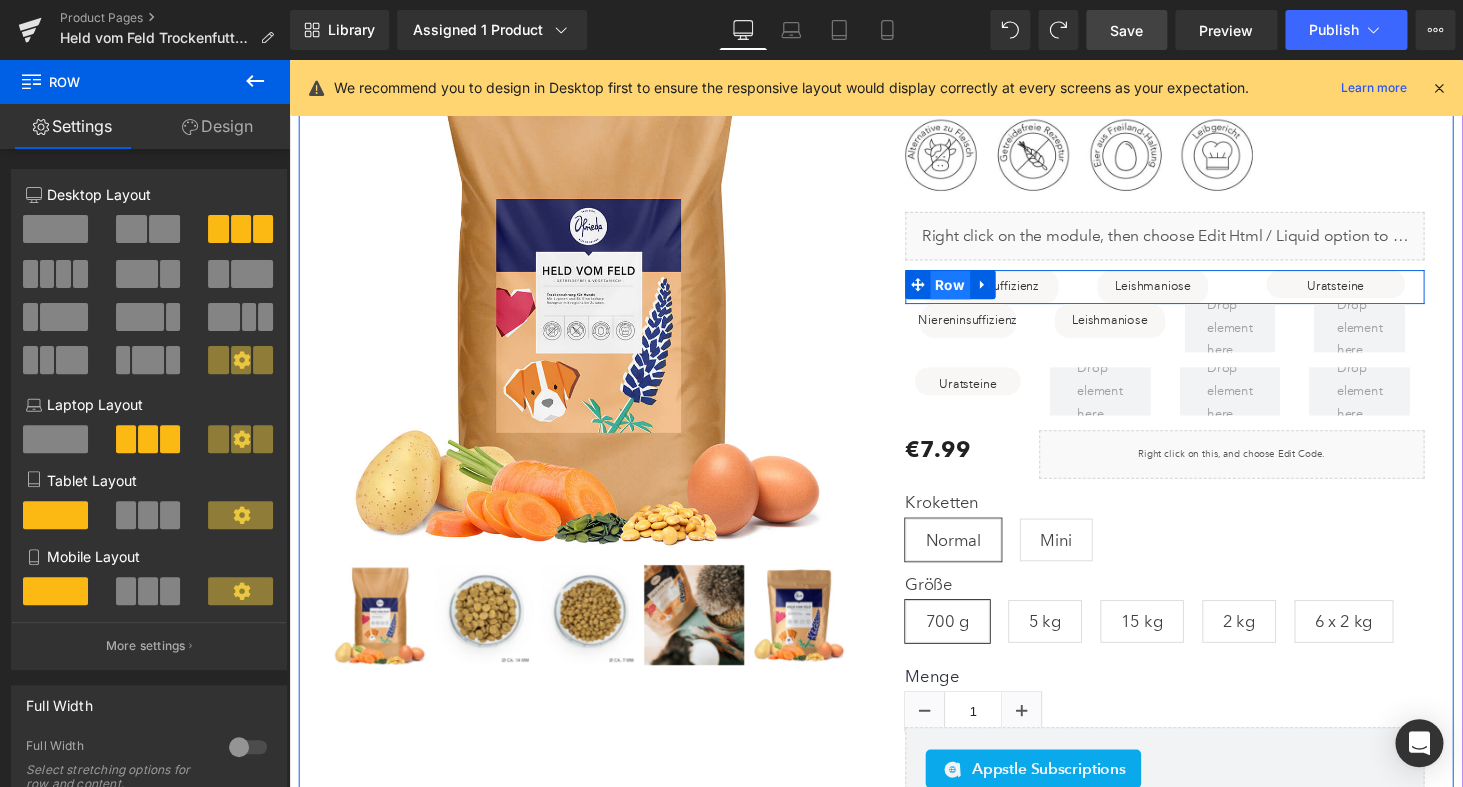 click on "Row" at bounding box center [970, 292] 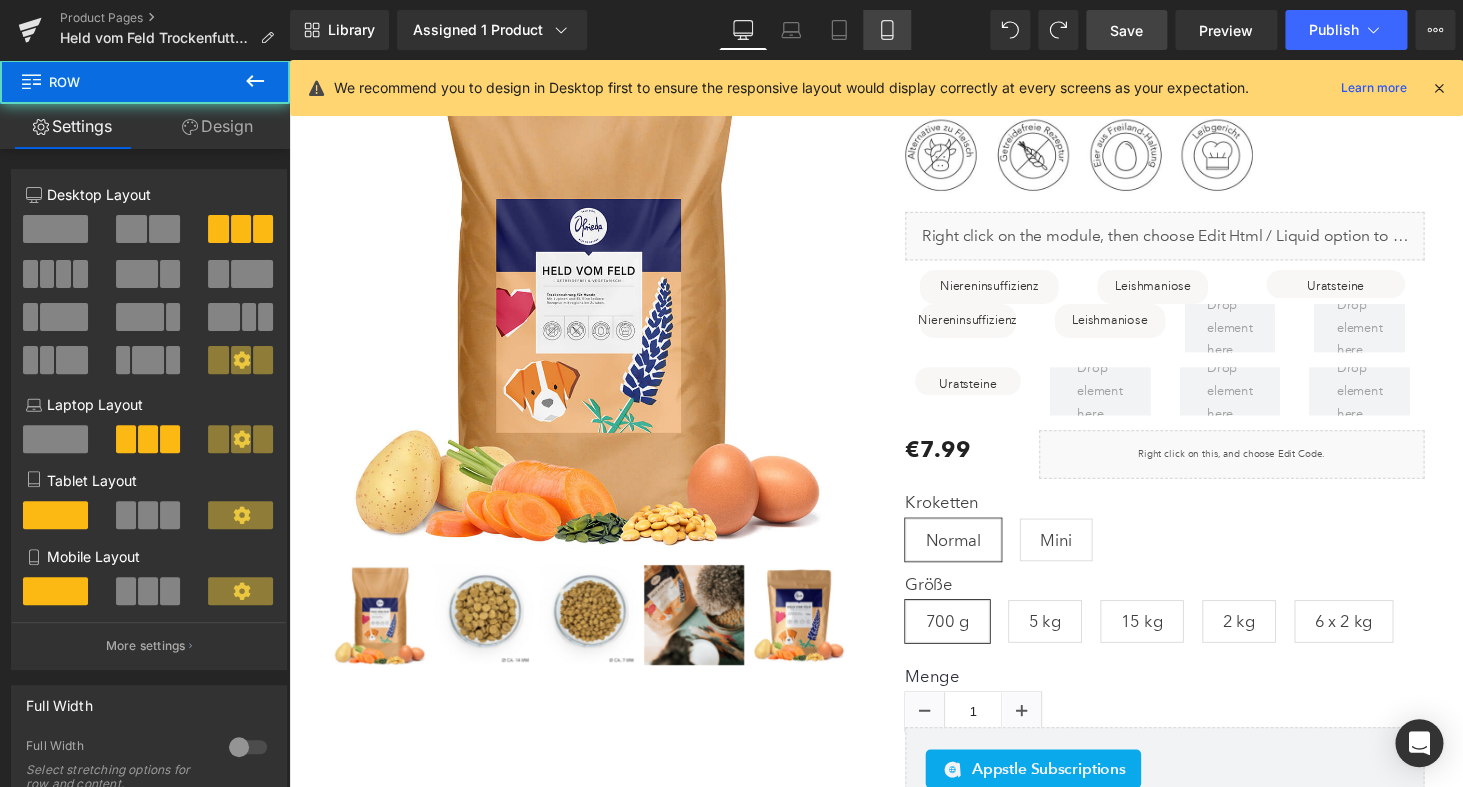 click on "Mobile" at bounding box center (887, 30) 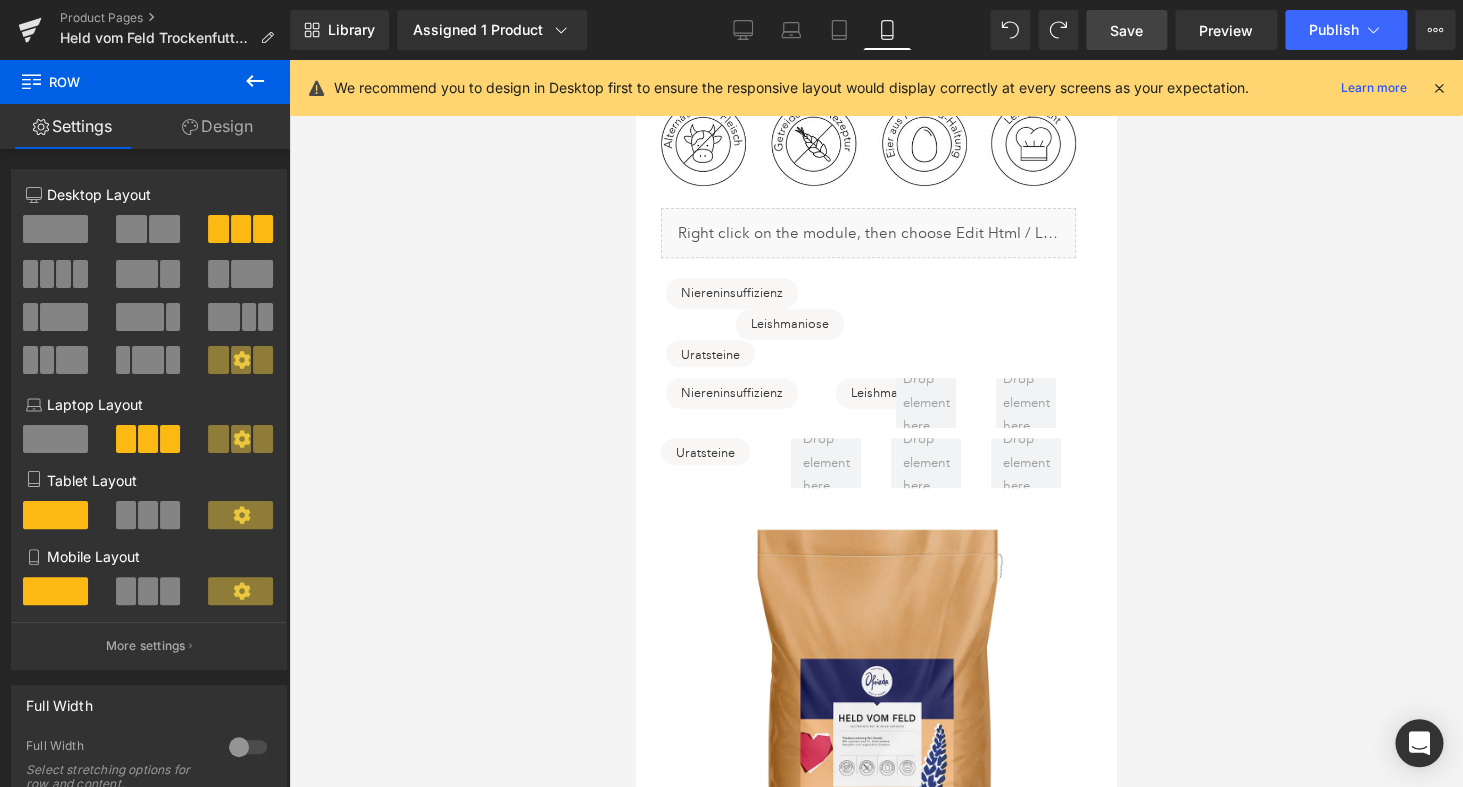 scroll, scrollTop: 150, scrollLeft: 0, axis: vertical 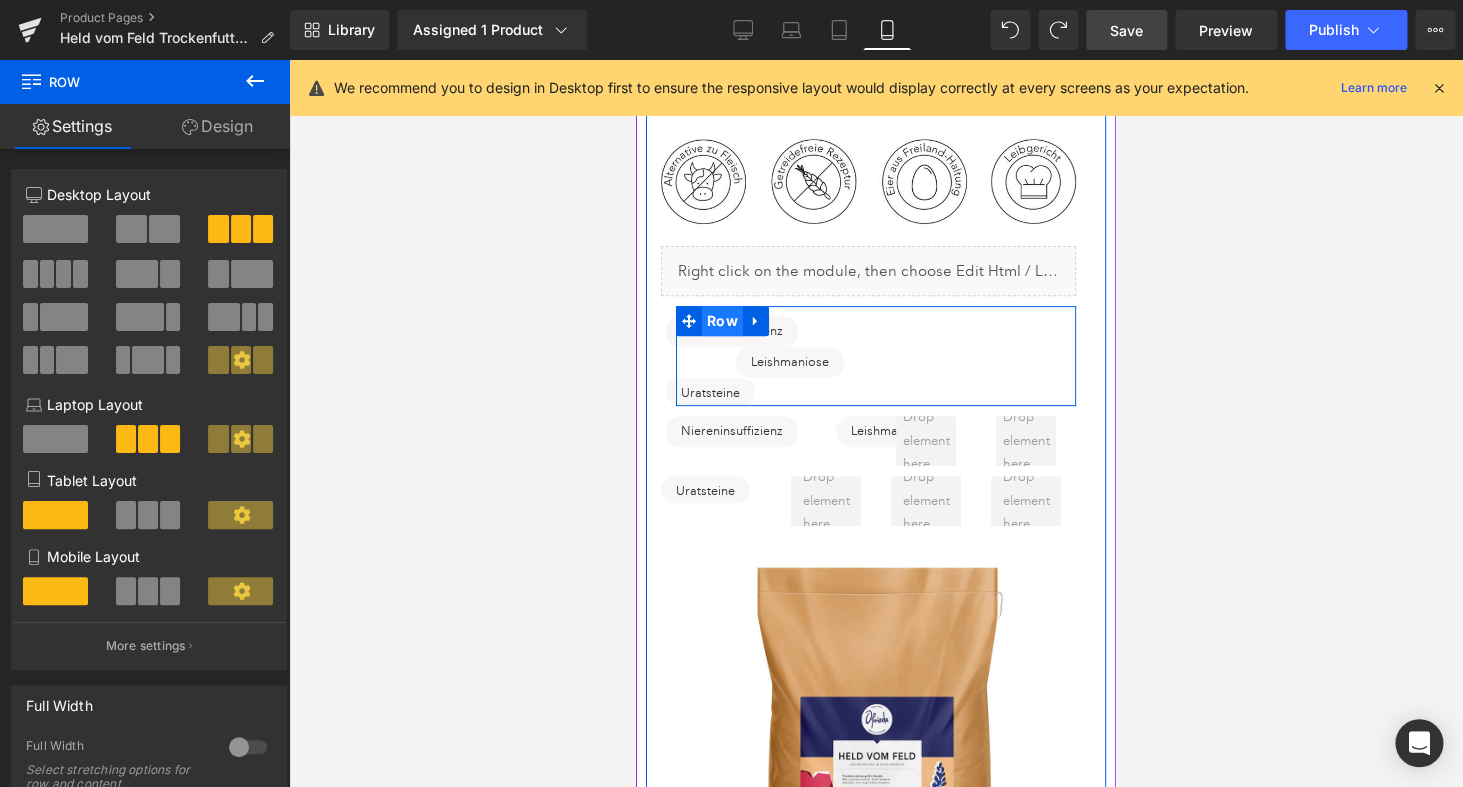 click on "Row" at bounding box center [722, 321] 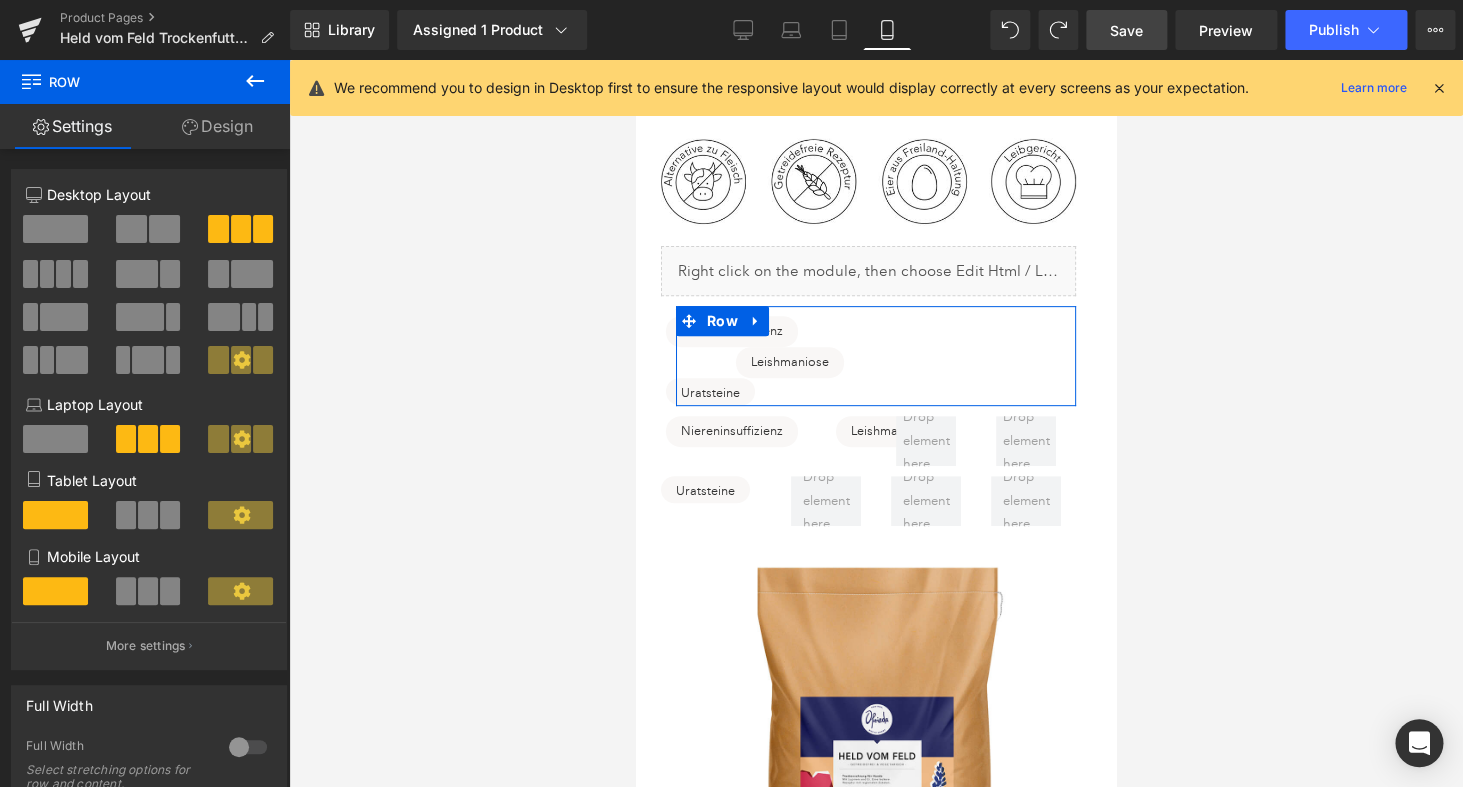 click at bounding box center [148, 591] 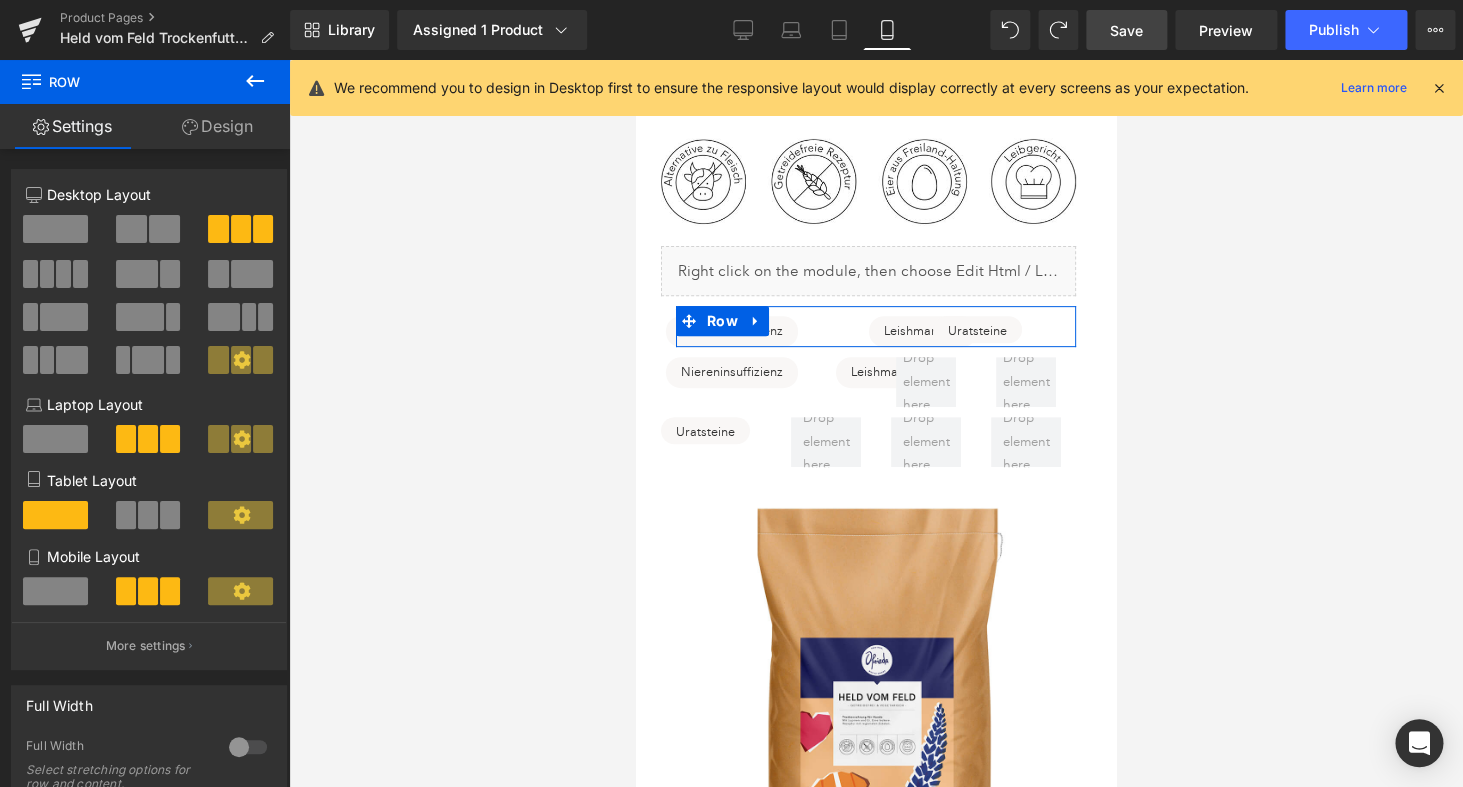 click at bounding box center [148, 515] 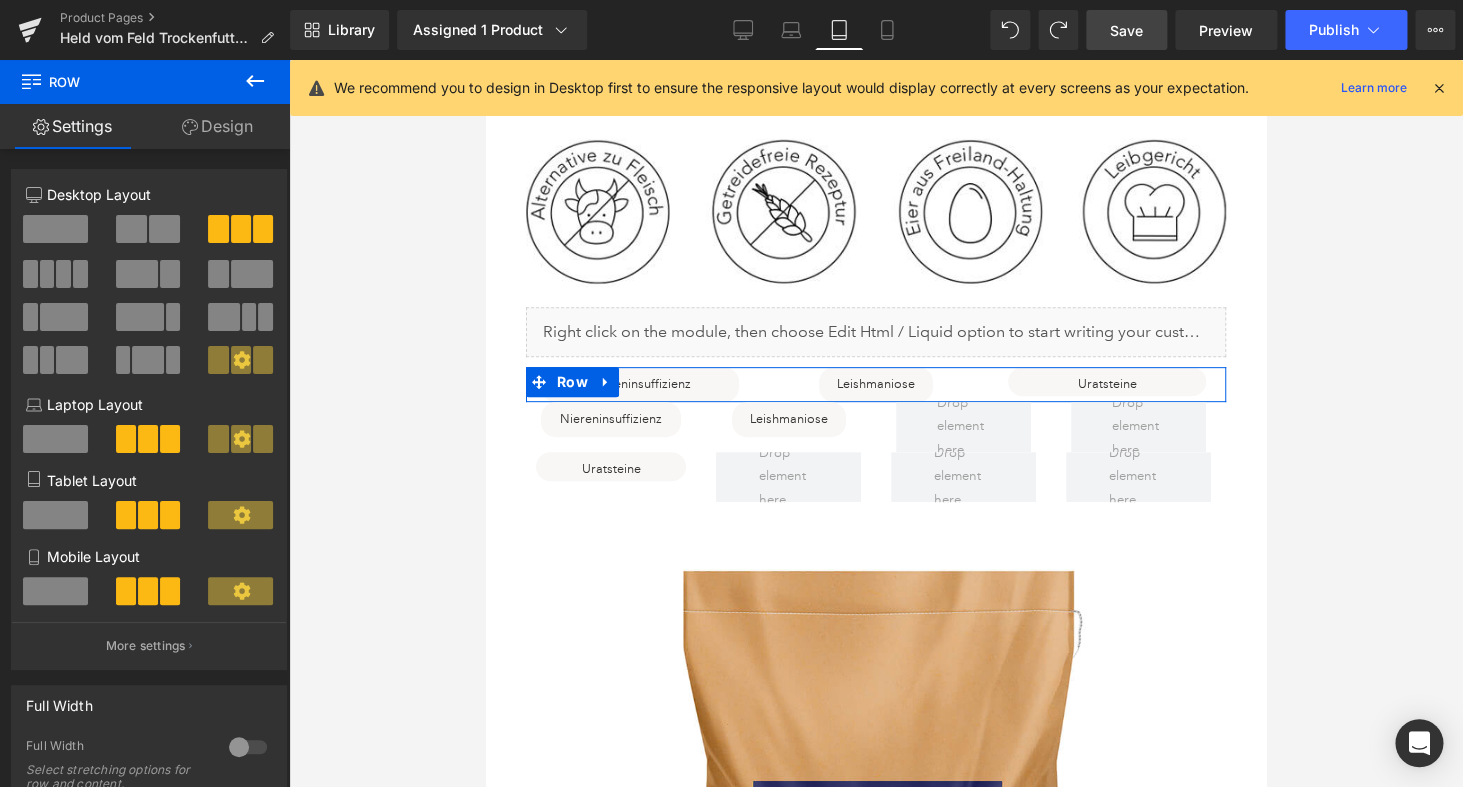 scroll, scrollTop: 210, scrollLeft: 0, axis: vertical 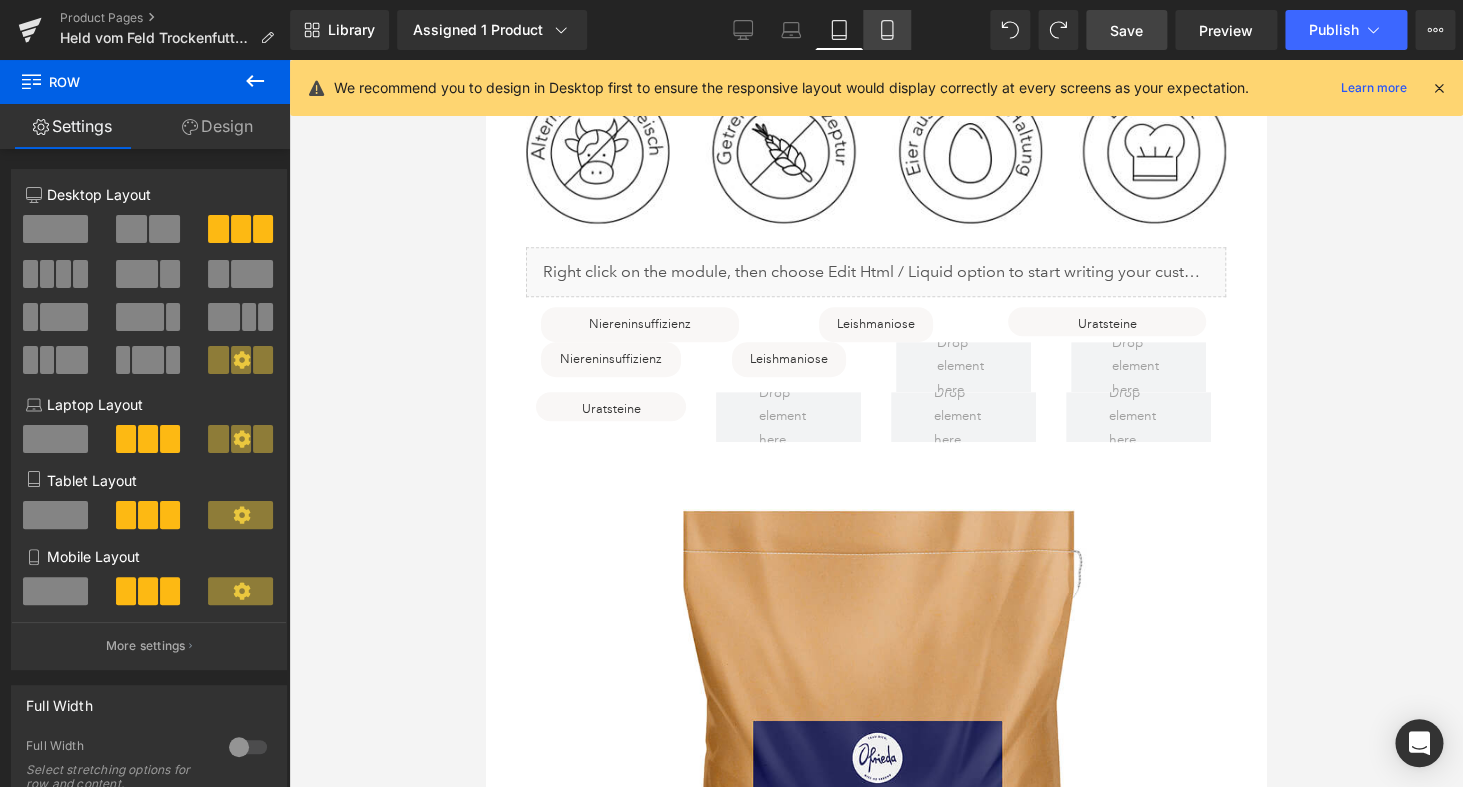 click 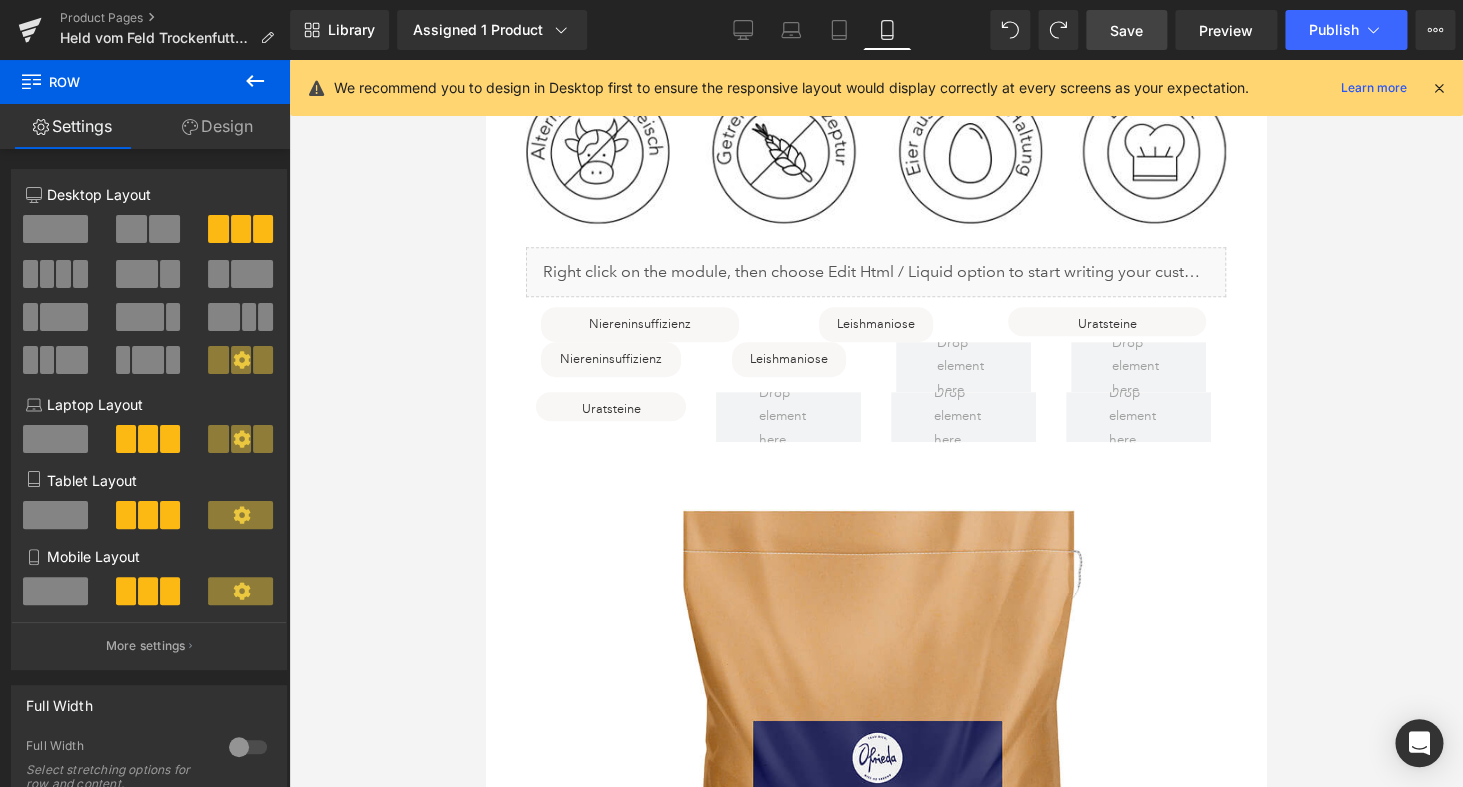 scroll, scrollTop: 149, scrollLeft: 0, axis: vertical 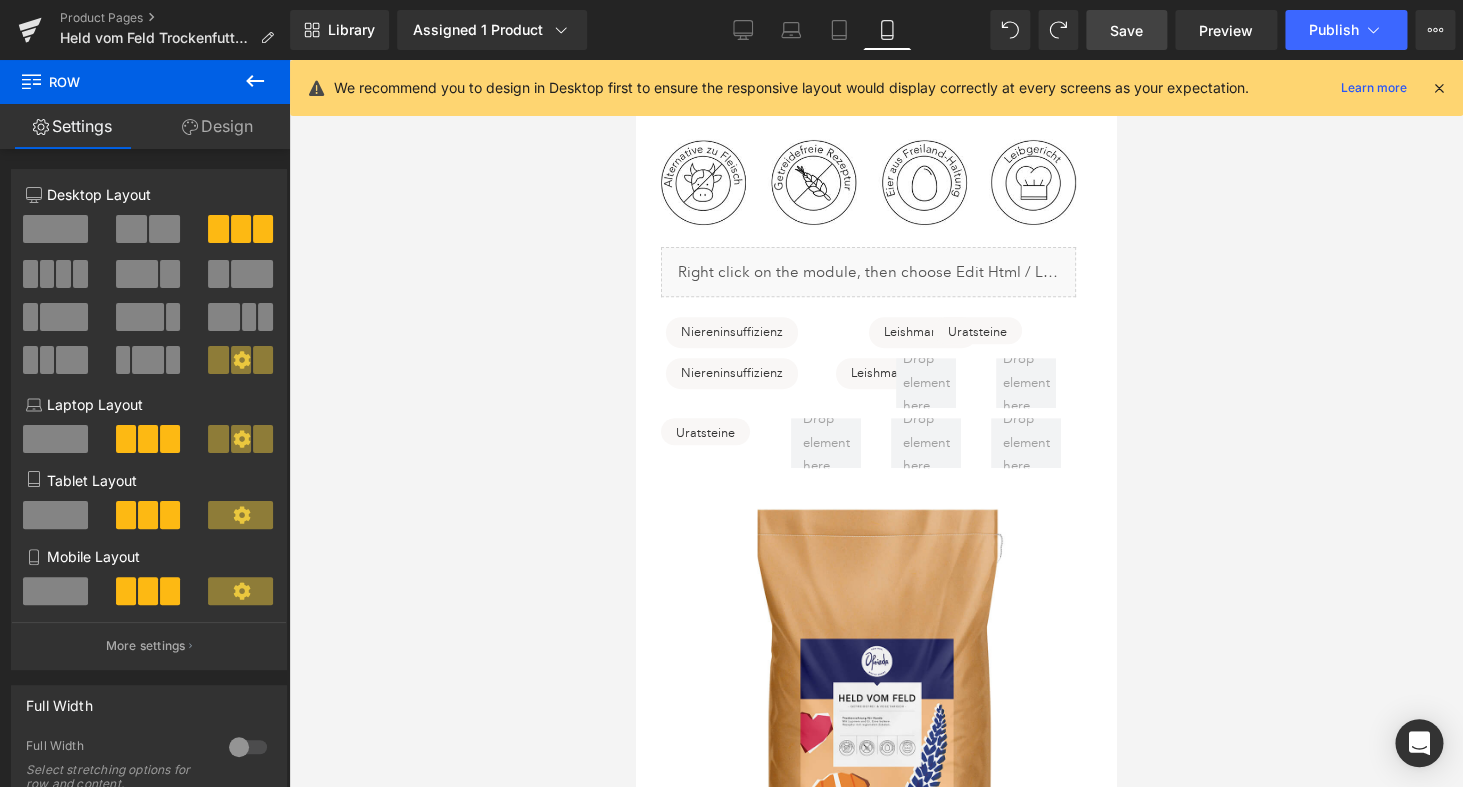 click on "Save" at bounding box center (1126, 30) 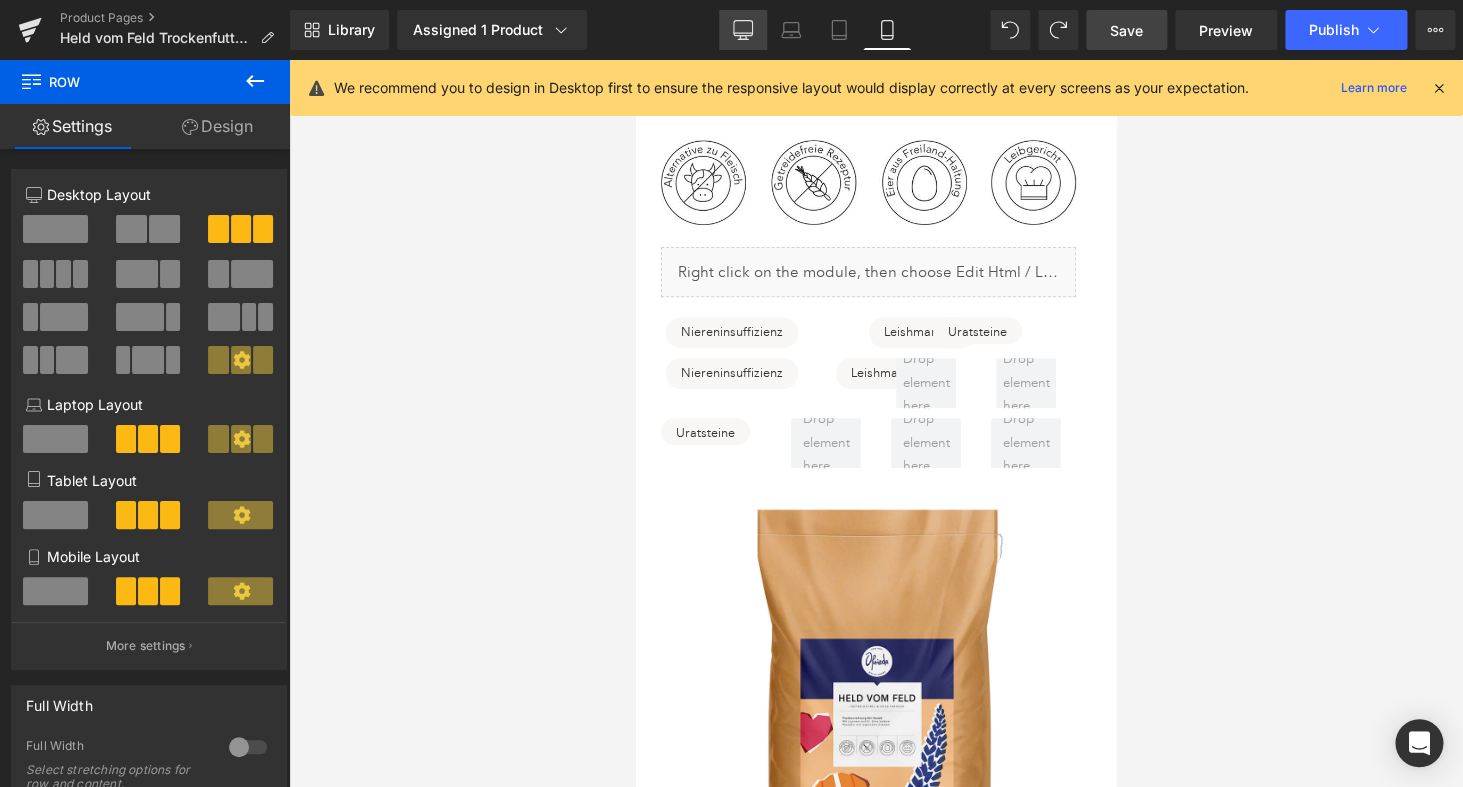 click 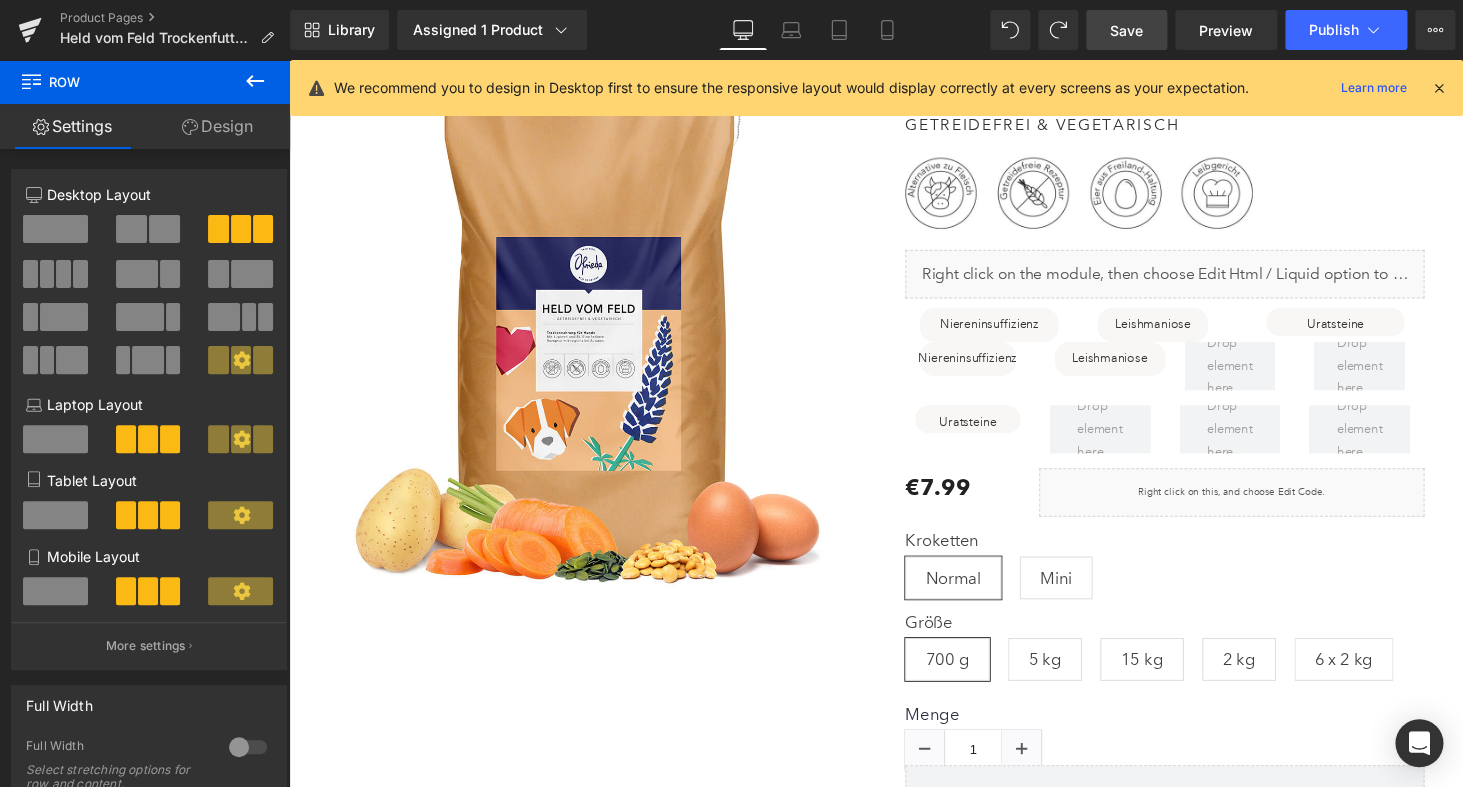scroll, scrollTop: 193, scrollLeft: 0, axis: vertical 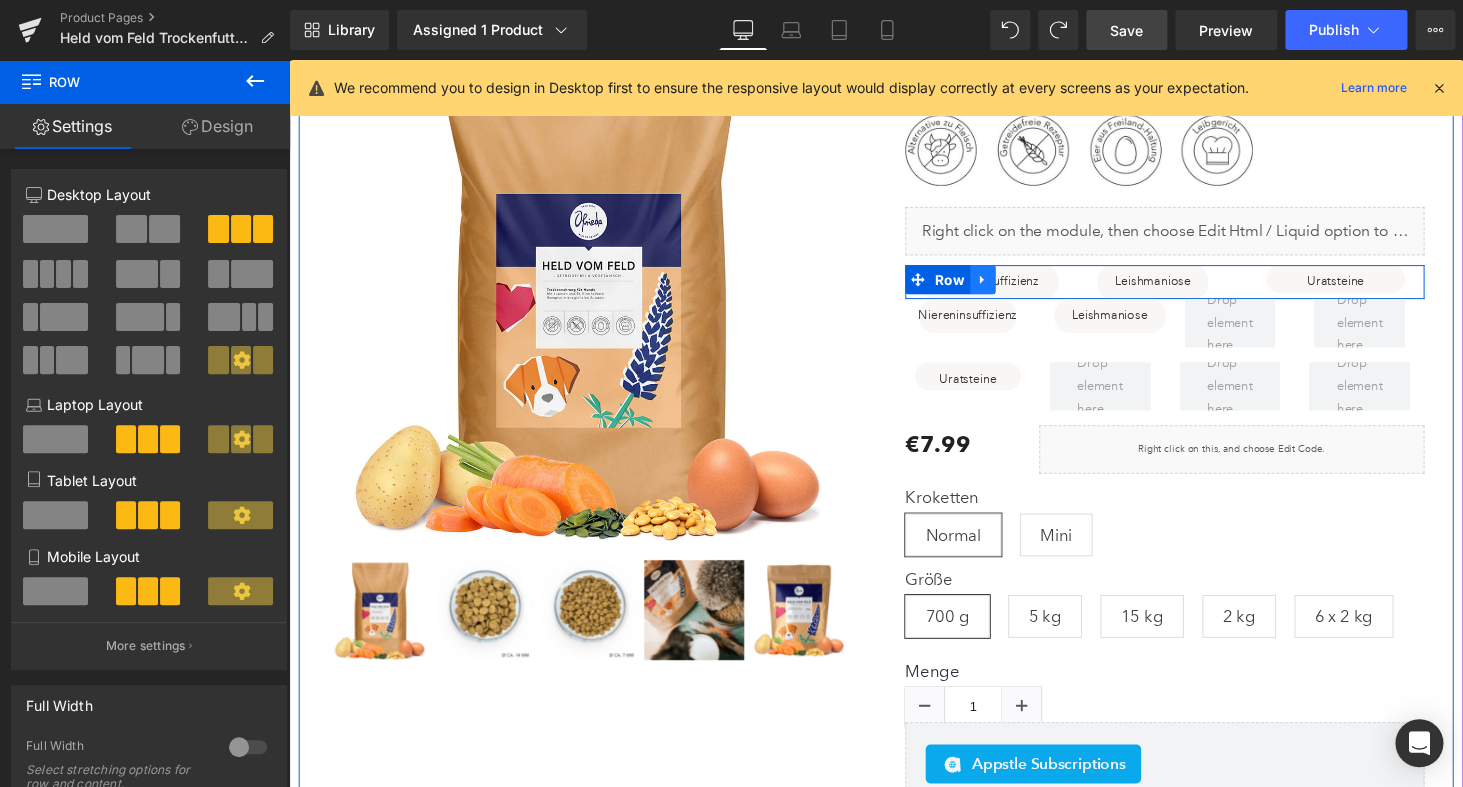 click 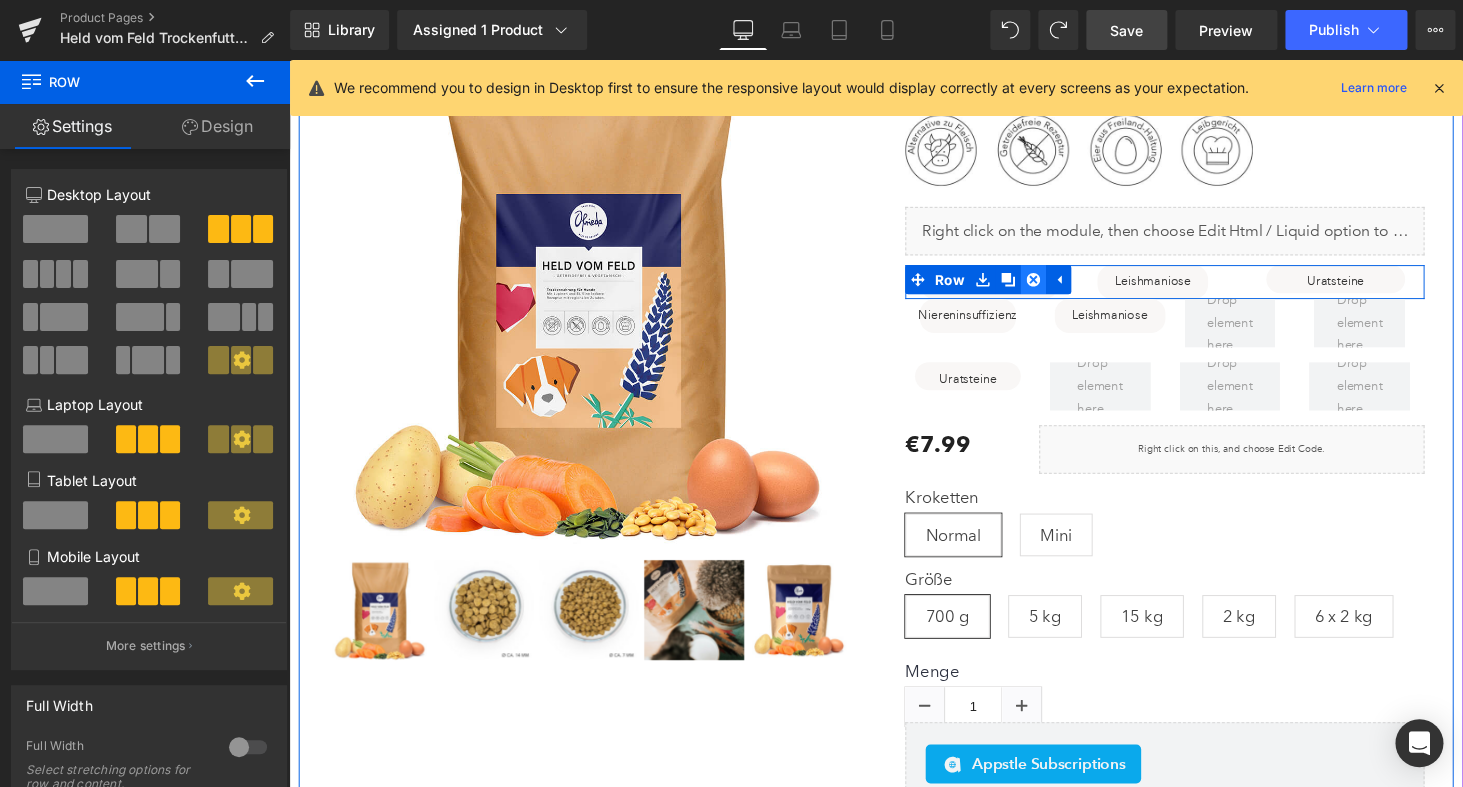 click 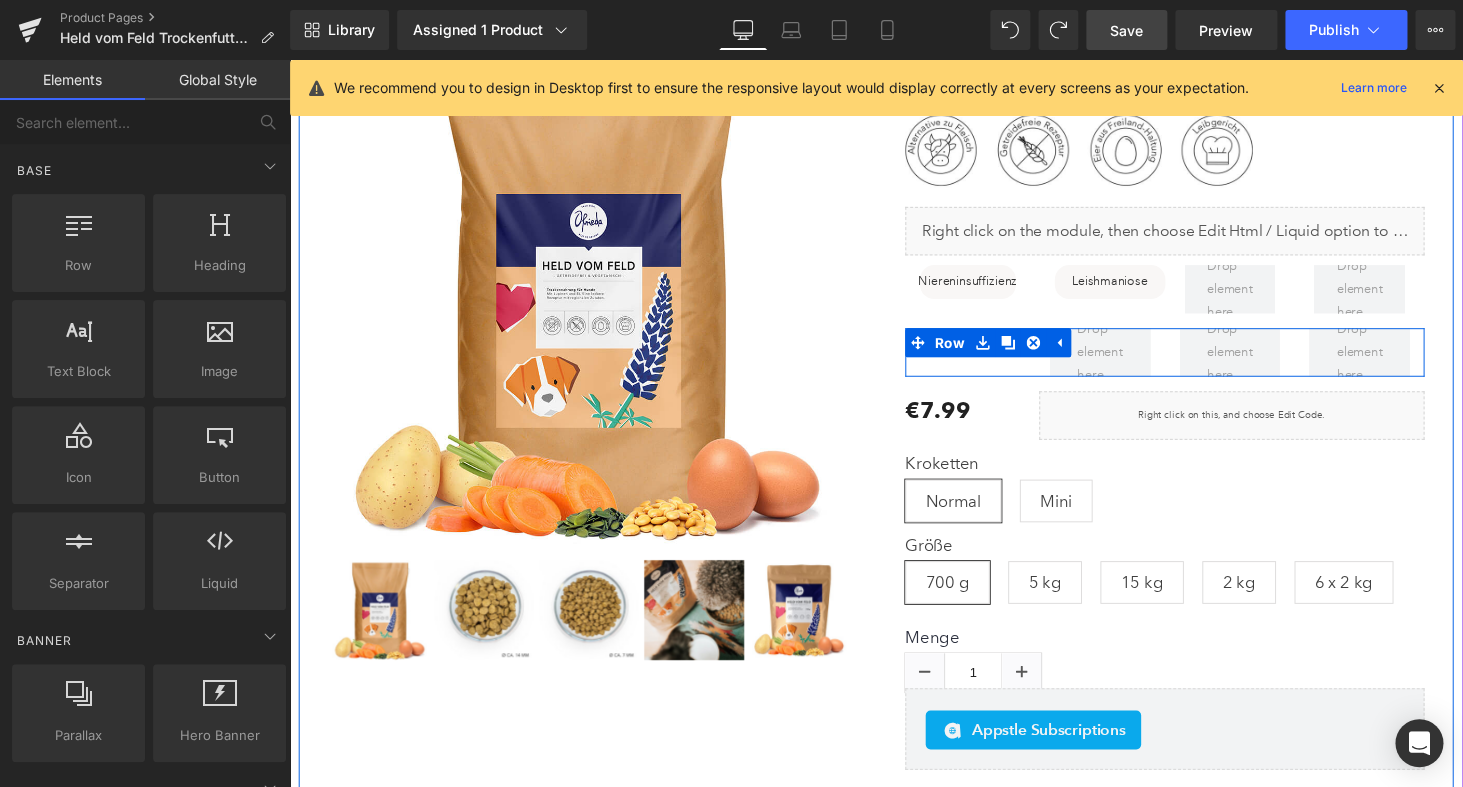 click on "Uratsteine Button         Row" at bounding box center [1191, 361] 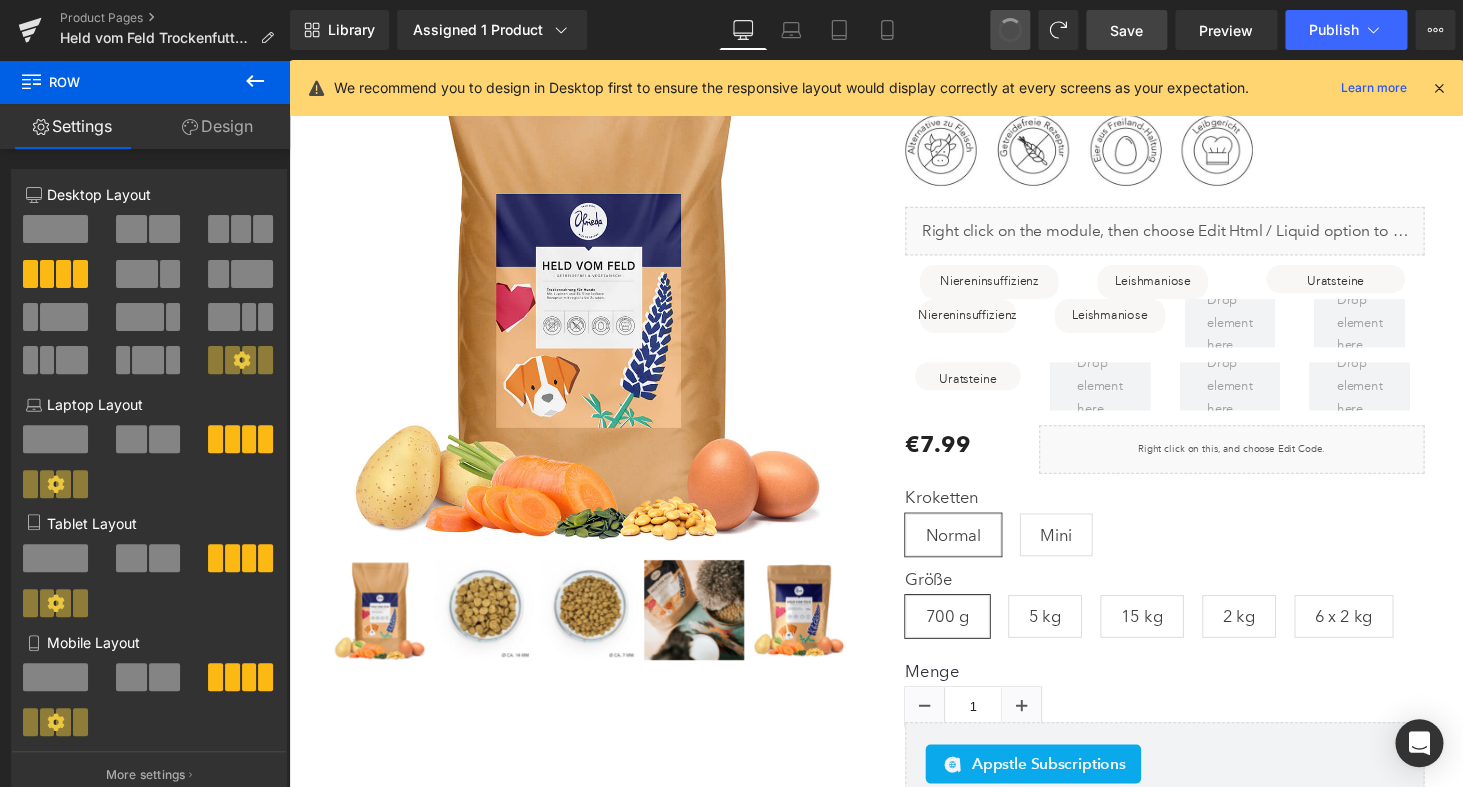 click at bounding box center [1010, 30] 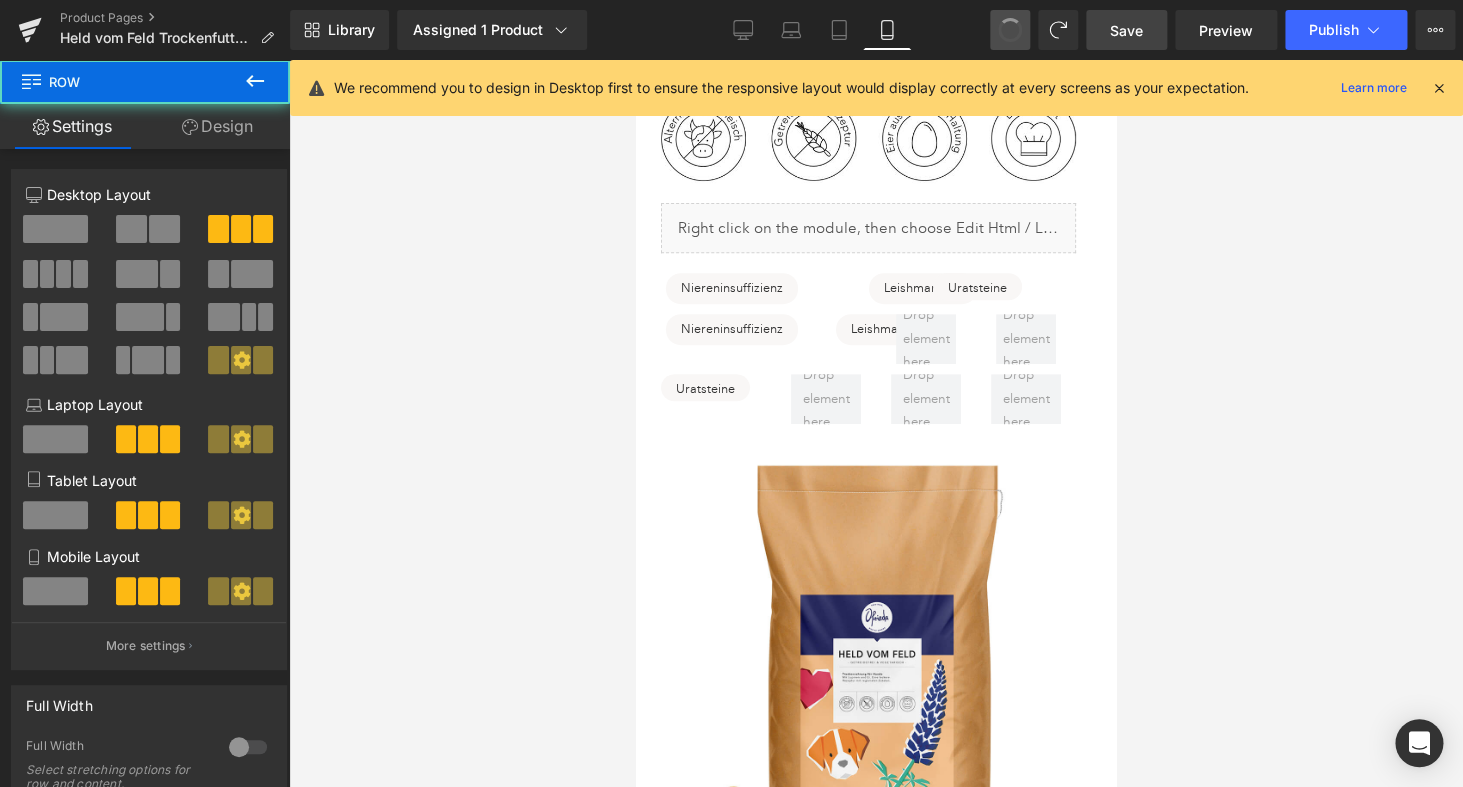 click at bounding box center (1010, 30) 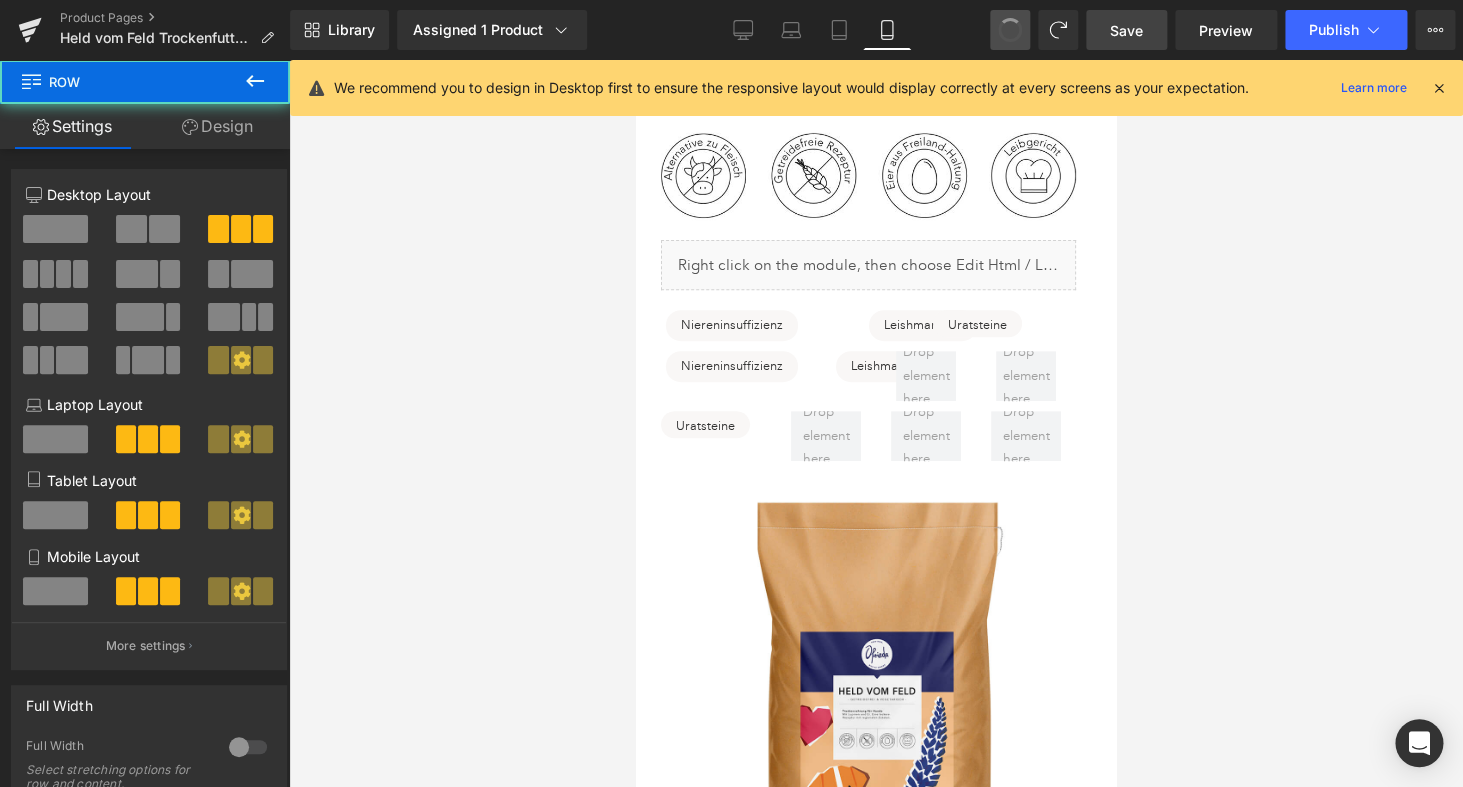 click at bounding box center (1010, 30) 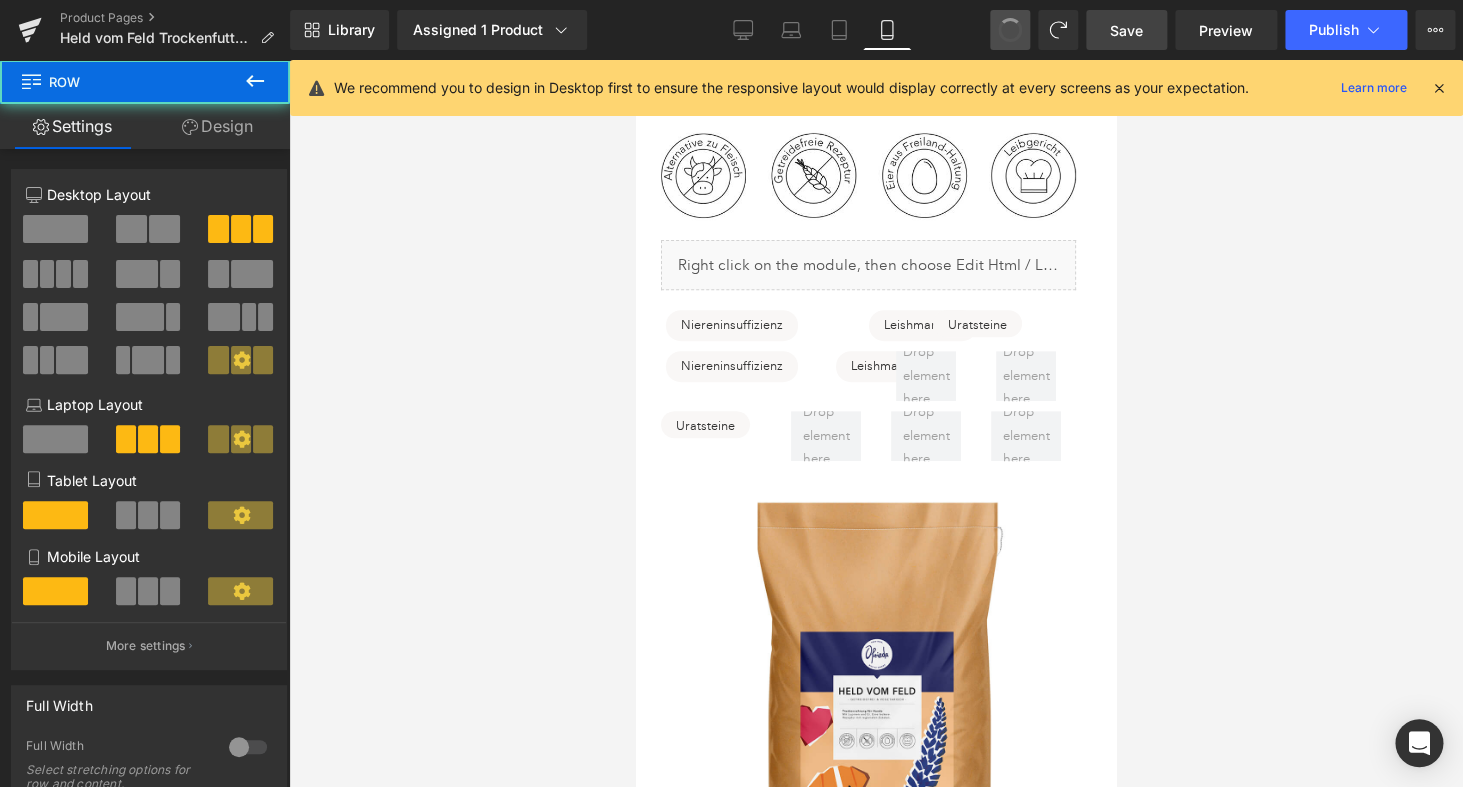 click at bounding box center (1010, 30) 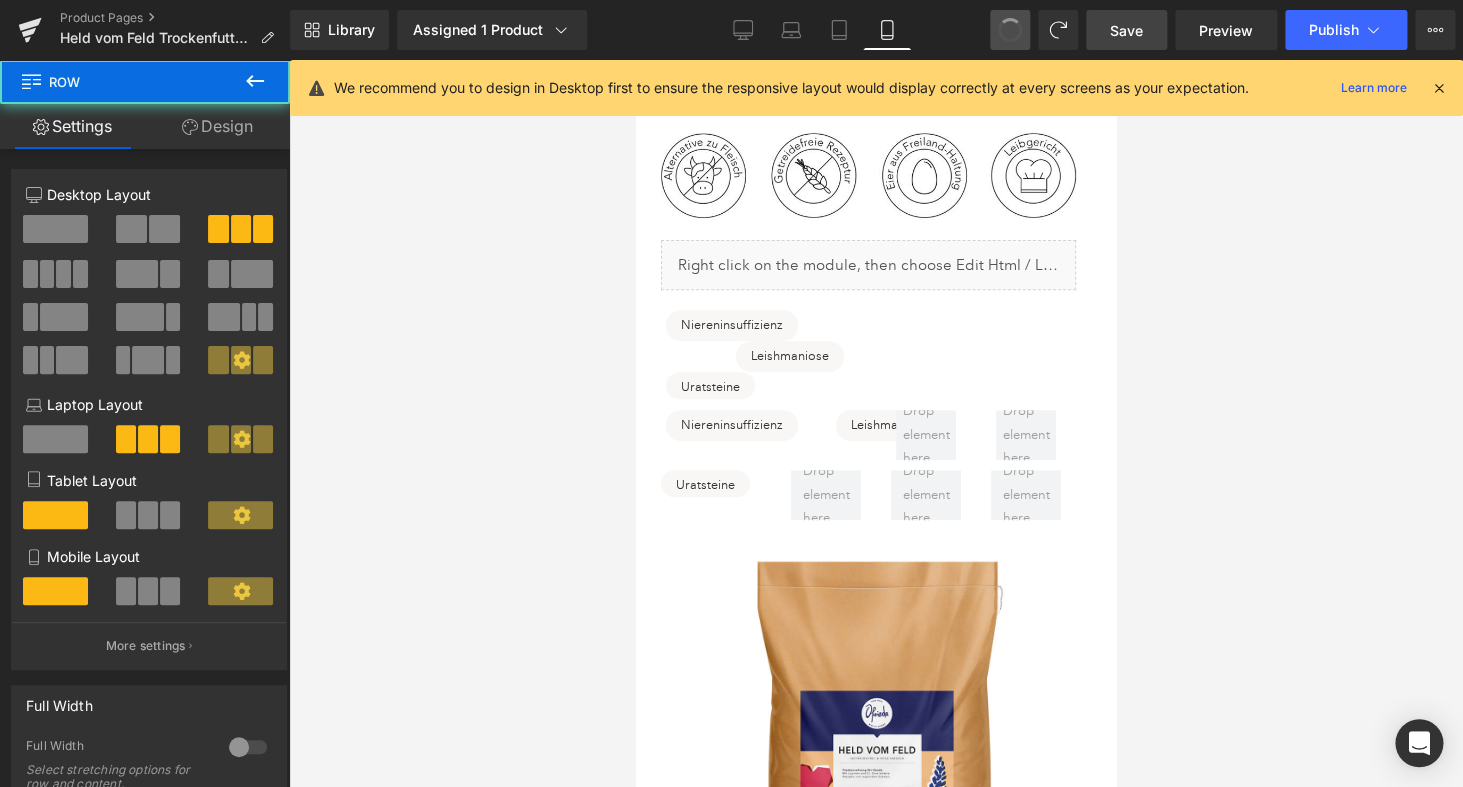 click at bounding box center (1010, 30) 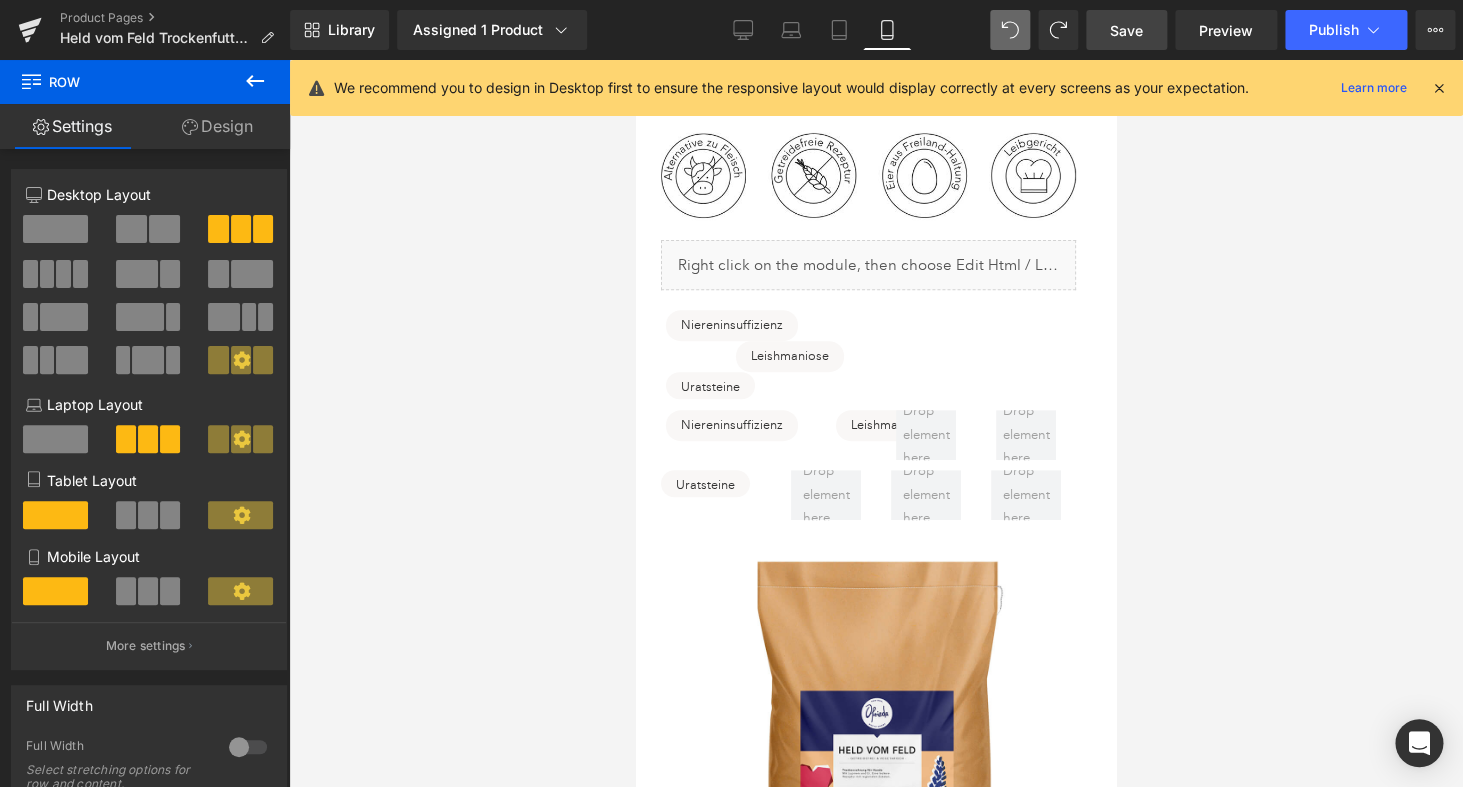 scroll, scrollTop: 216, scrollLeft: 0, axis: vertical 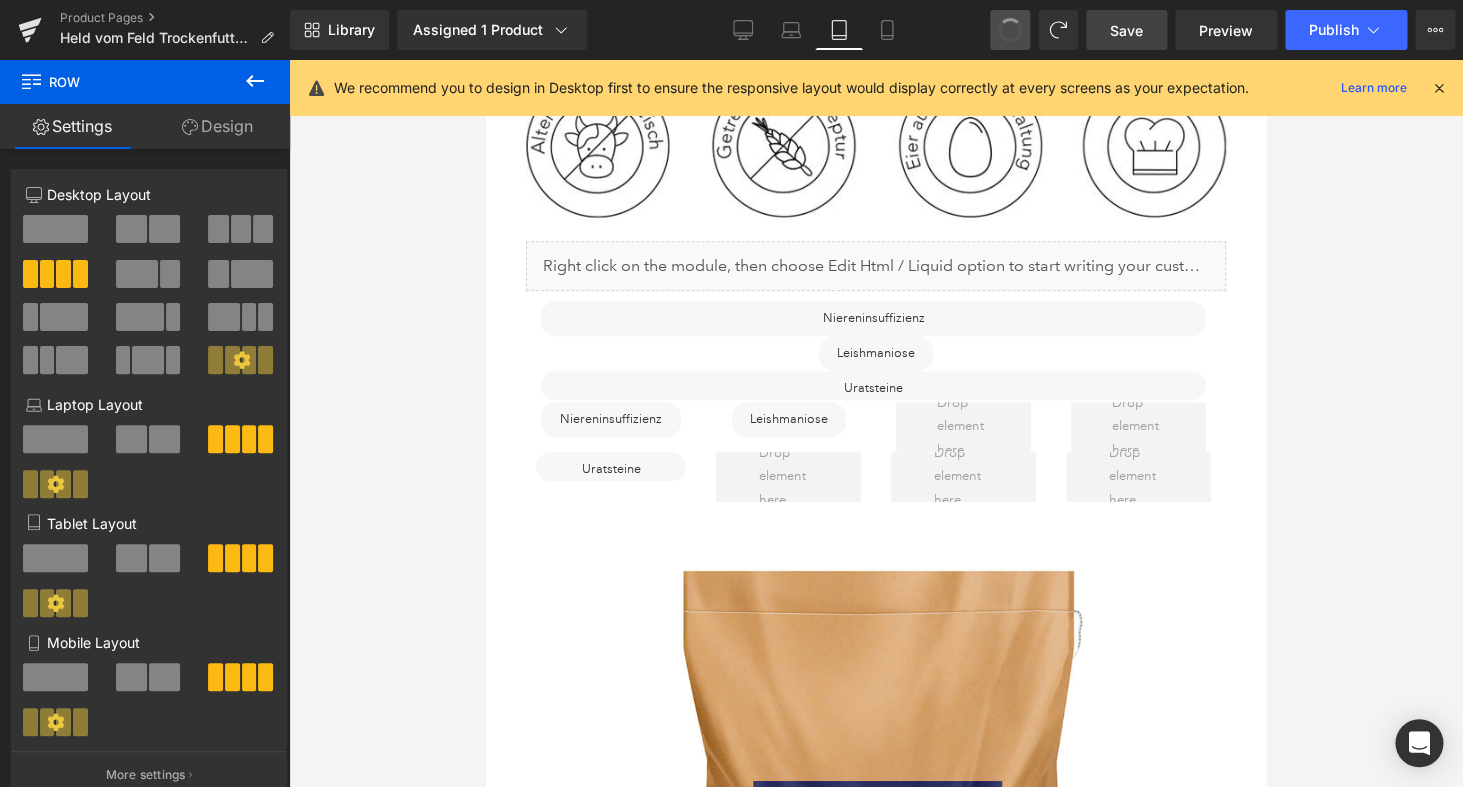 click at bounding box center (1010, 30) 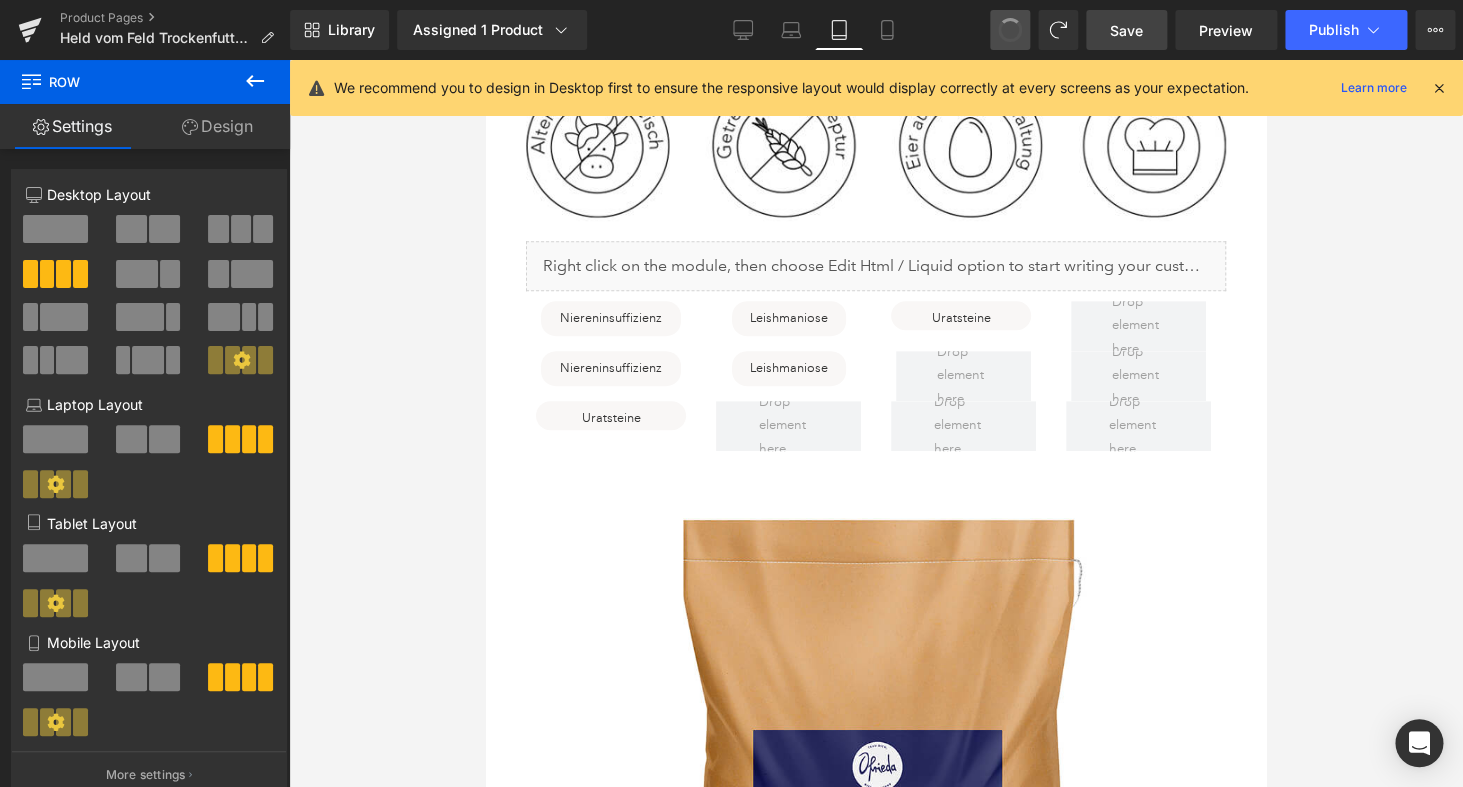 click at bounding box center [1010, 30] 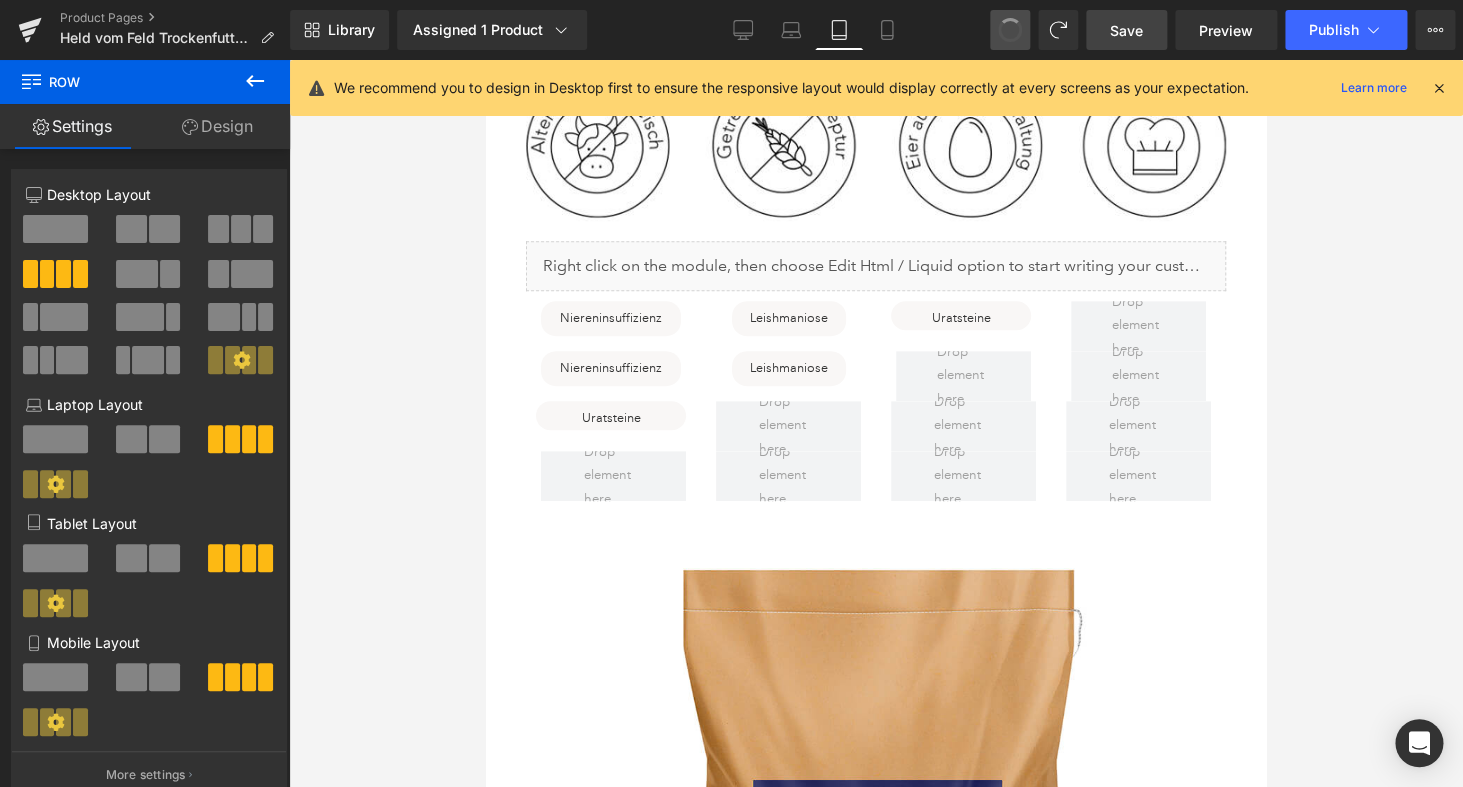 click at bounding box center [1010, 30] 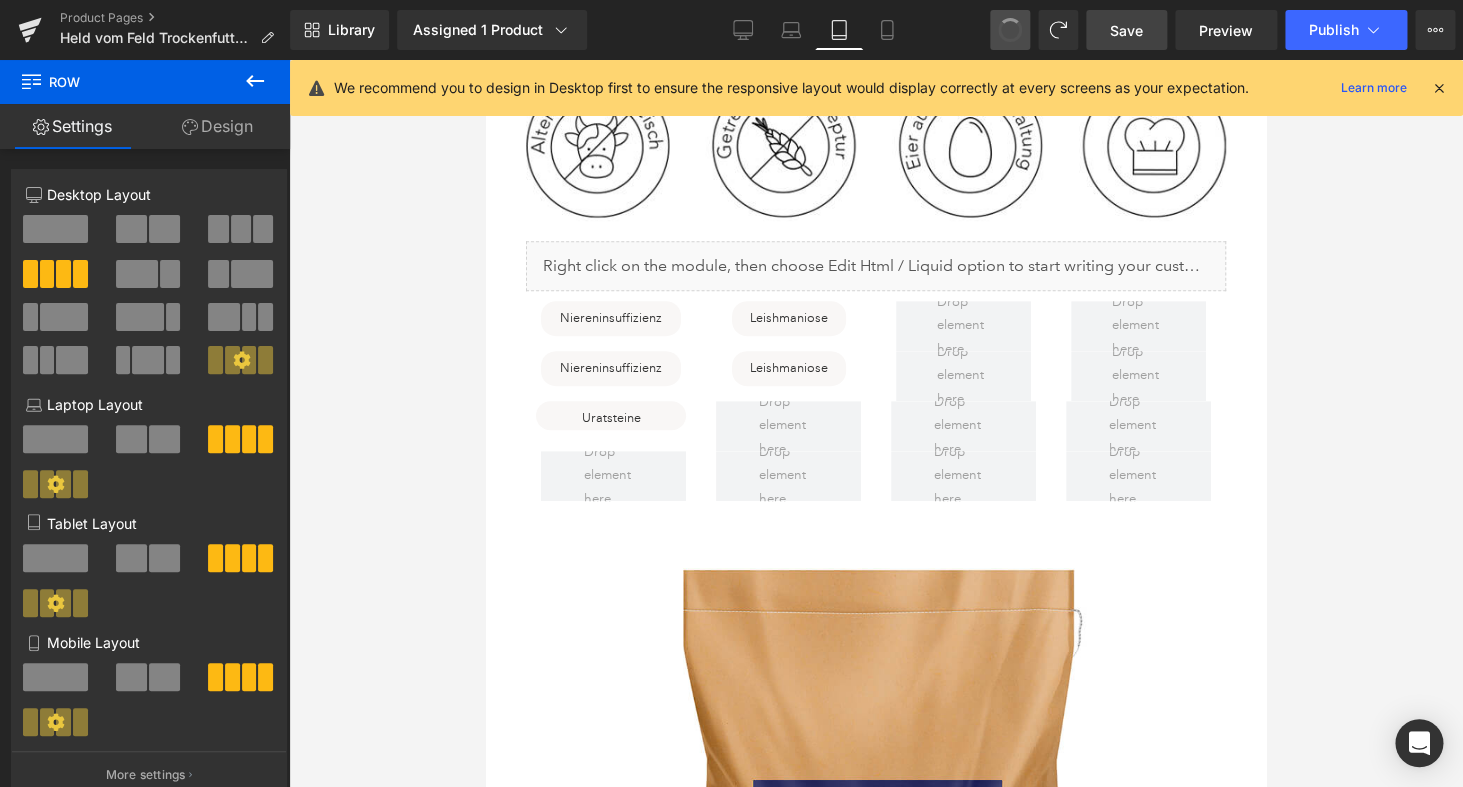 click at bounding box center [1010, 30] 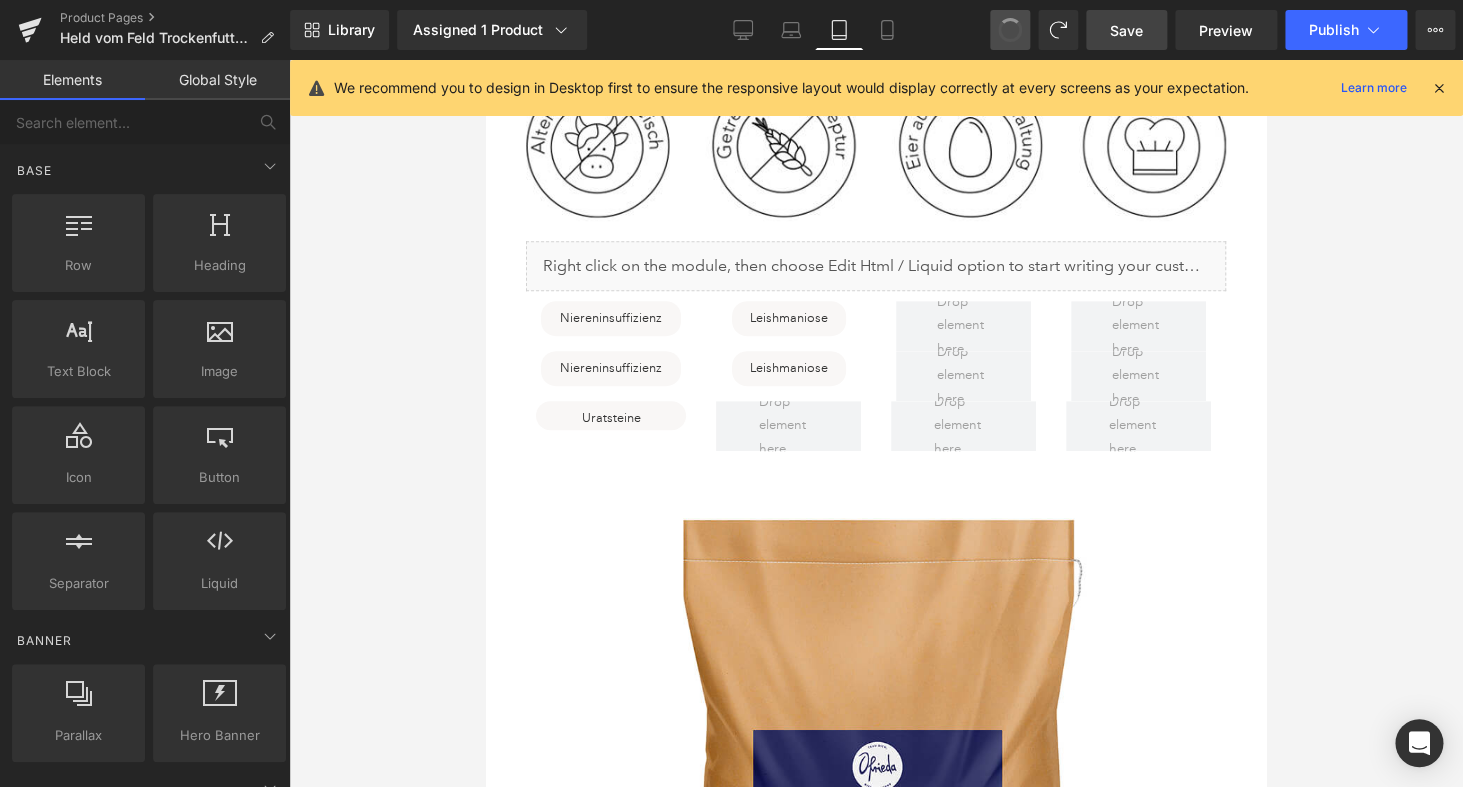 click at bounding box center (1010, 30) 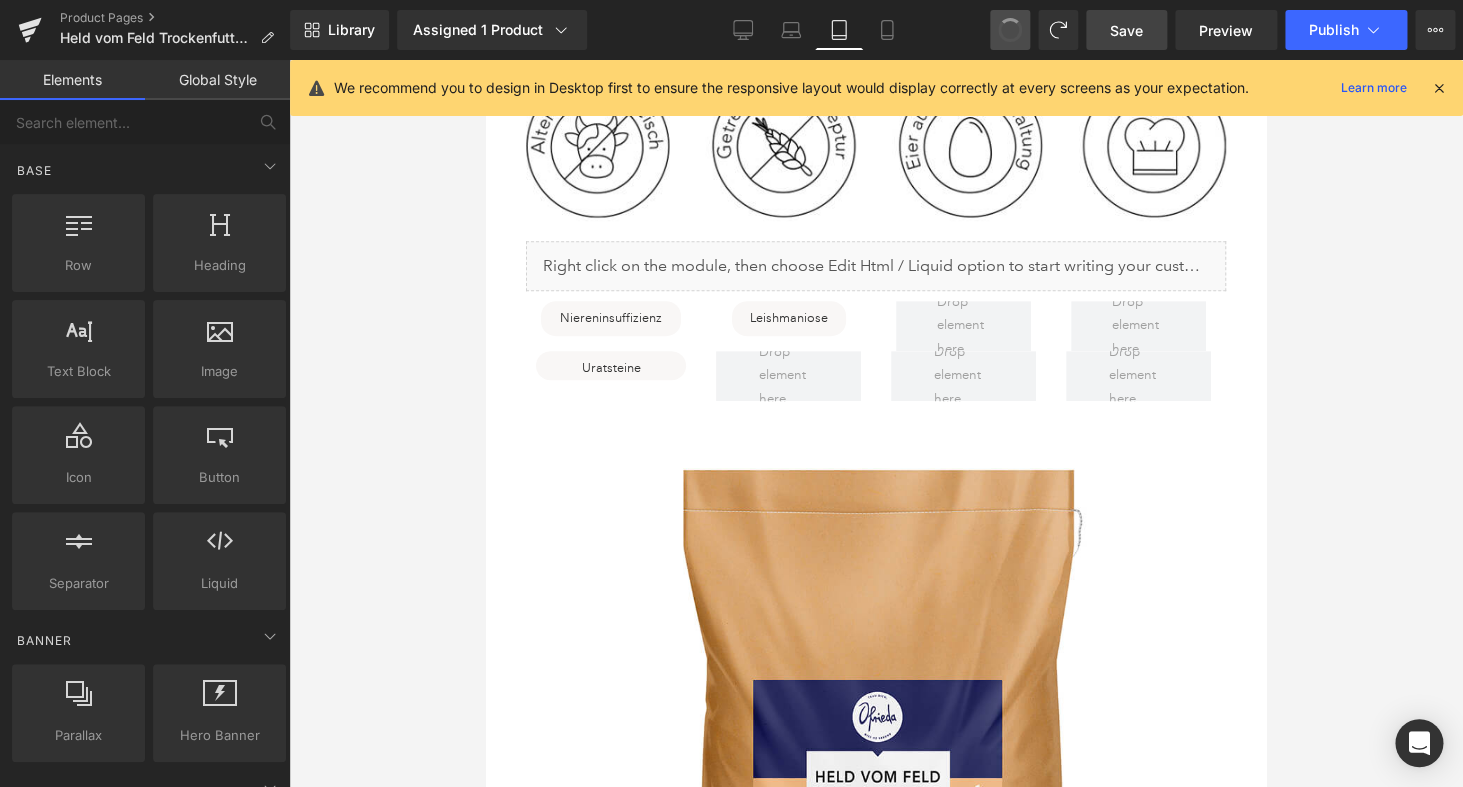 click at bounding box center (1010, 30) 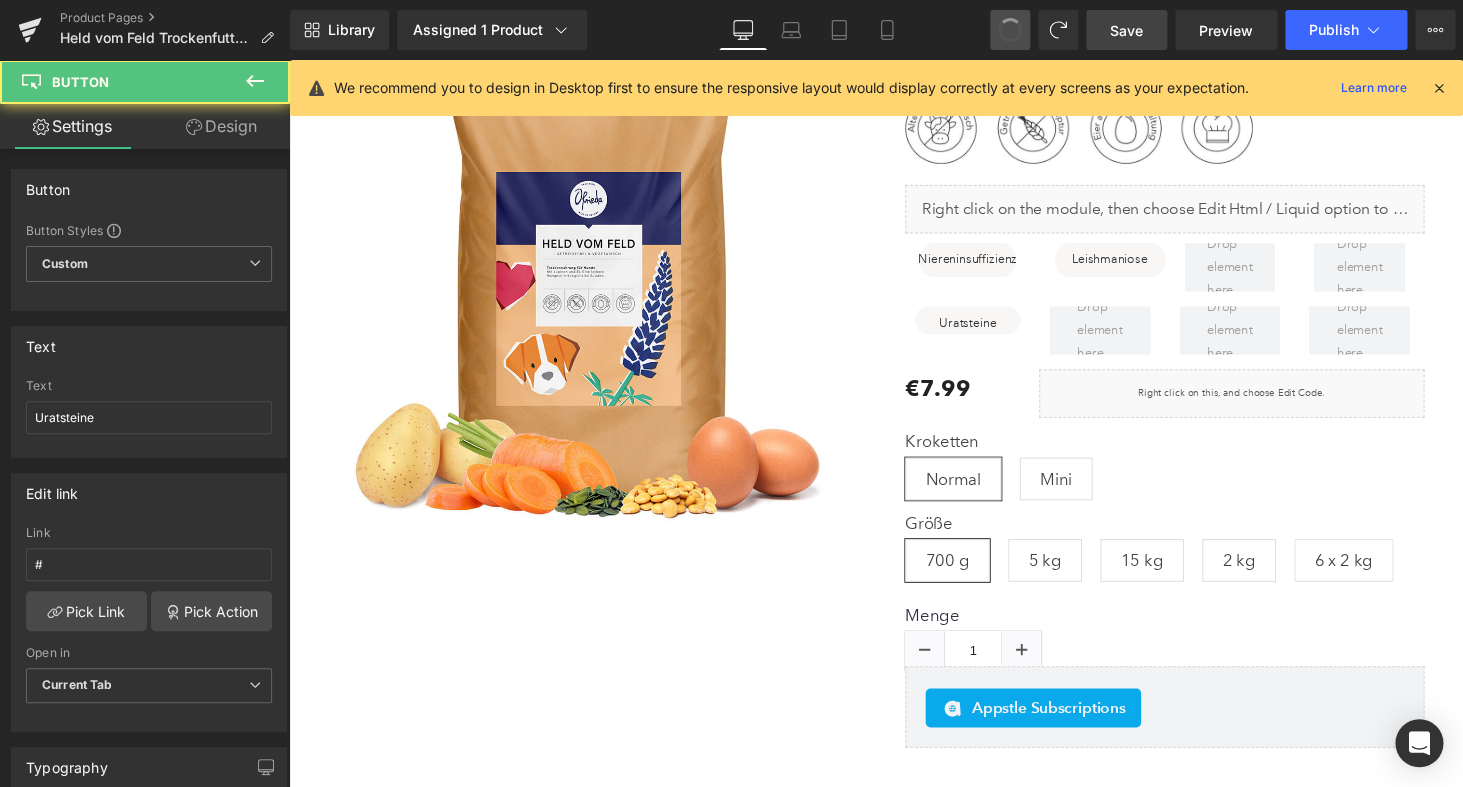 click at bounding box center [1010, 30] 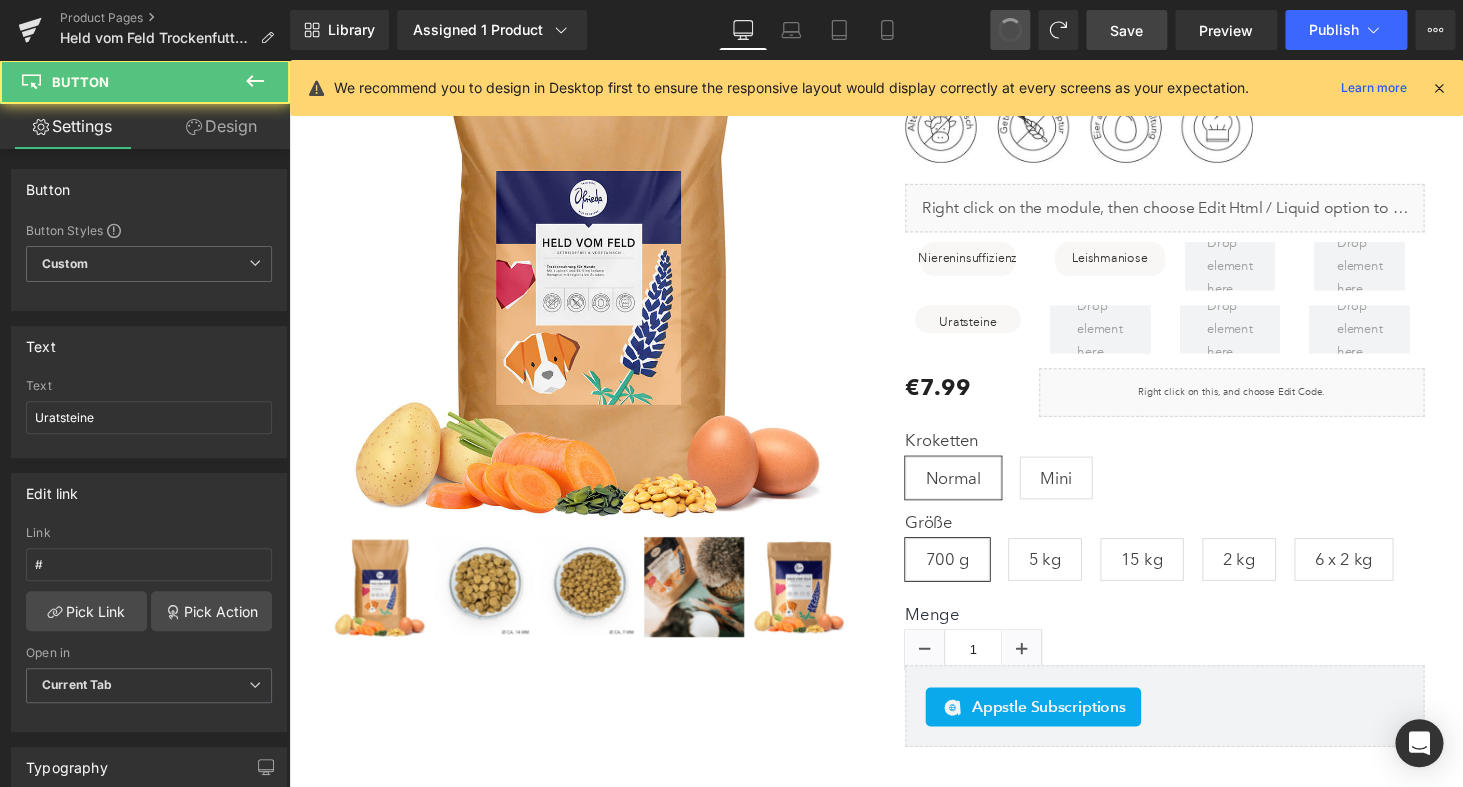 scroll, scrollTop: 215, scrollLeft: 0, axis: vertical 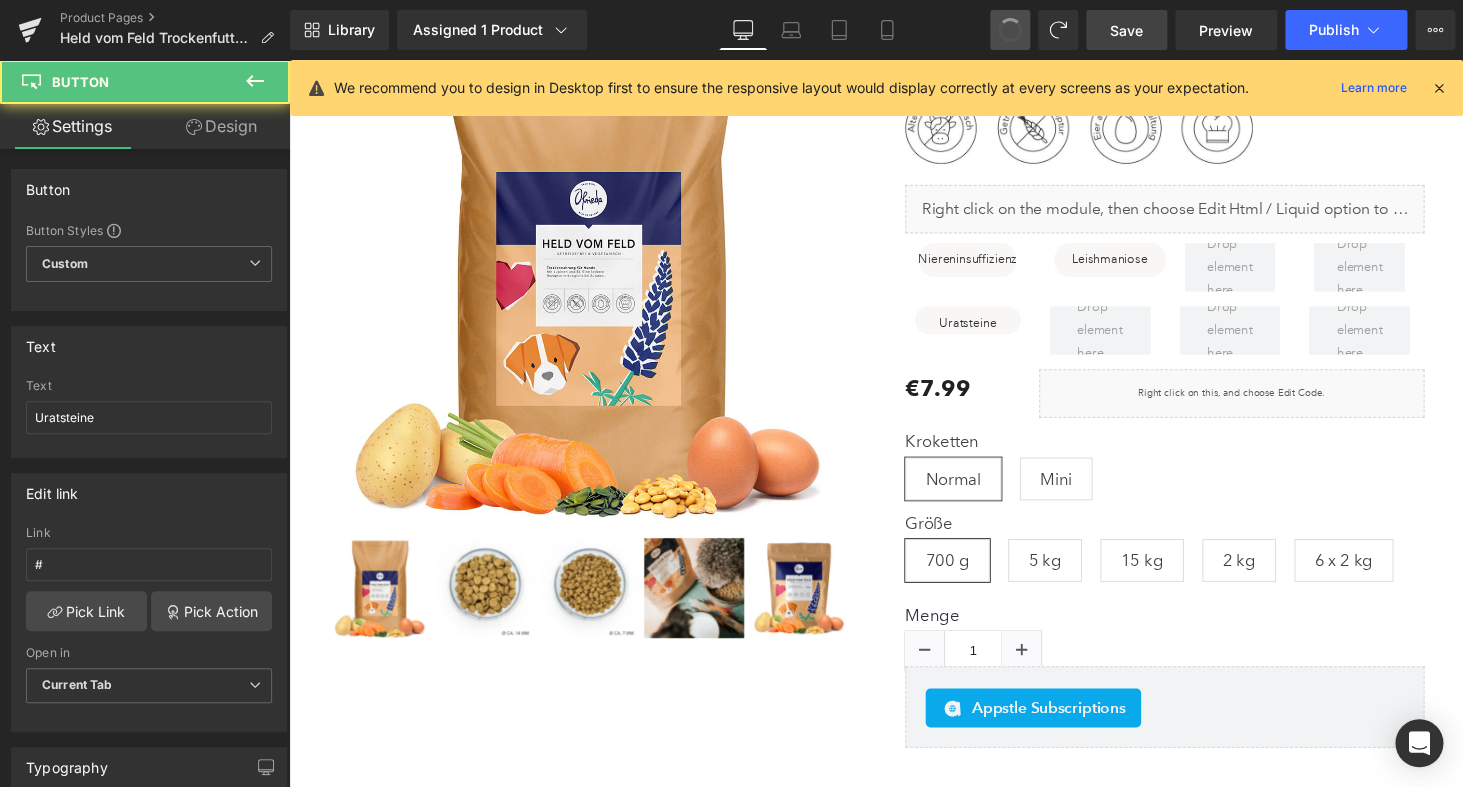 type on "100" 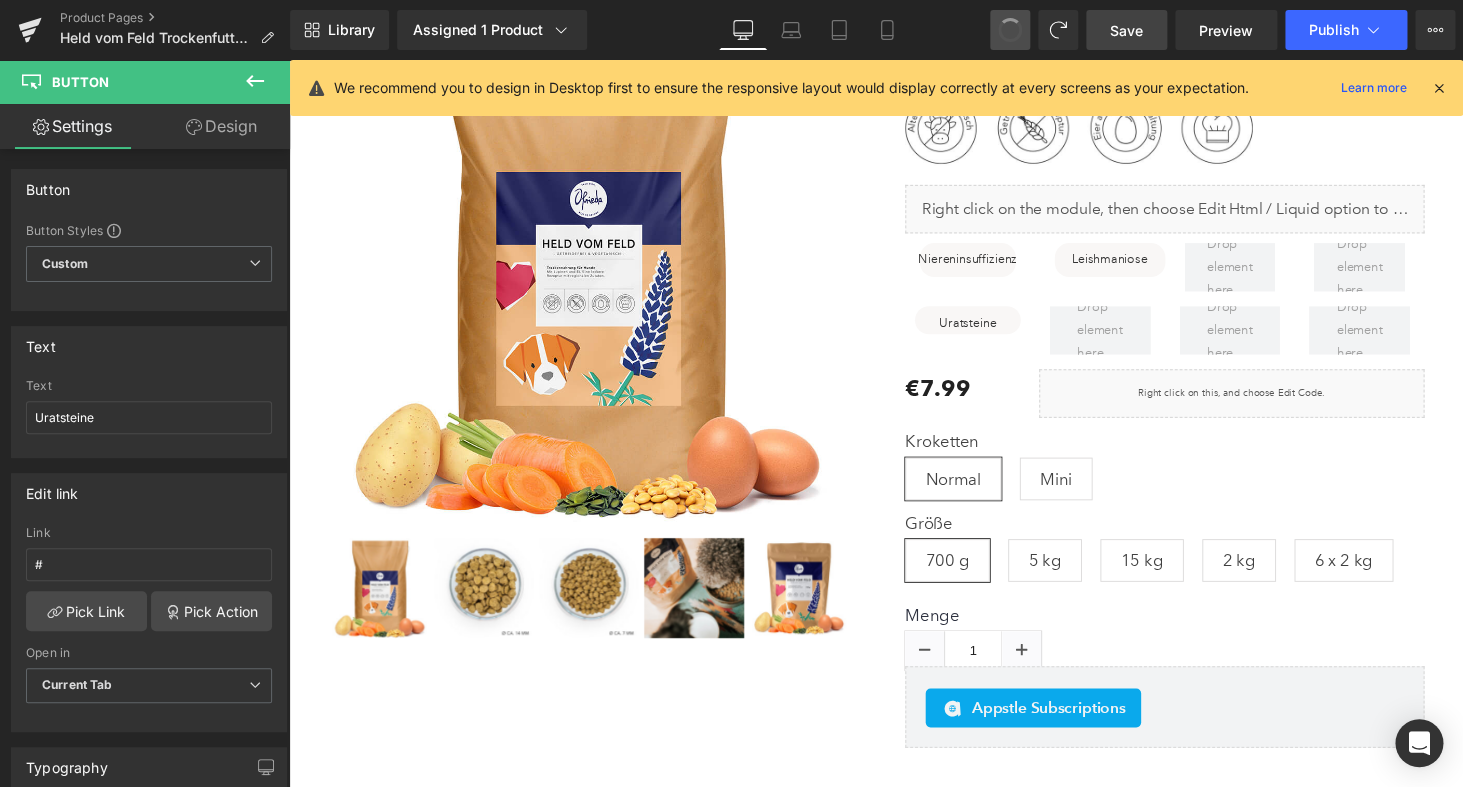 type on "100" 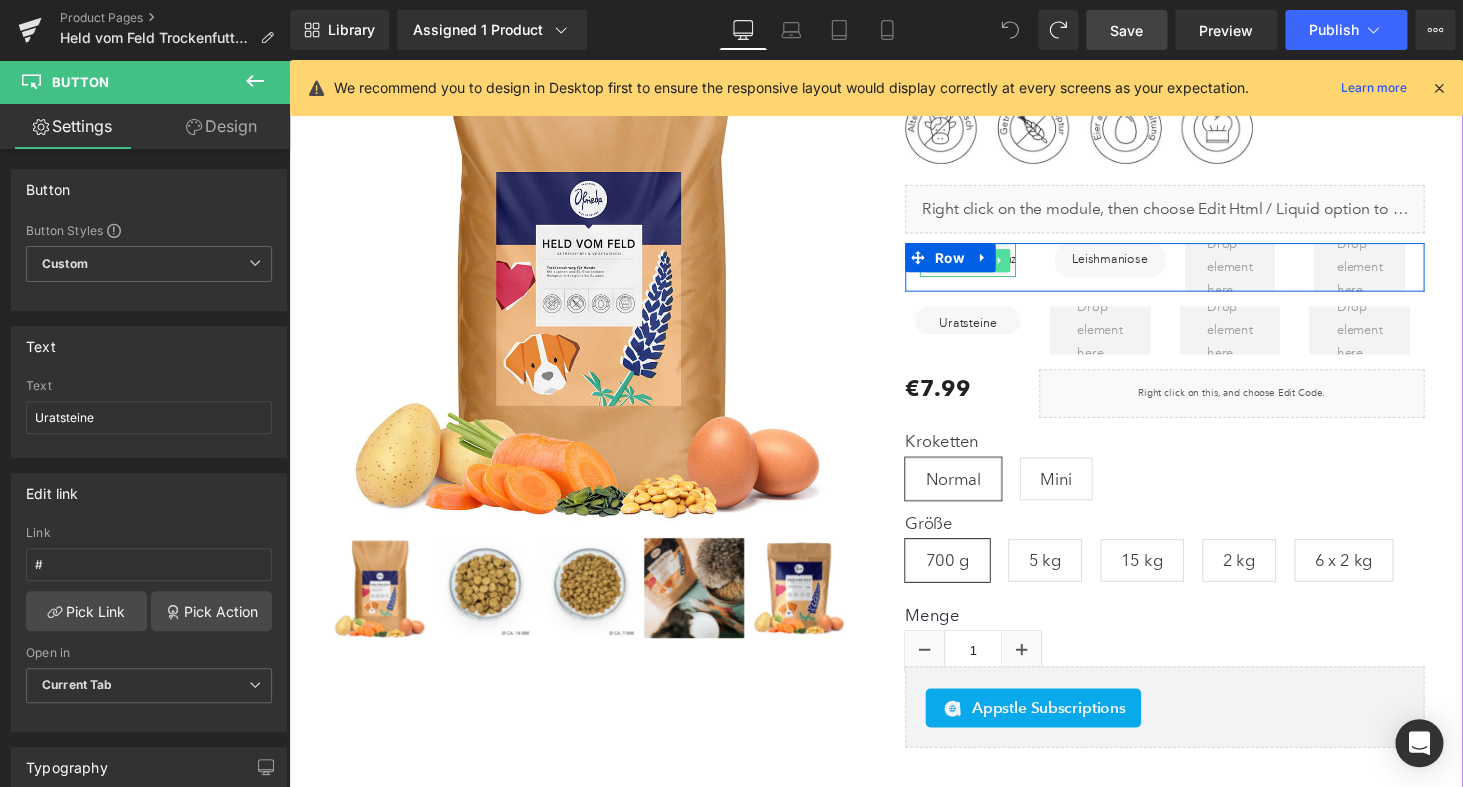 click at bounding box center [1022, 267] 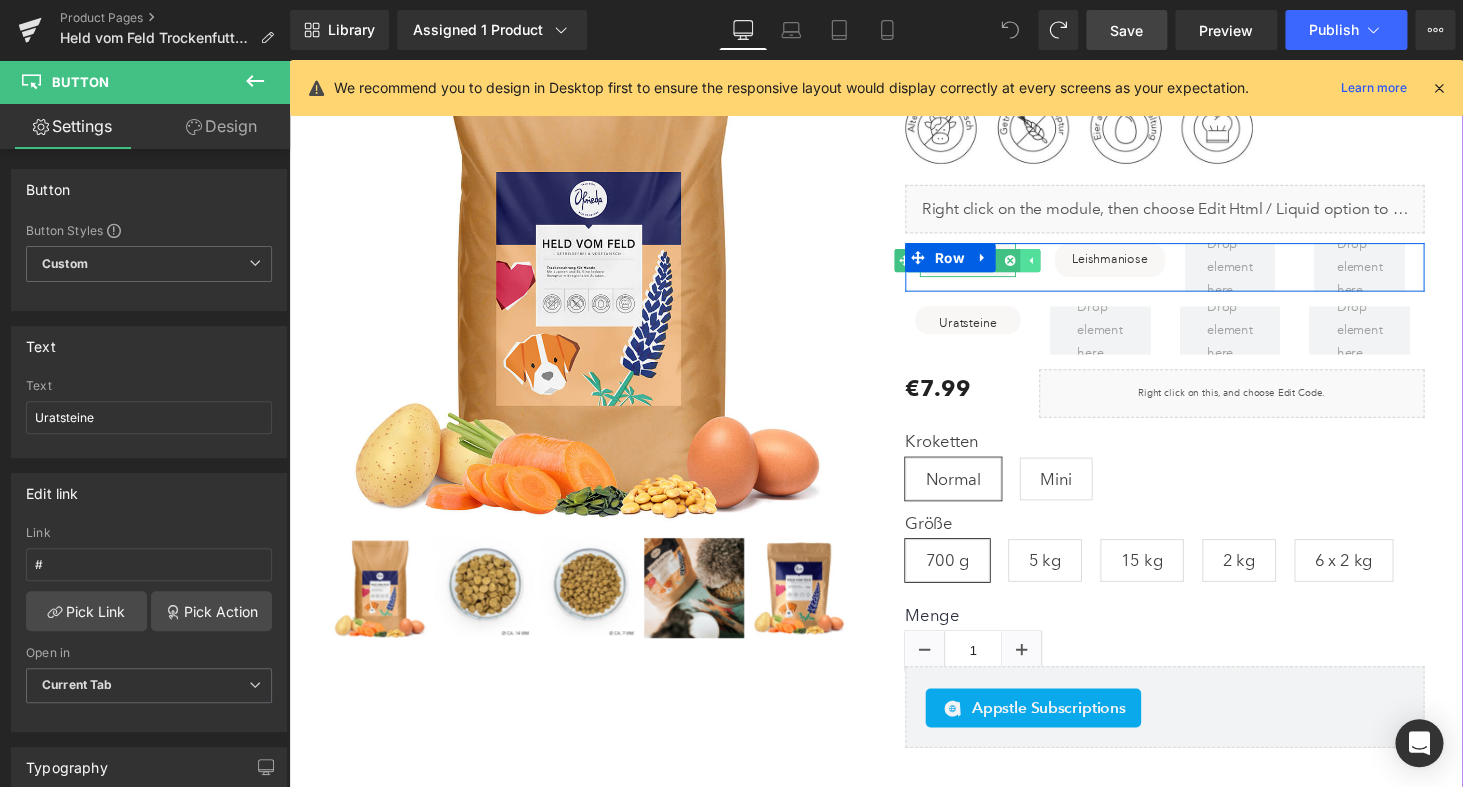 click 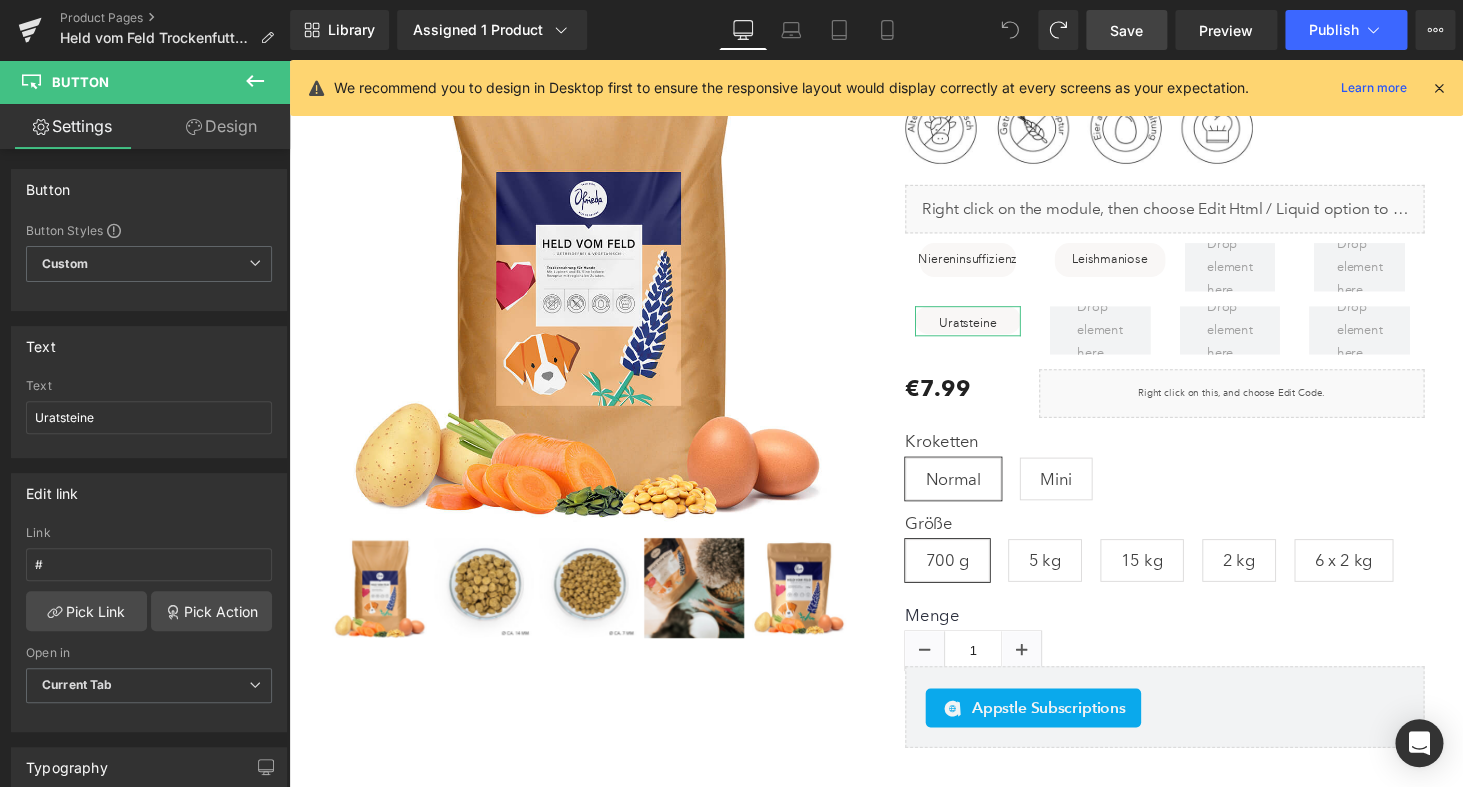click on "Design" at bounding box center [221, 126] 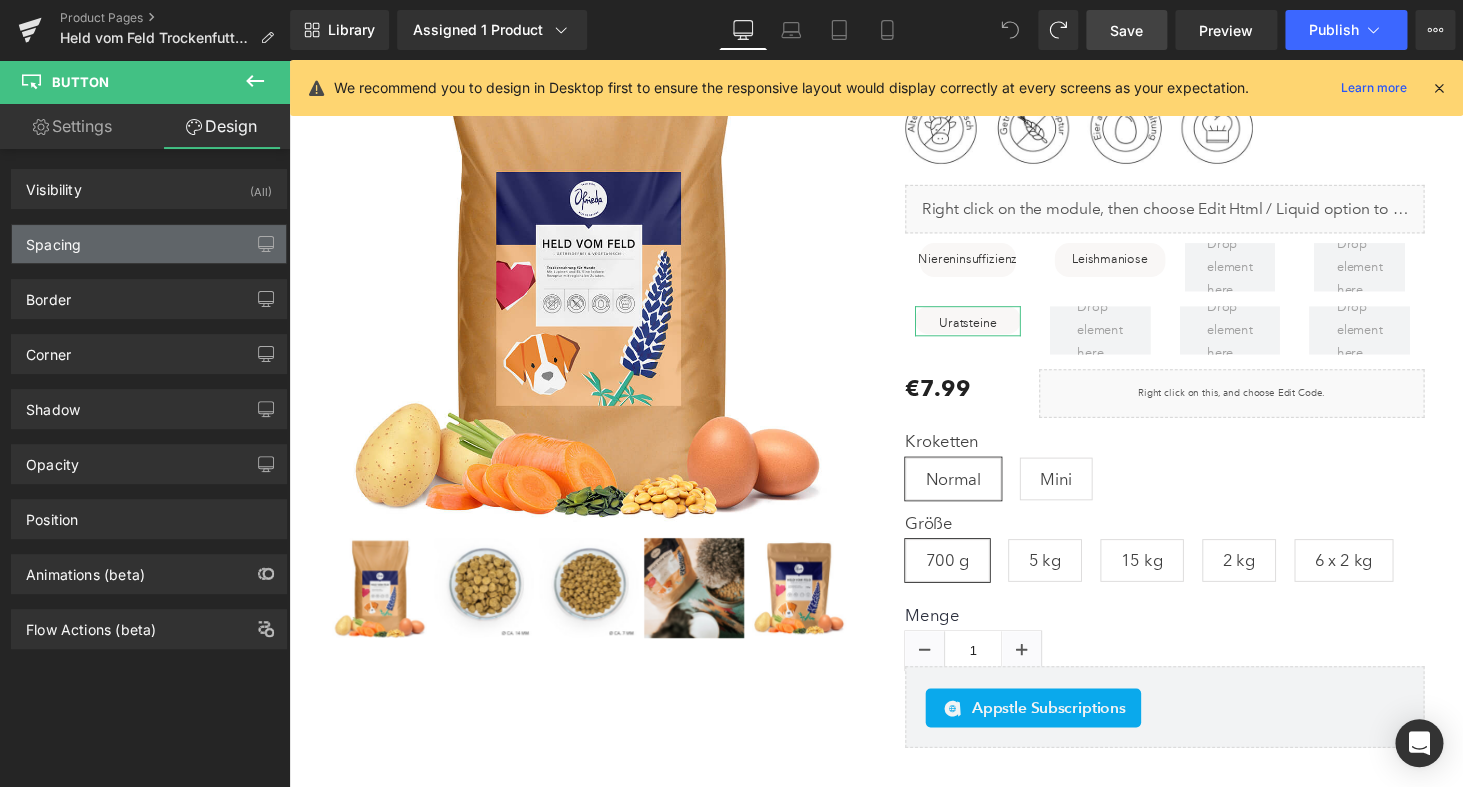 type on "0" 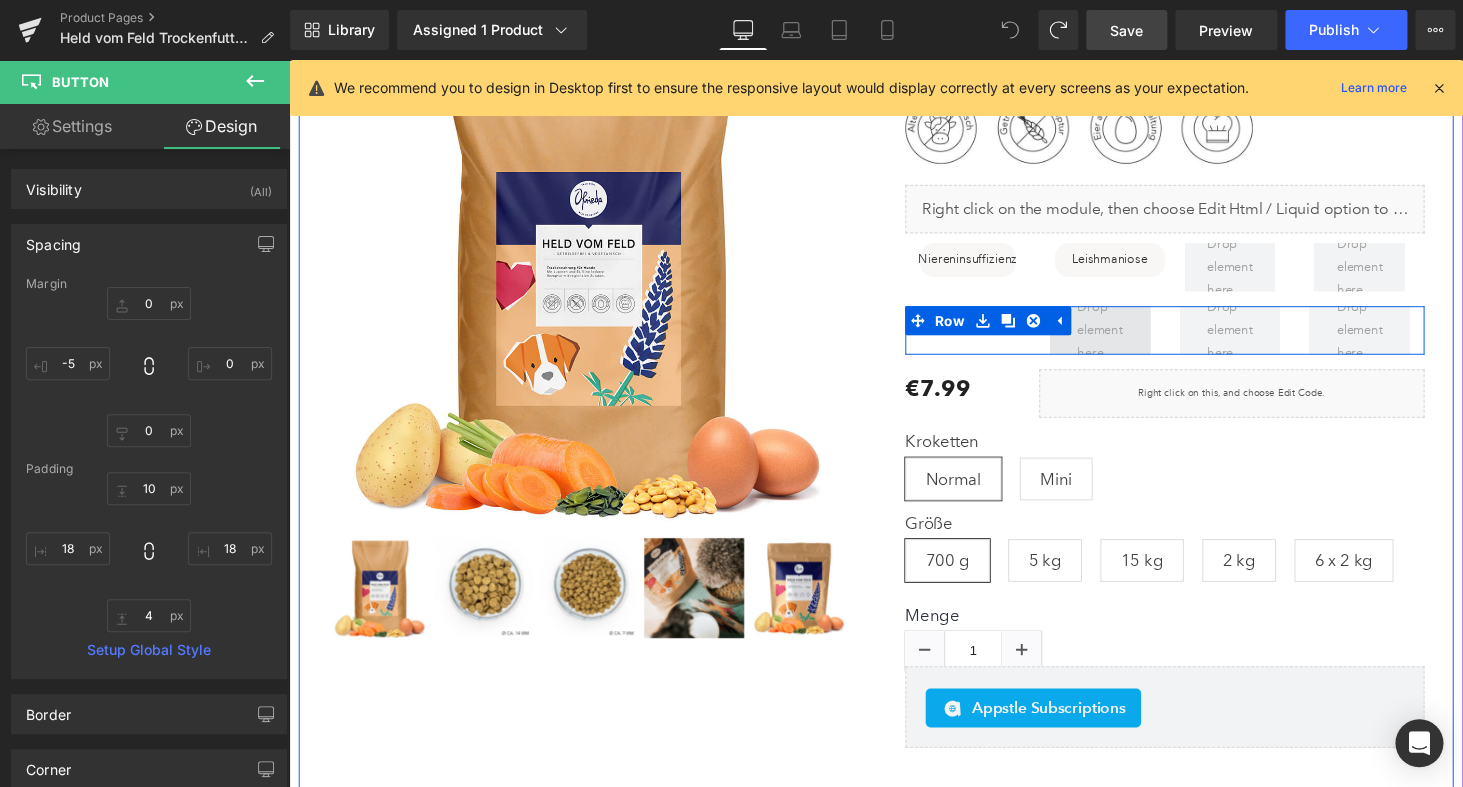 click at bounding box center (1124, 339) 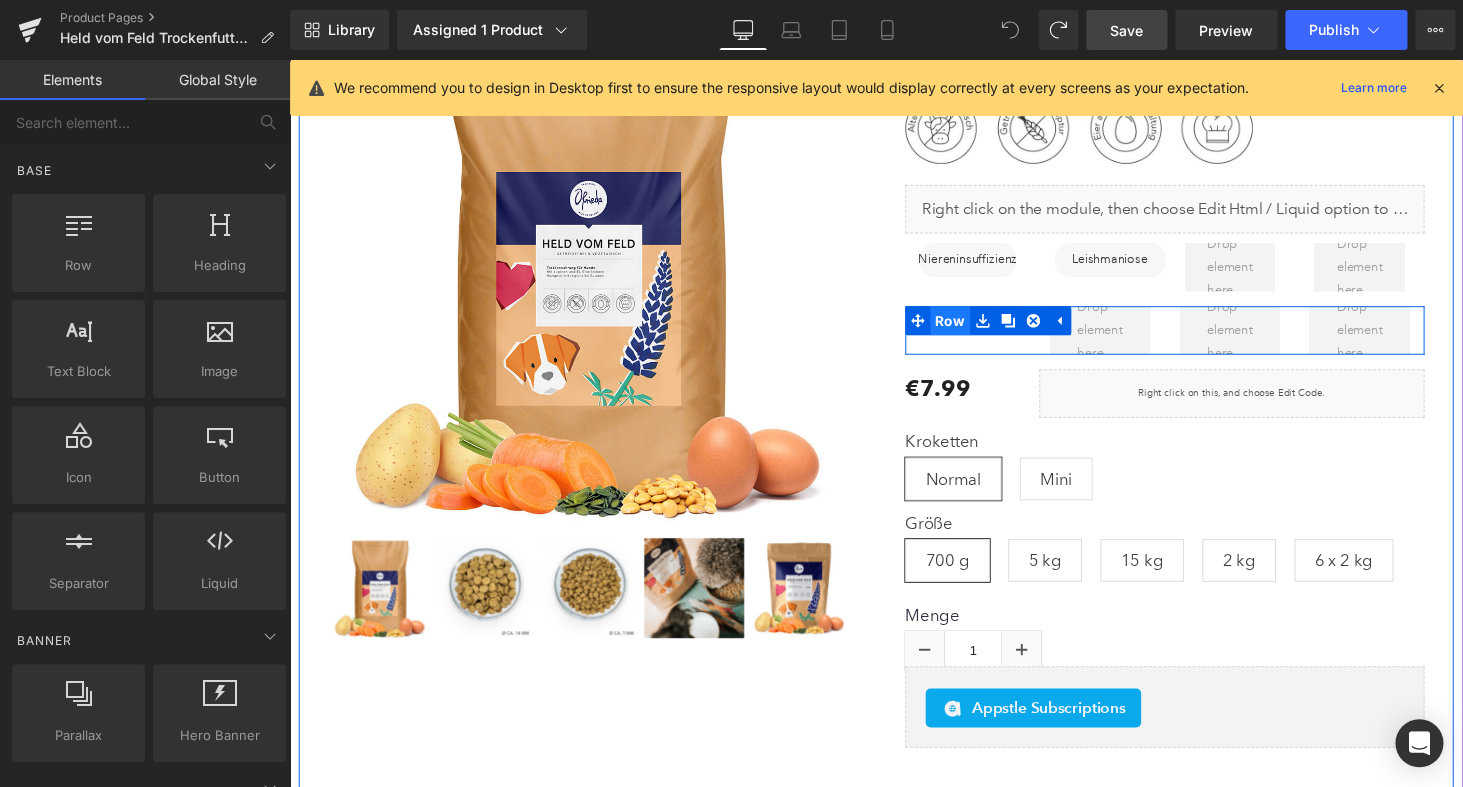 click on "Row" at bounding box center (970, 329) 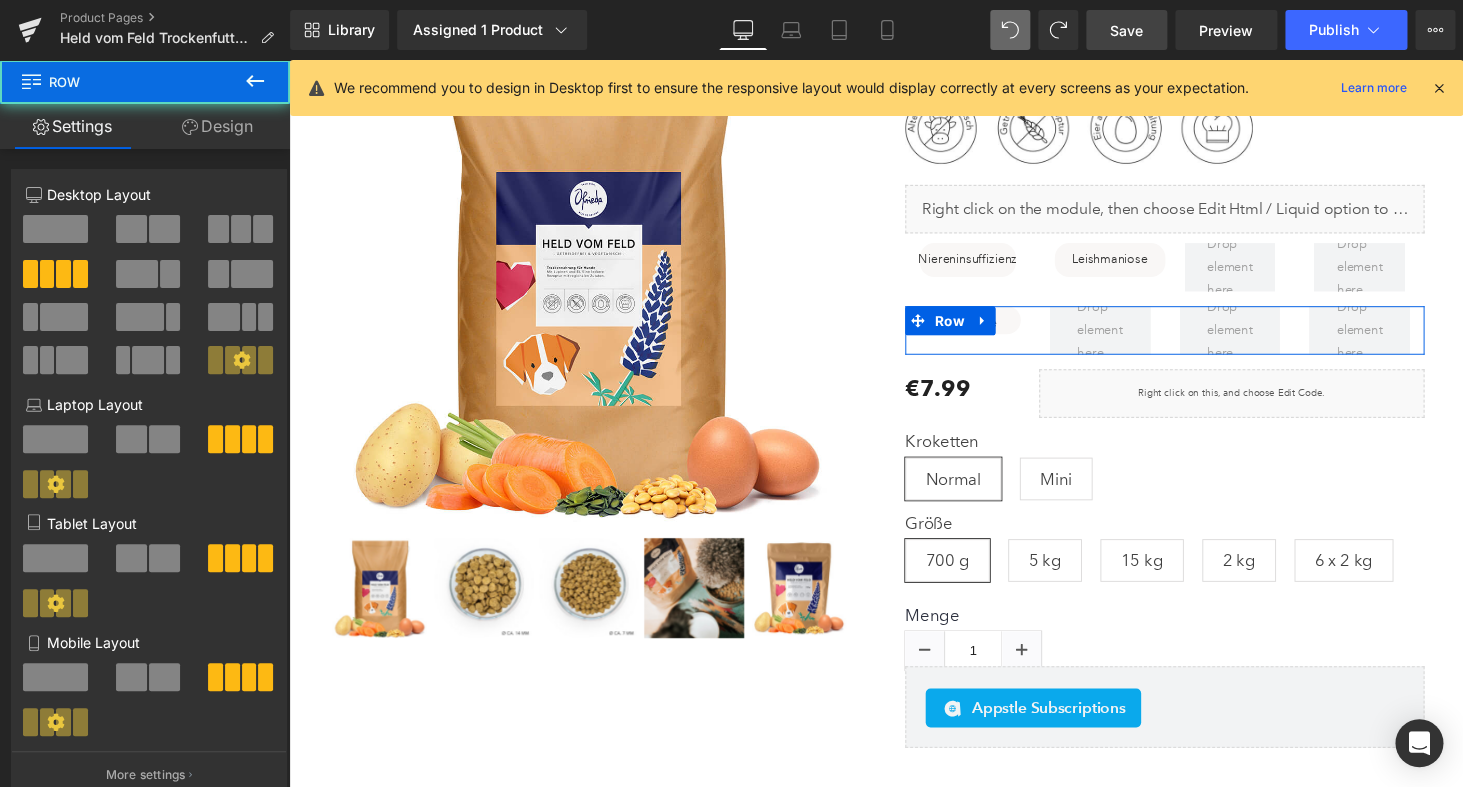 click on "Design" at bounding box center (217, 126) 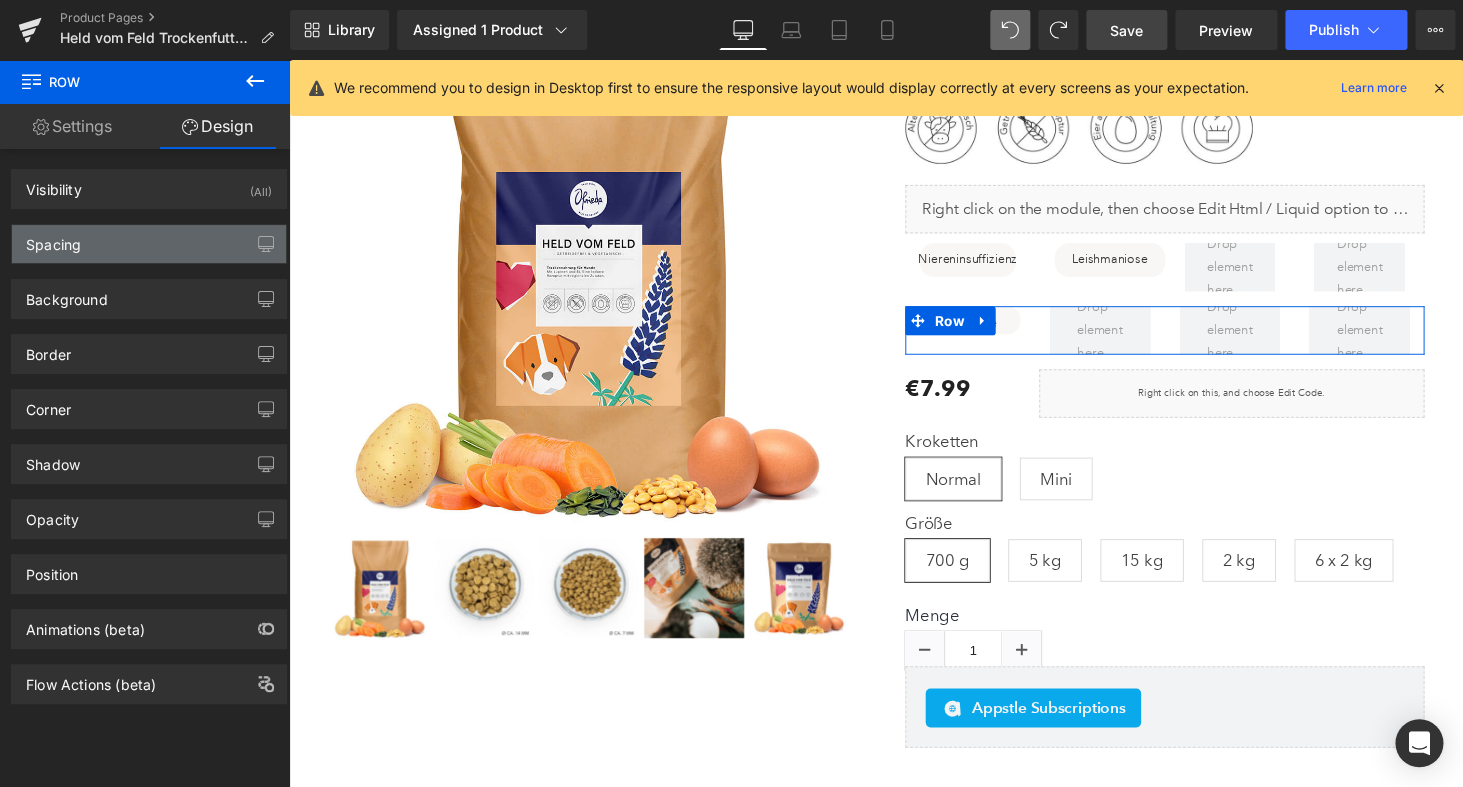 click on "Spacing" at bounding box center [149, 244] 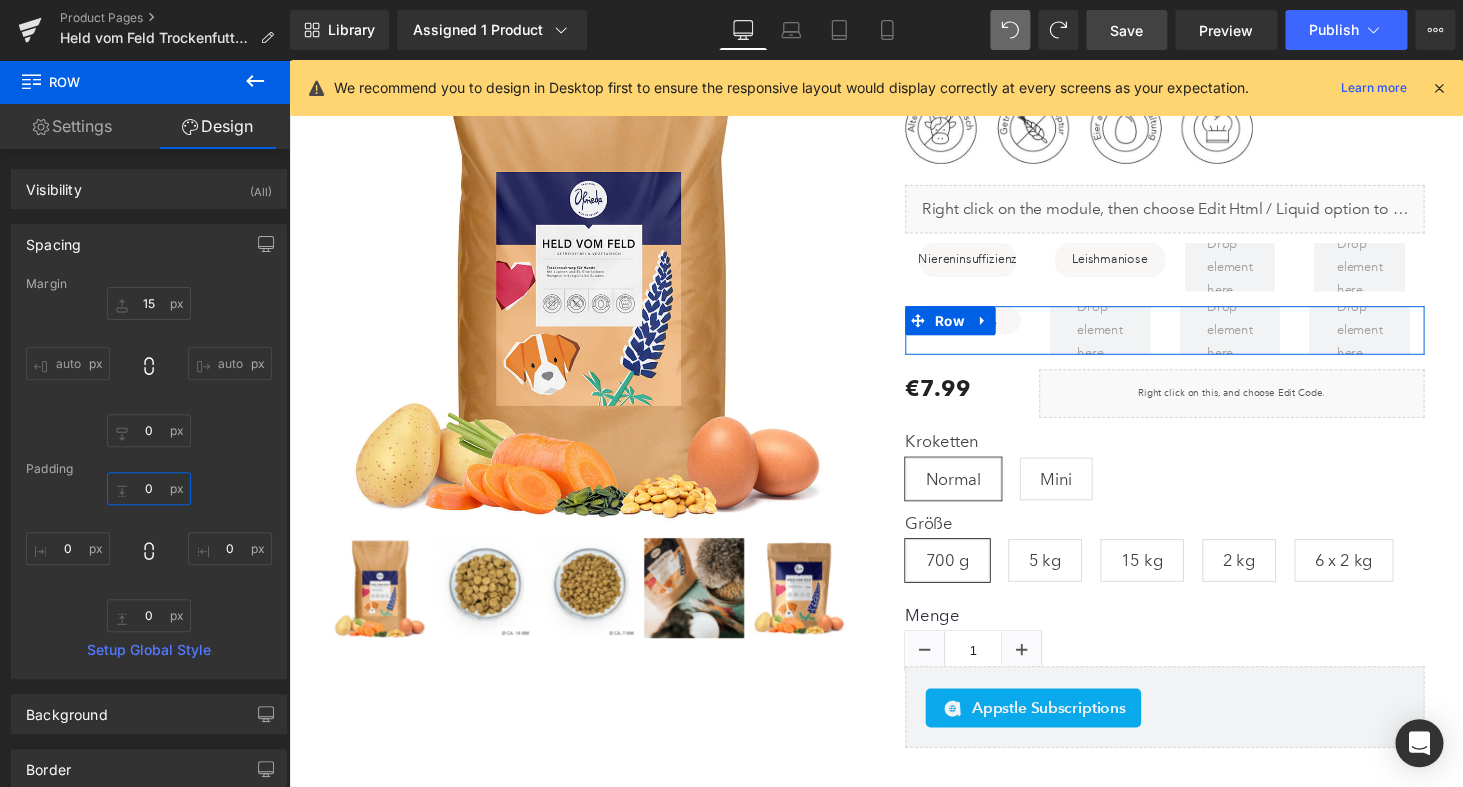 click on "0" at bounding box center (149, 488) 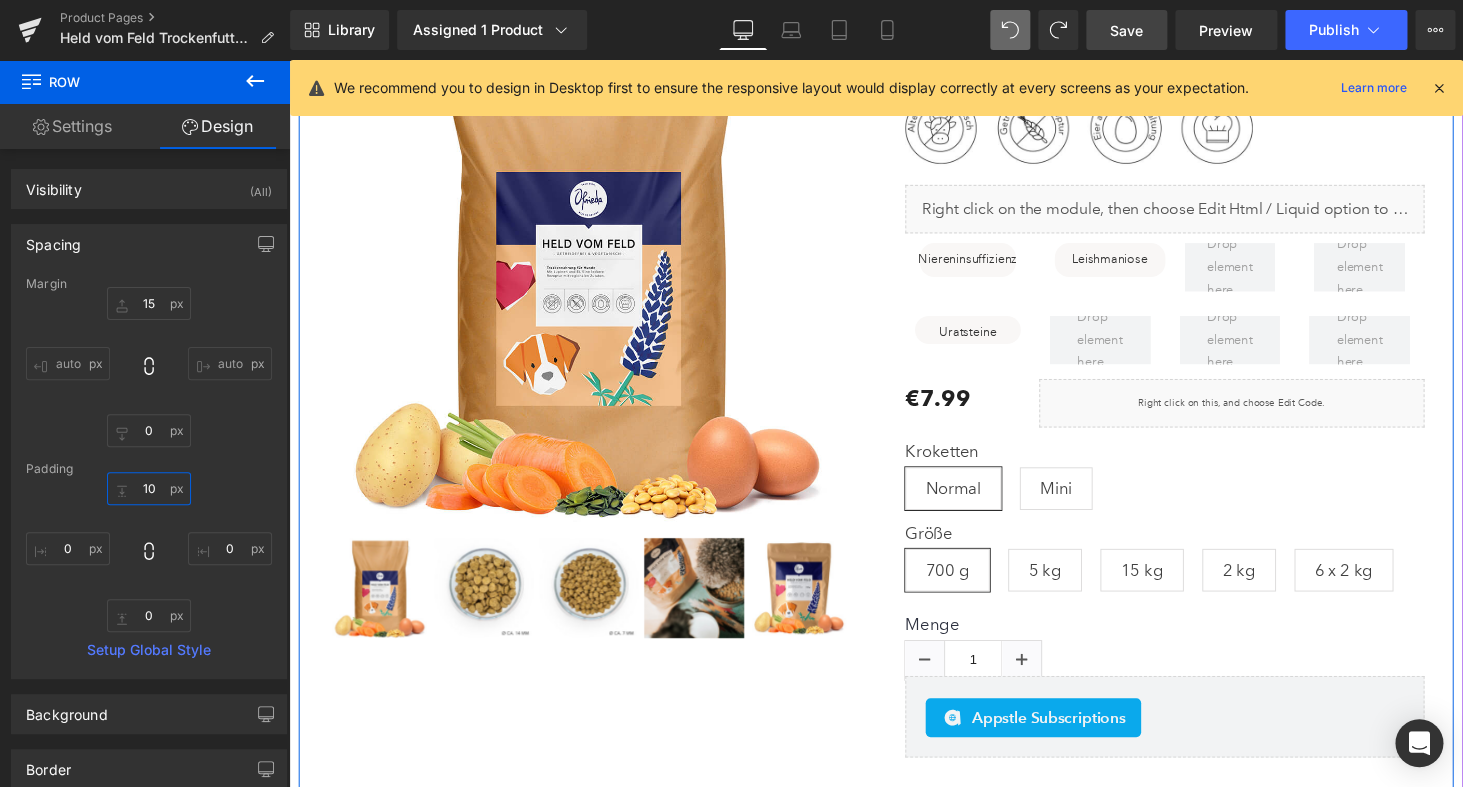 type on "100" 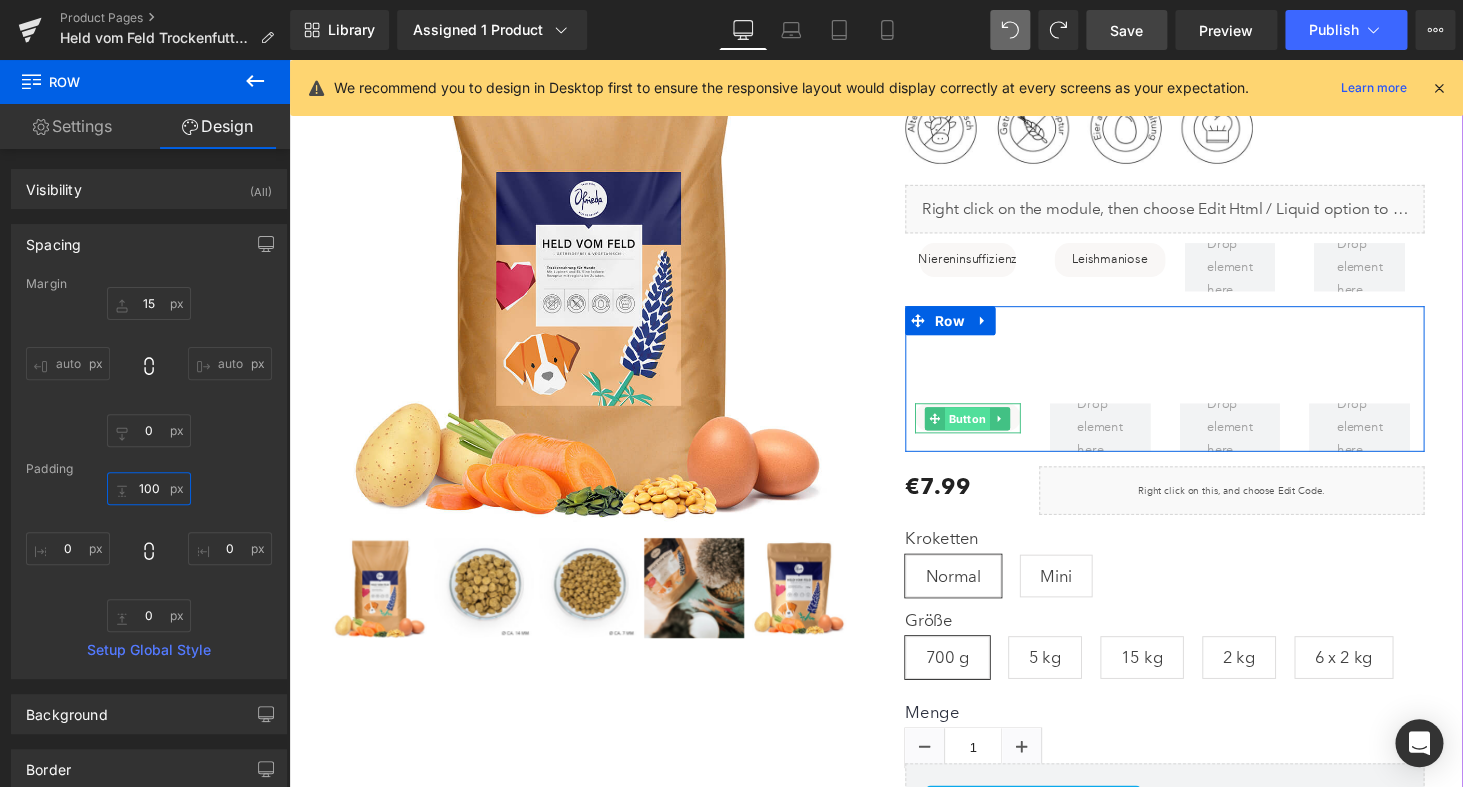 click on "Button" at bounding box center [988, 430] 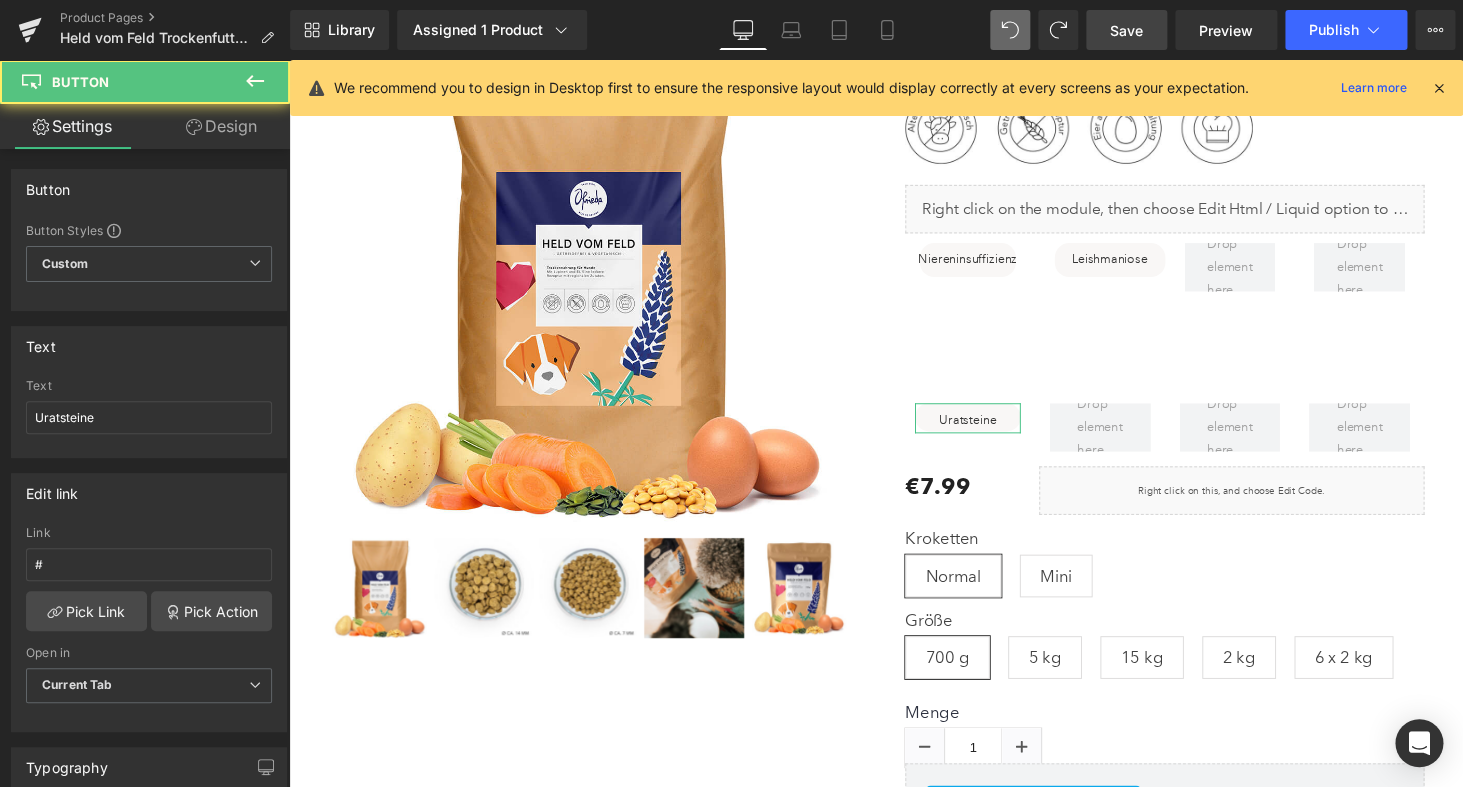 click on "Design" at bounding box center [221, 126] 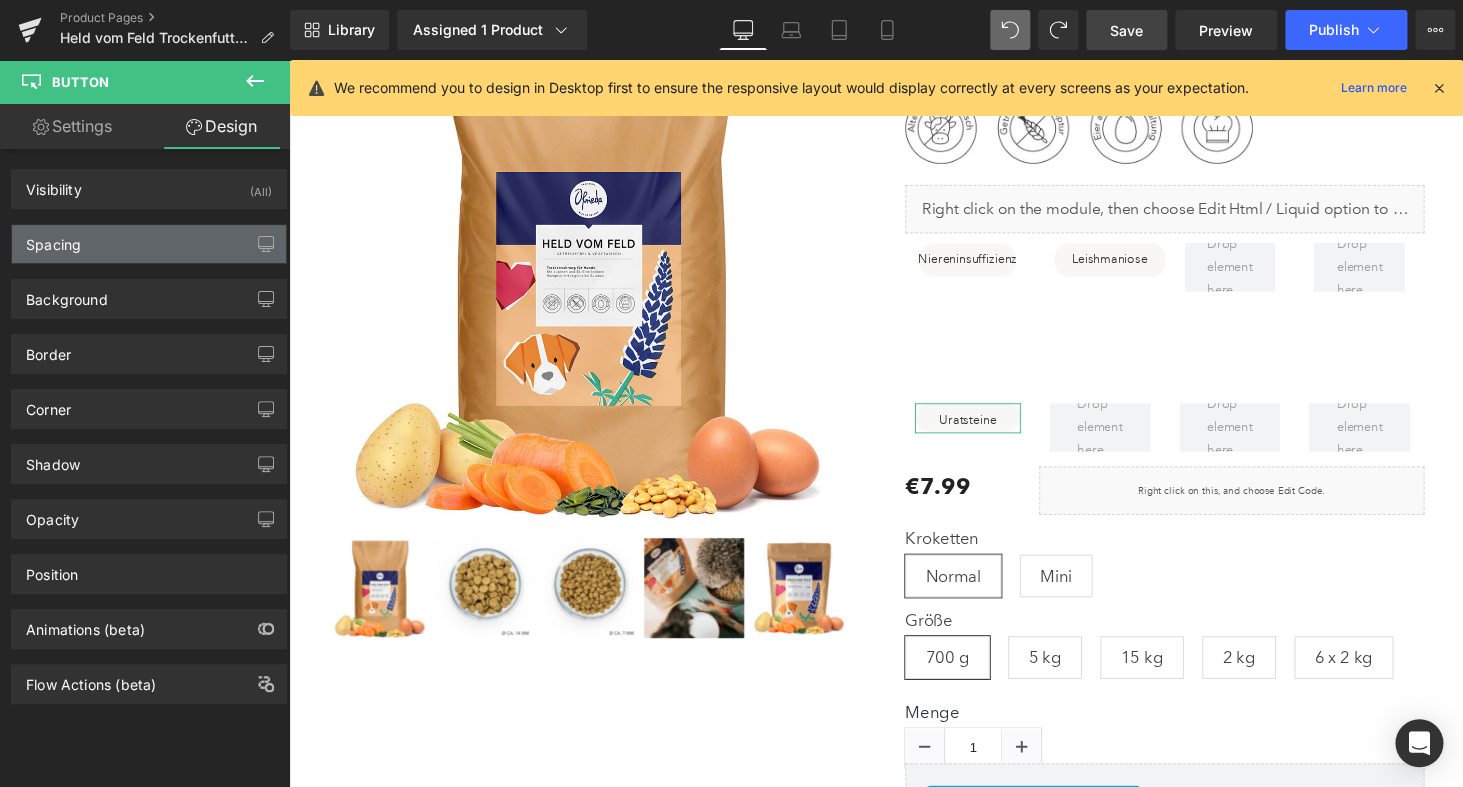 click on "Spacing" at bounding box center (149, 244) 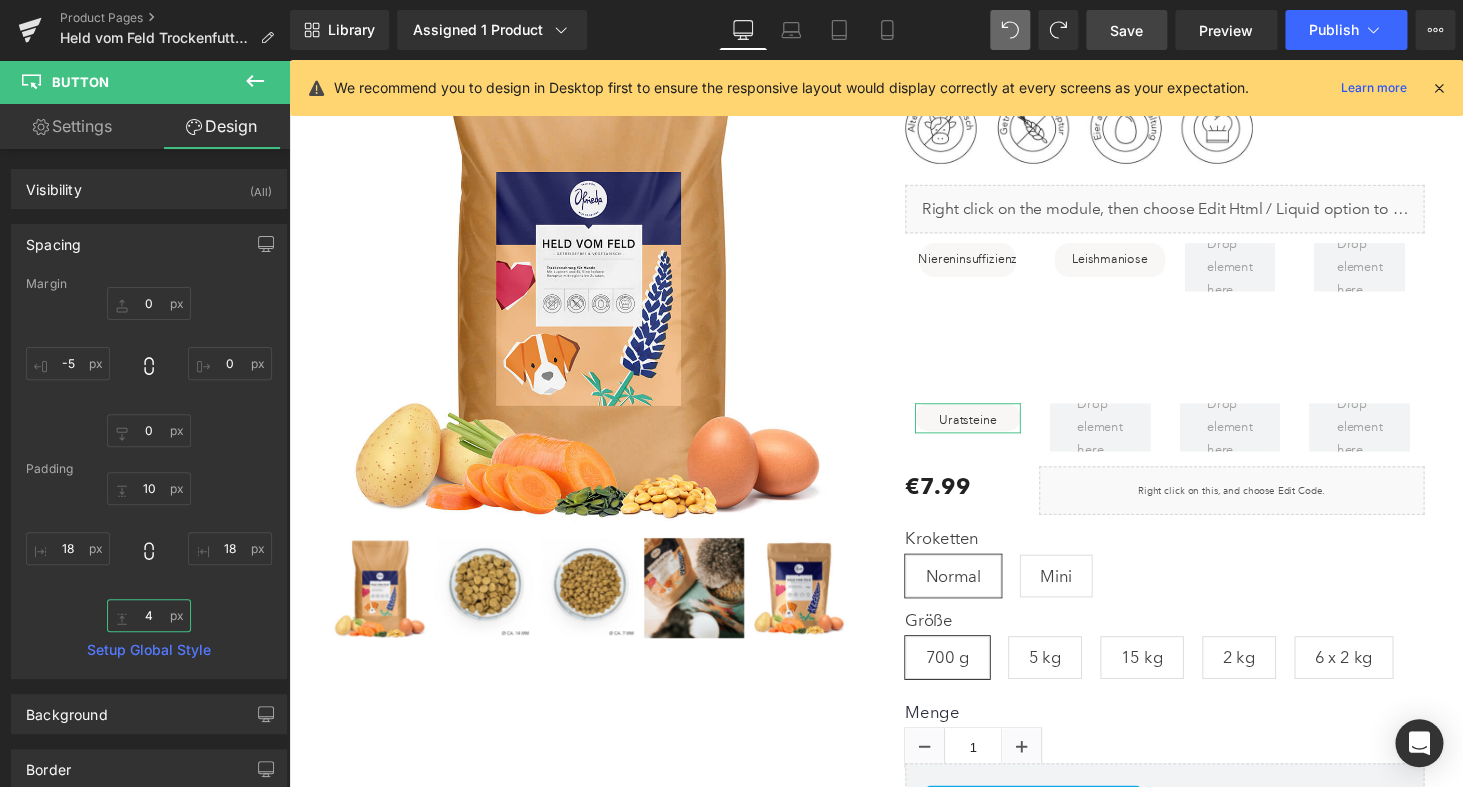 click on "4" at bounding box center [149, 615] 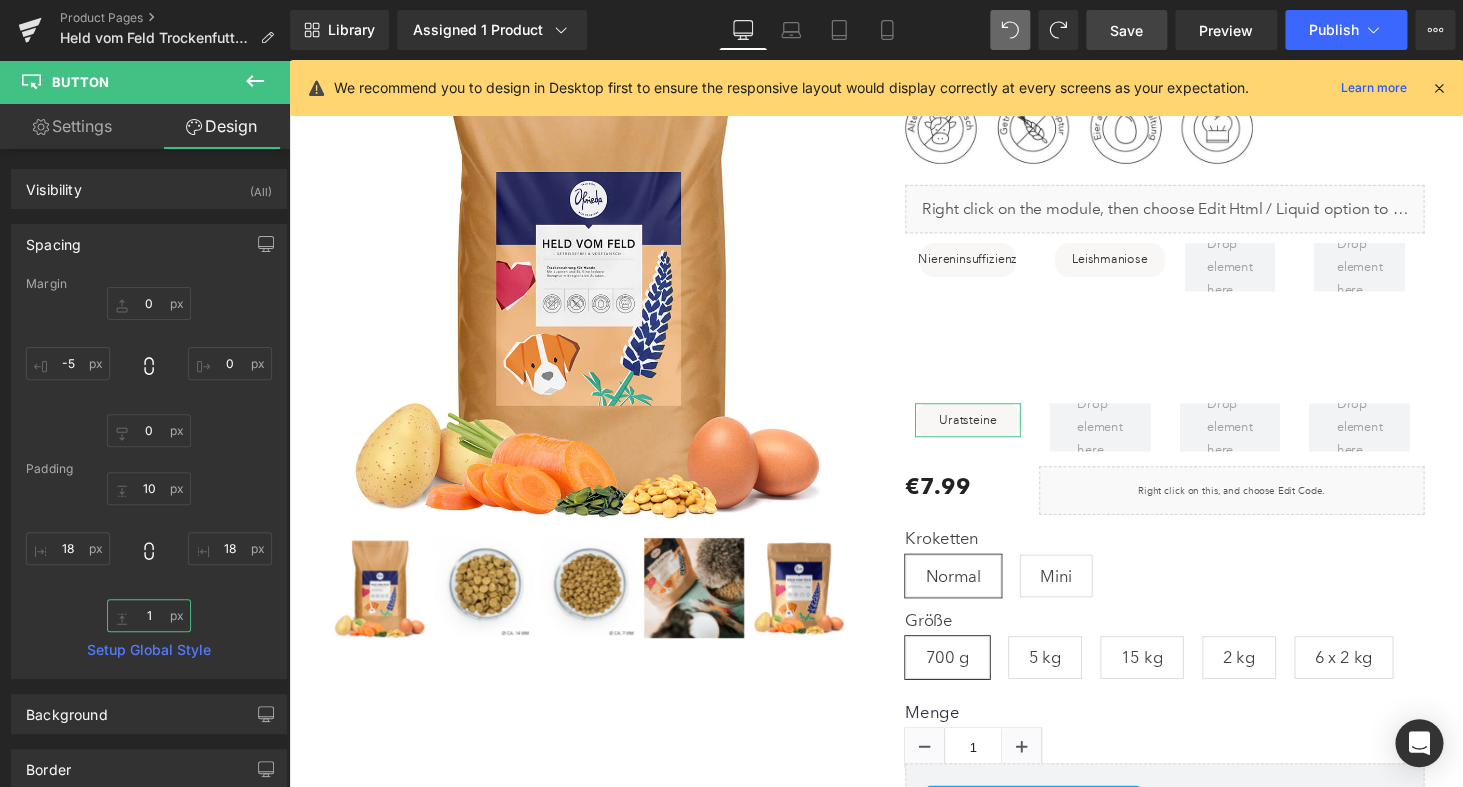 type on "10" 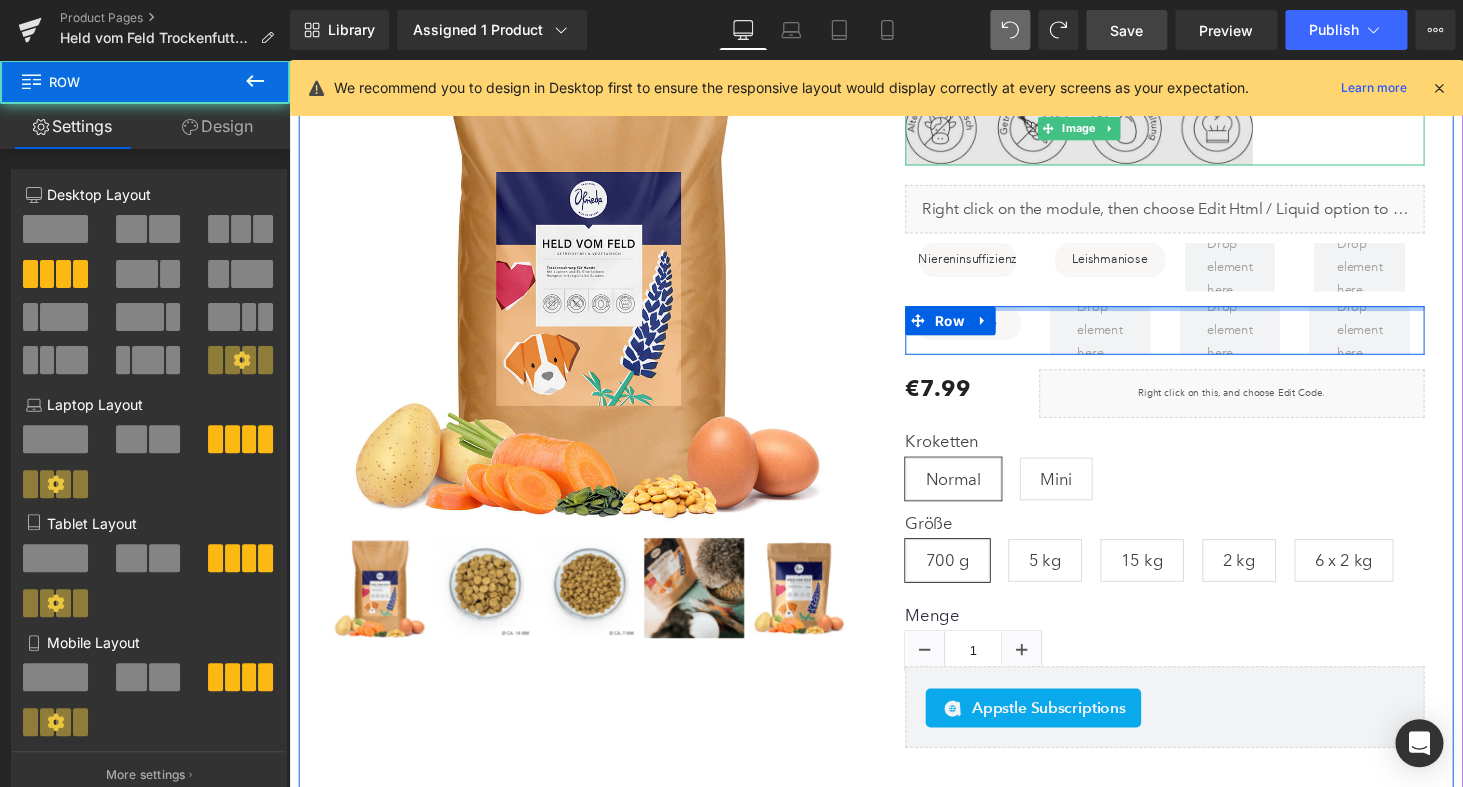 drag, startPoint x: 1029, startPoint y: 331, endPoint x: 1029, endPoint y: 146, distance: 185 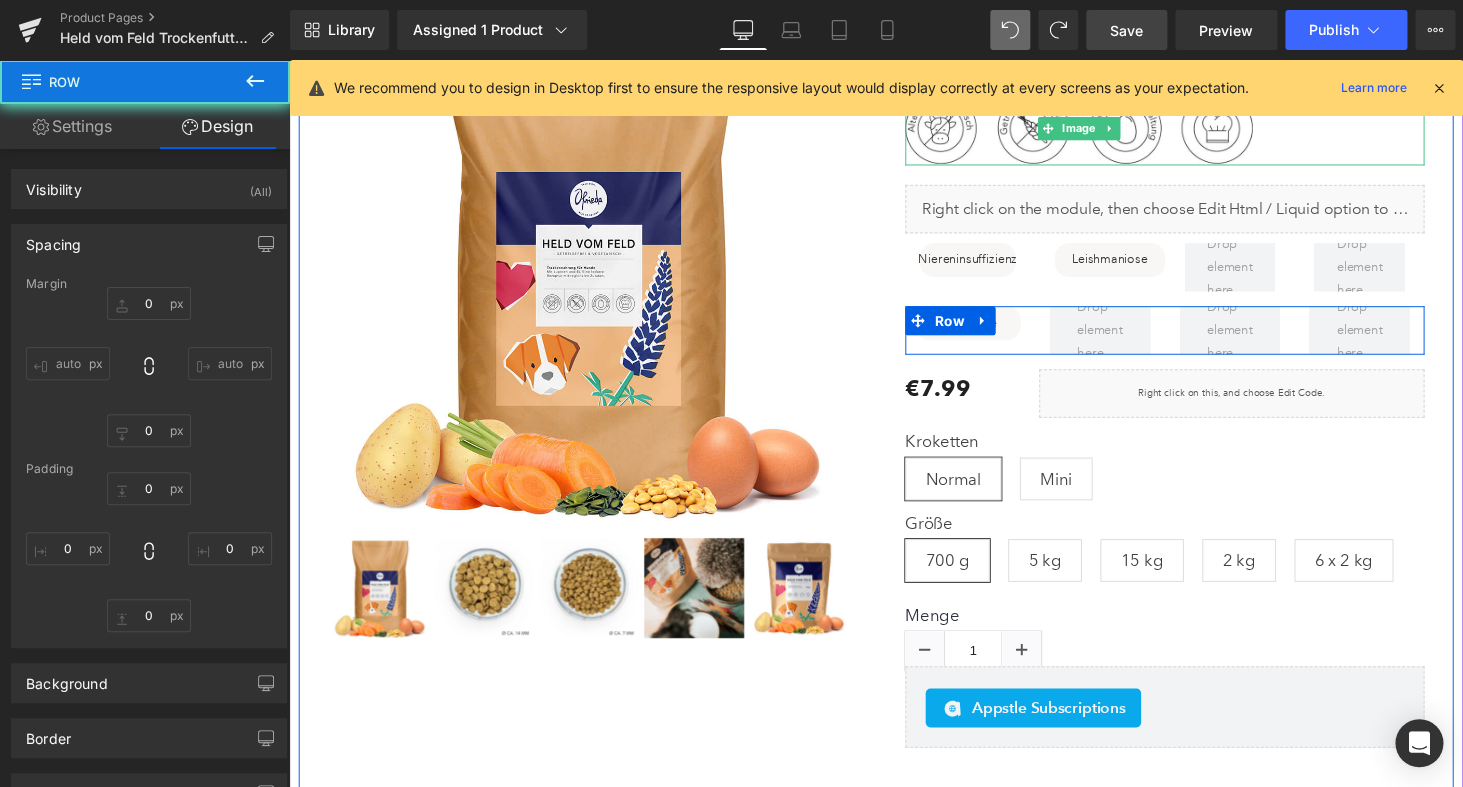 type on "15" 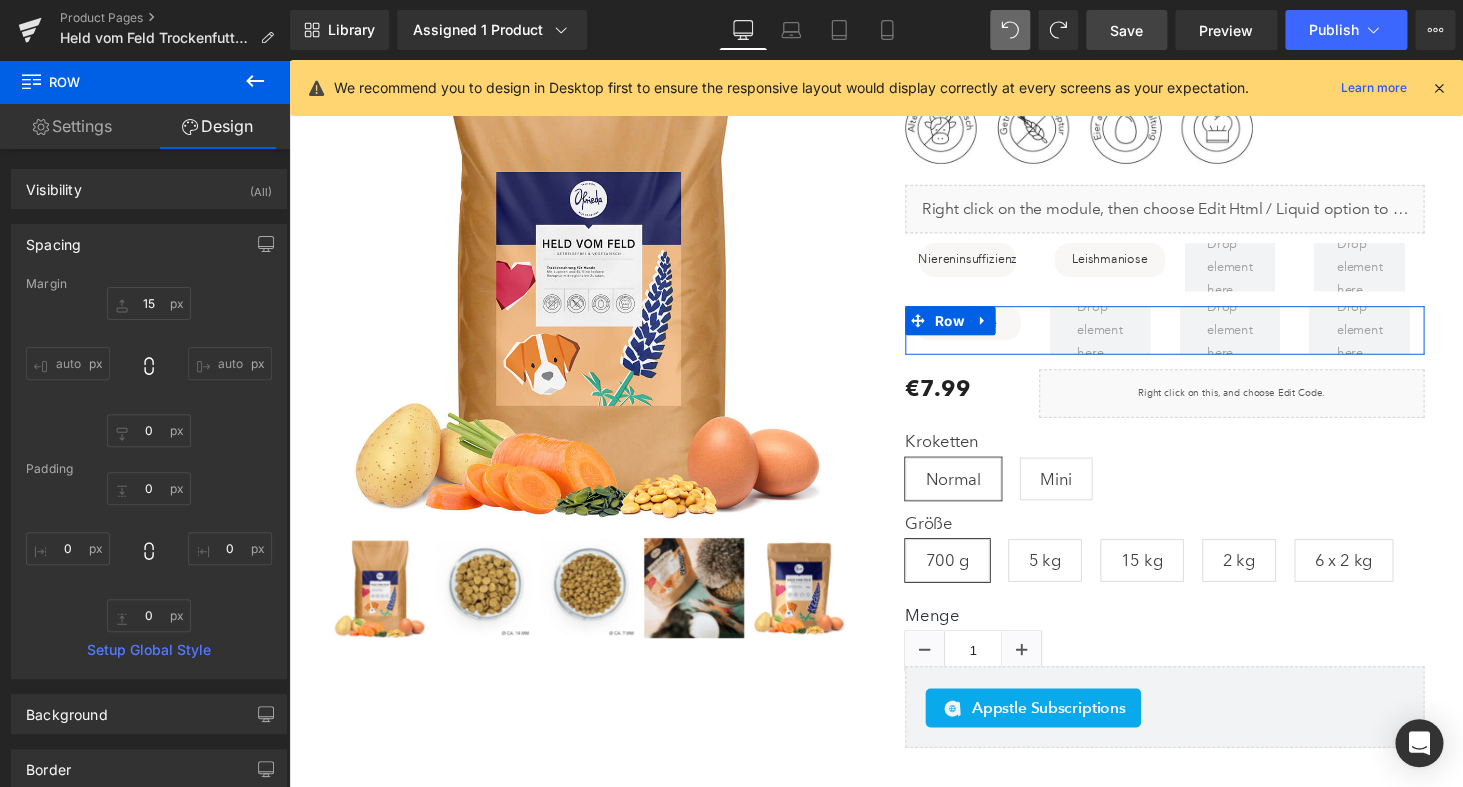 click on "Save" at bounding box center [1126, 30] 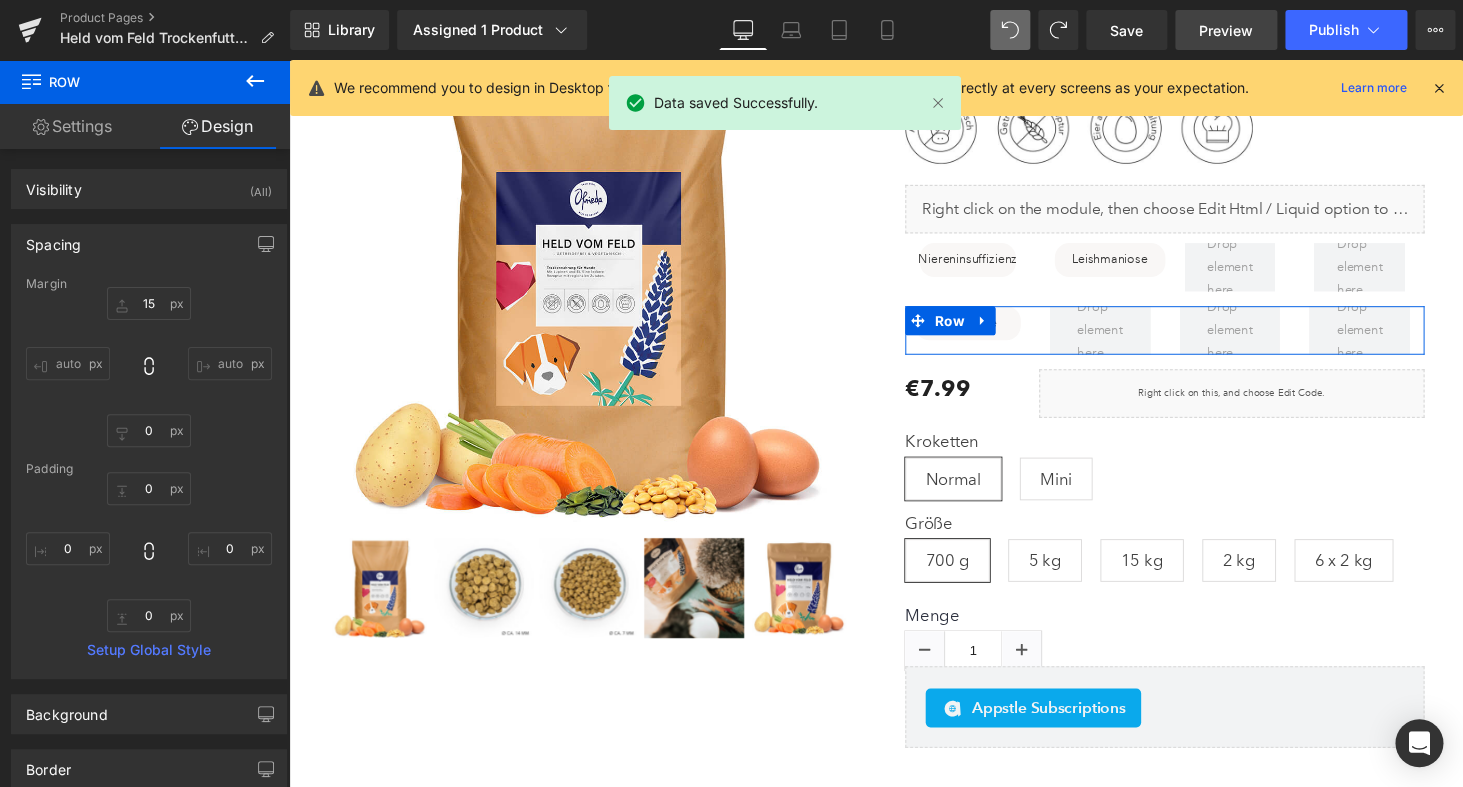 click on "Preview" at bounding box center (1226, 30) 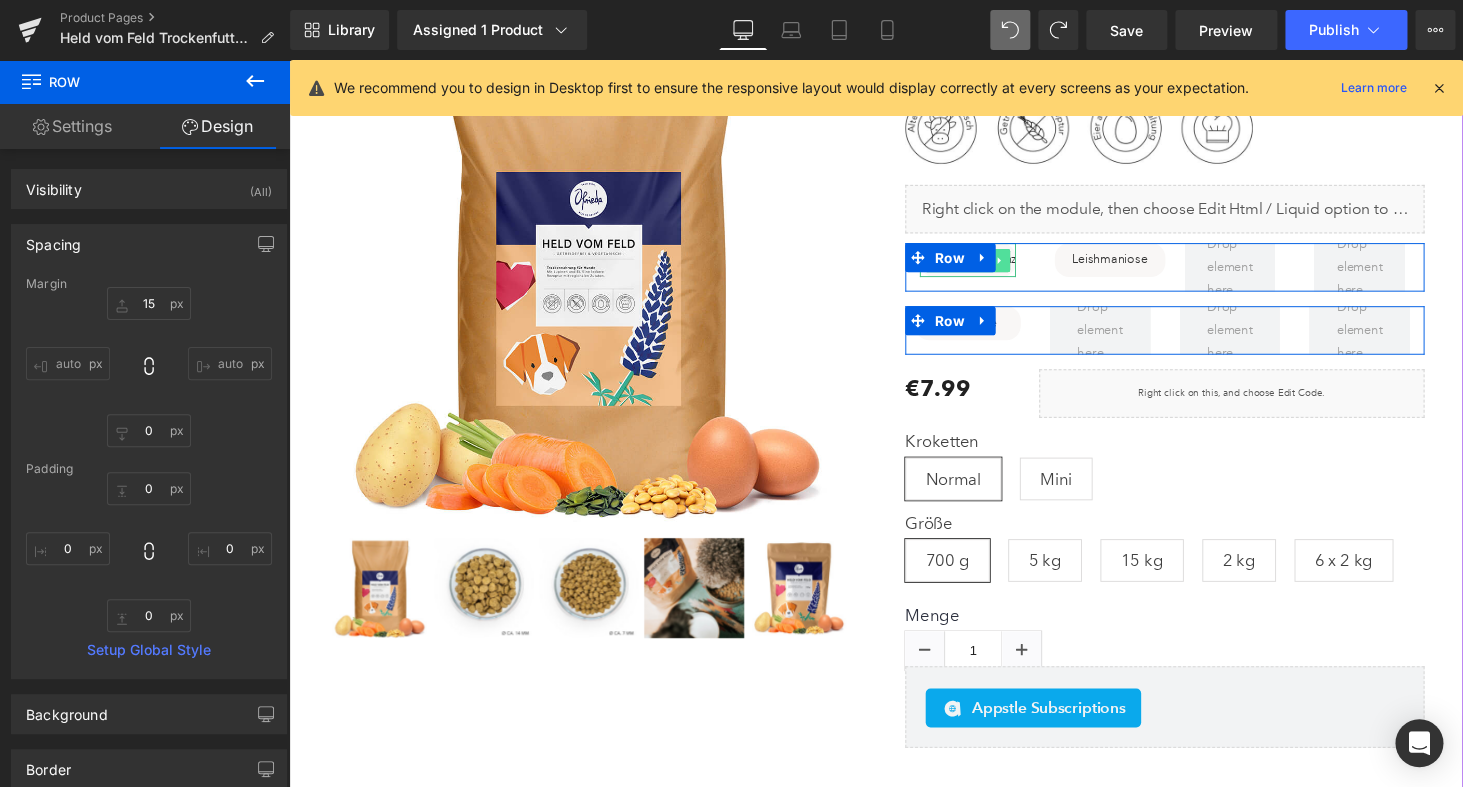 click at bounding box center [1022, 267] 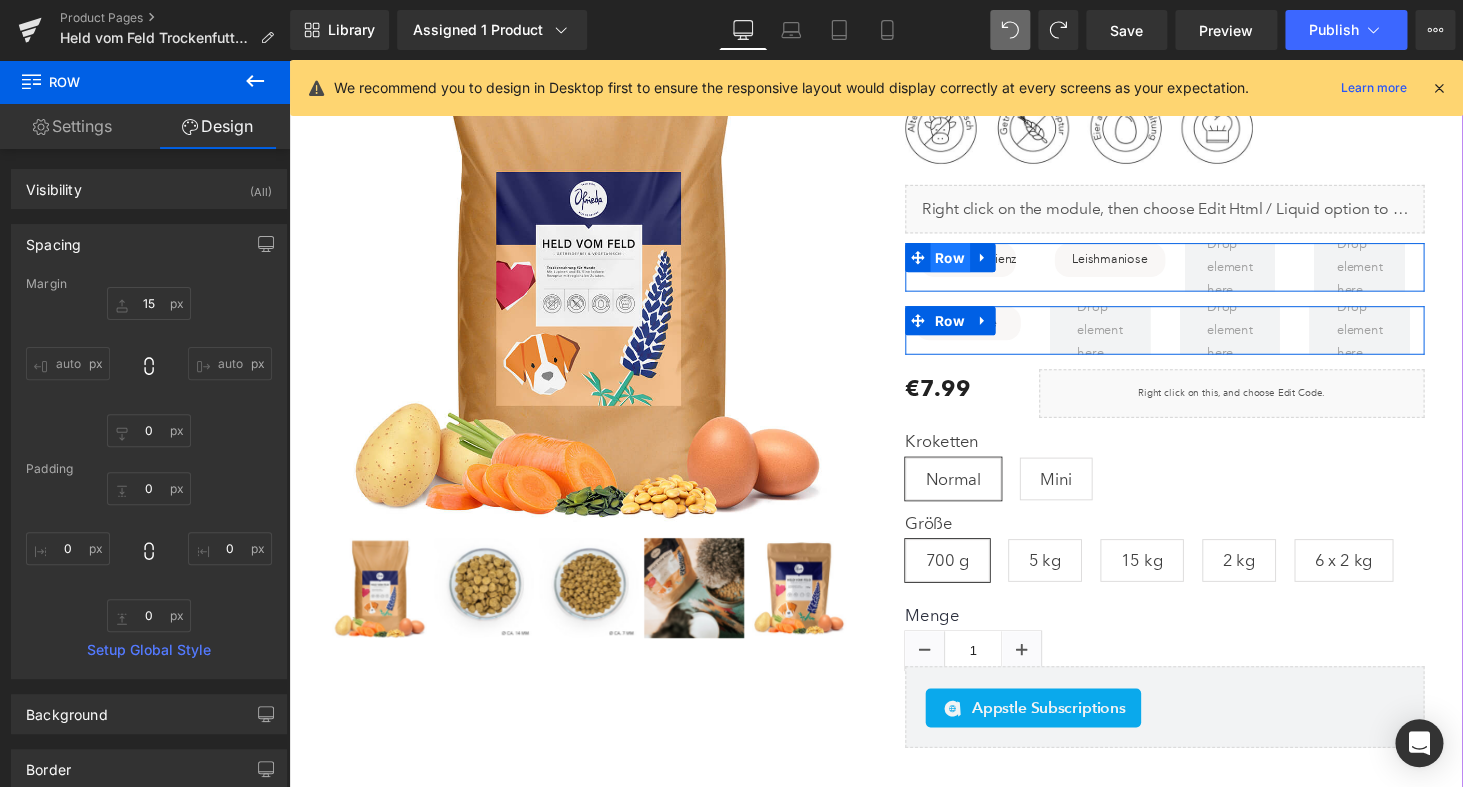 click on "Row" at bounding box center (970, 264) 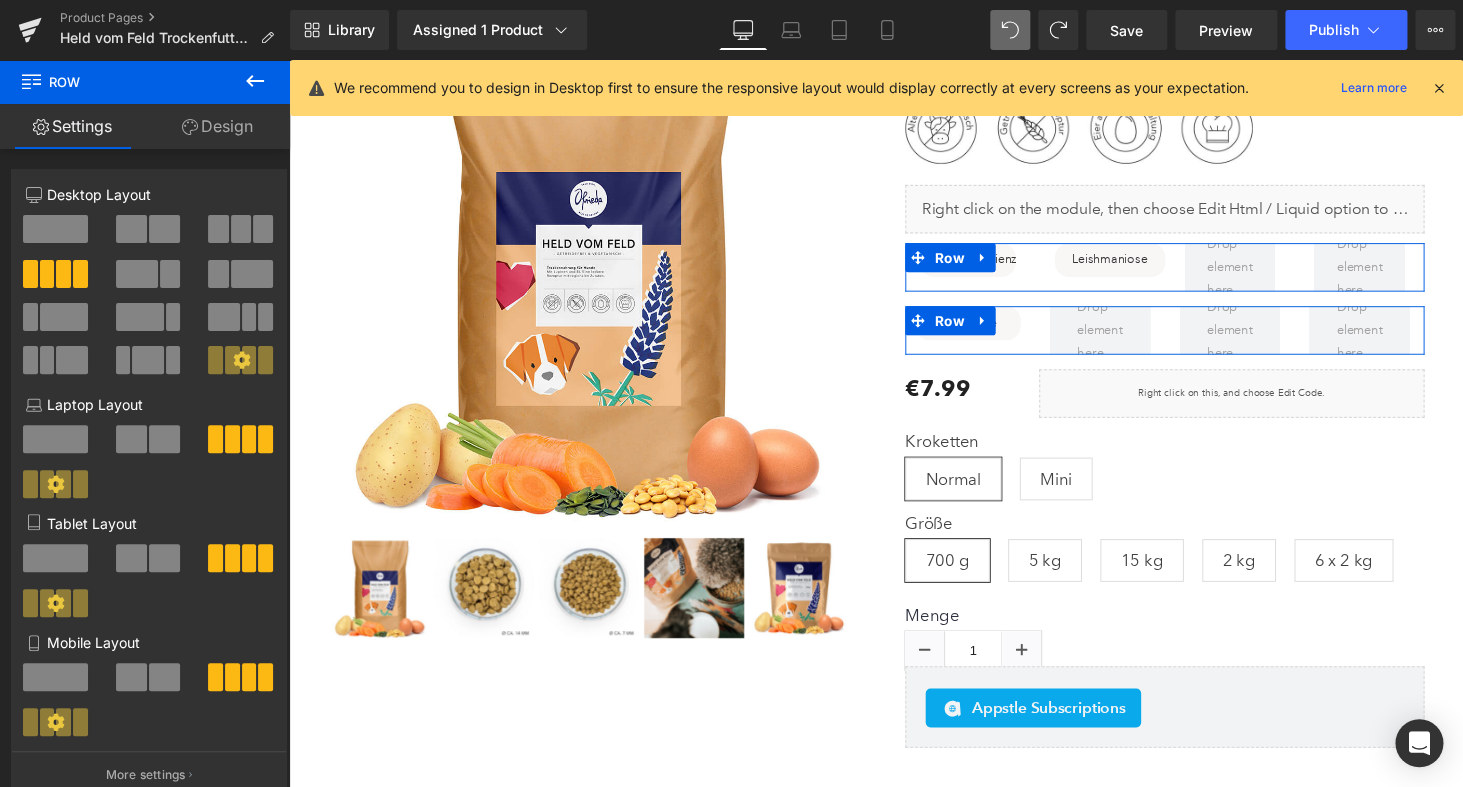 click at bounding box center [241, 229] 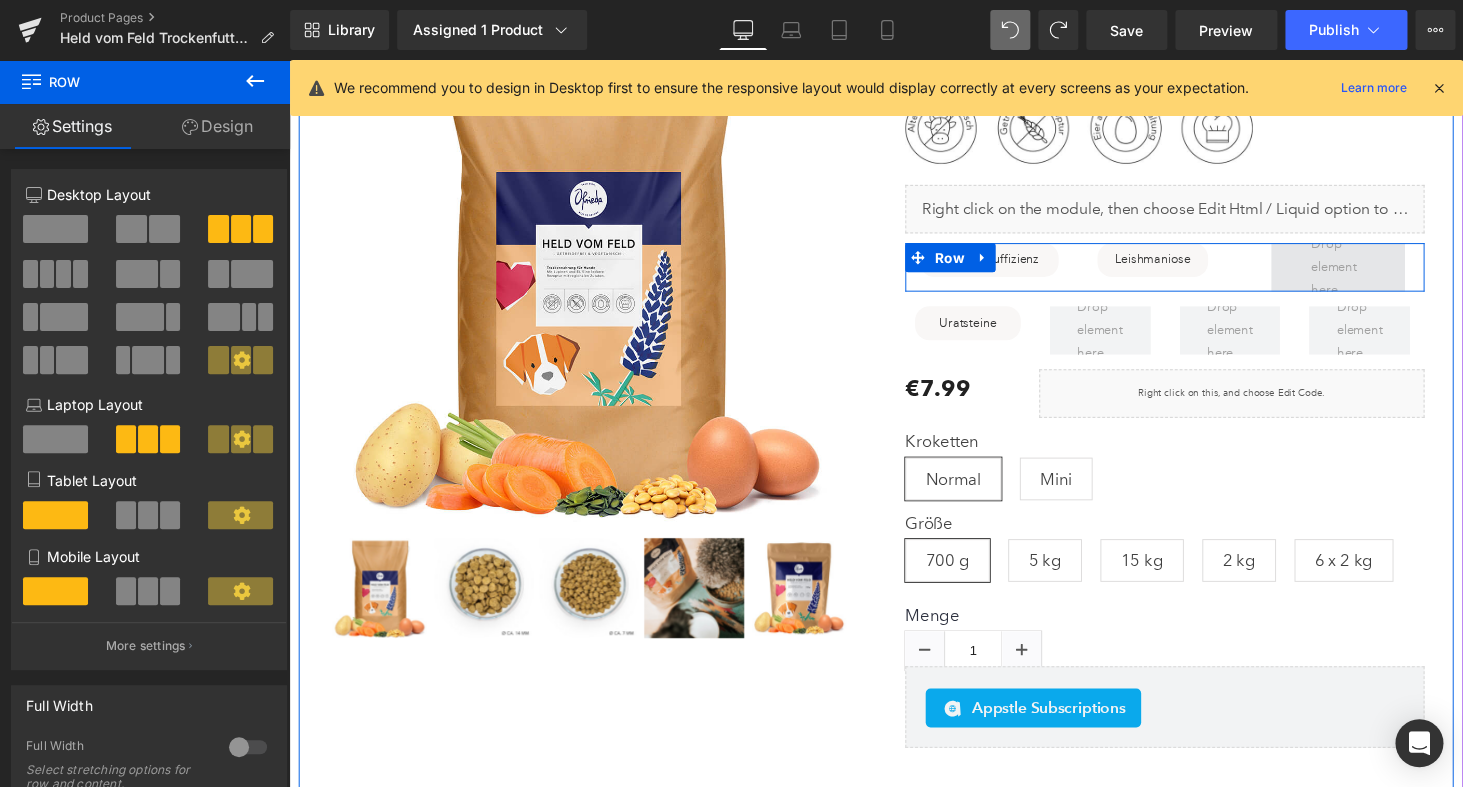 drag, startPoint x: 1021, startPoint y: 273, endPoint x: 1341, endPoint y: 271, distance: 320.00626 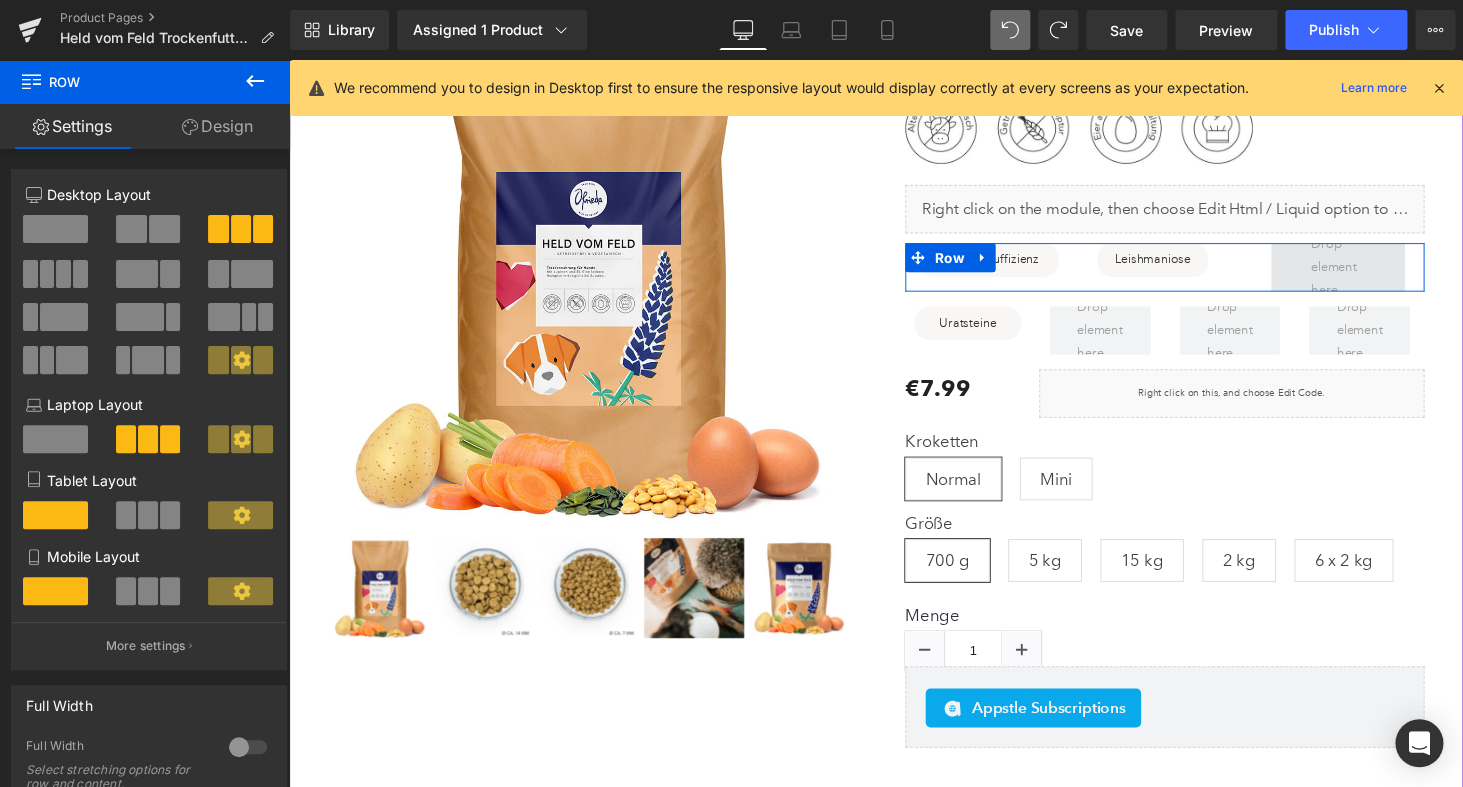 drag, startPoint x: 1018, startPoint y: 270, endPoint x: 1338, endPoint y: 273, distance: 320.01407 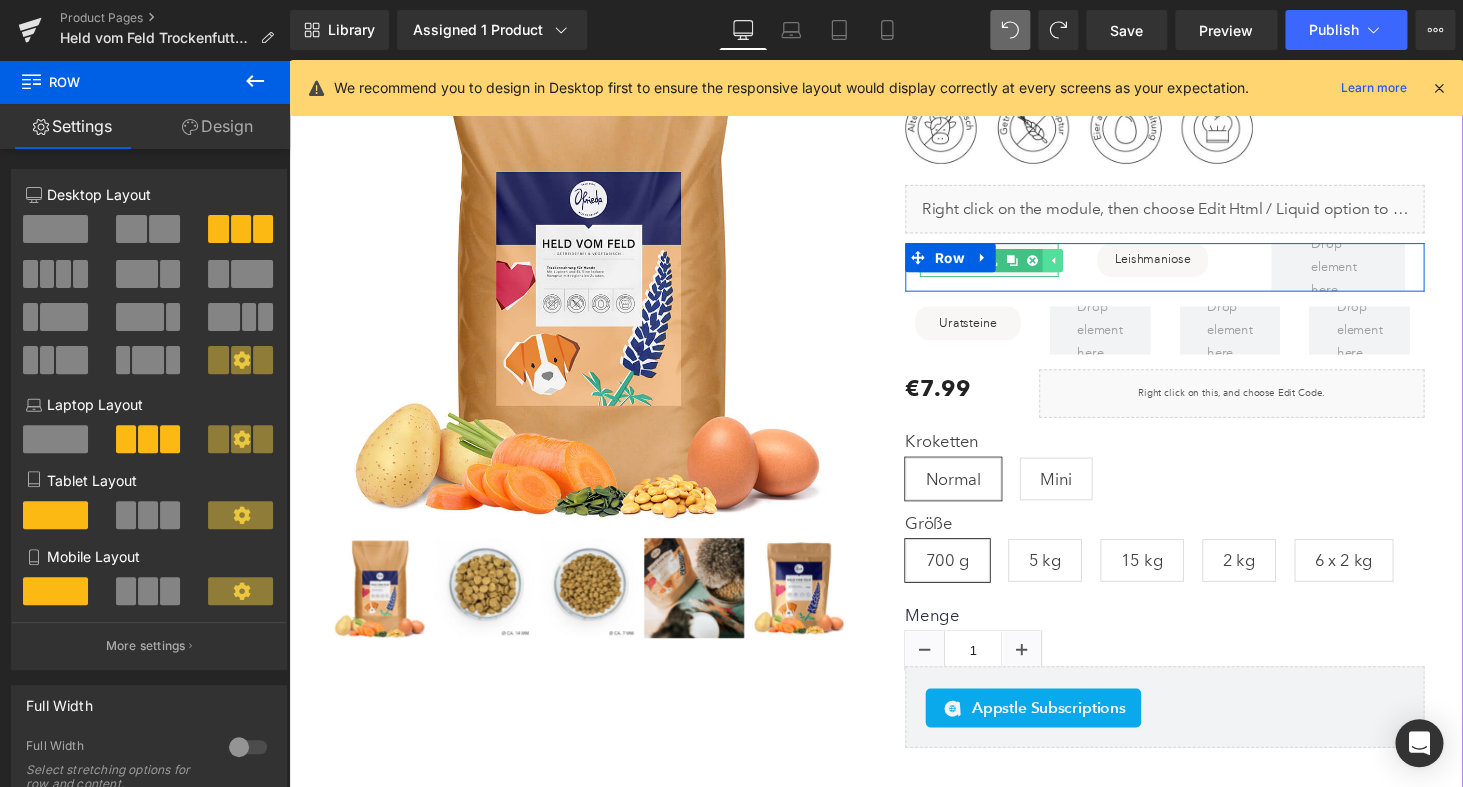 click 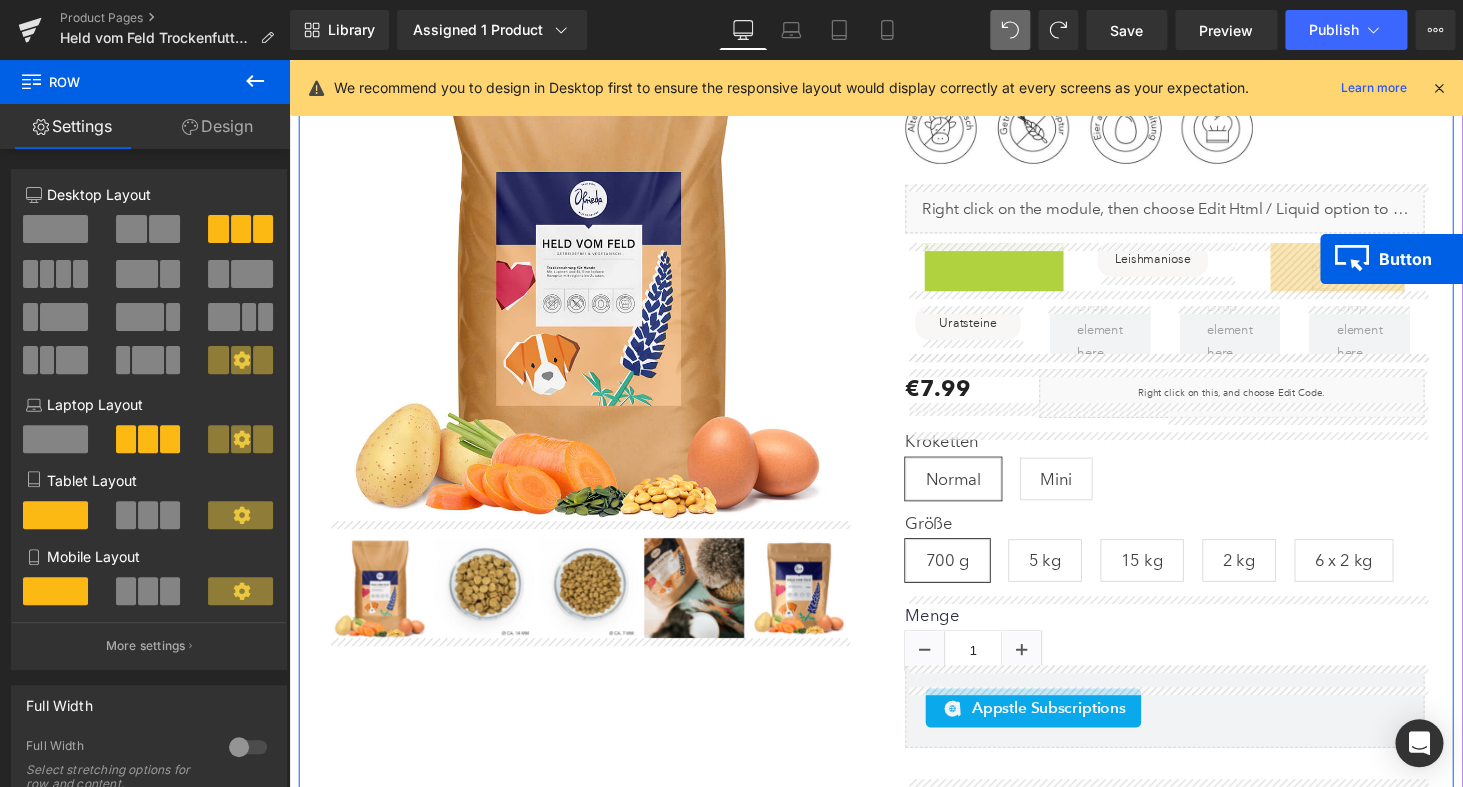 drag, startPoint x: 1023, startPoint y: 271, endPoint x: 1352, endPoint y: 265, distance: 329.05472 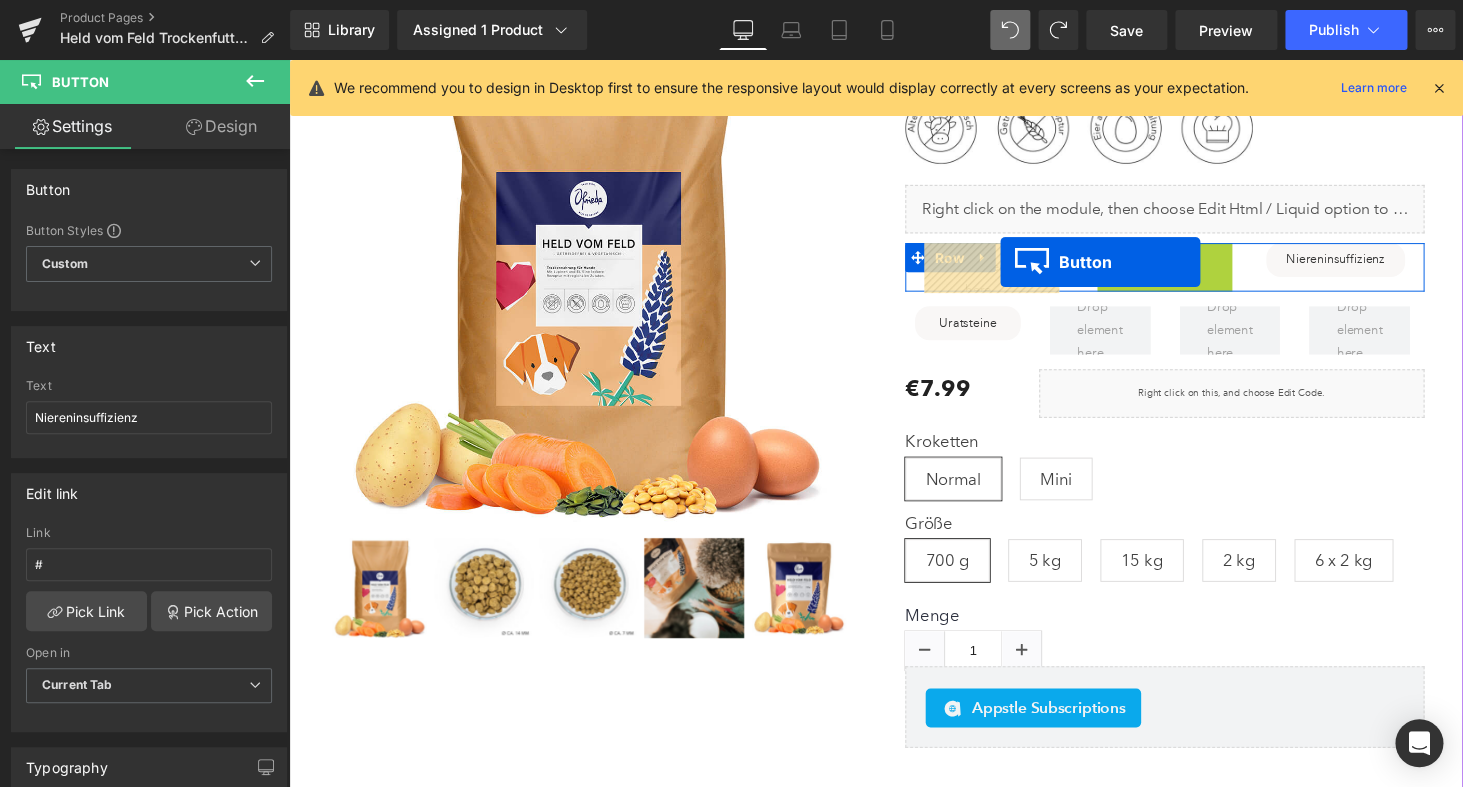 drag, startPoint x: 1182, startPoint y: 267, endPoint x: 1022, endPoint y: 268, distance: 160.00313 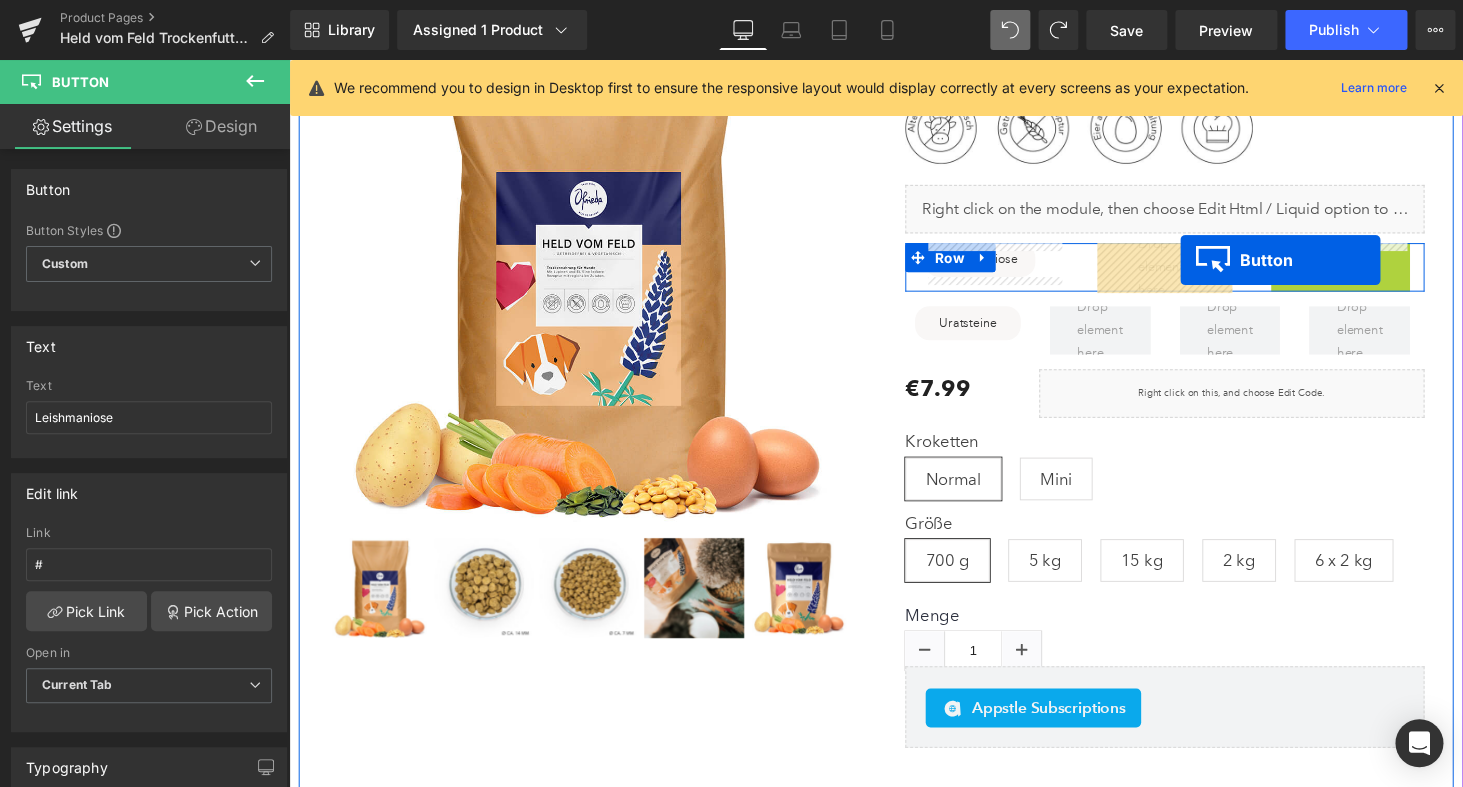 drag, startPoint x: 1361, startPoint y: 266, endPoint x: 1208, endPoint y: 266, distance: 153 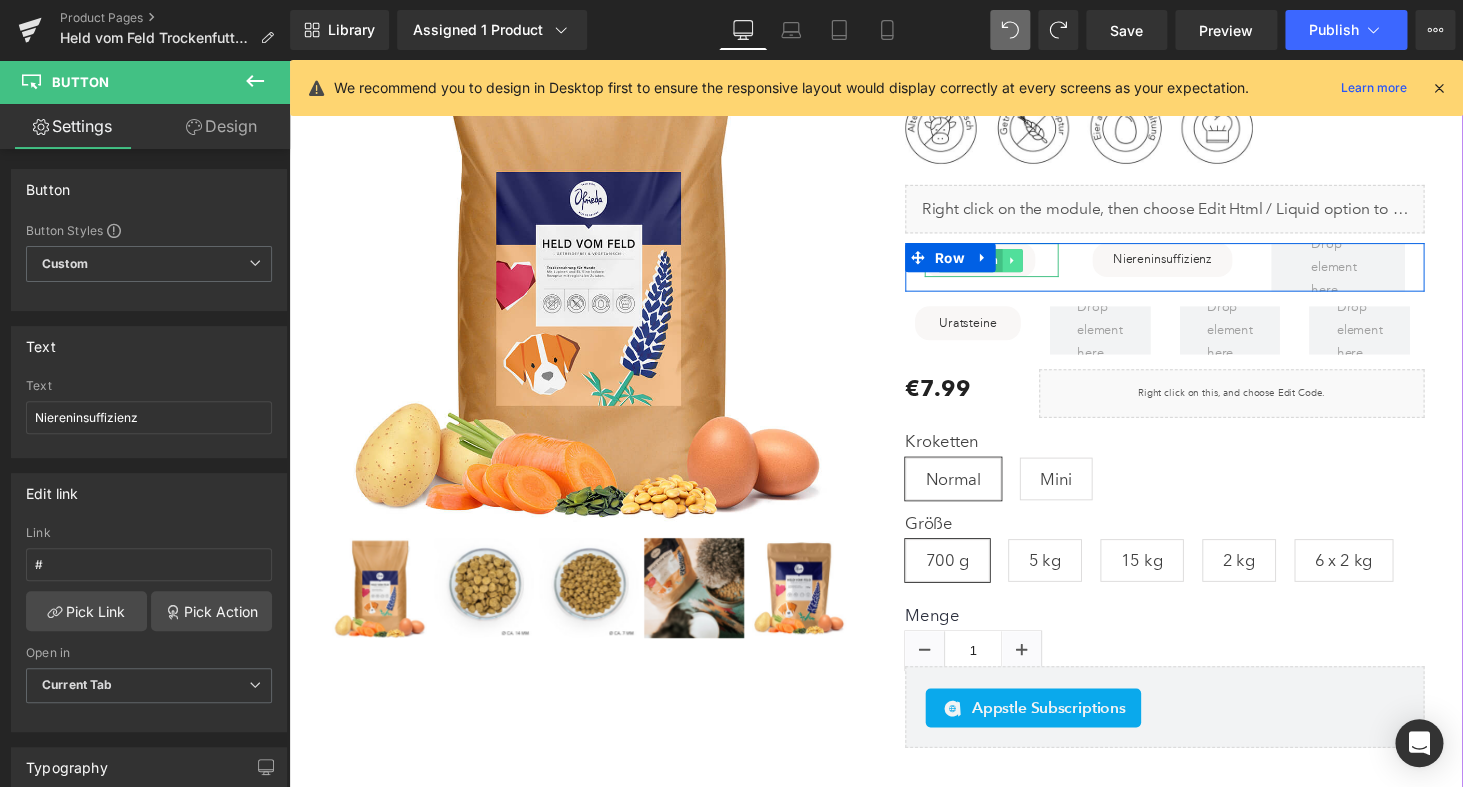 click 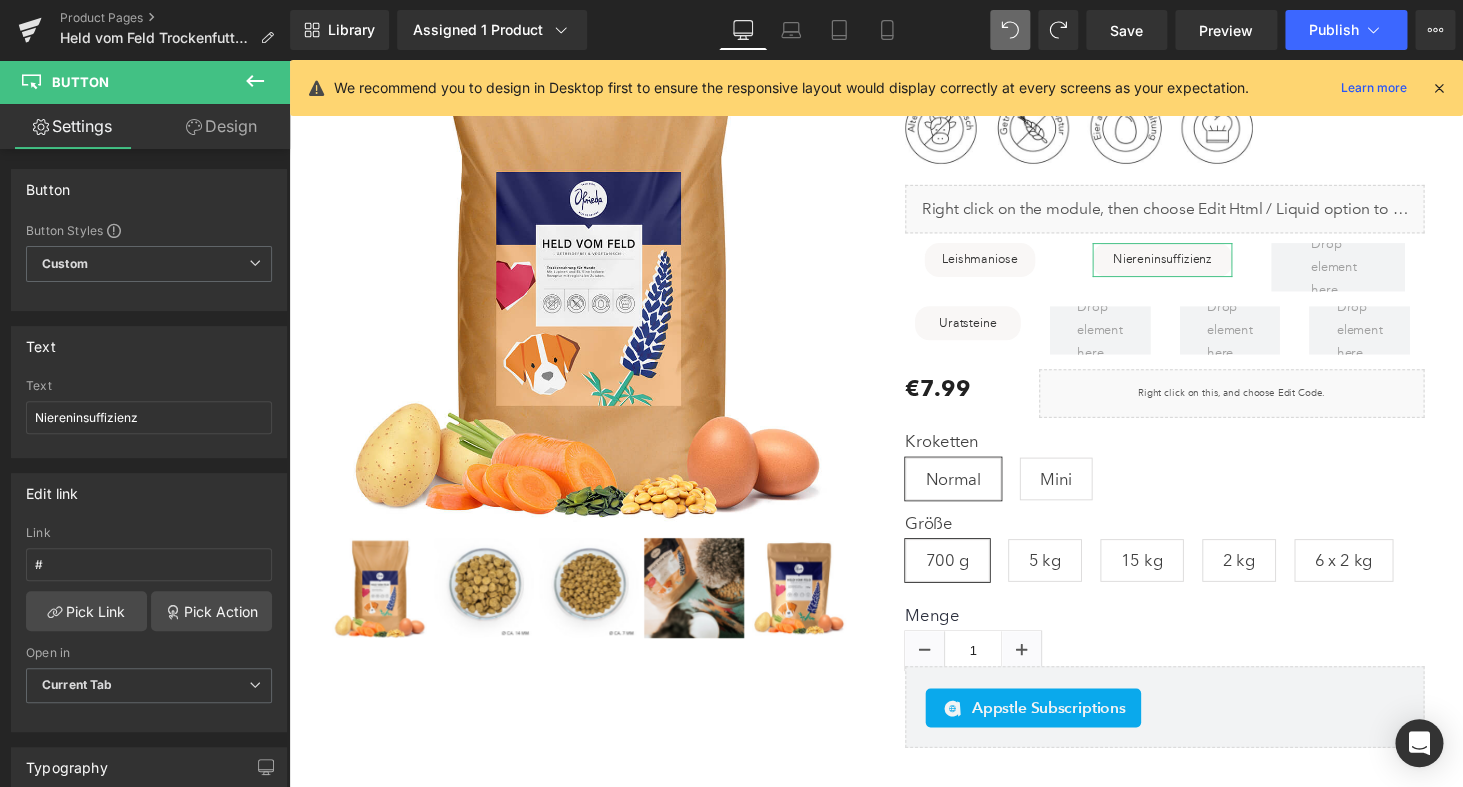 click on "Design" at bounding box center (221, 126) 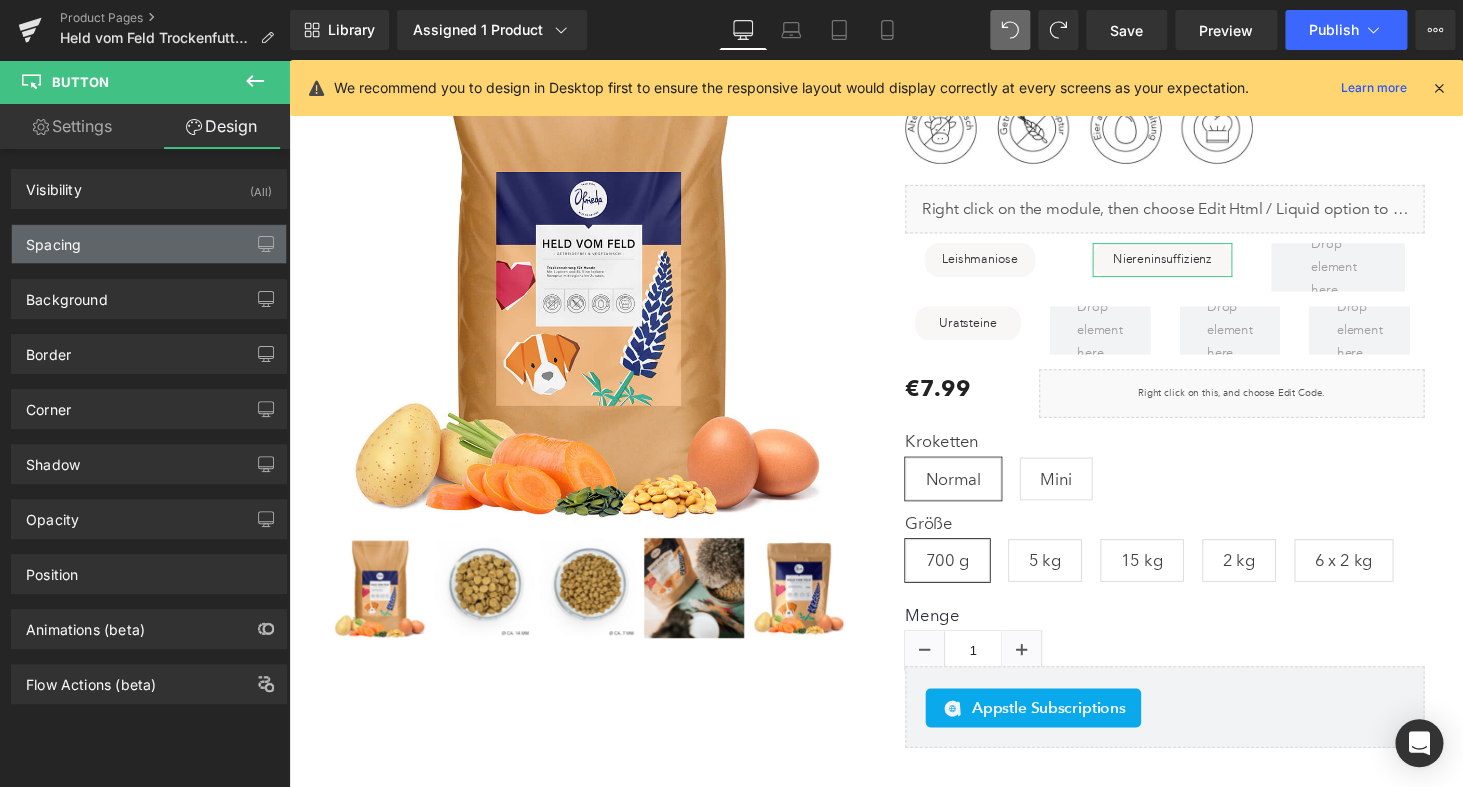 type on "0" 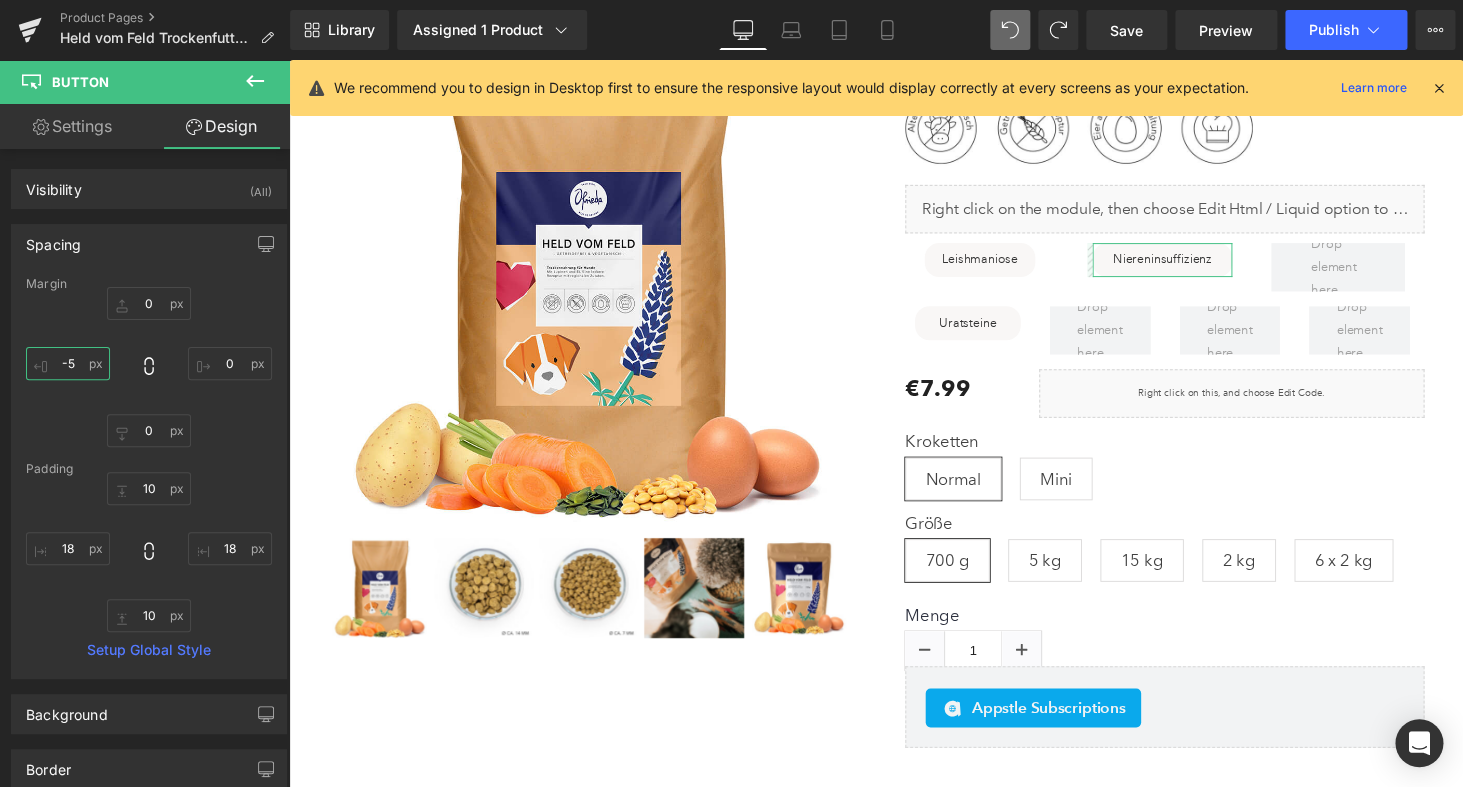 click on "-5" at bounding box center [68, 363] 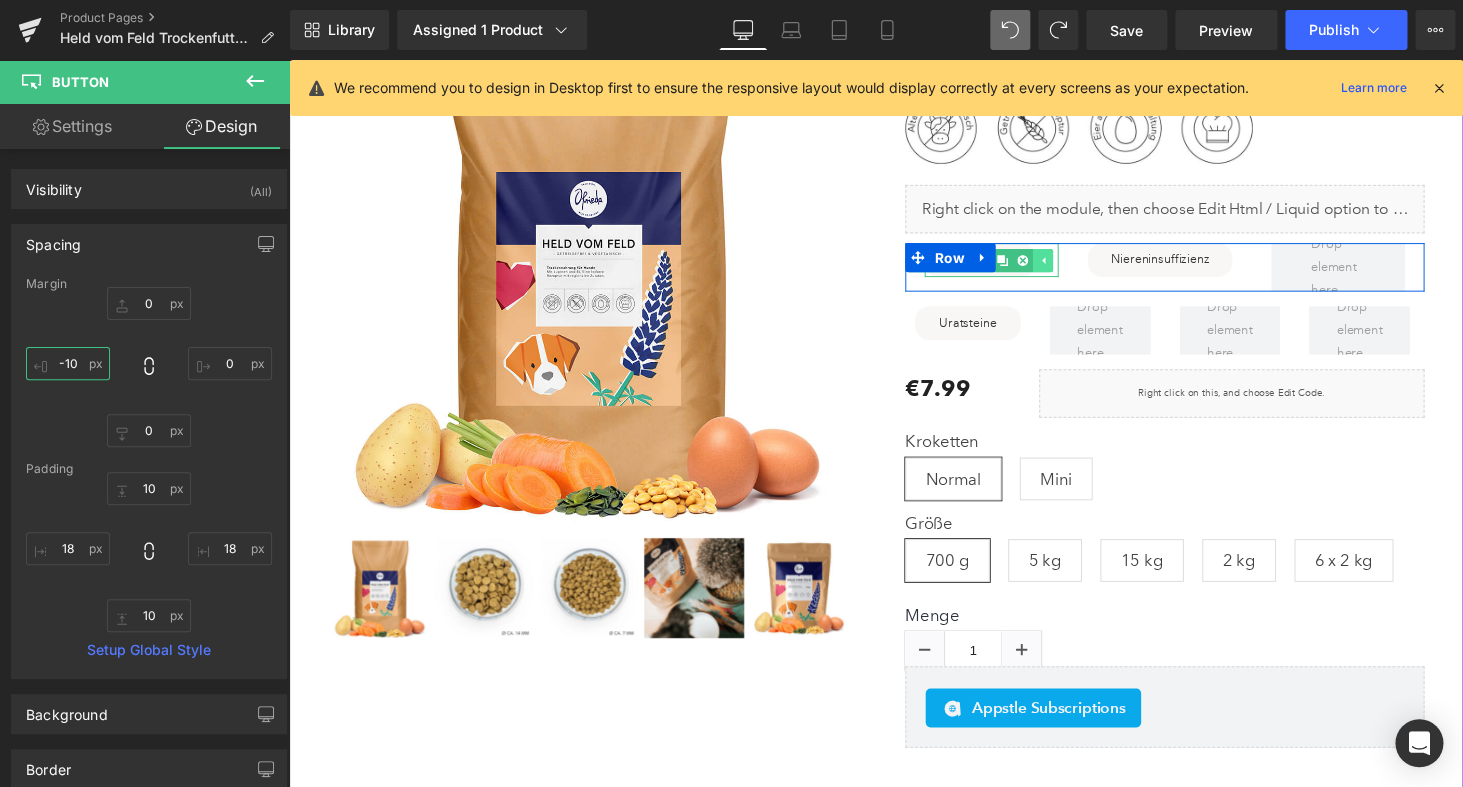 type on "-10" 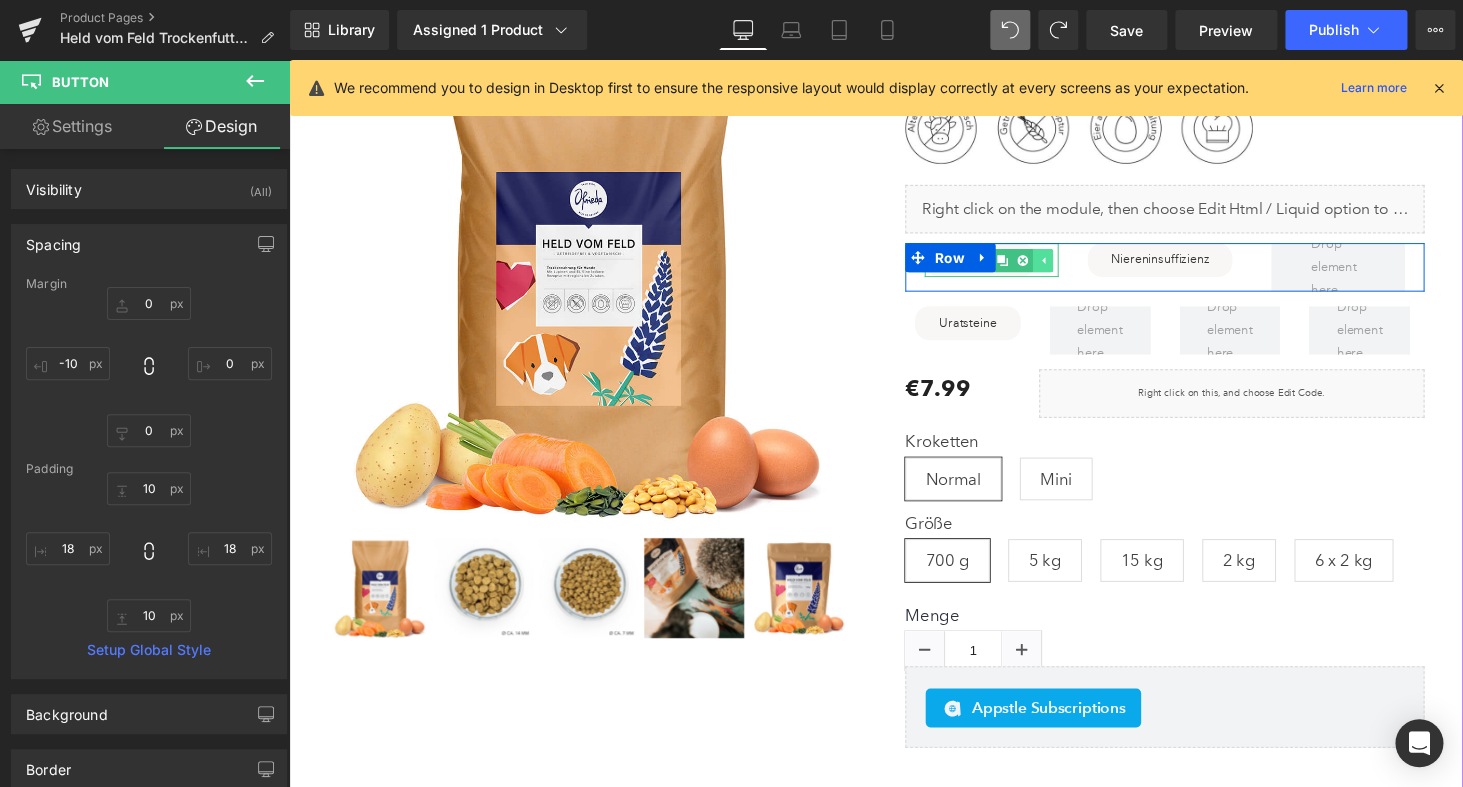 click 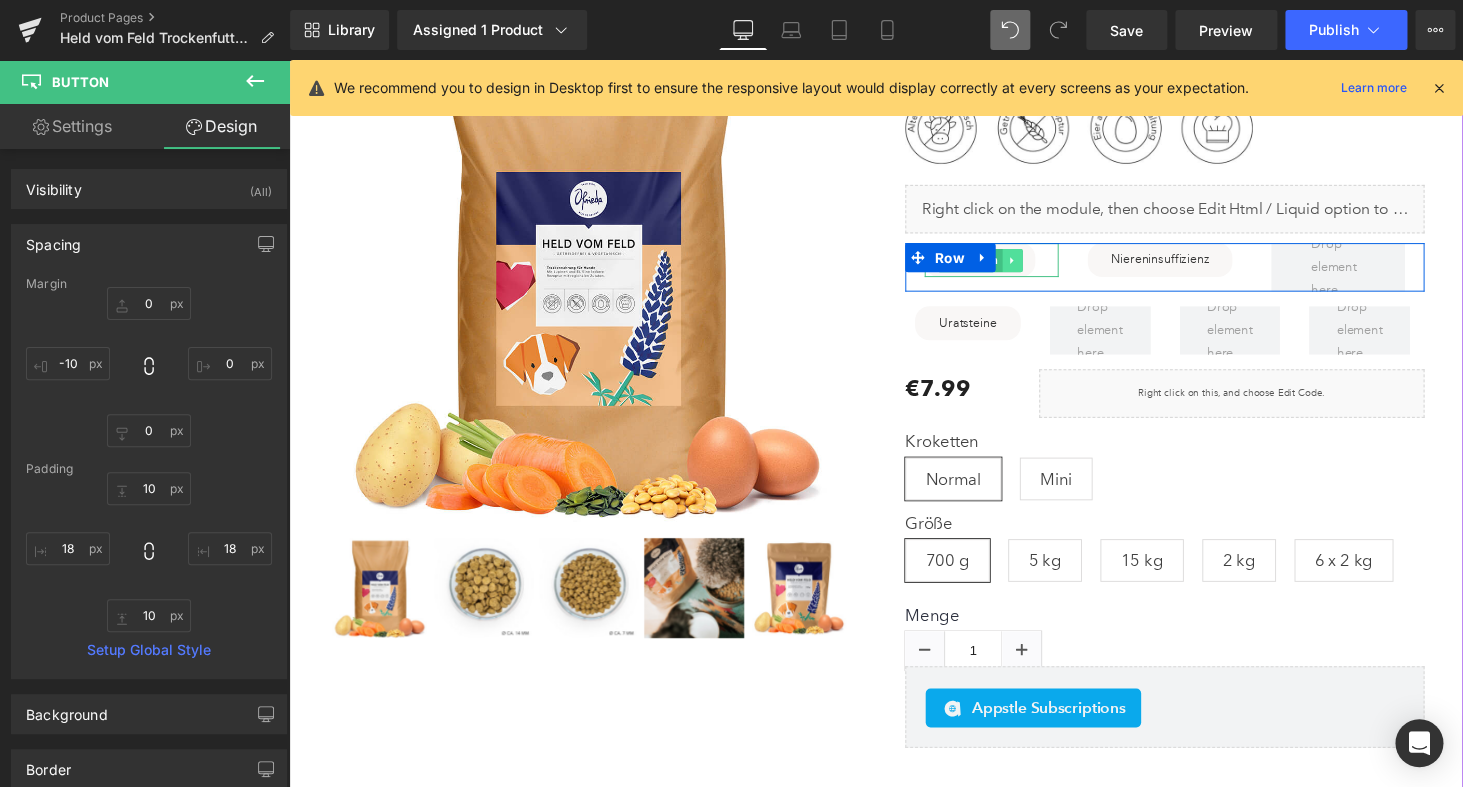 click at bounding box center [1034, 267] 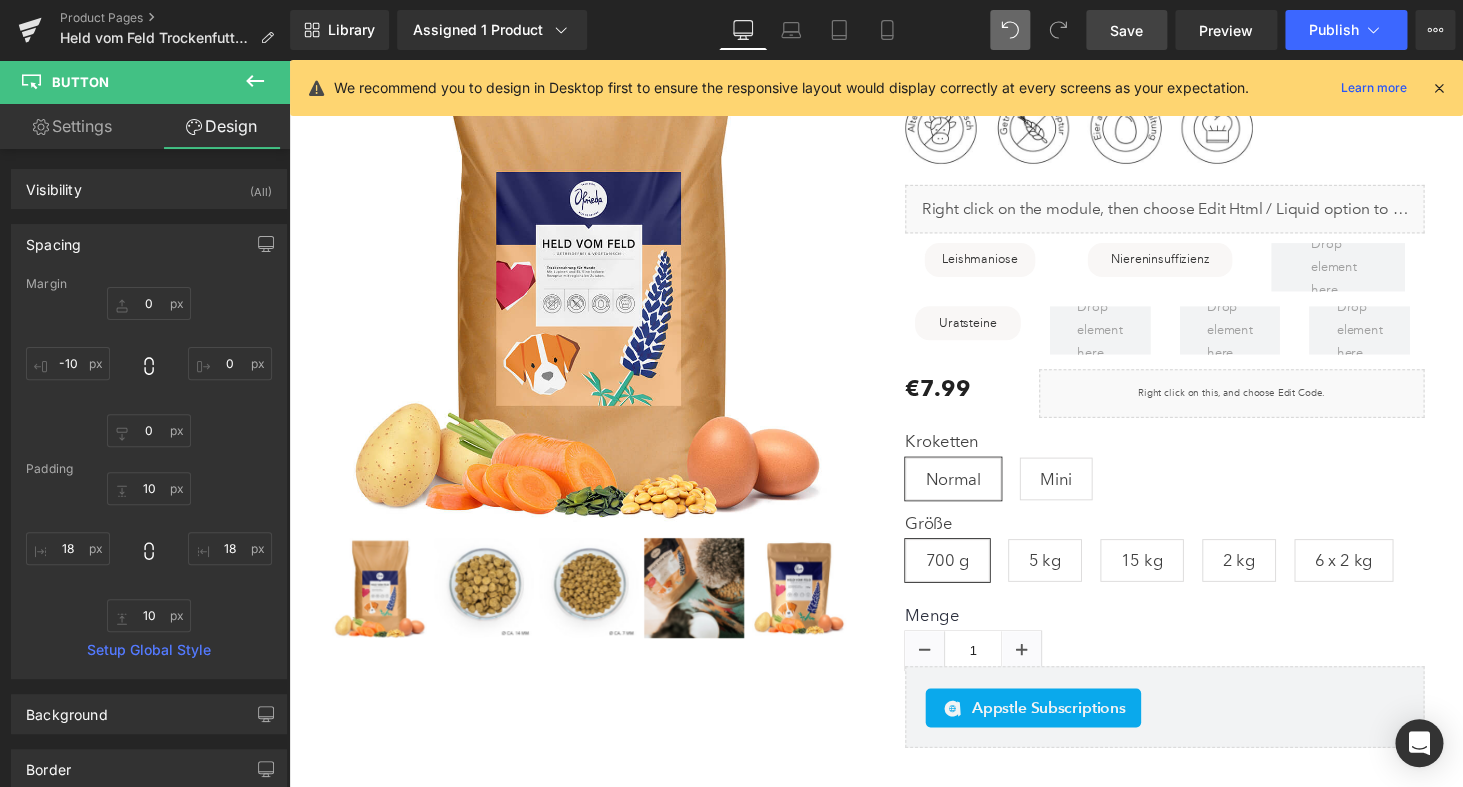 click on "Save" at bounding box center (1126, 30) 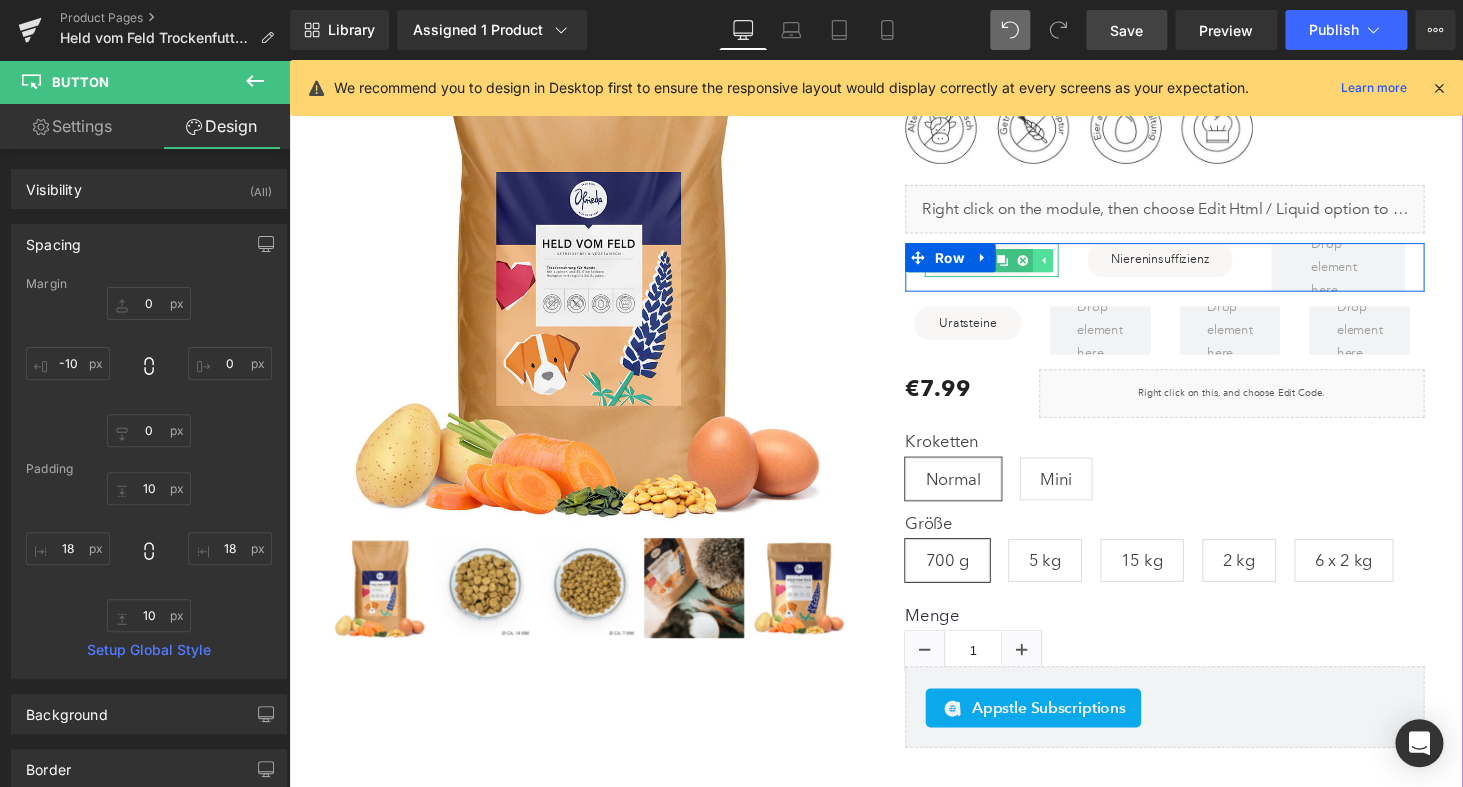 click 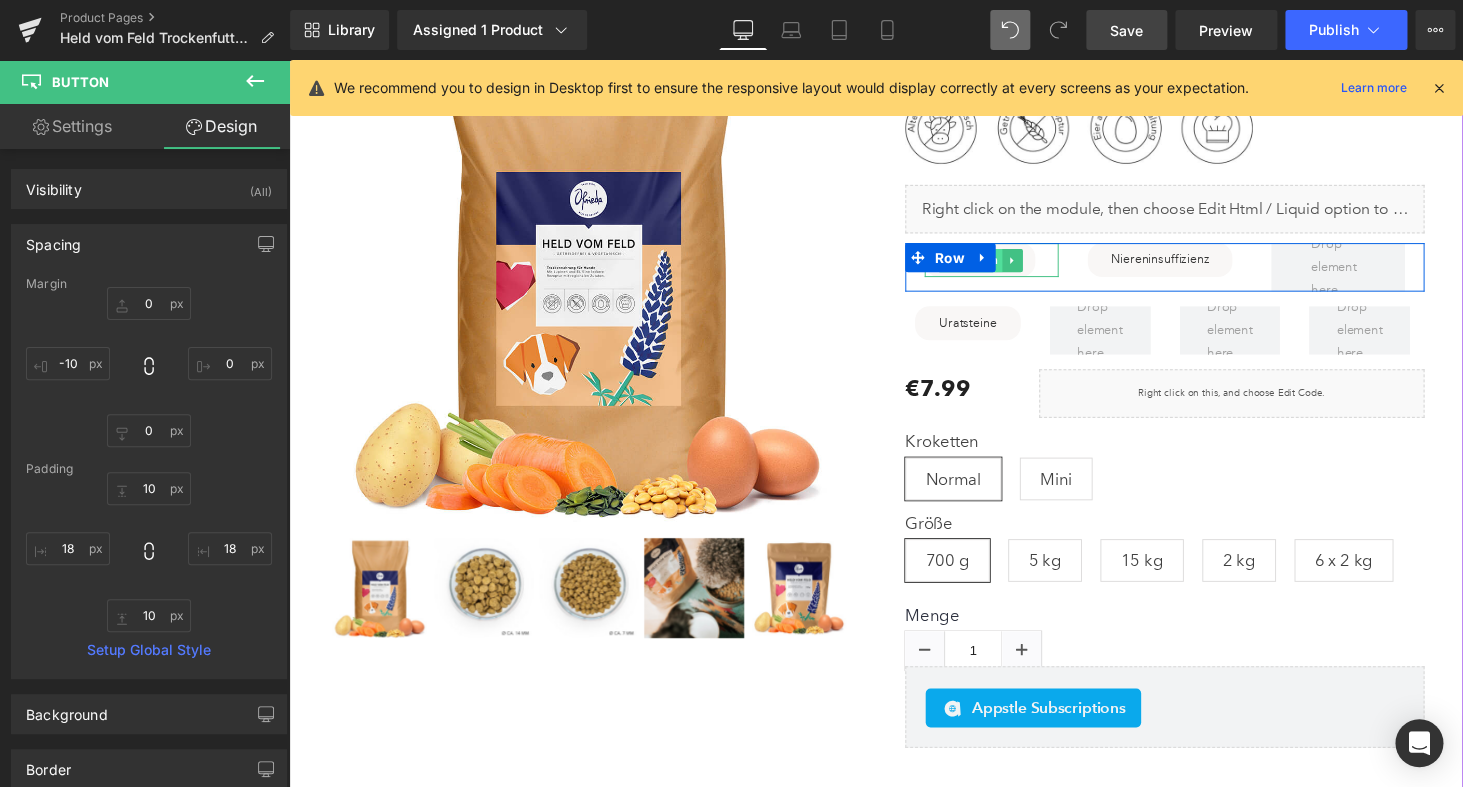 click on "Button" at bounding box center (1001, 267) 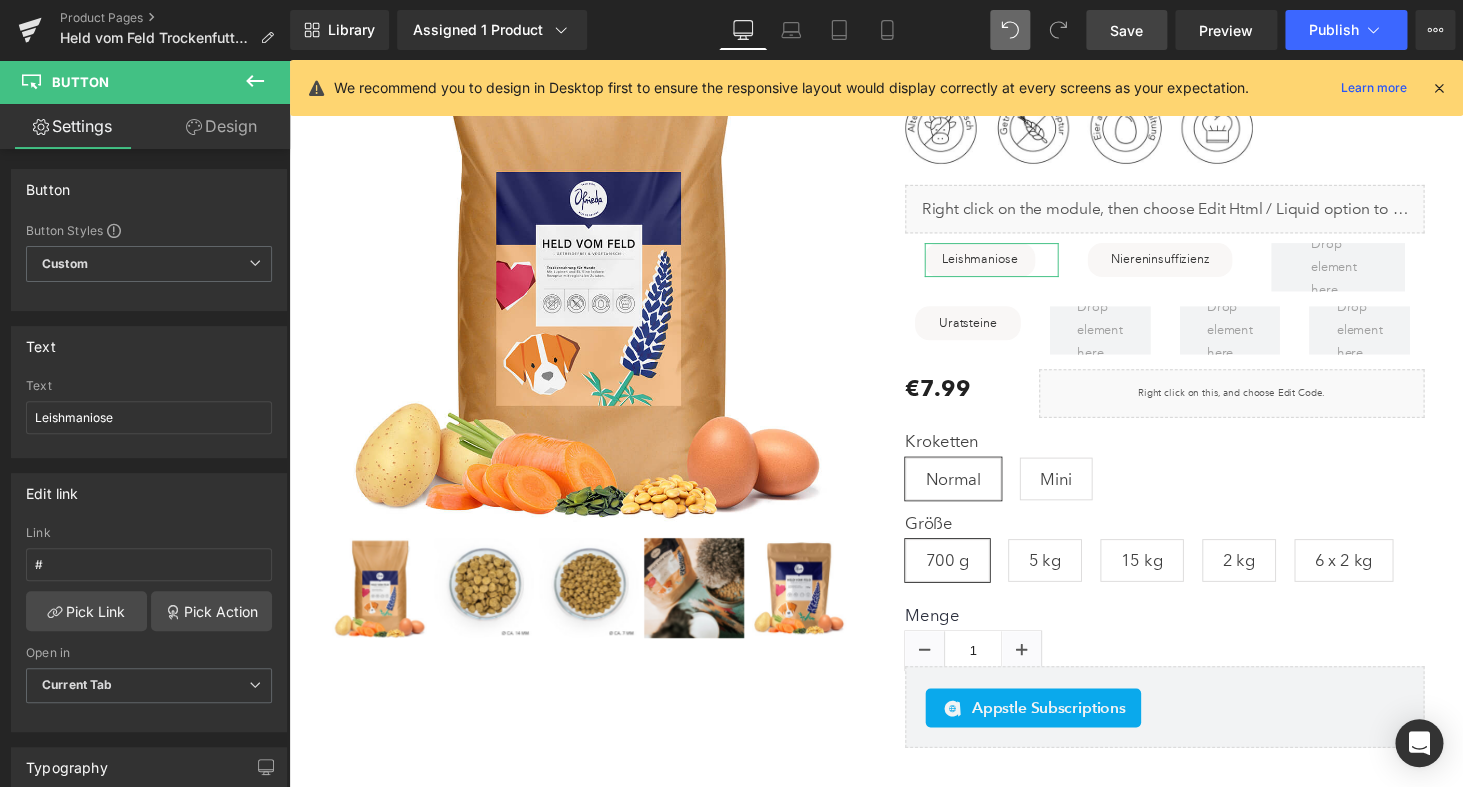 click on "Design" at bounding box center (221, 126) 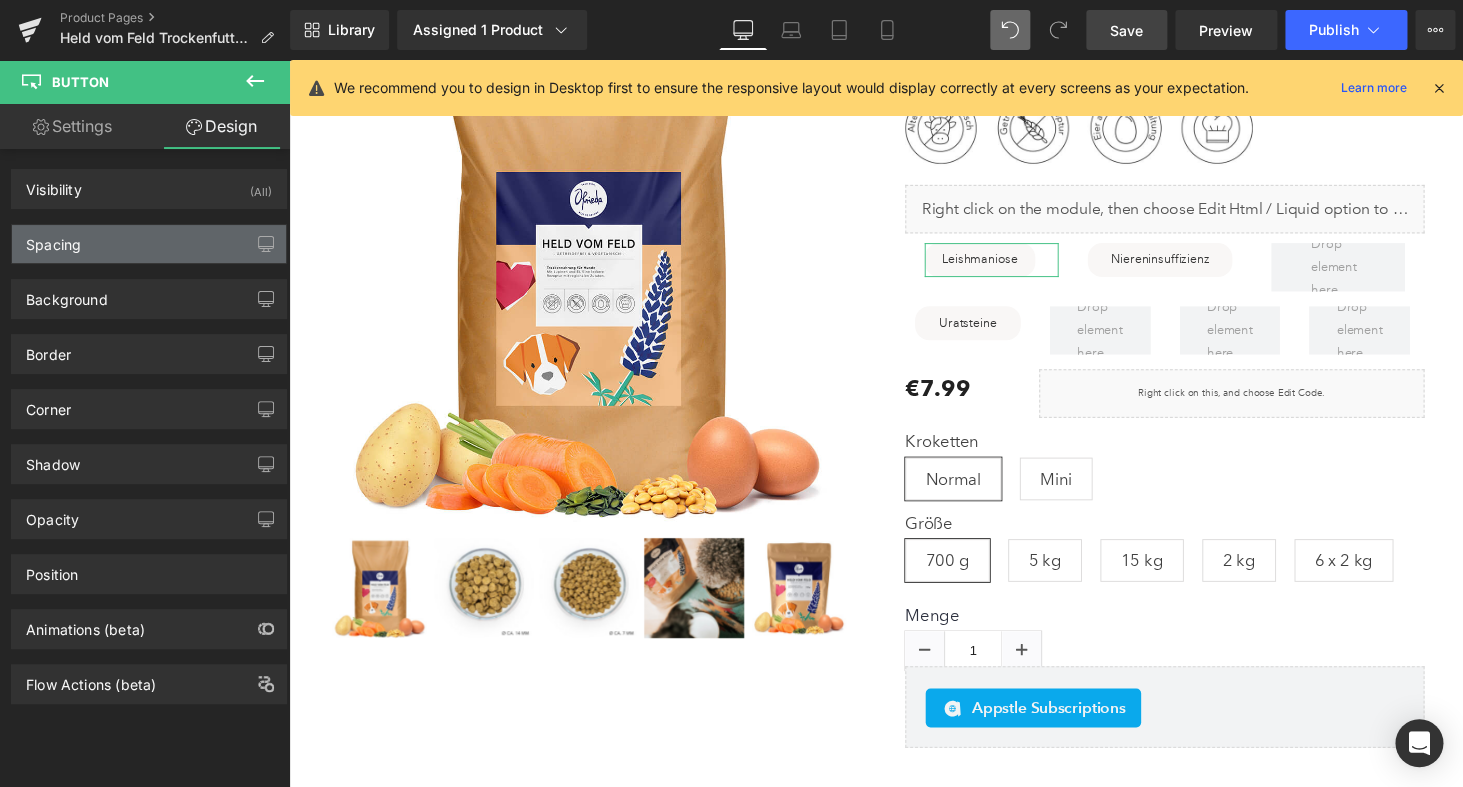 click on "Spacing" at bounding box center (149, 244) 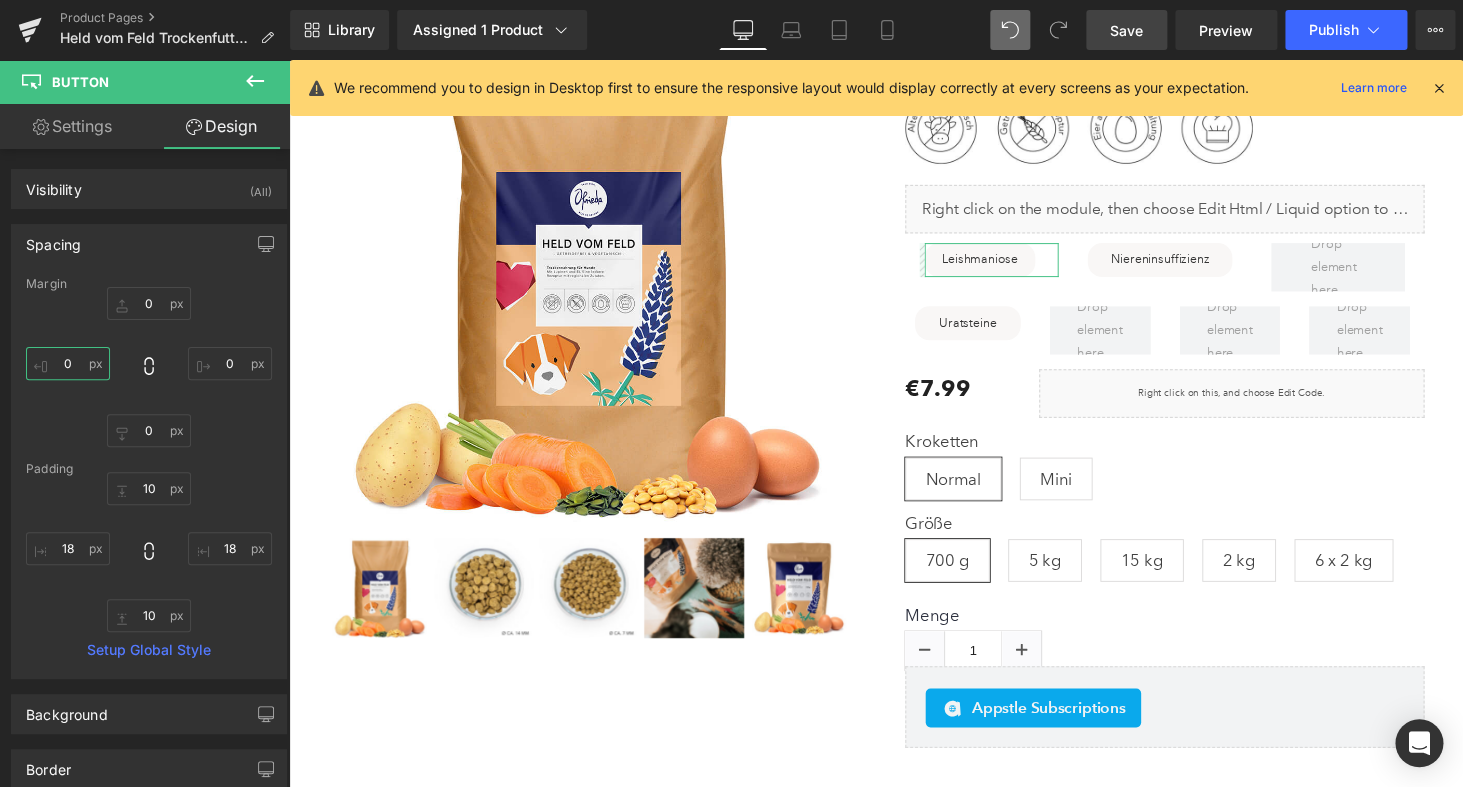 click on "0" at bounding box center (68, 363) 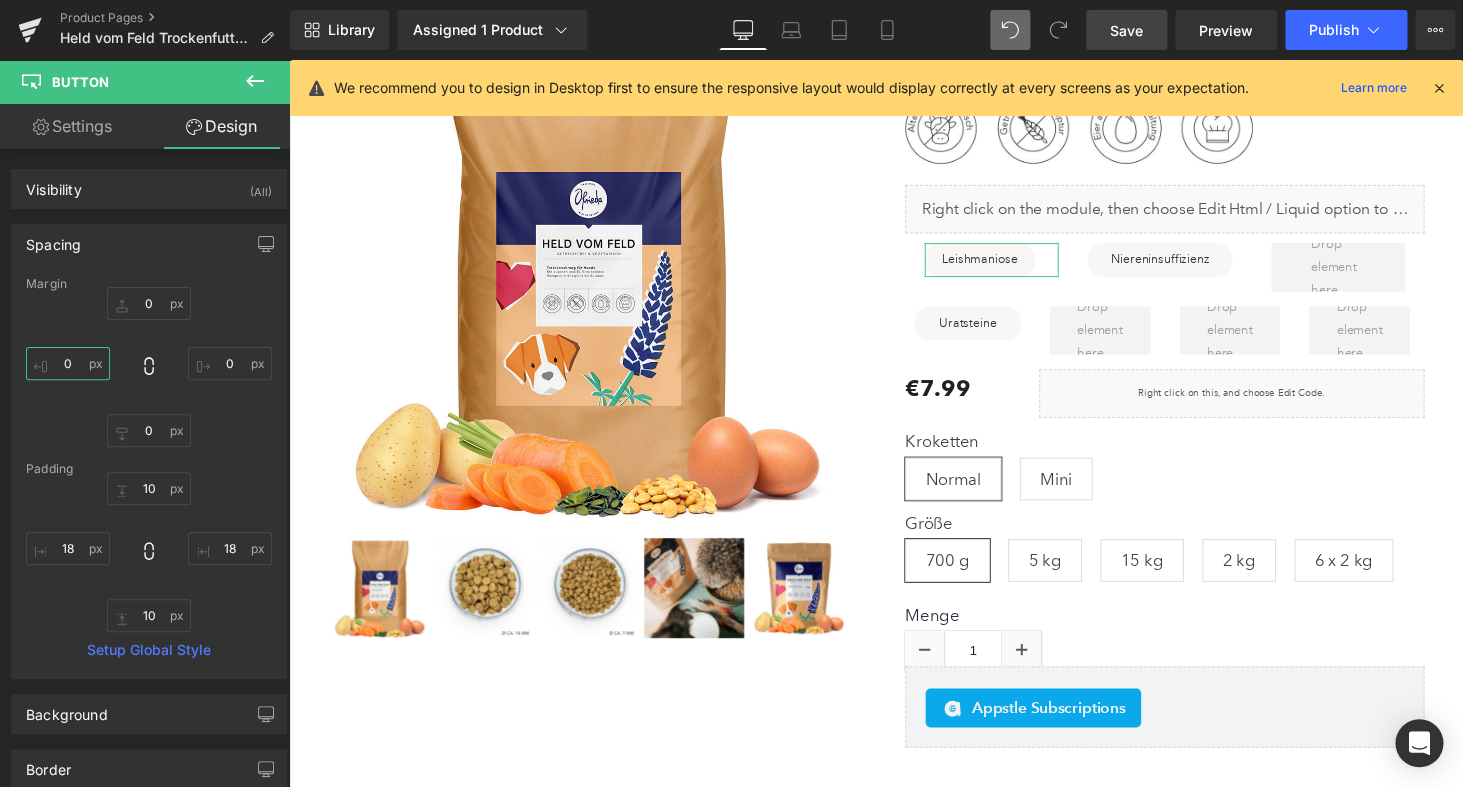 click on "0" at bounding box center (68, 363) 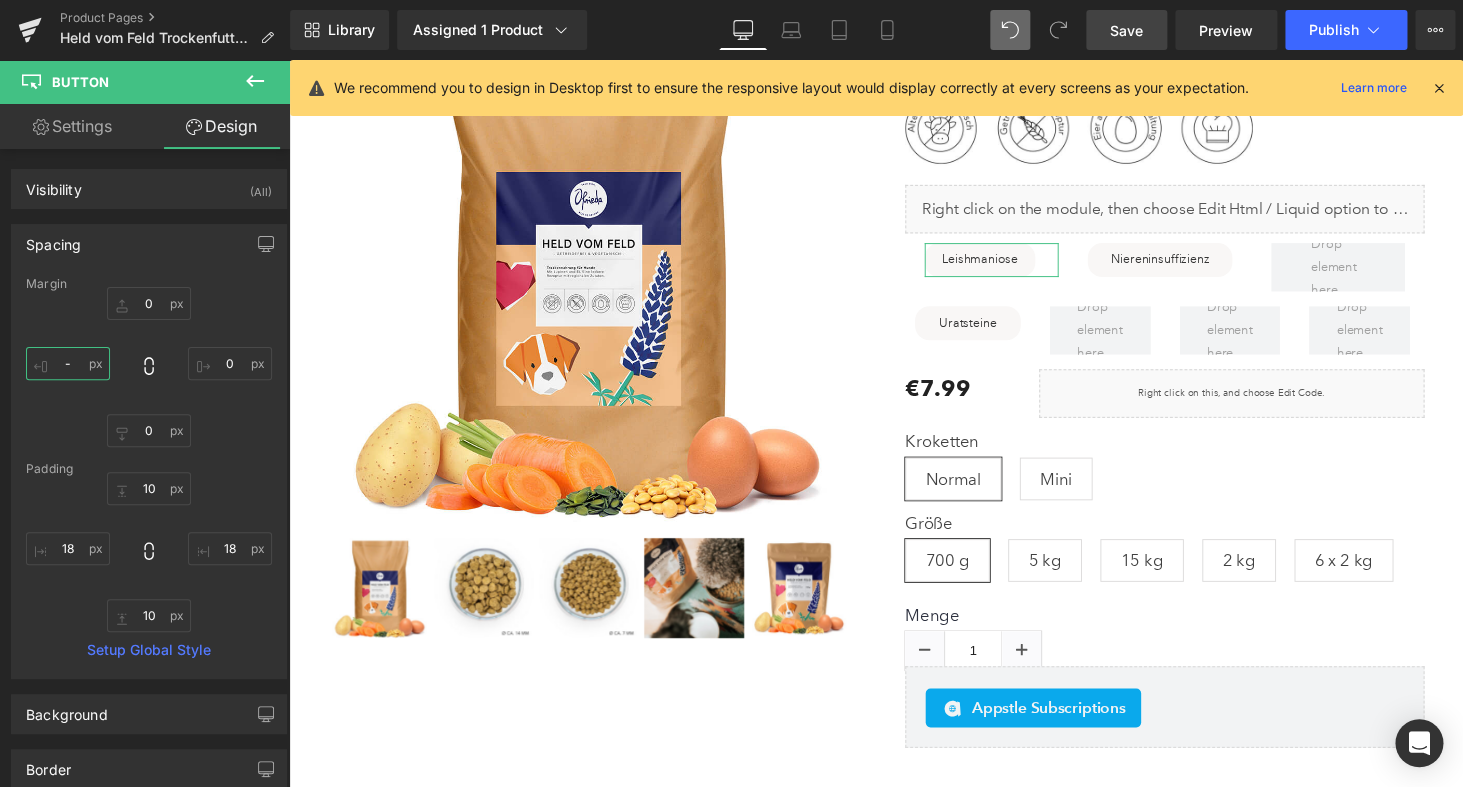 type on "-5" 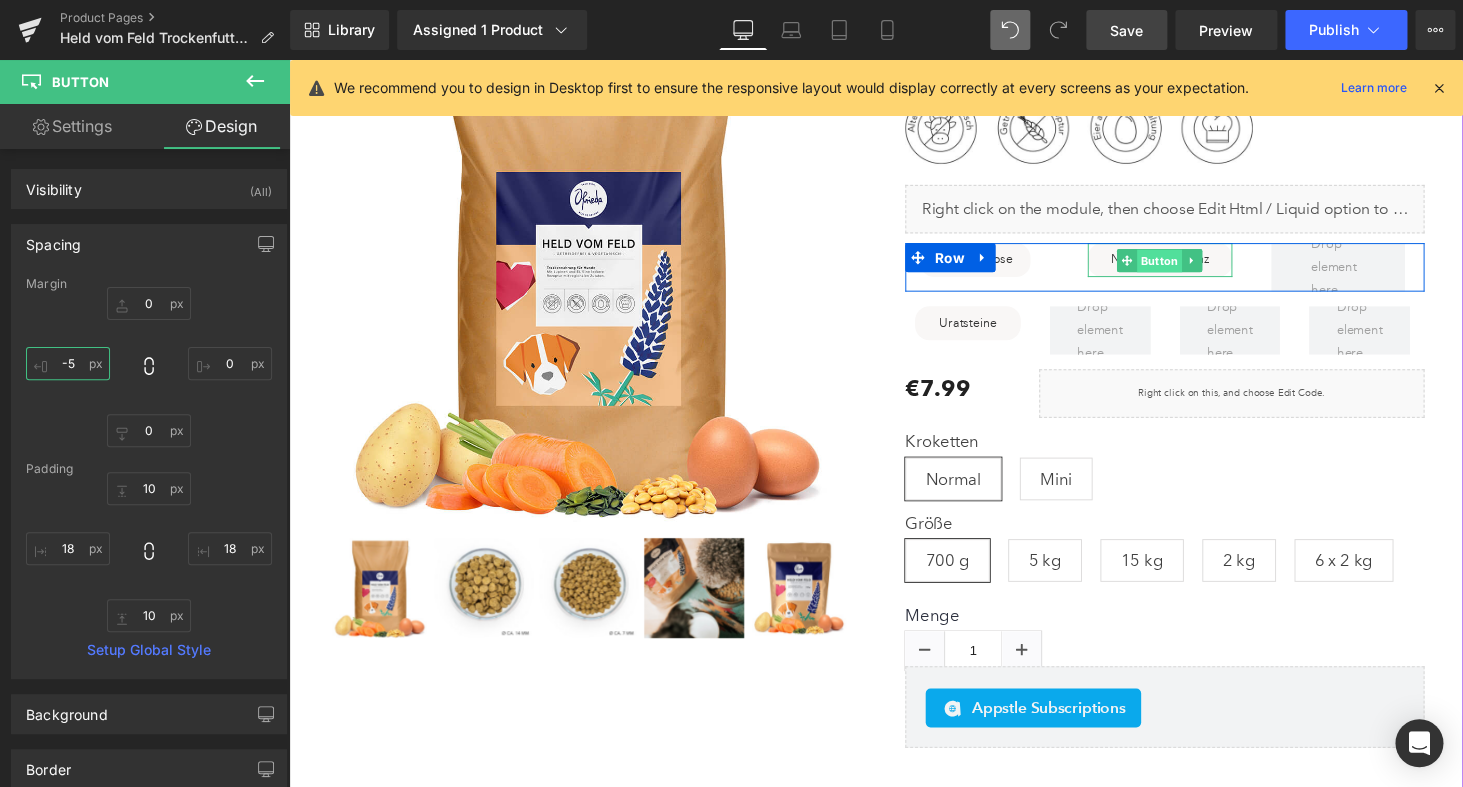 click on "Button" at bounding box center [1186, 268] 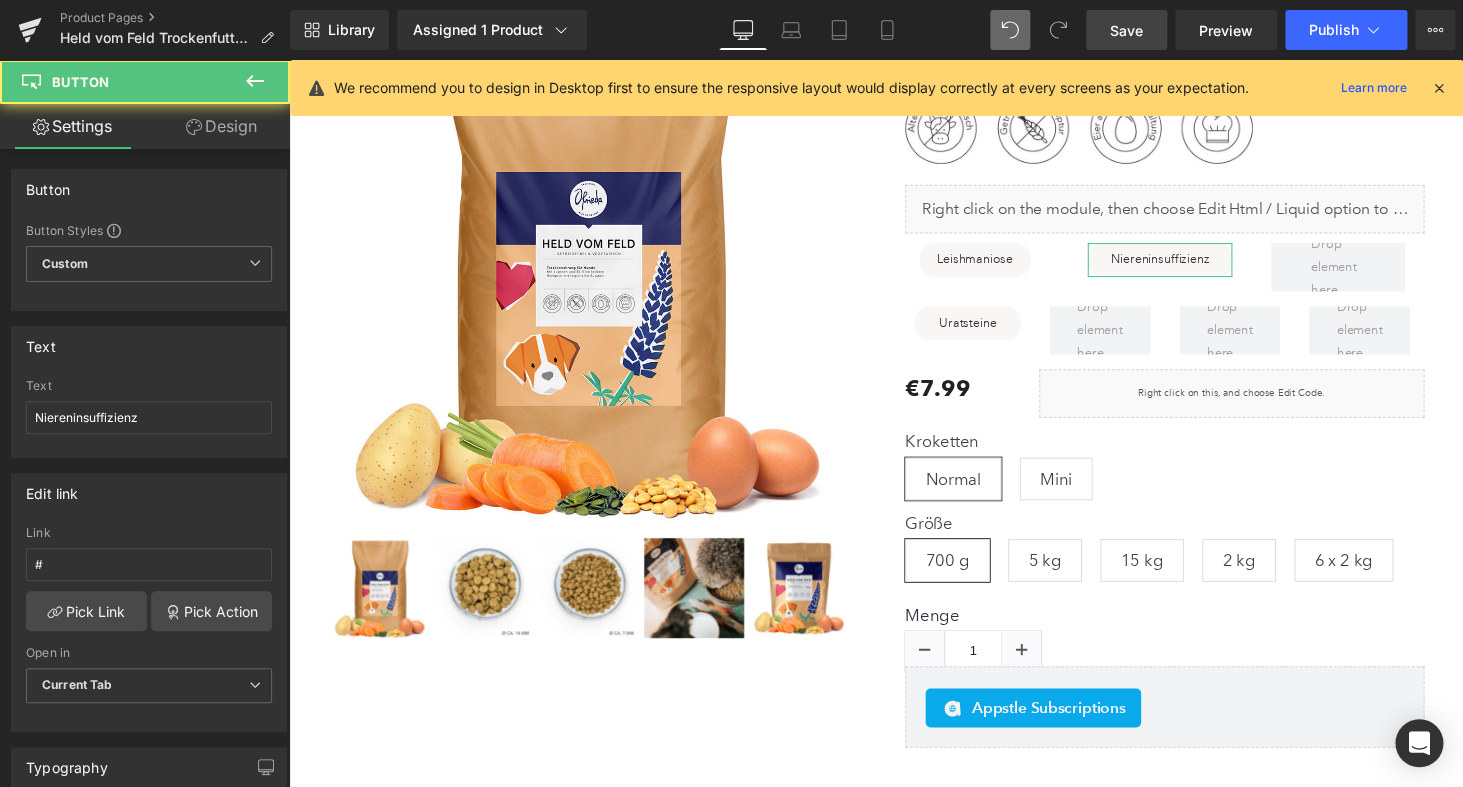 click on "Design" at bounding box center [221, 126] 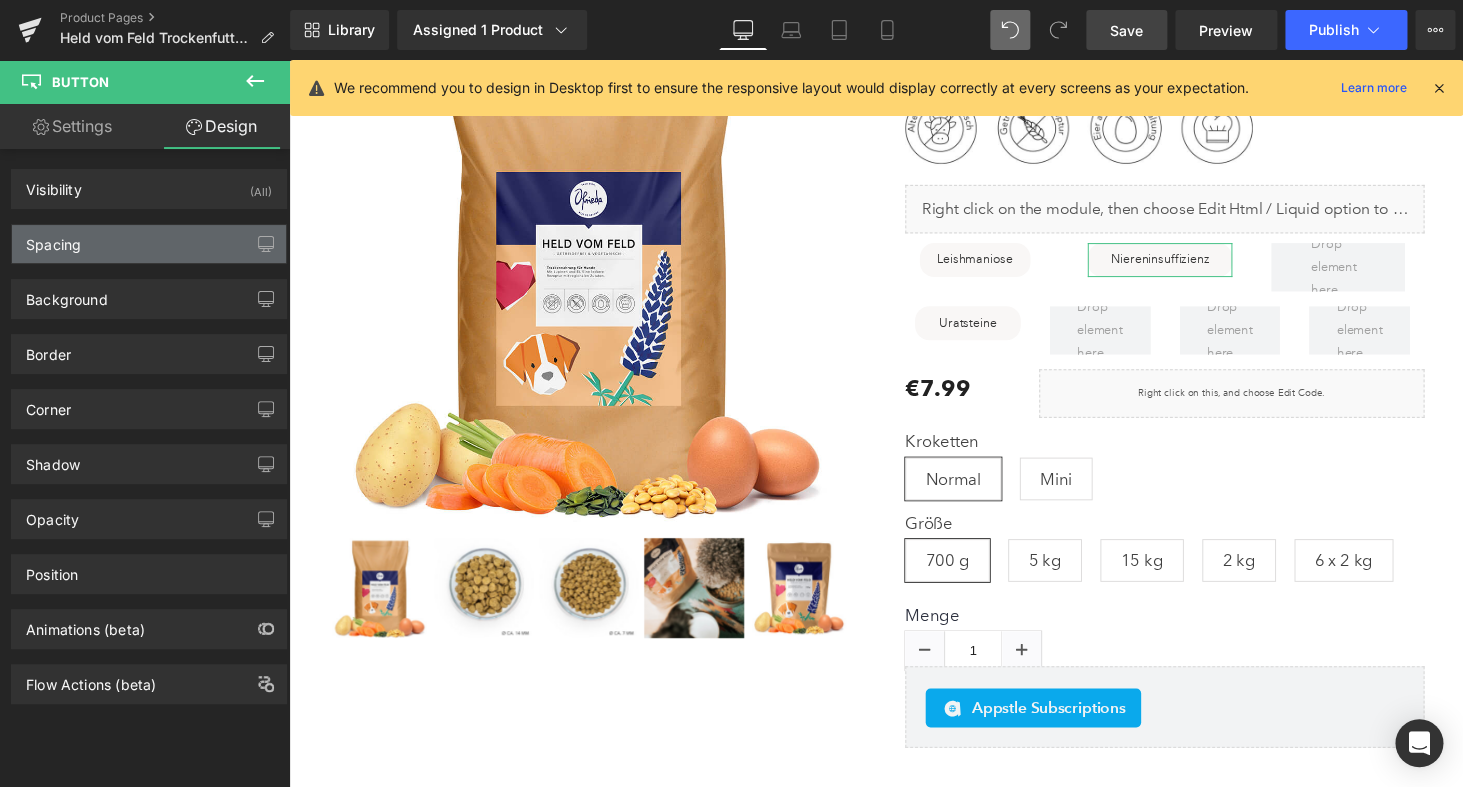 click on "Spacing" at bounding box center (149, 244) 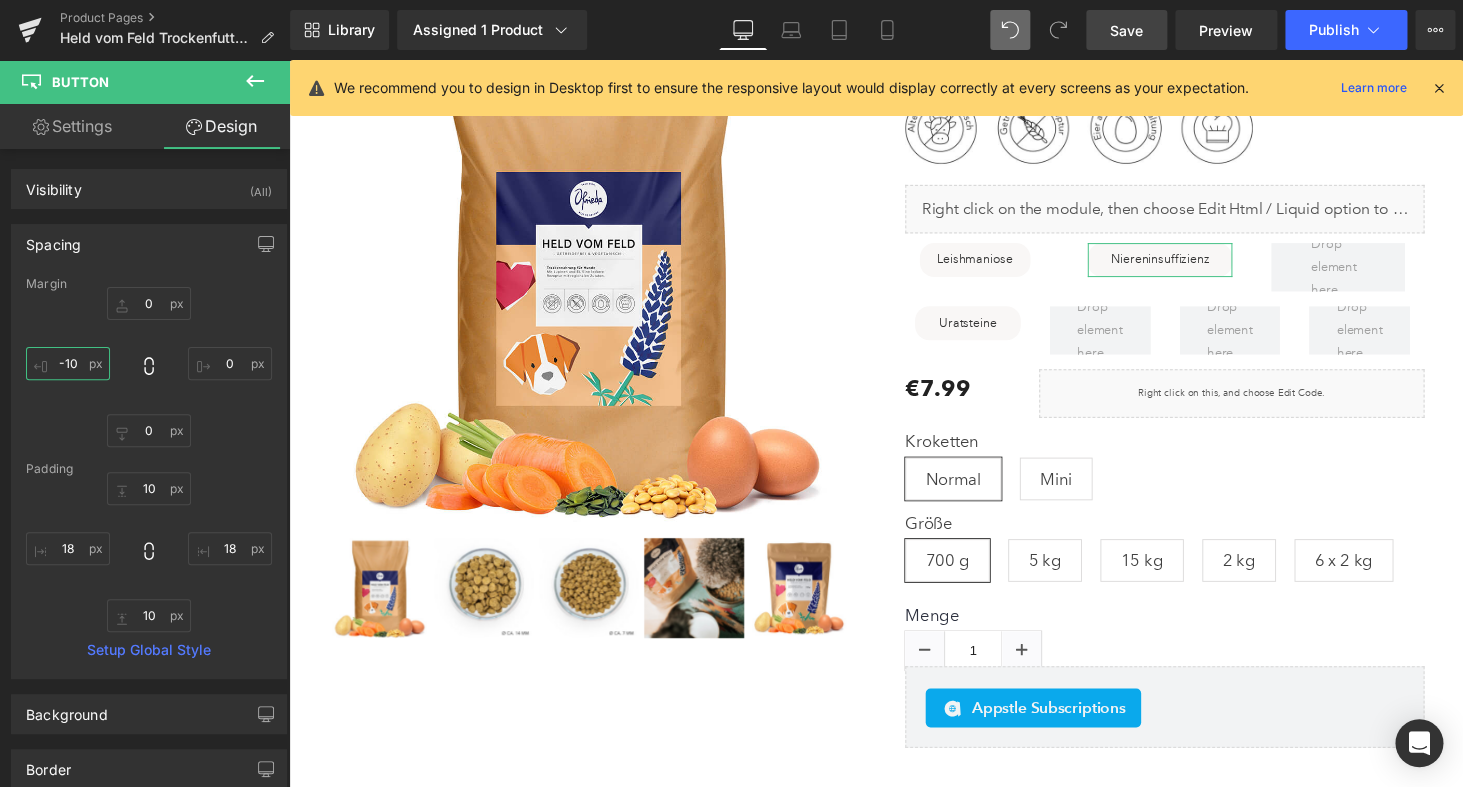 click on "-10" at bounding box center [68, 363] 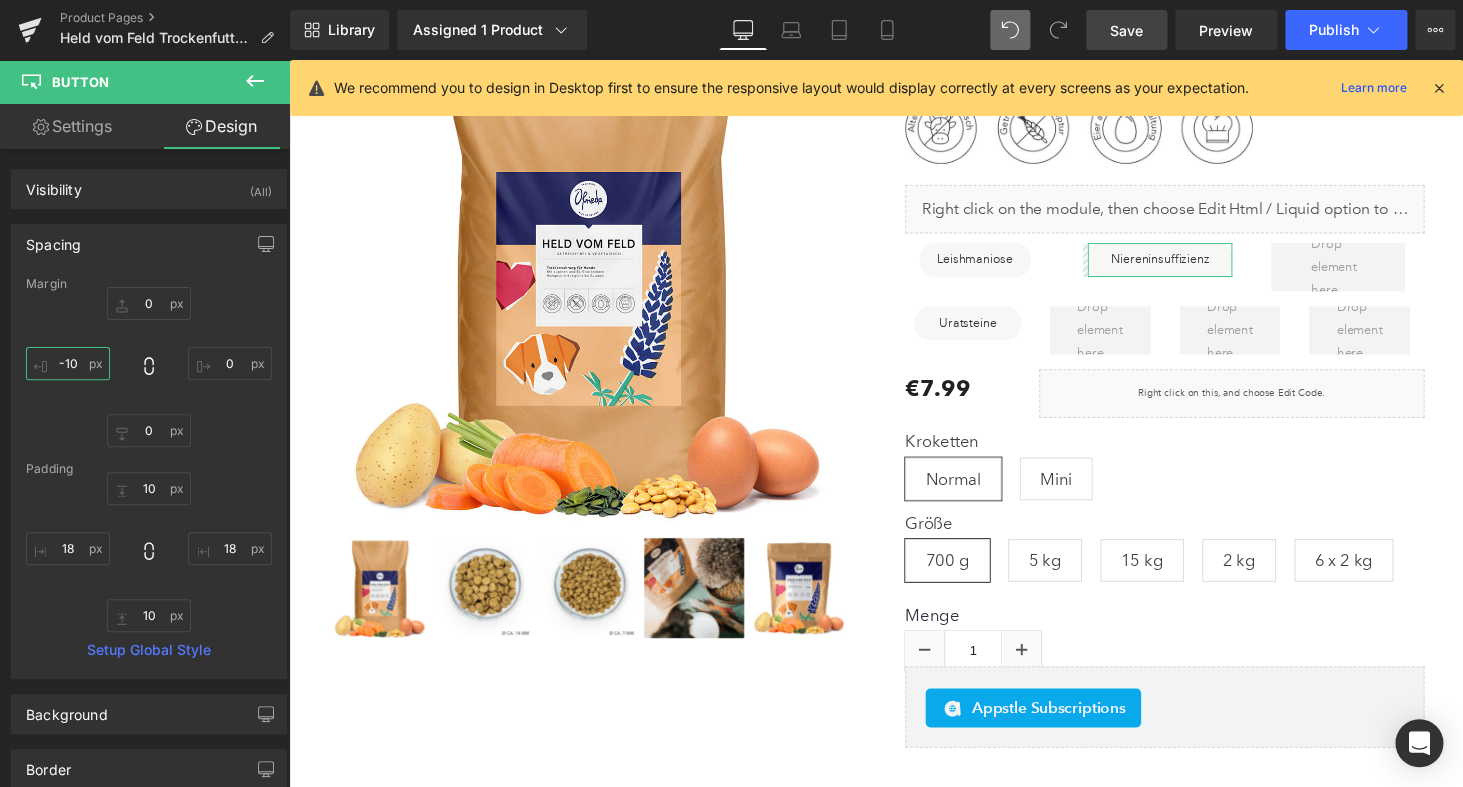 click on "-10" at bounding box center (68, 363) 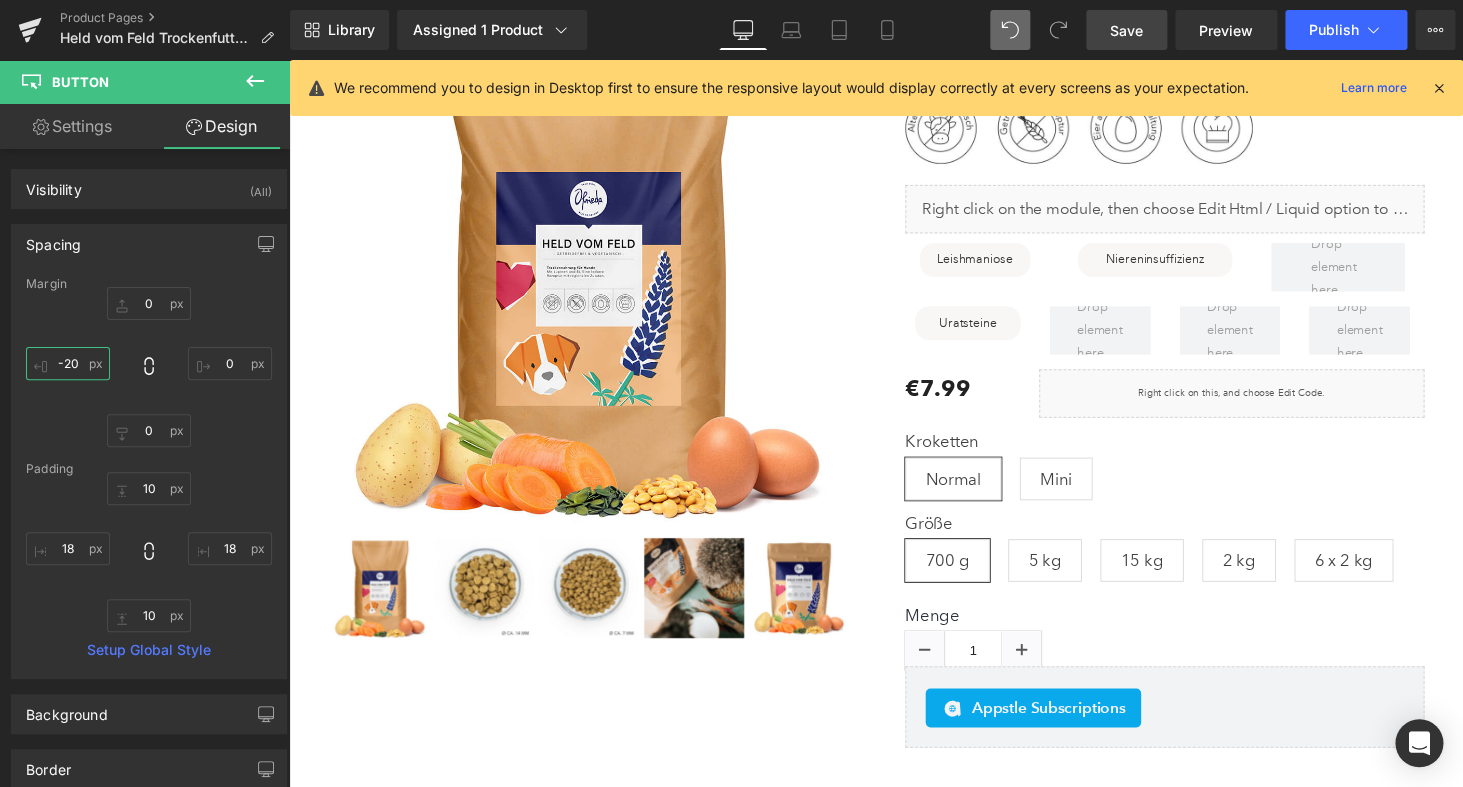 type on "-20" 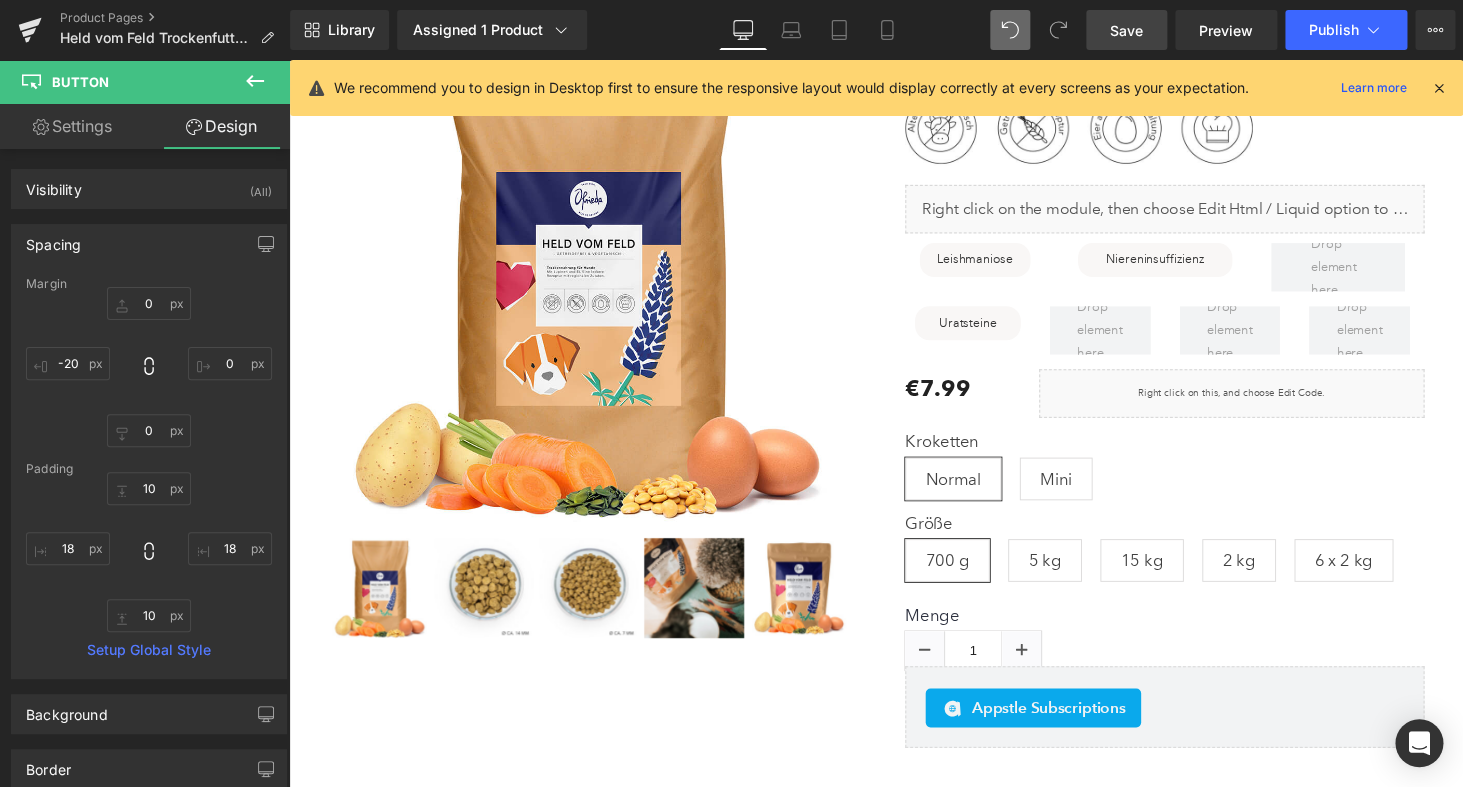 click on "Save" at bounding box center (1126, 30) 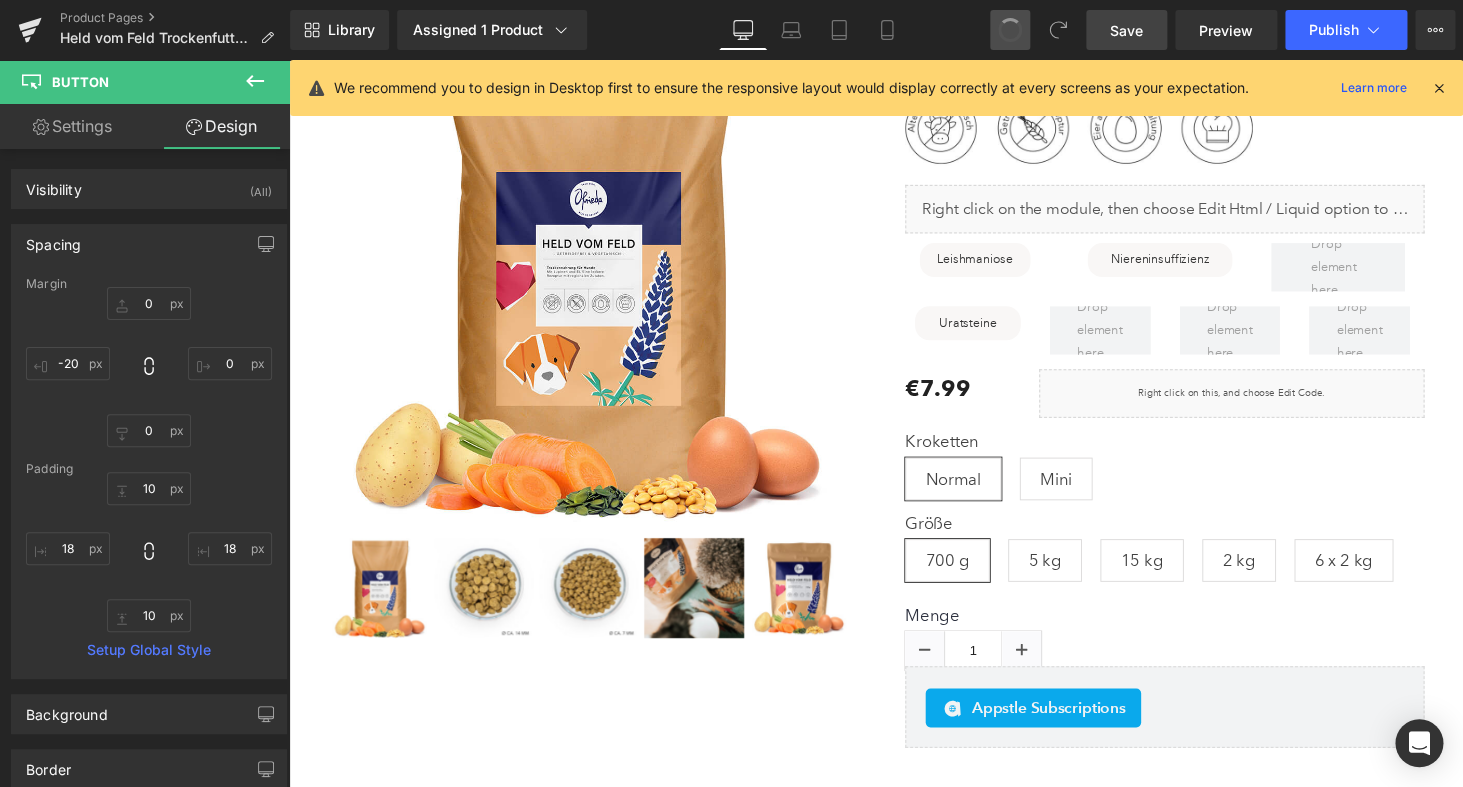 type on "0" 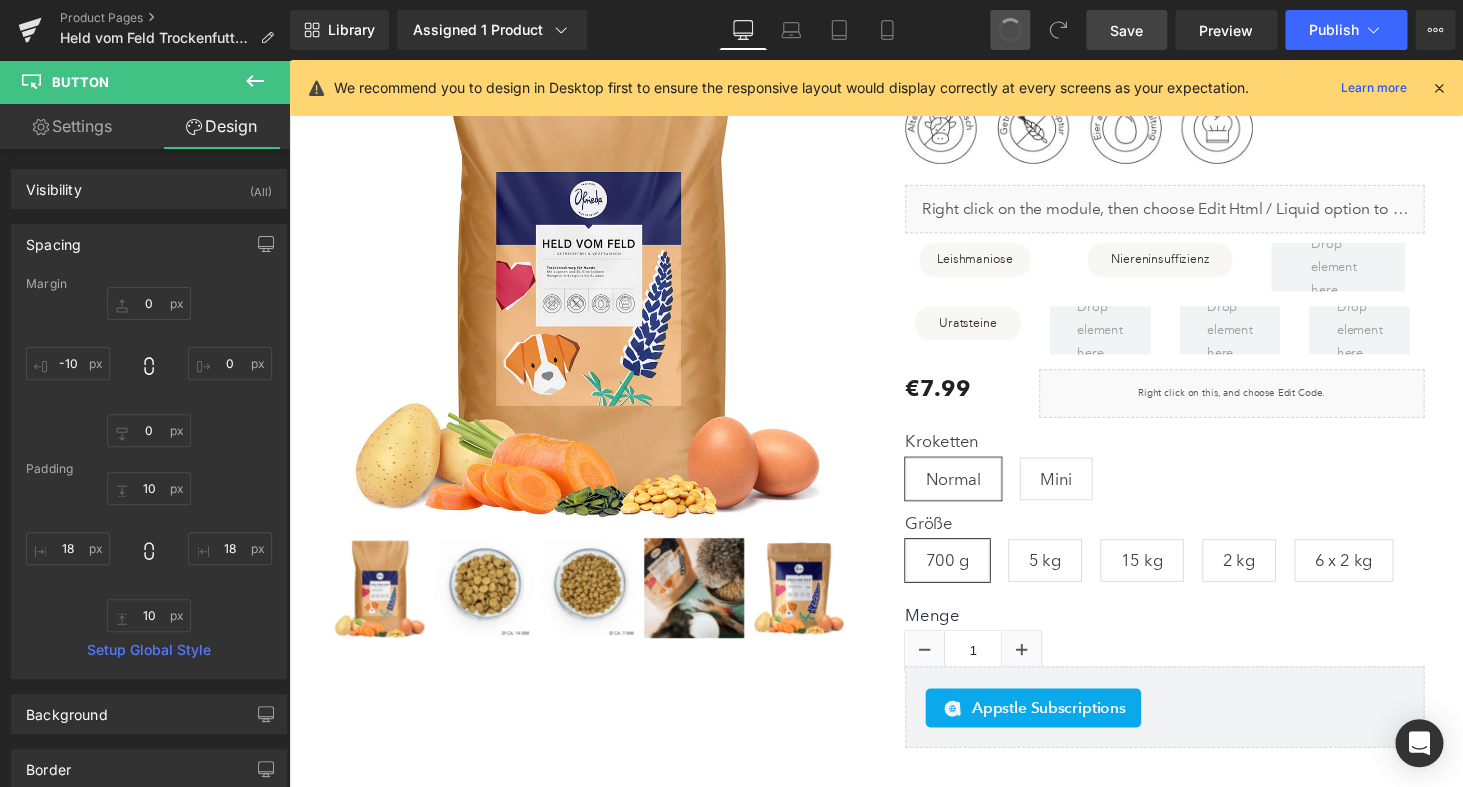 click at bounding box center [1010, 30] 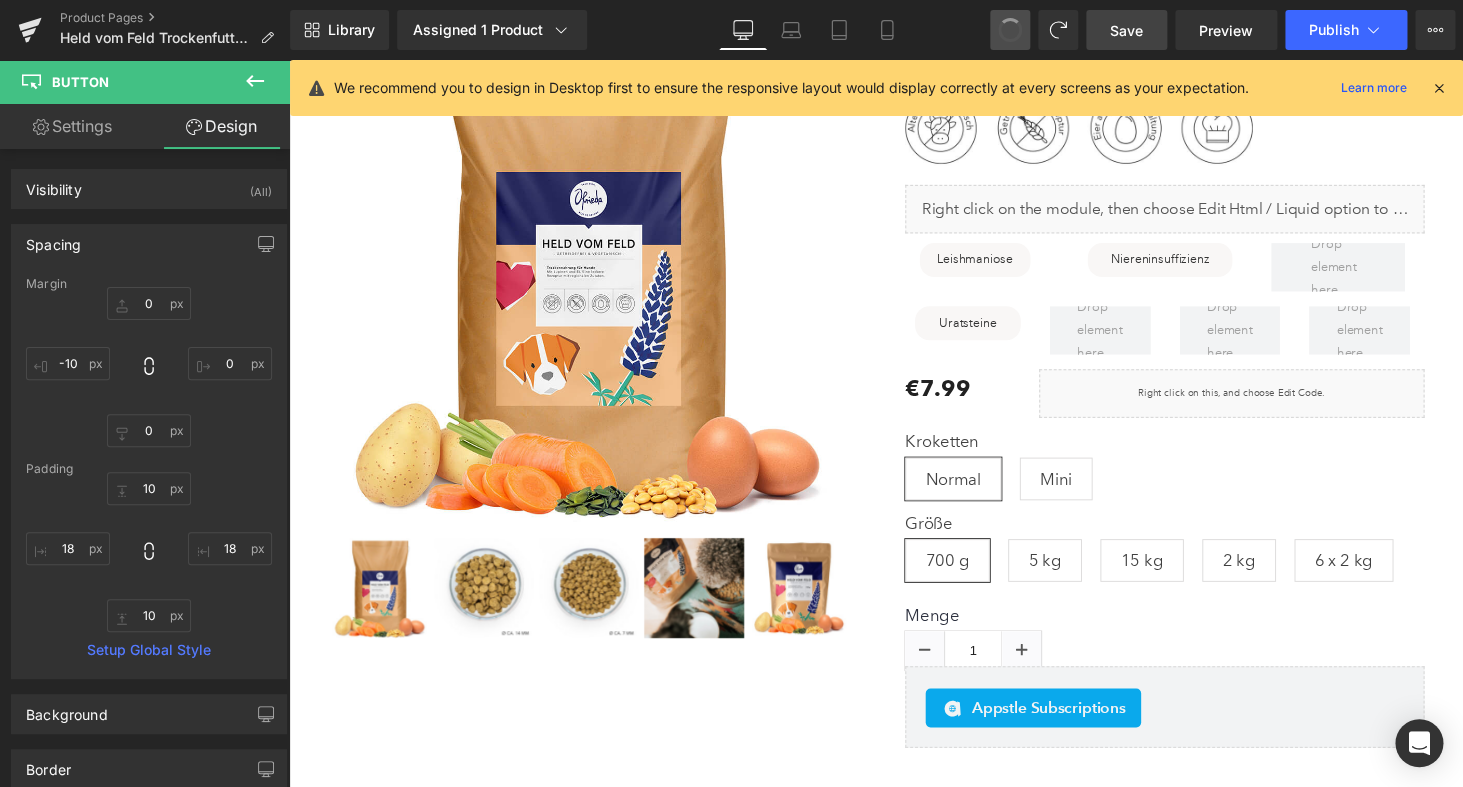 click at bounding box center [1010, 30] 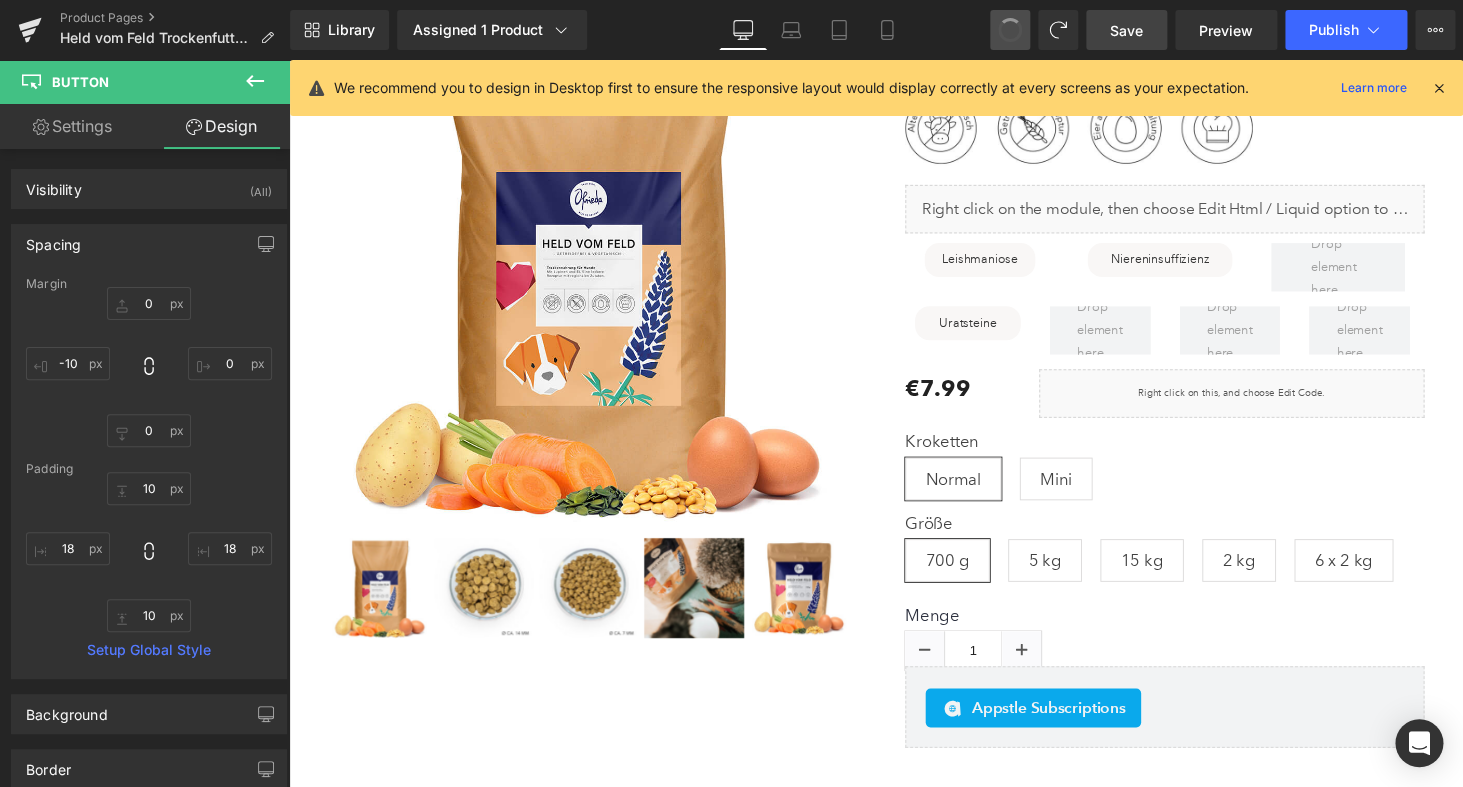 click at bounding box center (1010, 30) 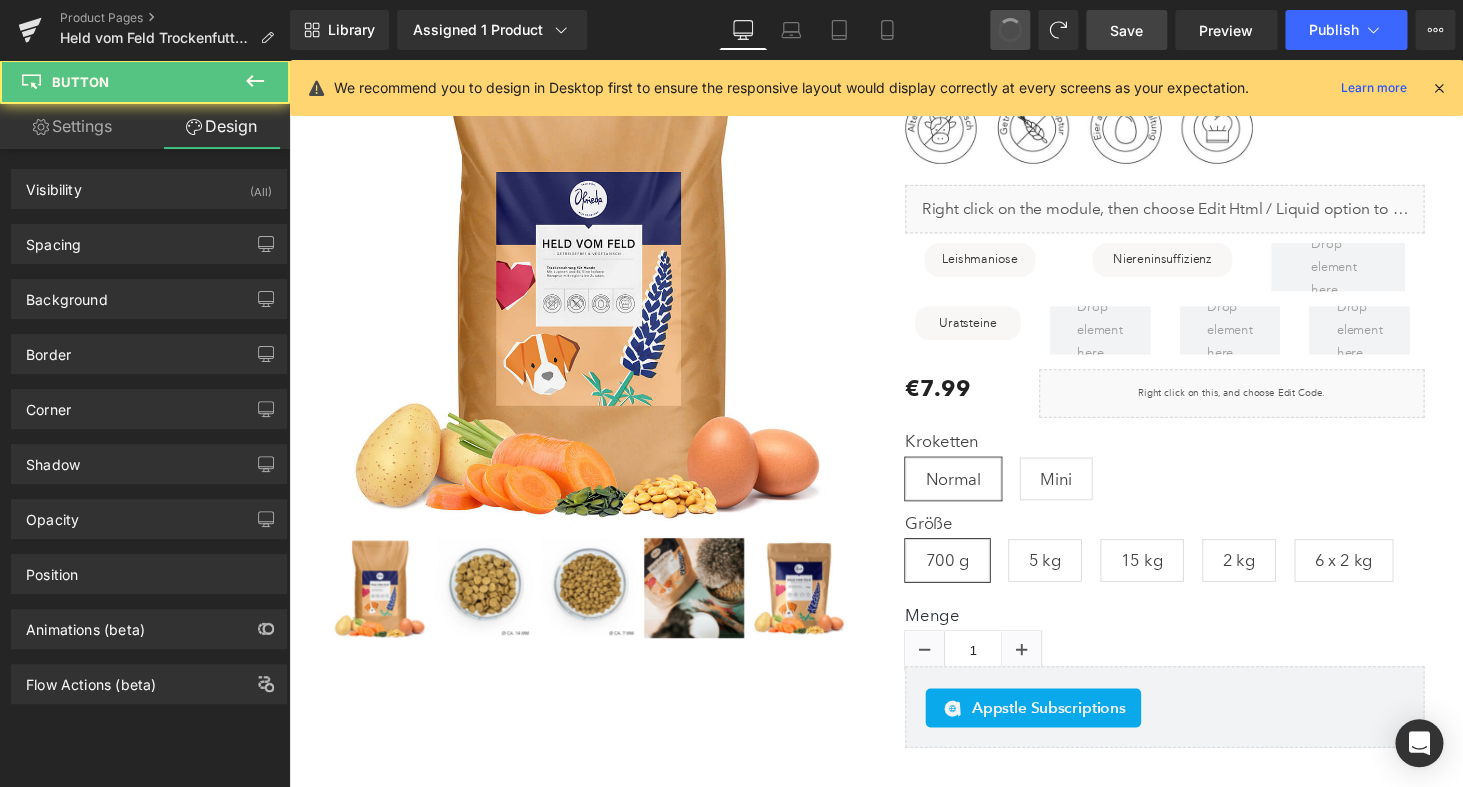 click at bounding box center (1010, 30) 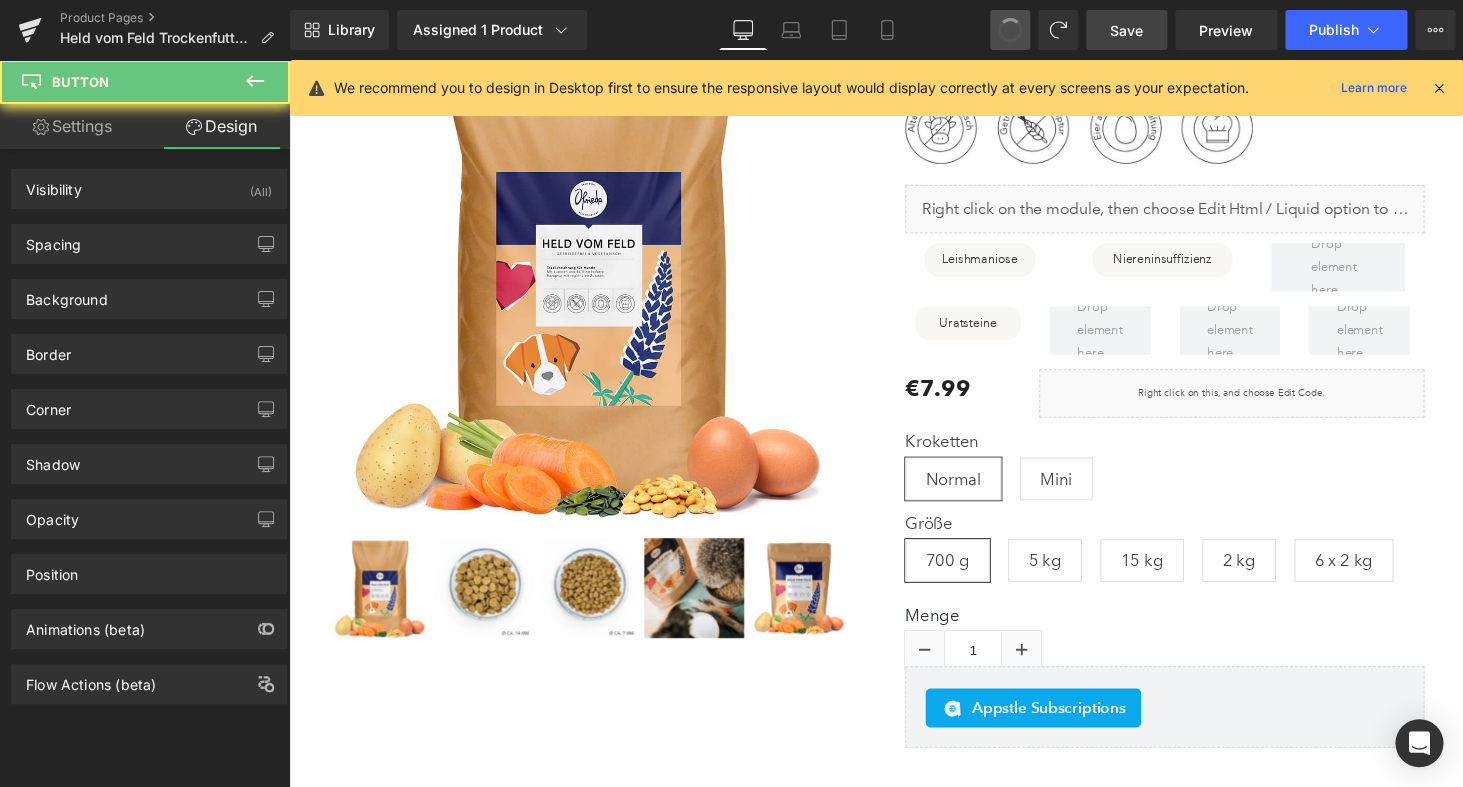 click at bounding box center (1010, 30) 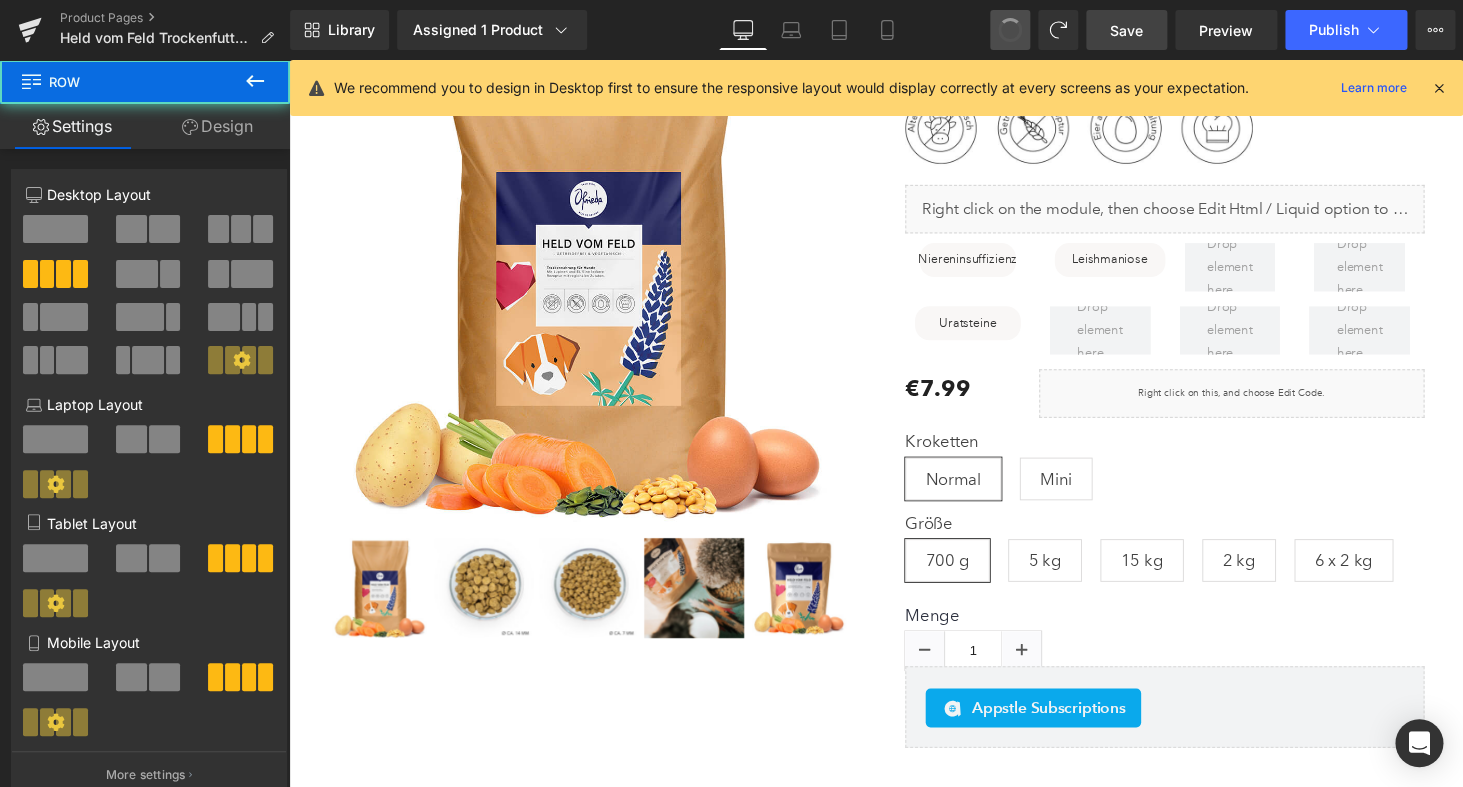 click at bounding box center [1010, 30] 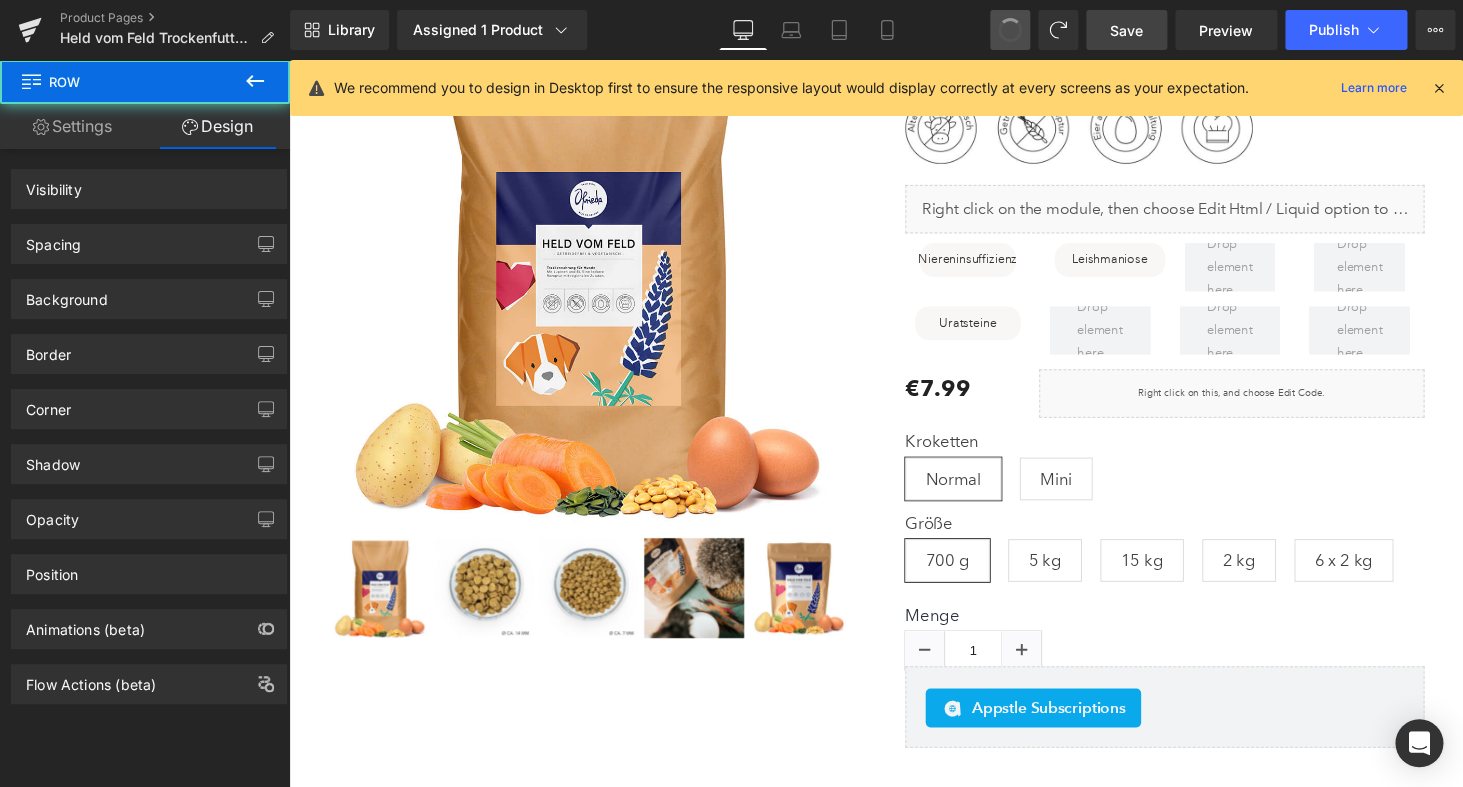 click at bounding box center [1010, 30] 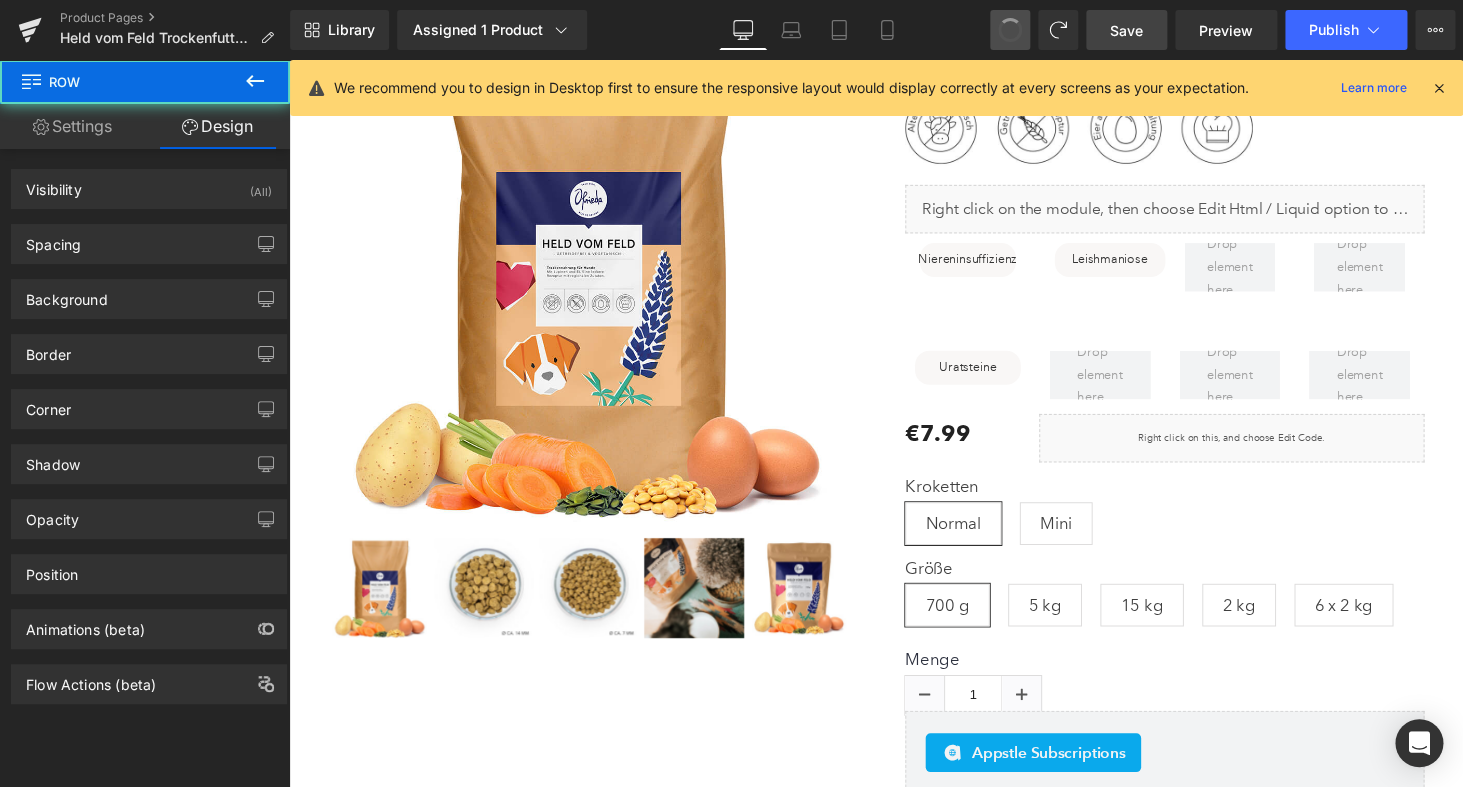 click at bounding box center [1010, 30] 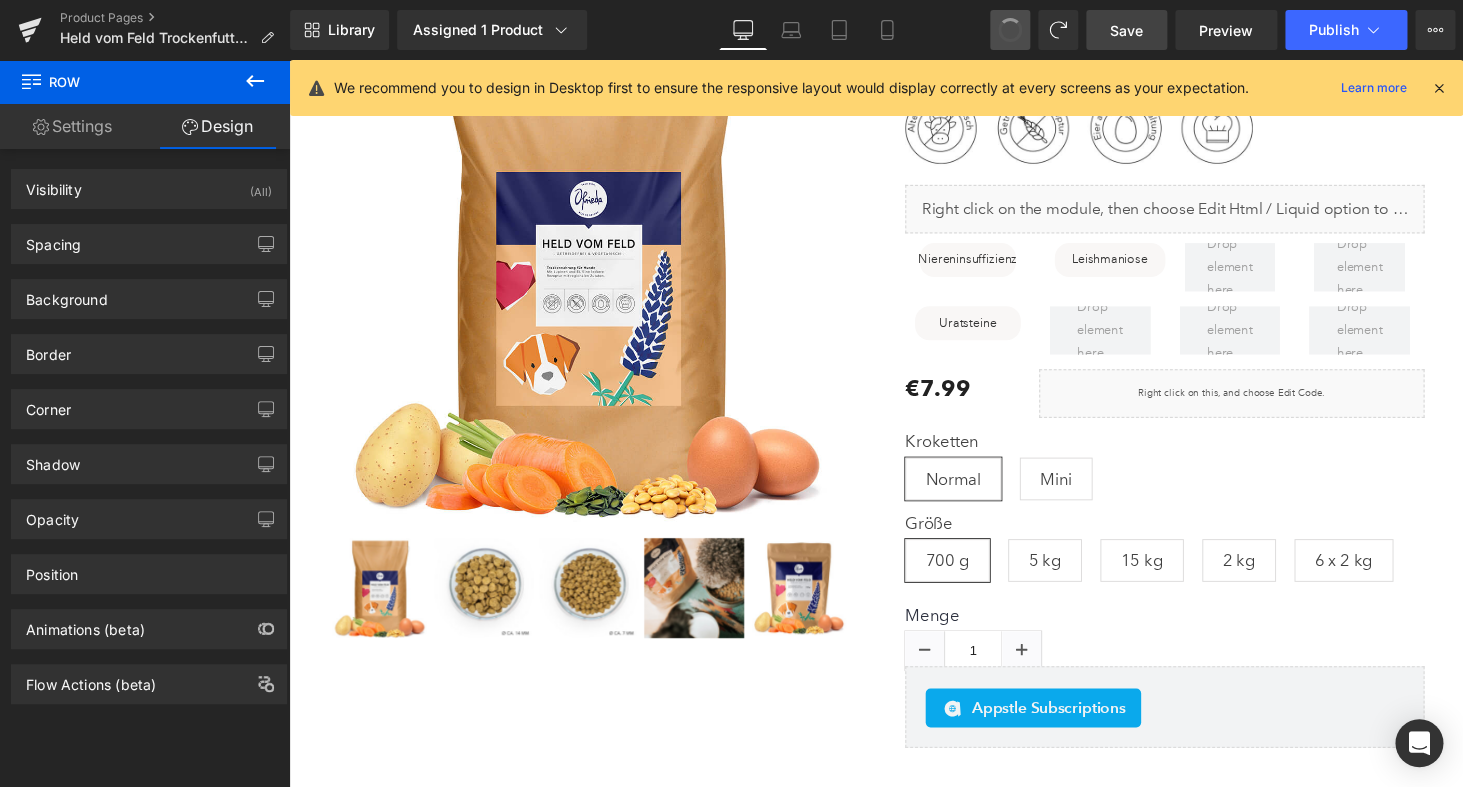 click at bounding box center (1010, 30) 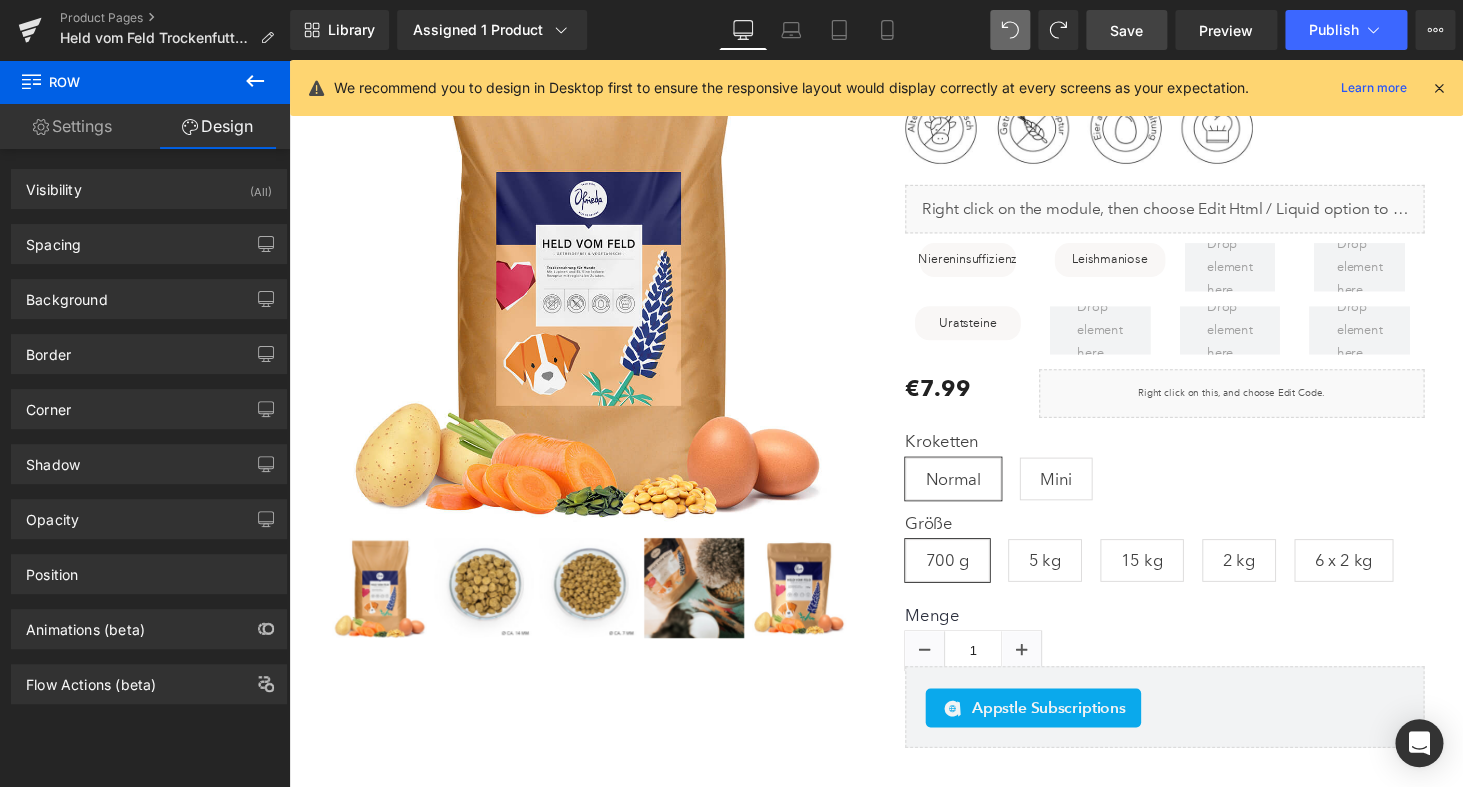 click on "Save" at bounding box center (1126, 30) 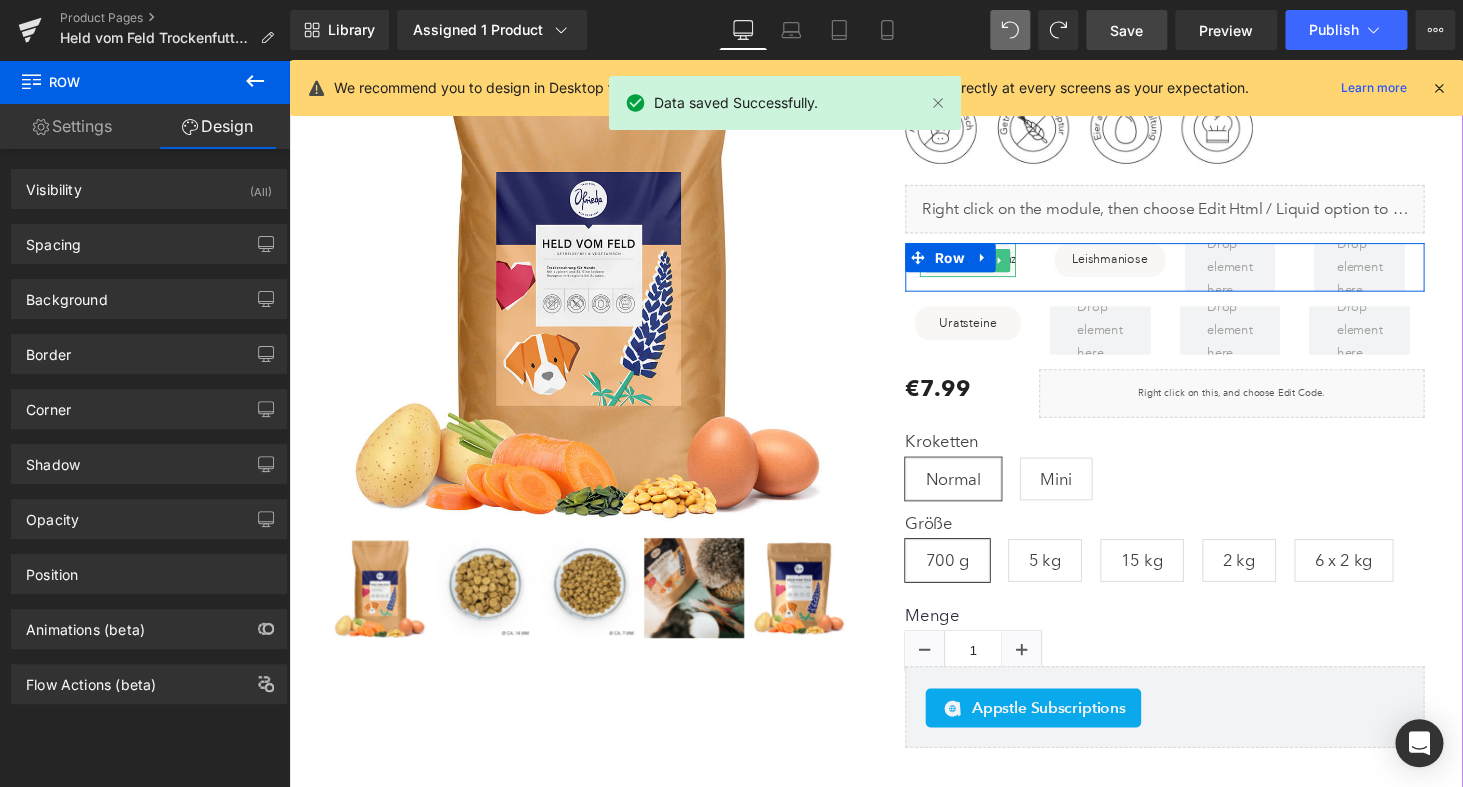 click on "Niereninsuffizienz" at bounding box center [988, 266] 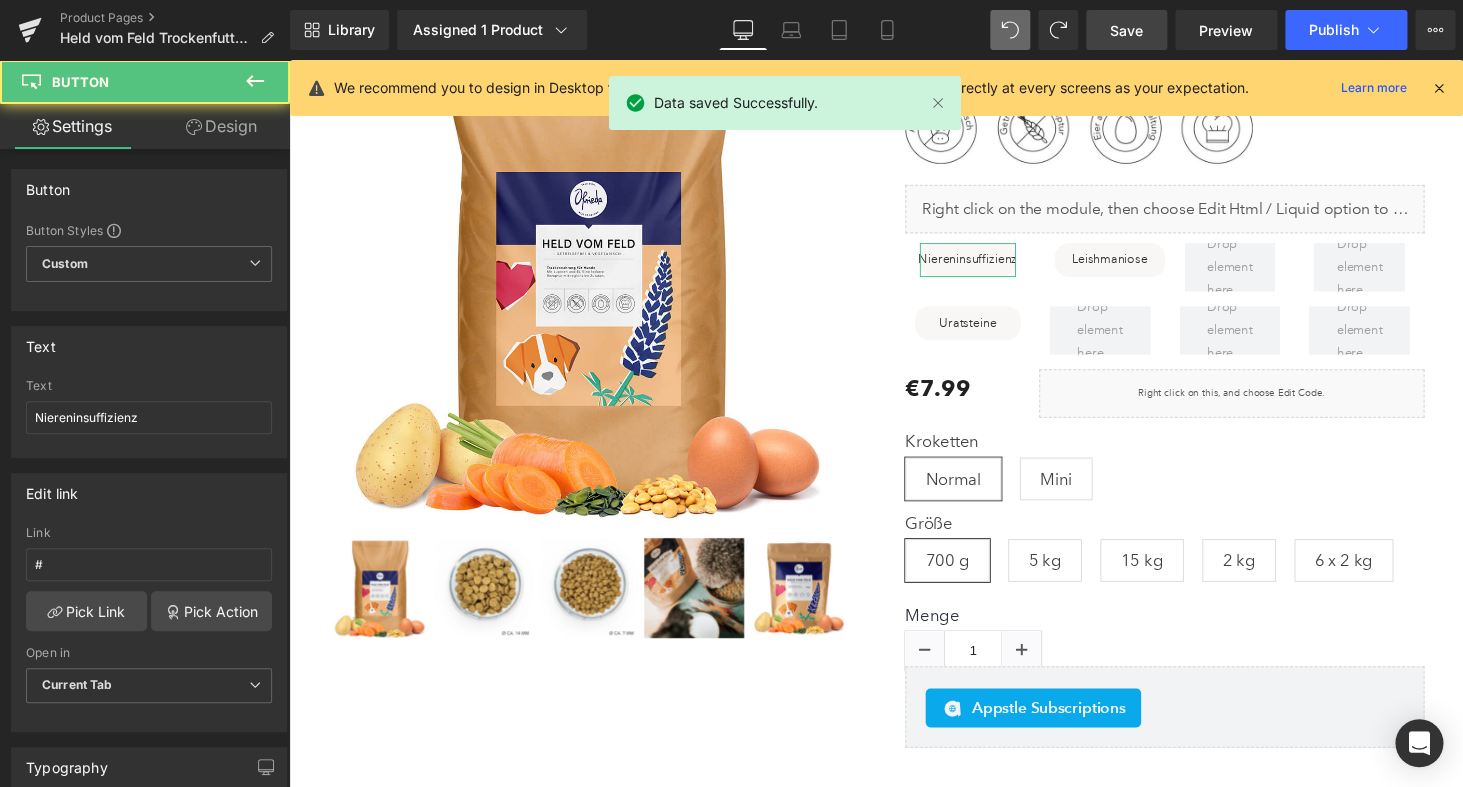 click on "Design" at bounding box center (221, 126) 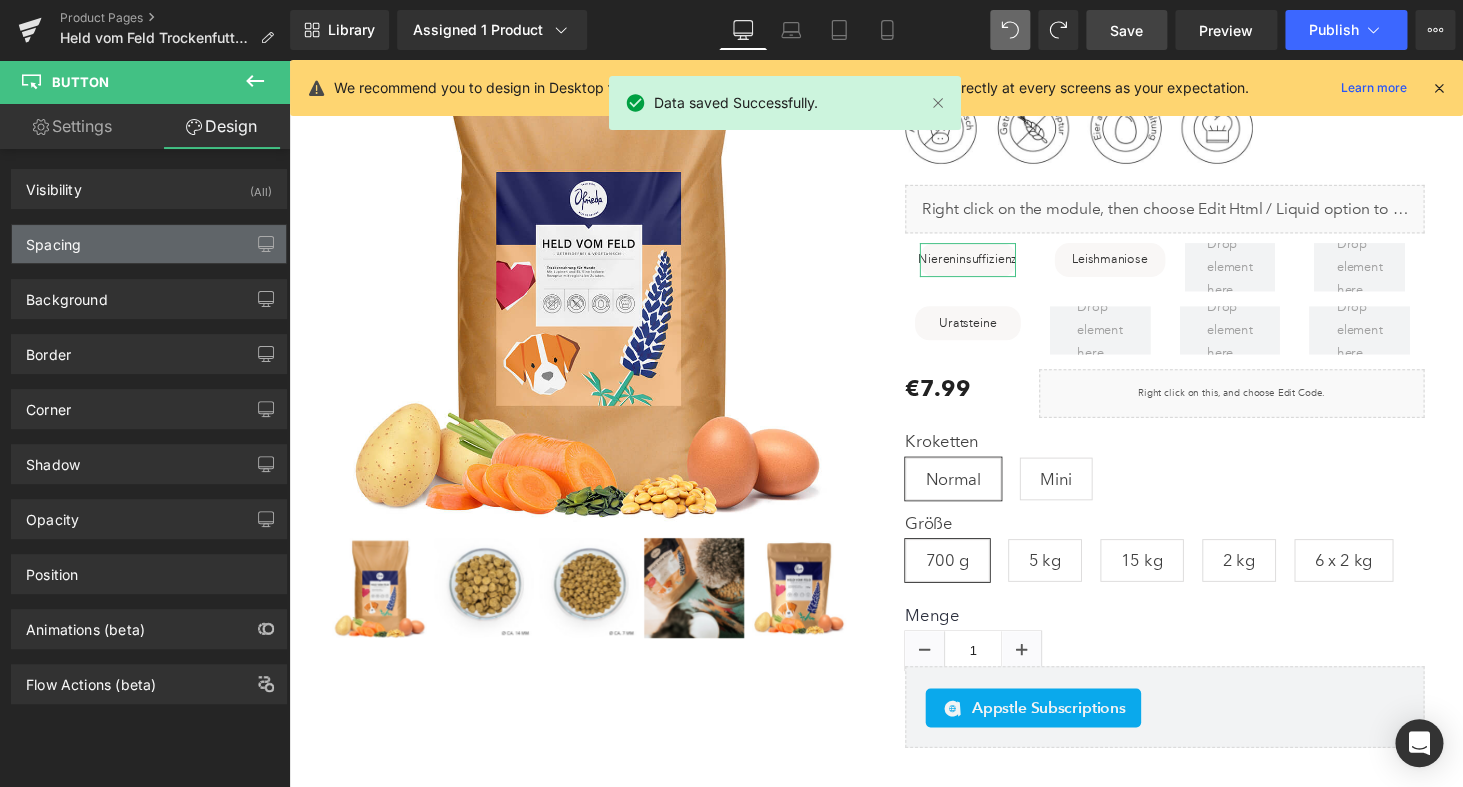 click on "Spacing" at bounding box center [149, 244] 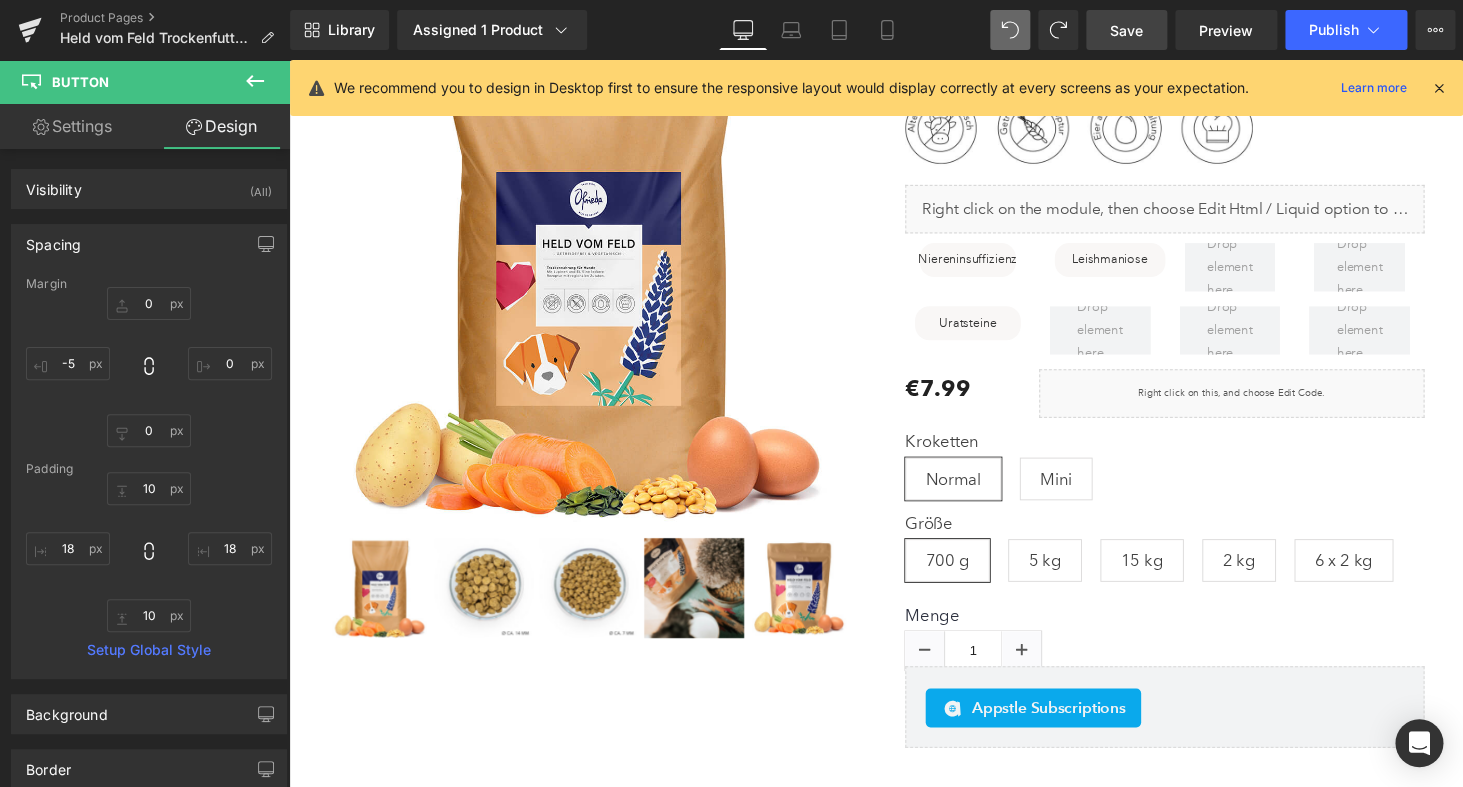 click on "Save" at bounding box center [1126, 30] 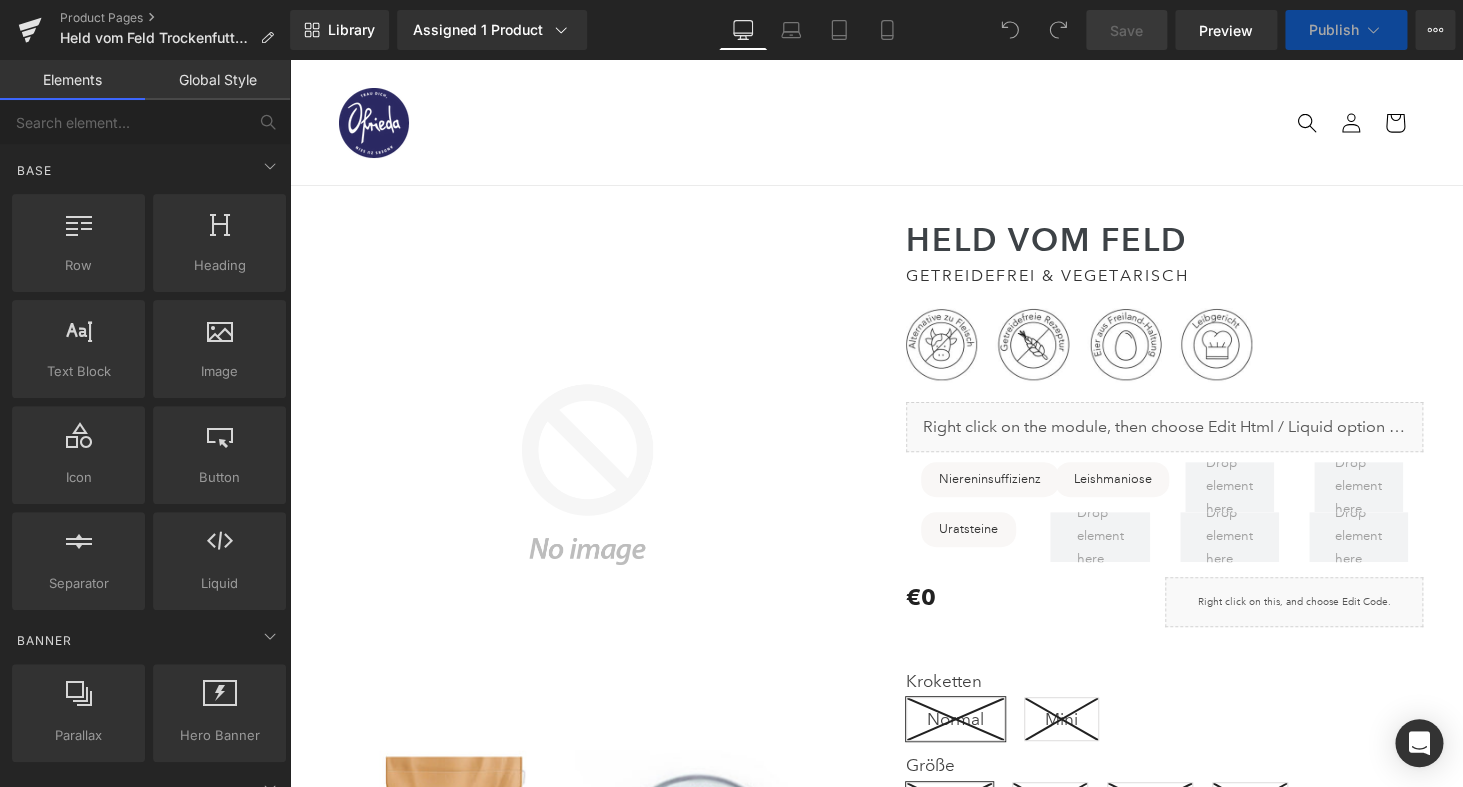 scroll, scrollTop: 0, scrollLeft: 0, axis: both 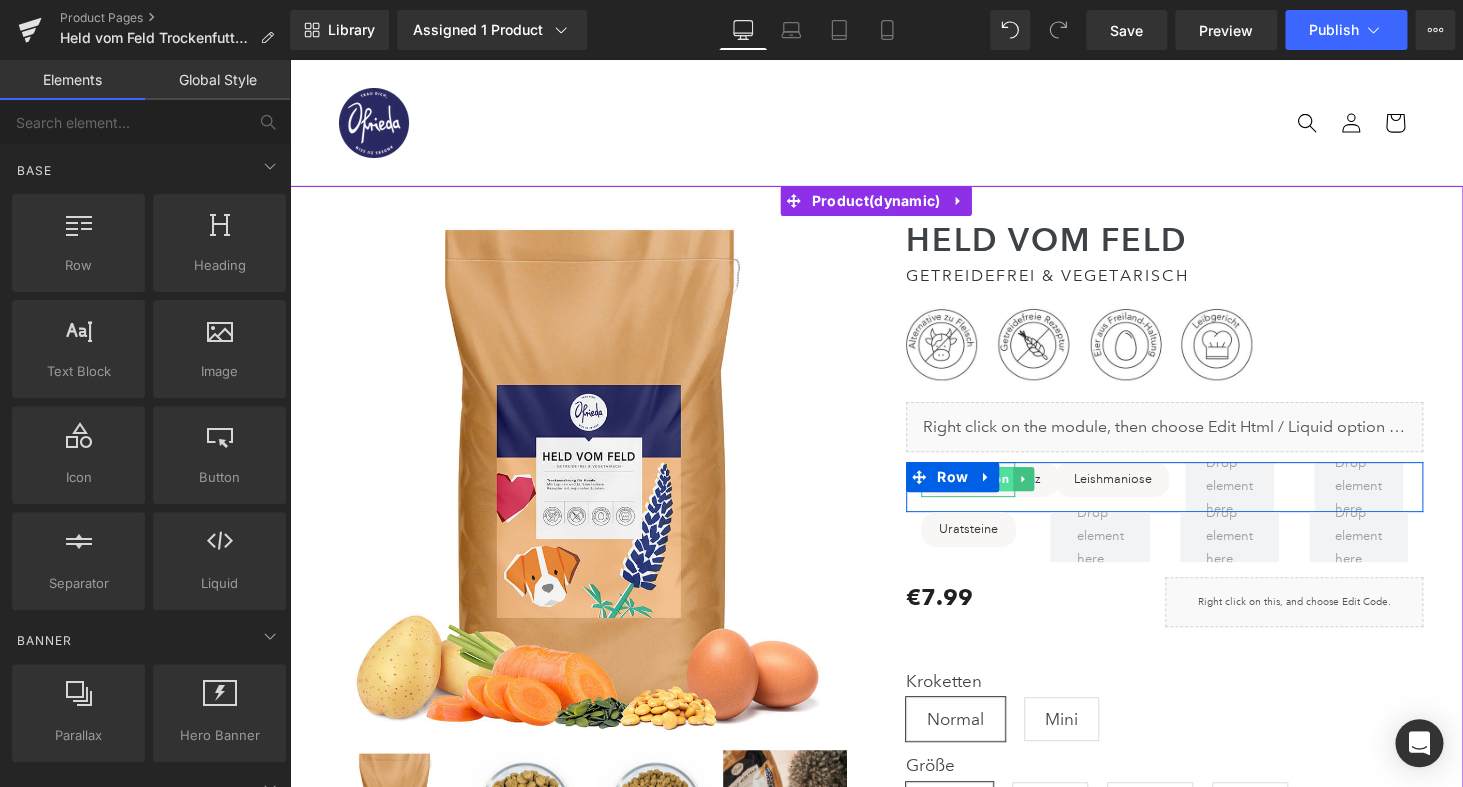 click on "Button" at bounding box center [989, 479] 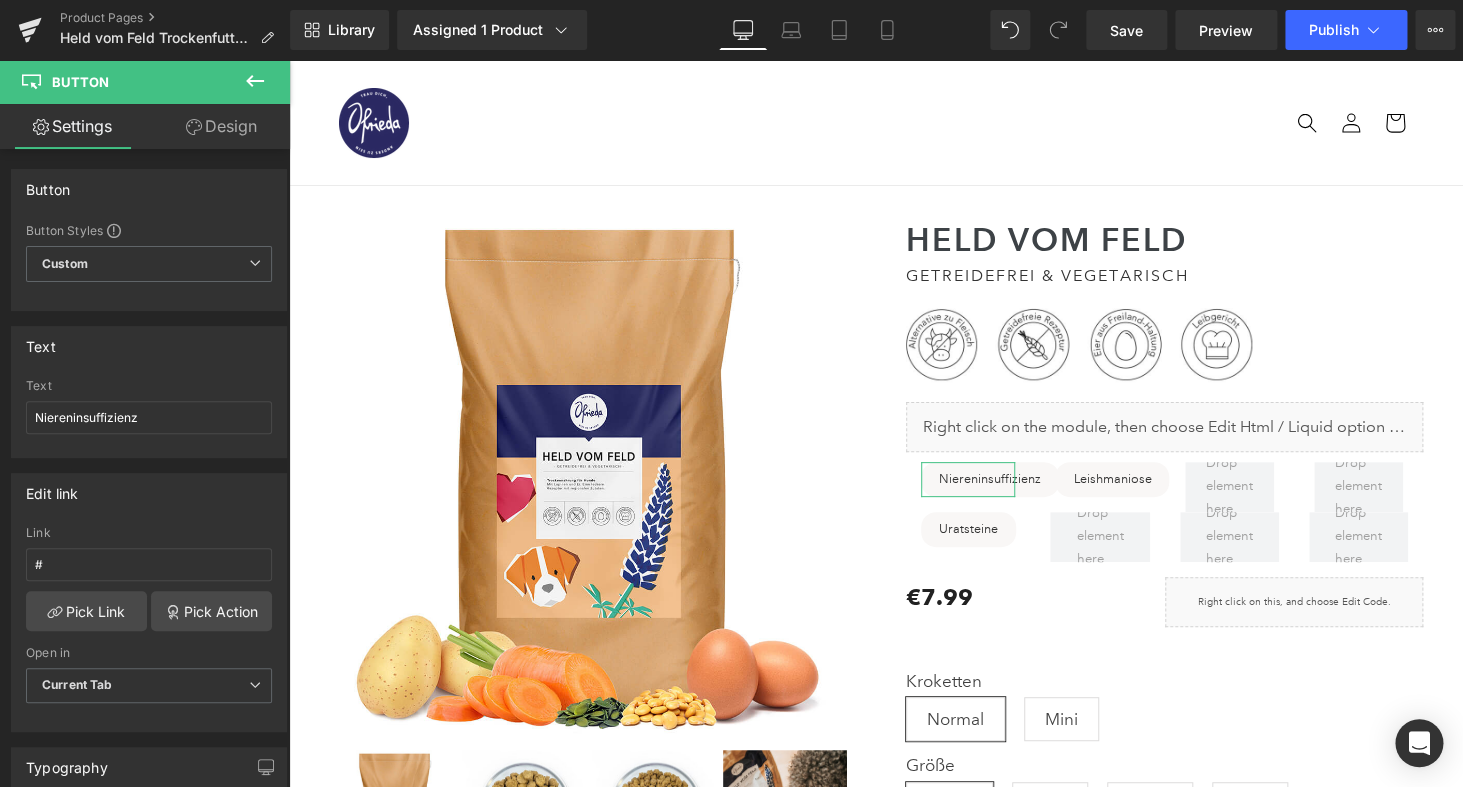click on "Design" at bounding box center [221, 126] 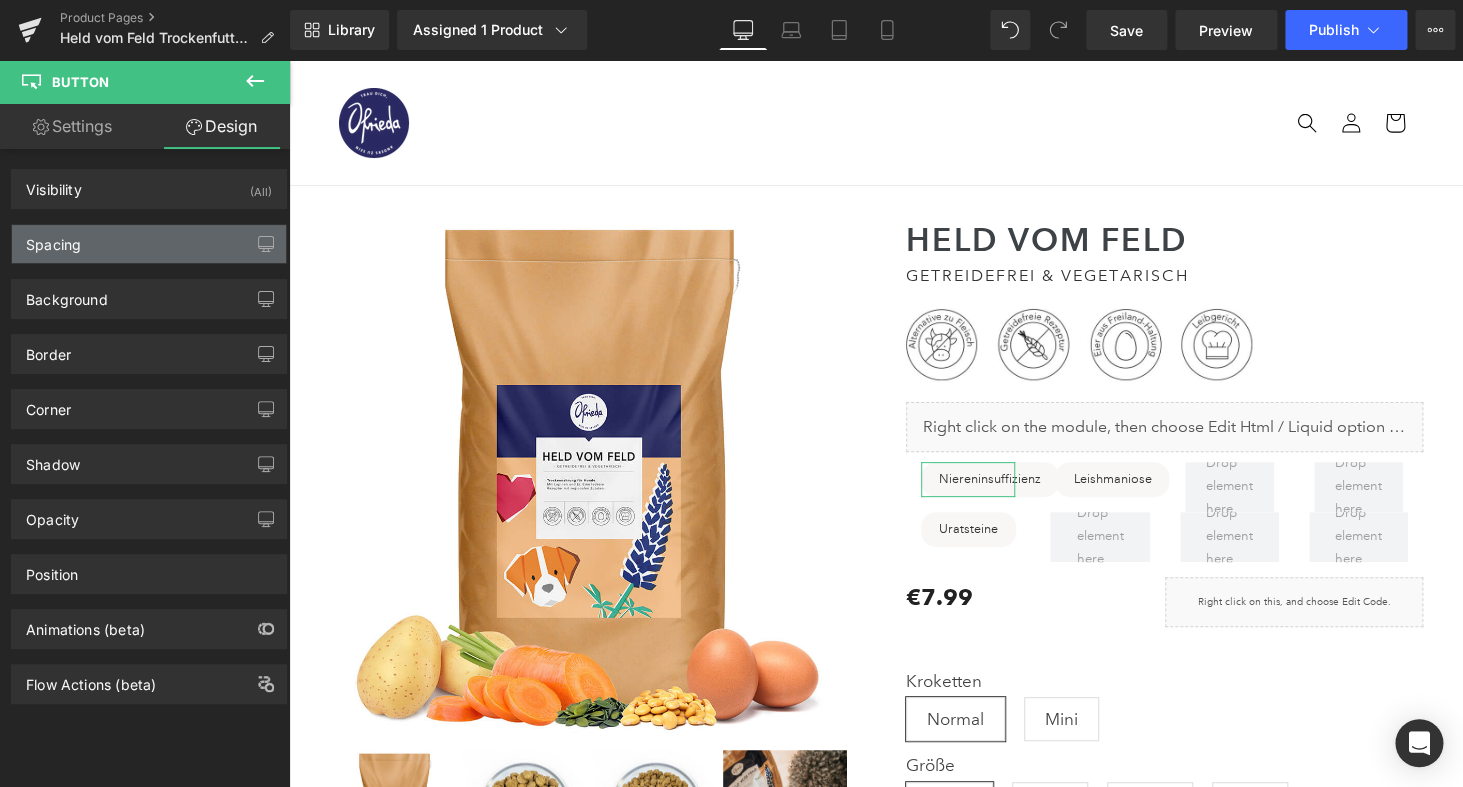 click on "Spacing" at bounding box center [149, 244] 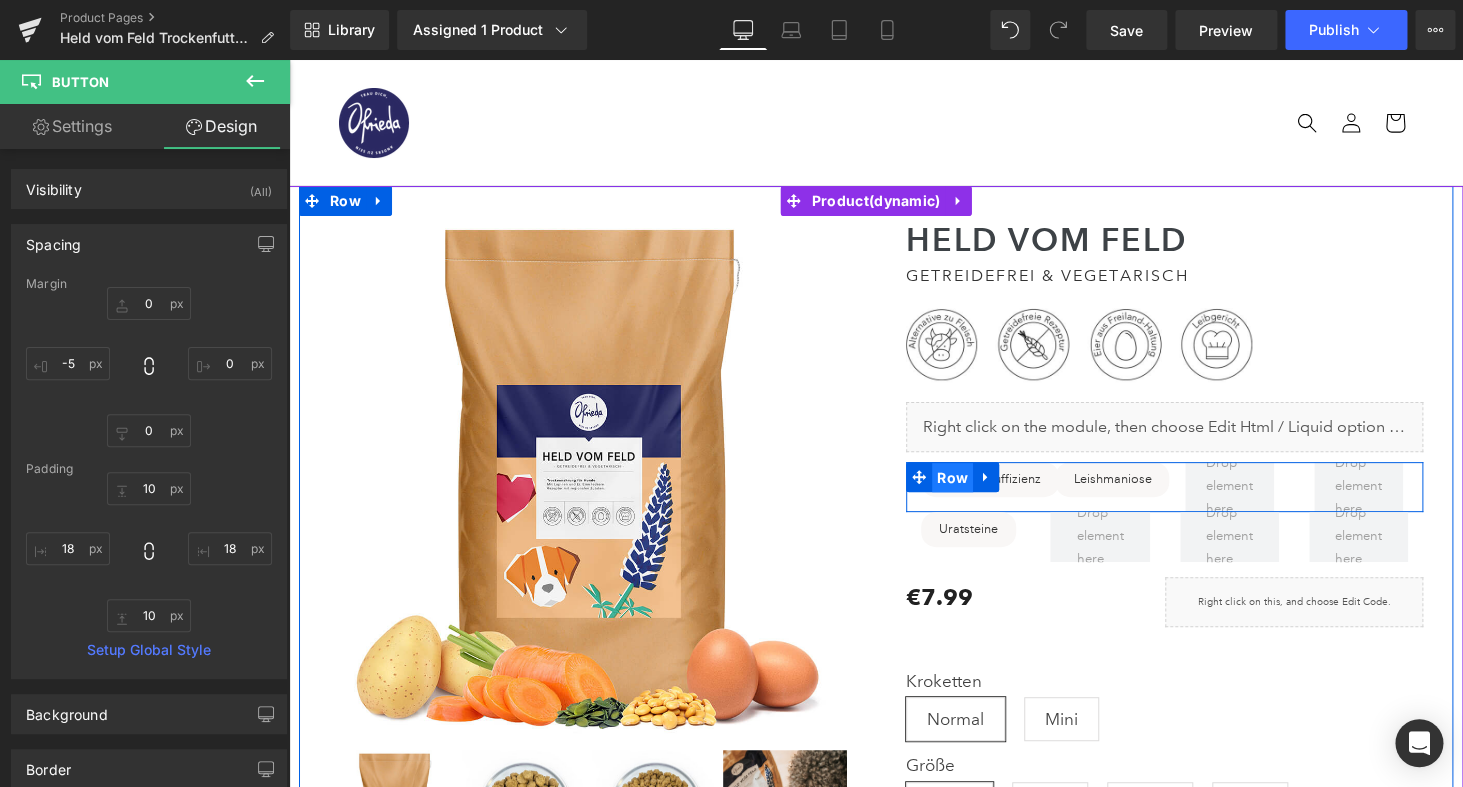 click on "Row" at bounding box center [952, 478] 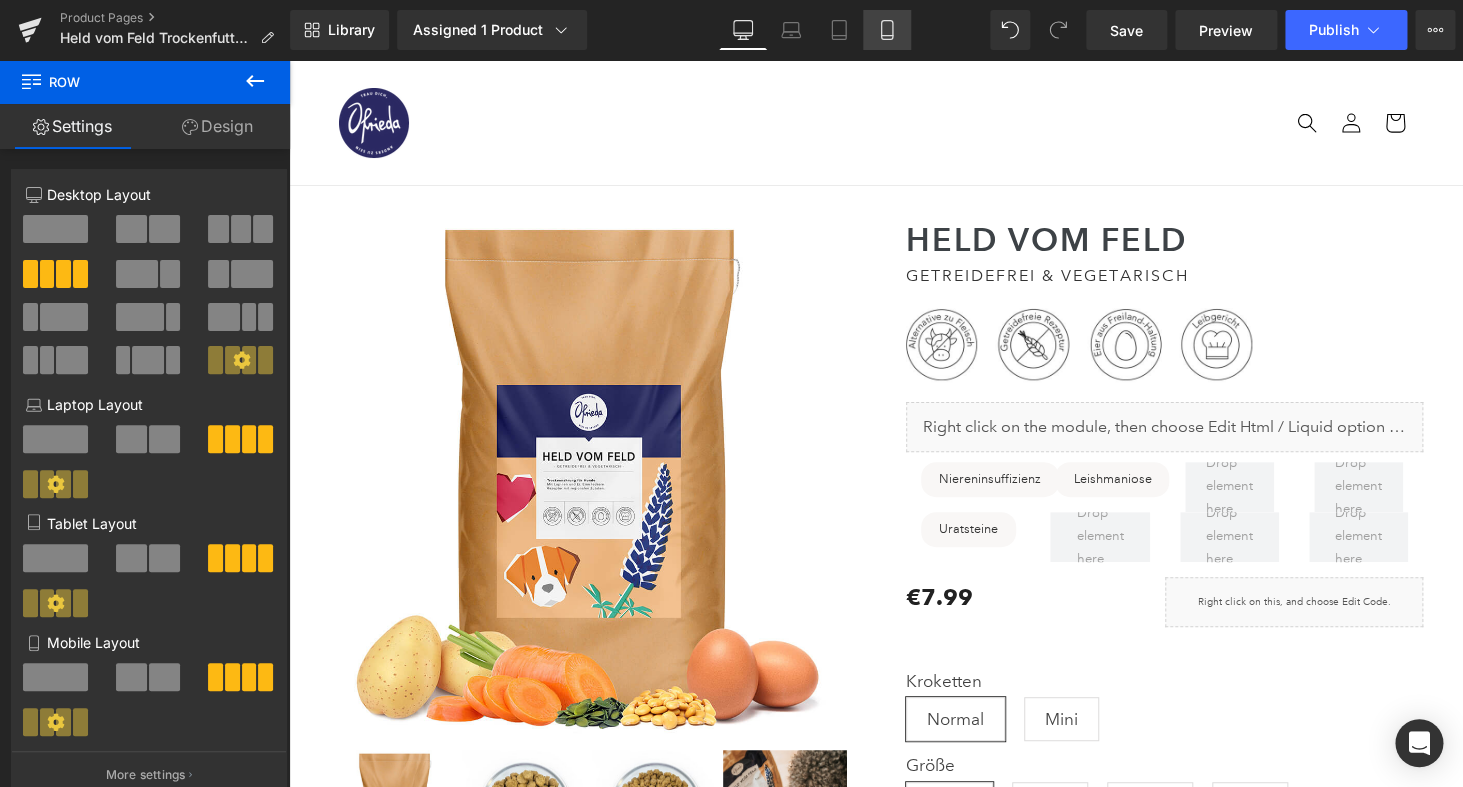 click 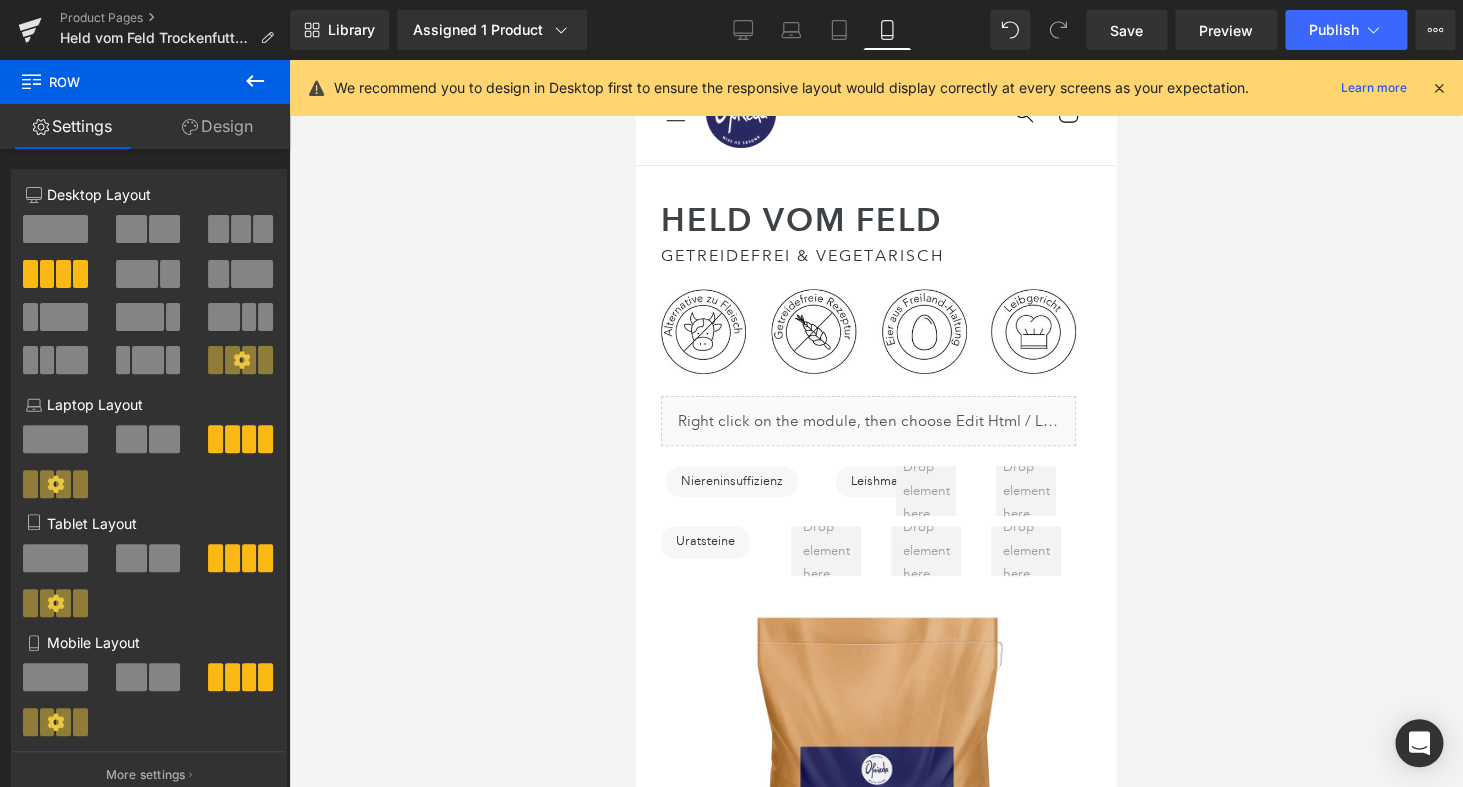scroll, scrollTop: 121, scrollLeft: 0, axis: vertical 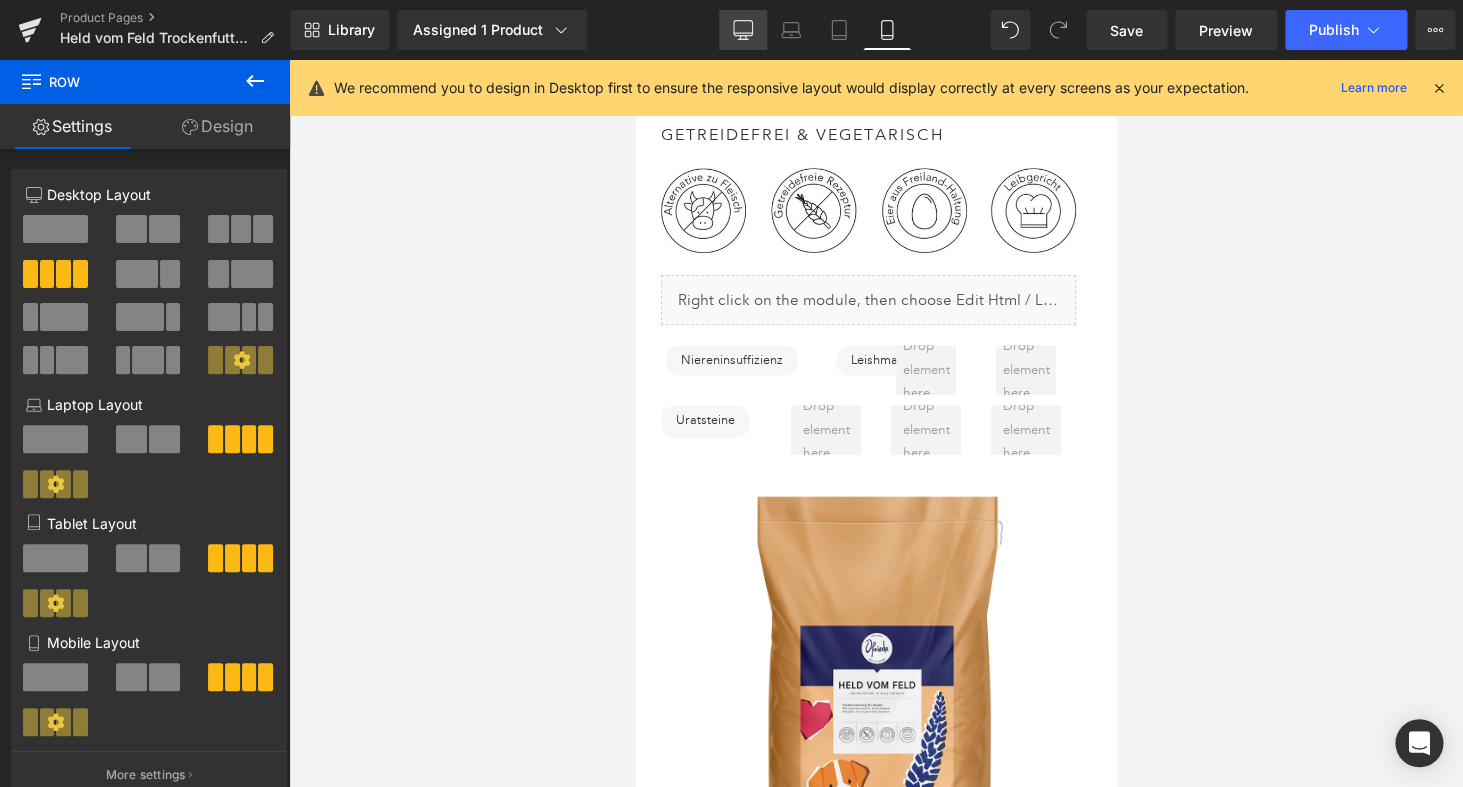 click 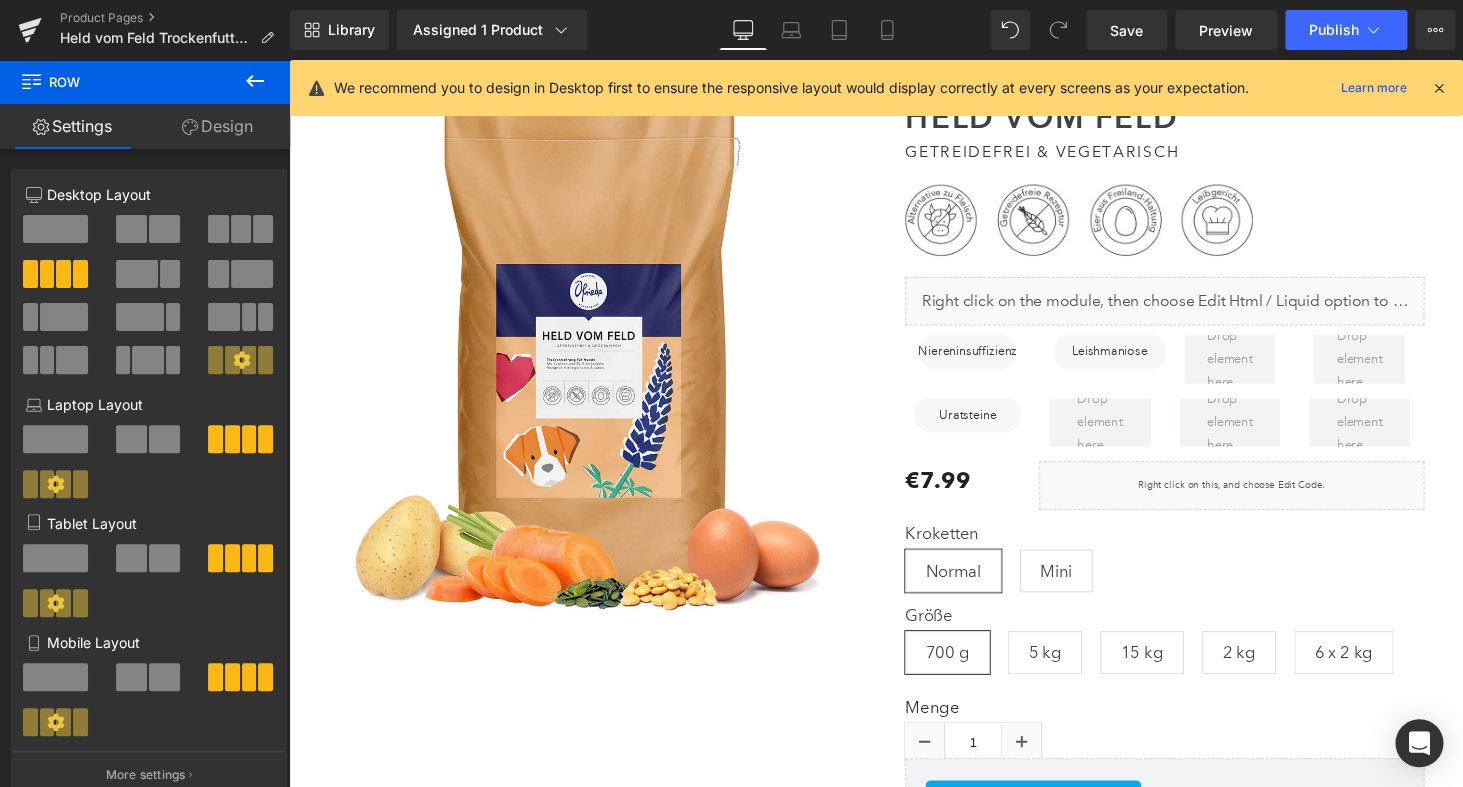 scroll, scrollTop: 165, scrollLeft: 0, axis: vertical 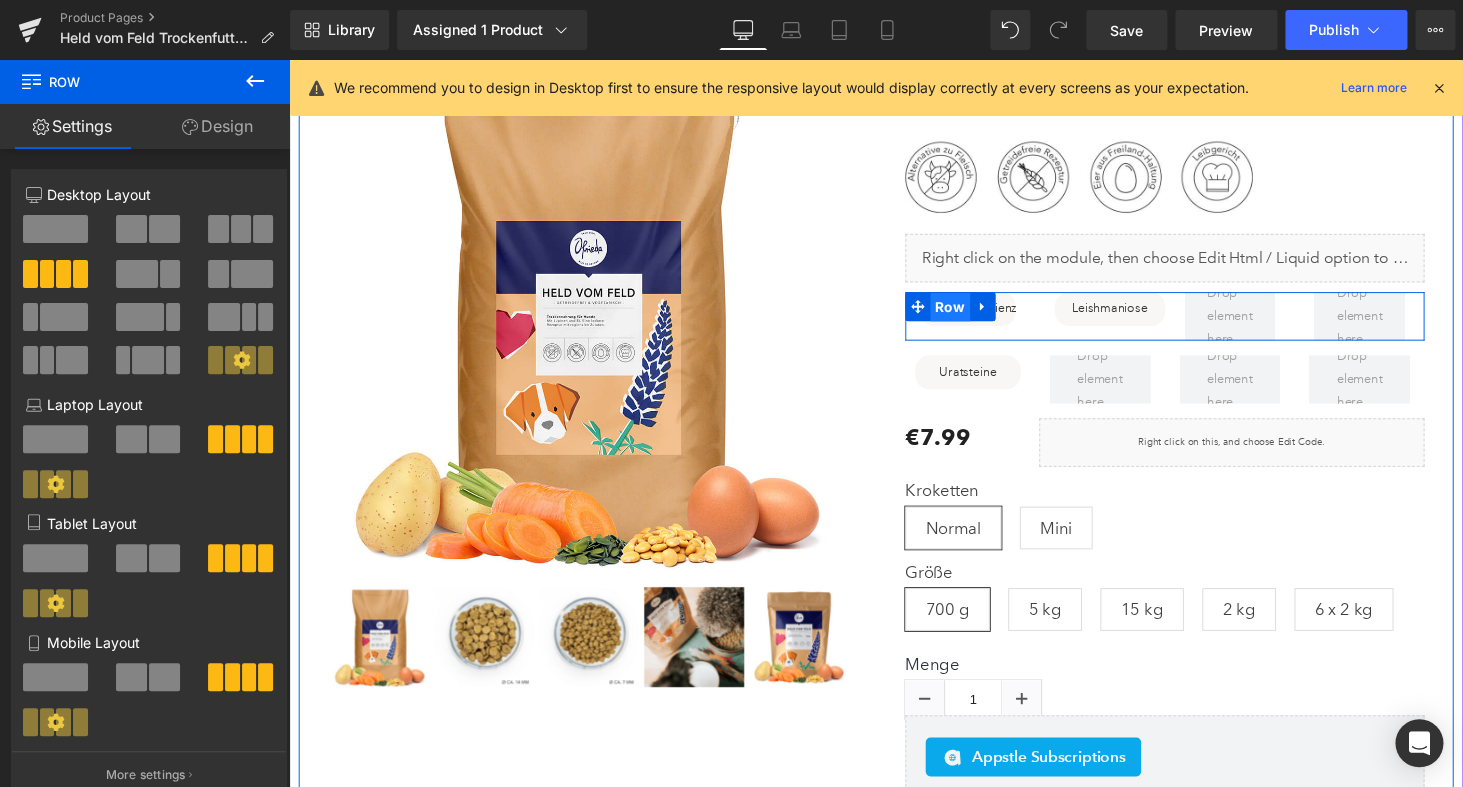 click on "Row" at bounding box center [970, 315] 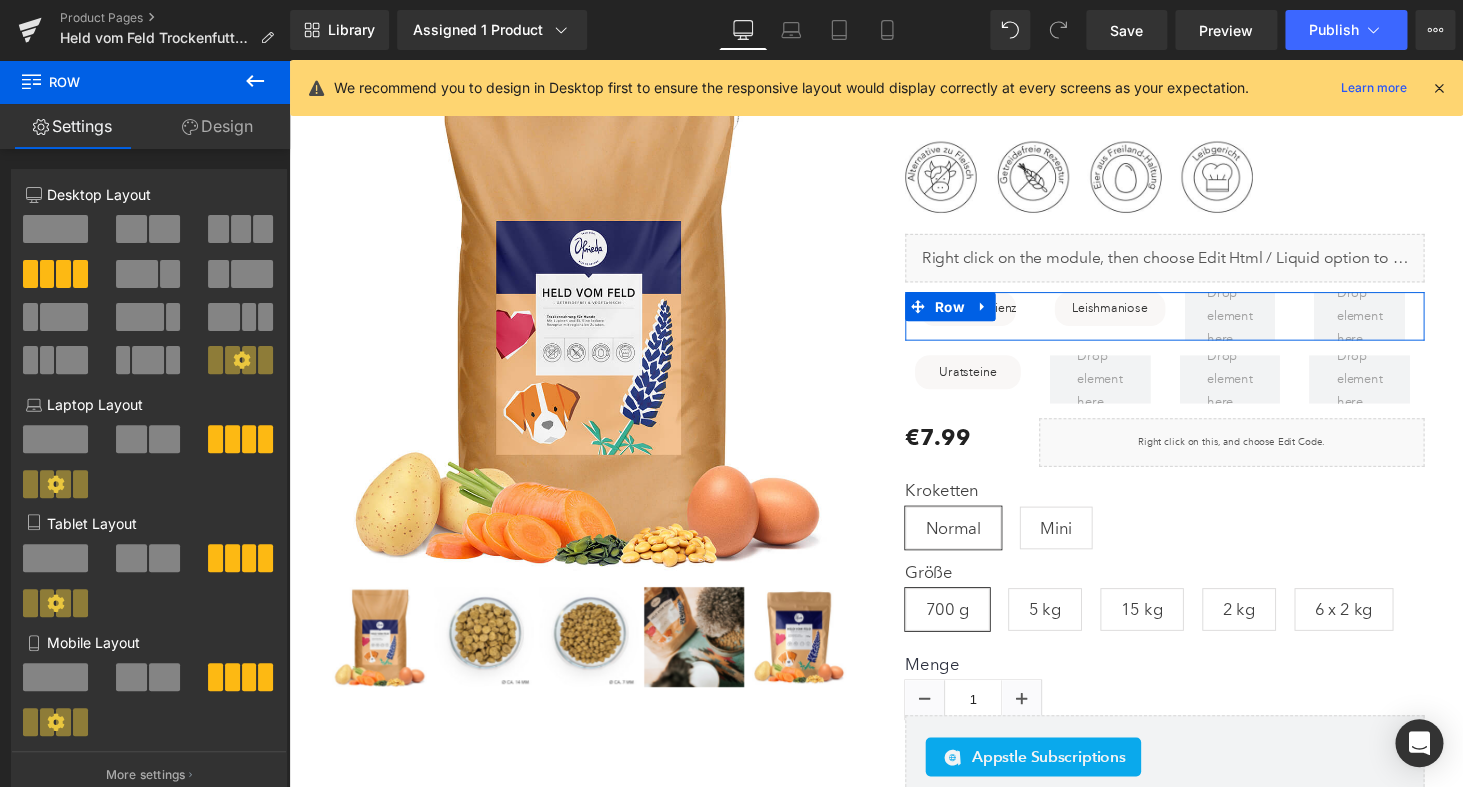 click at bounding box center [241, 229] 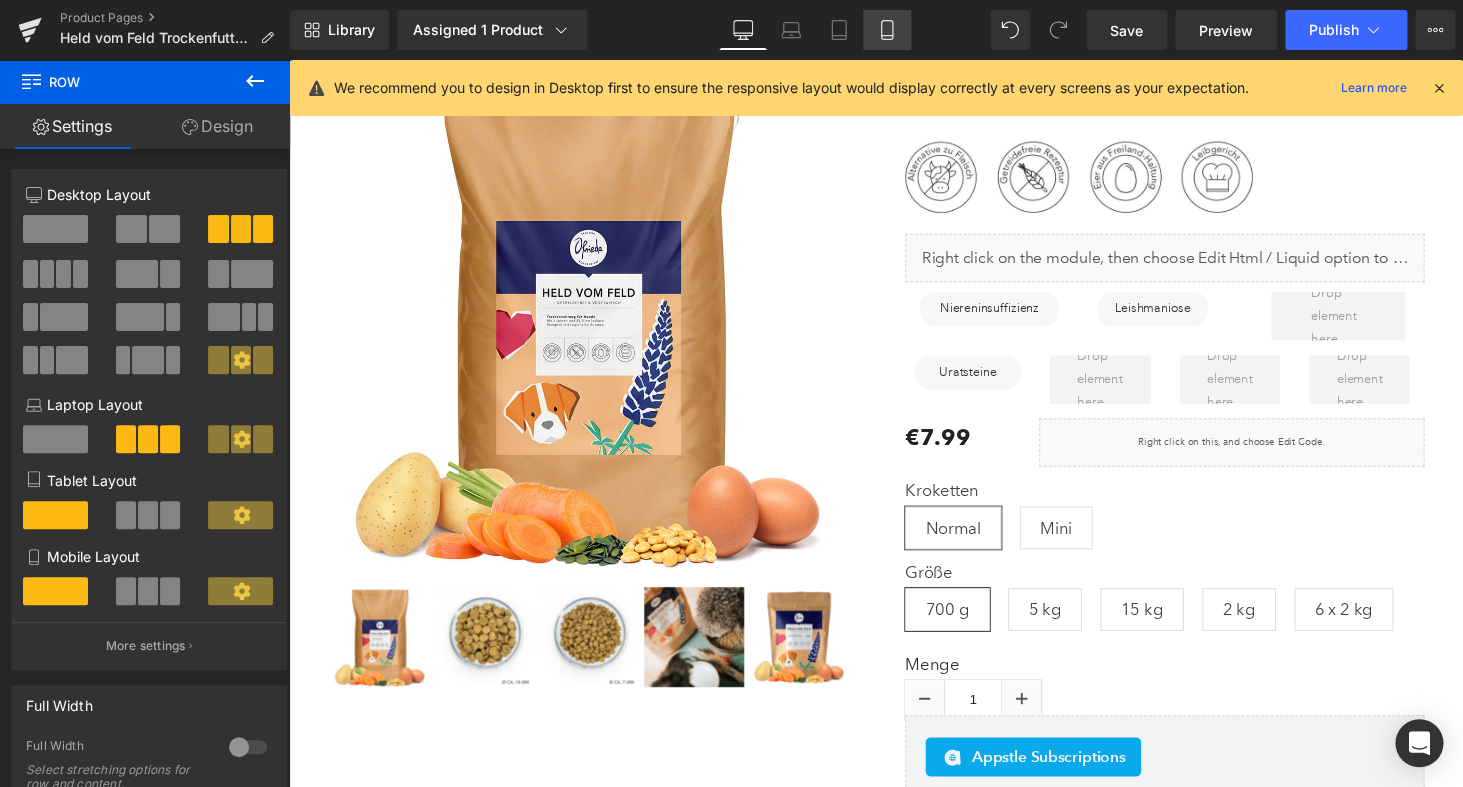 click 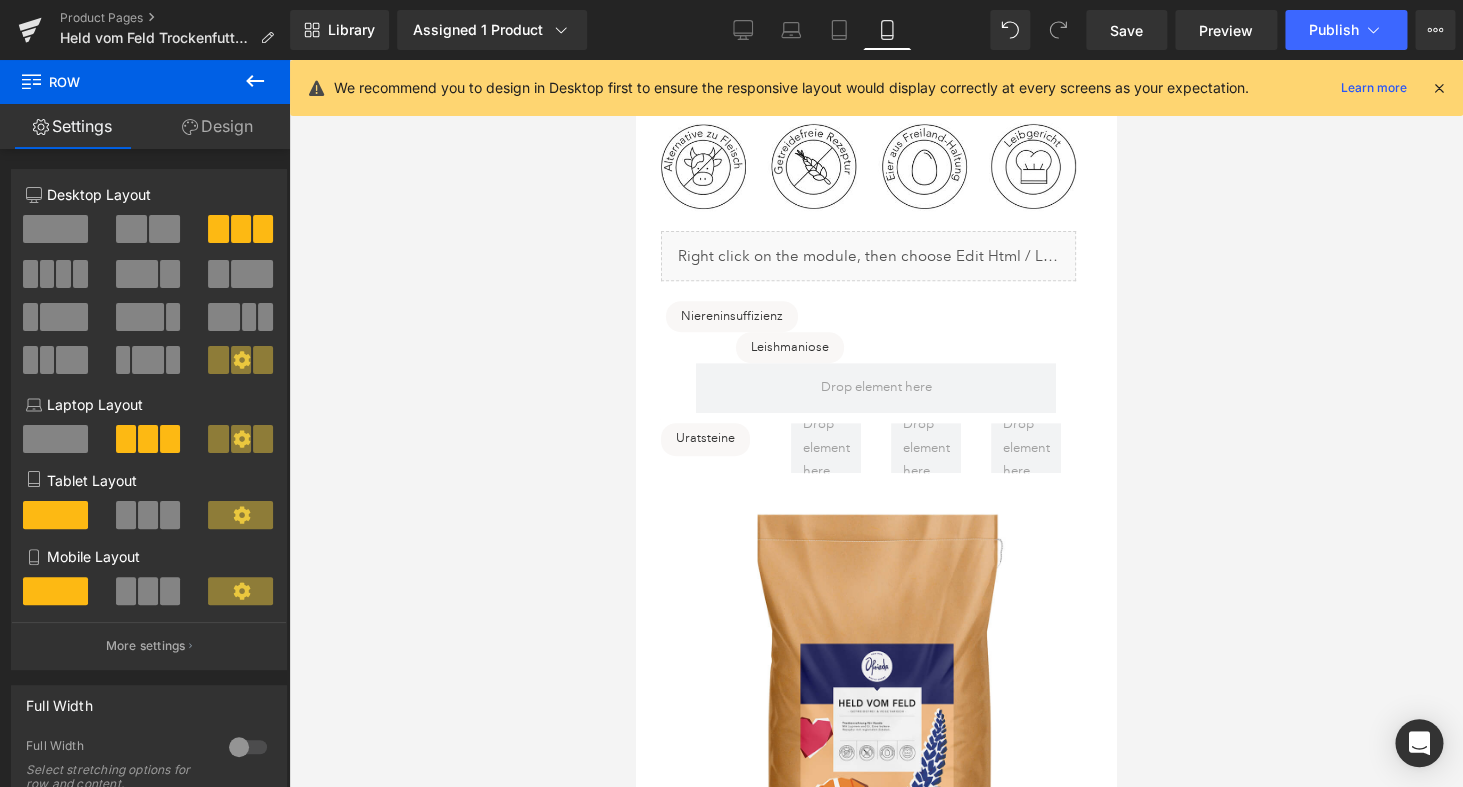 scroll, scrollTop: 127, scrollLeft: 0, axis: vertical 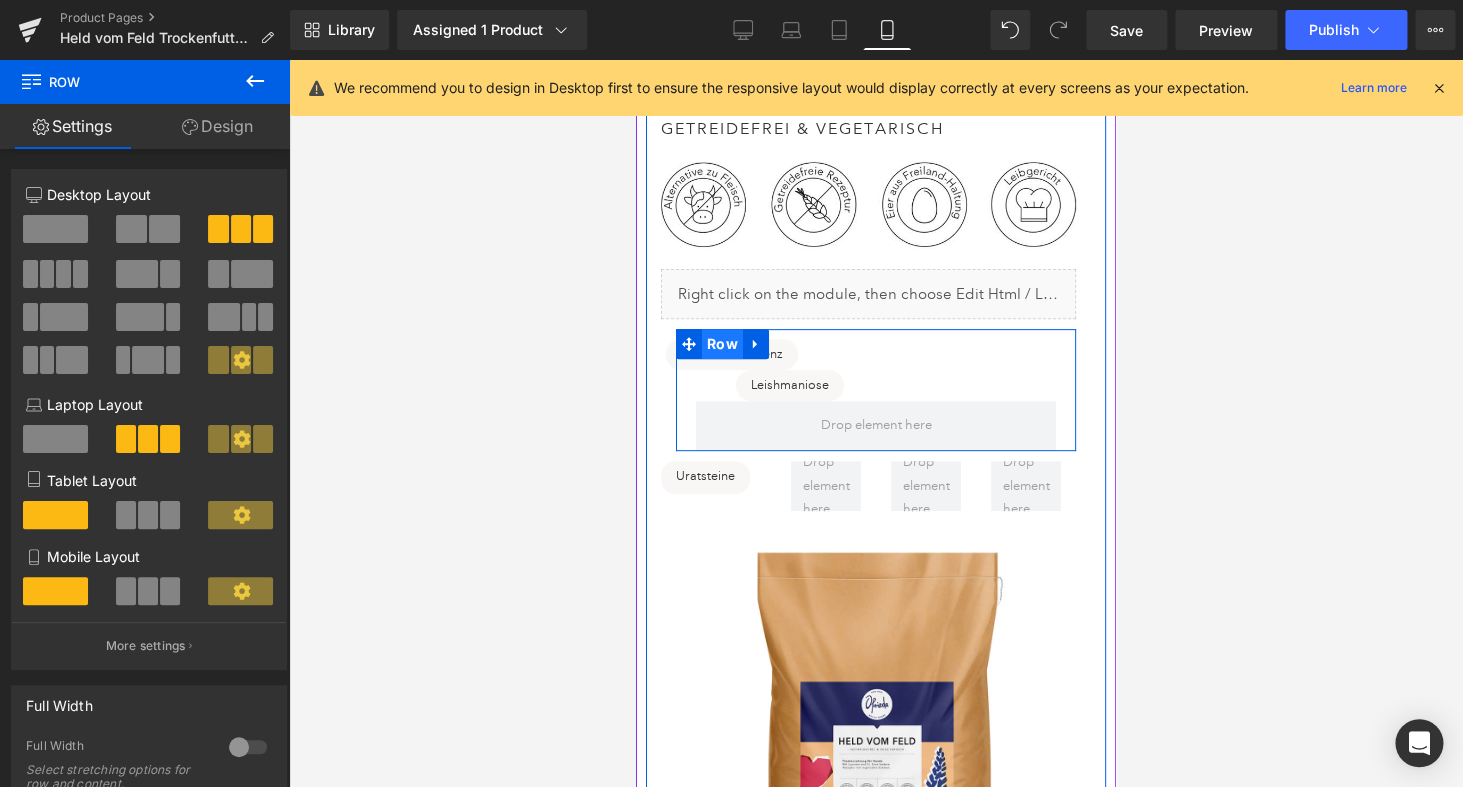 click on "Row" at bounding box center [722, 344] 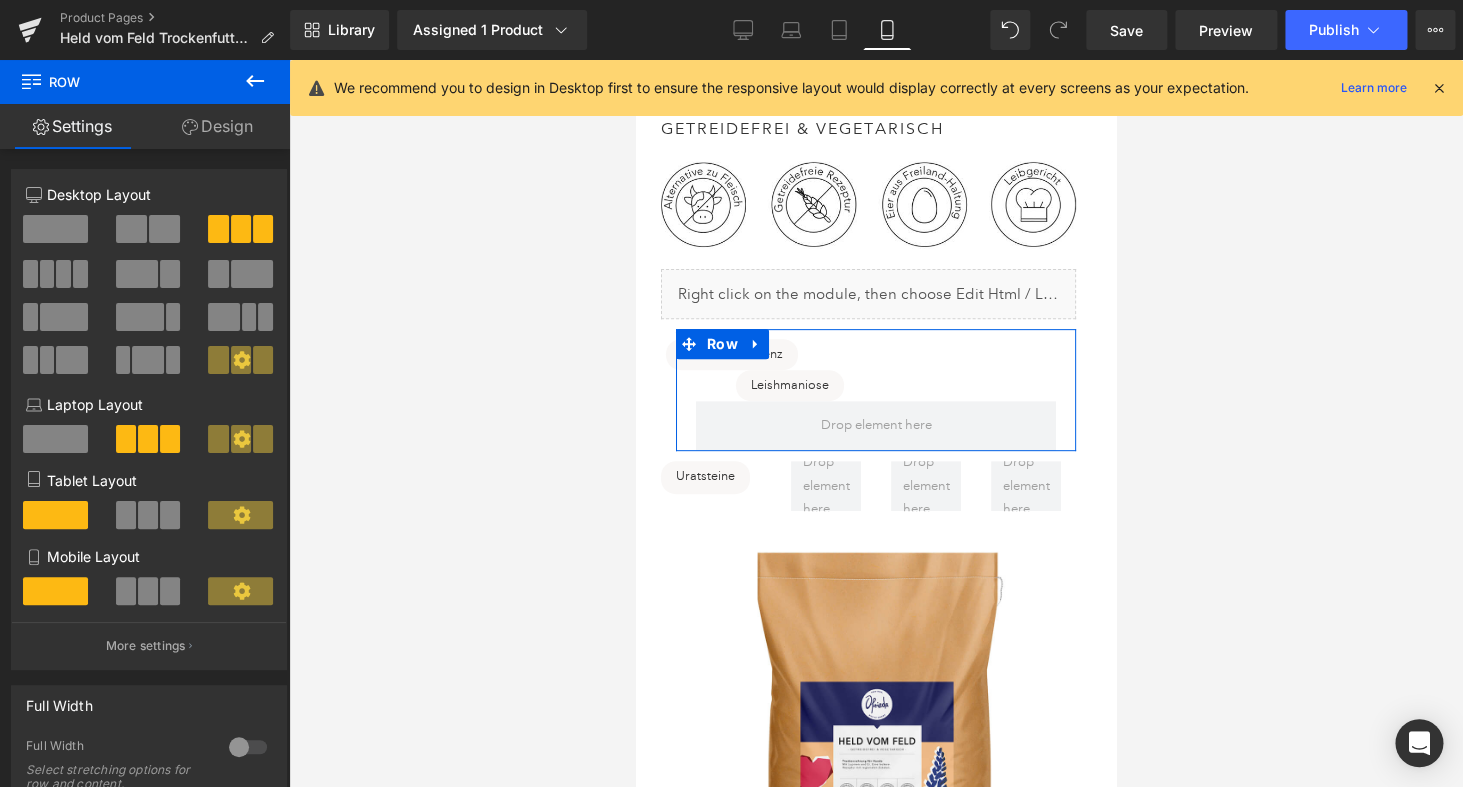 click at bounding box center (148, 591) 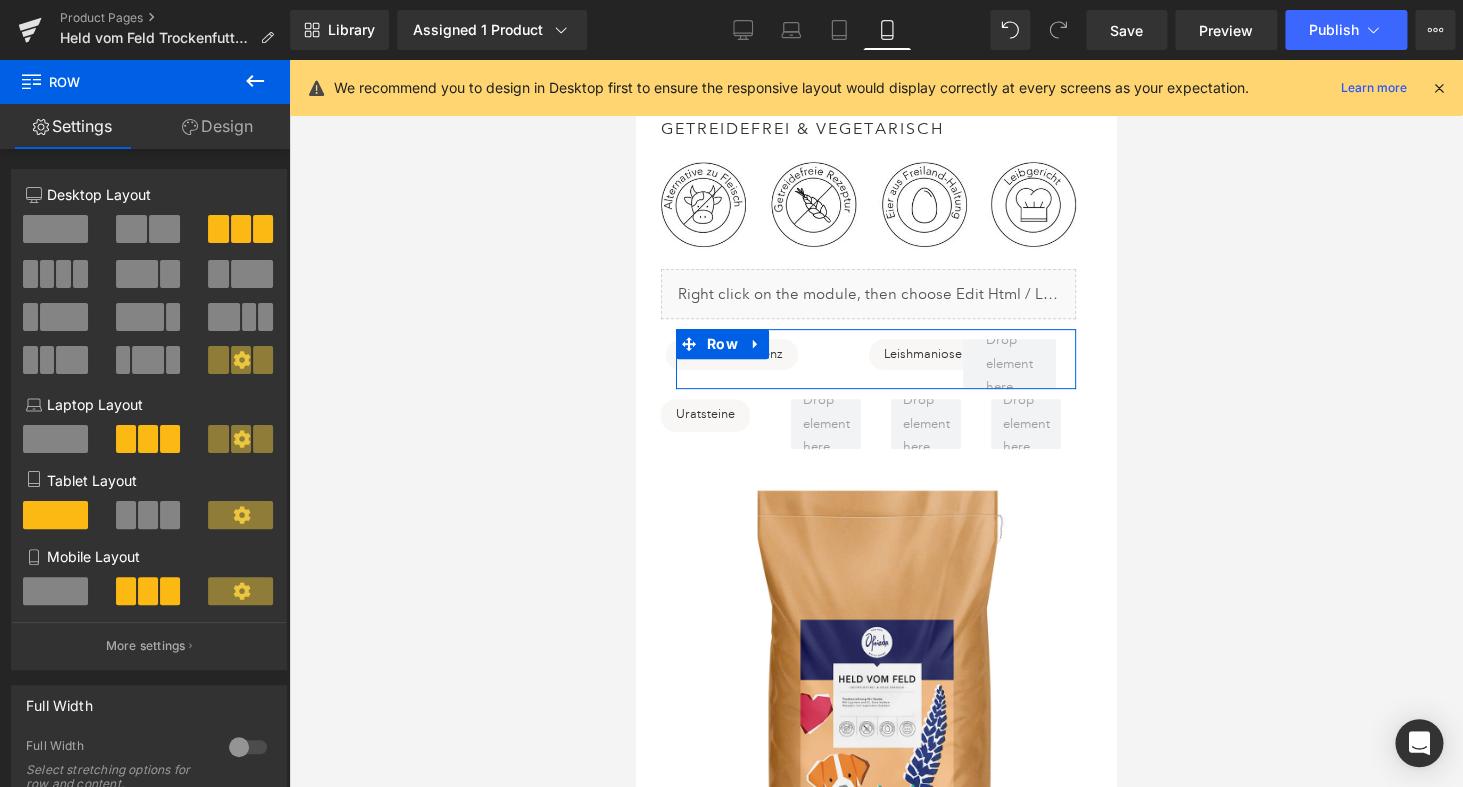 click at bounding box center (148, 515) 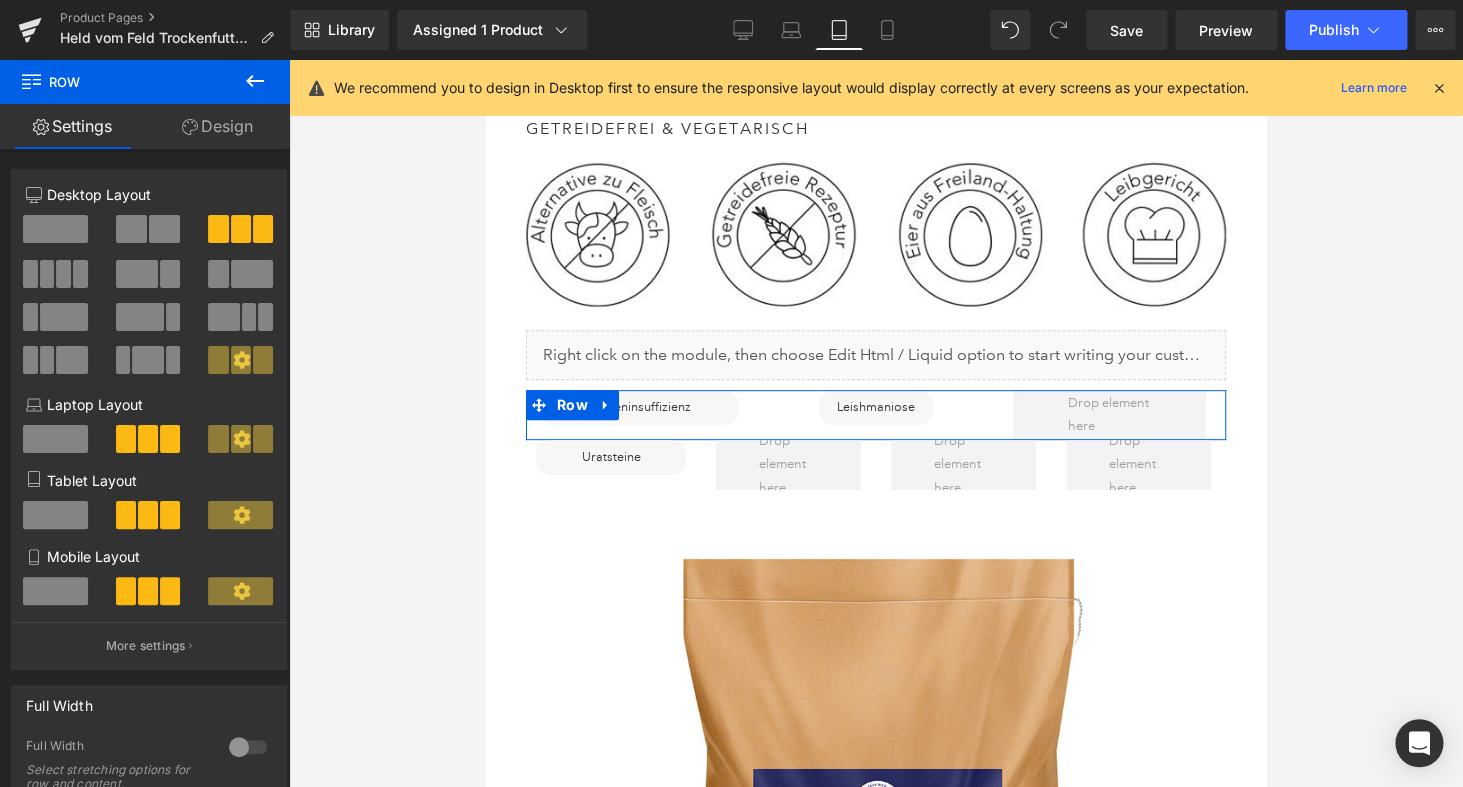 scroll, scrollTop: 187, scrollLeft: 0, axis: vertical 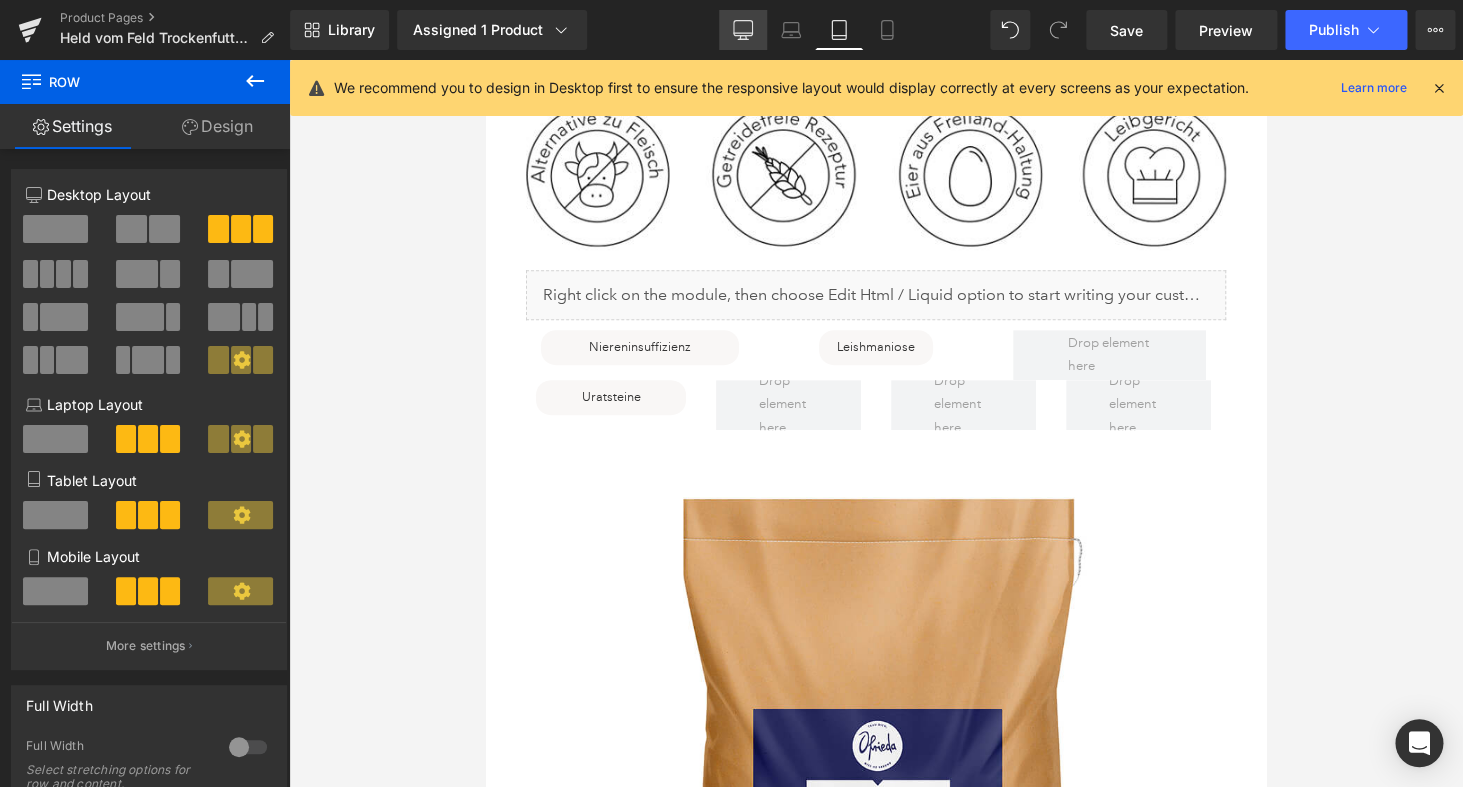 click 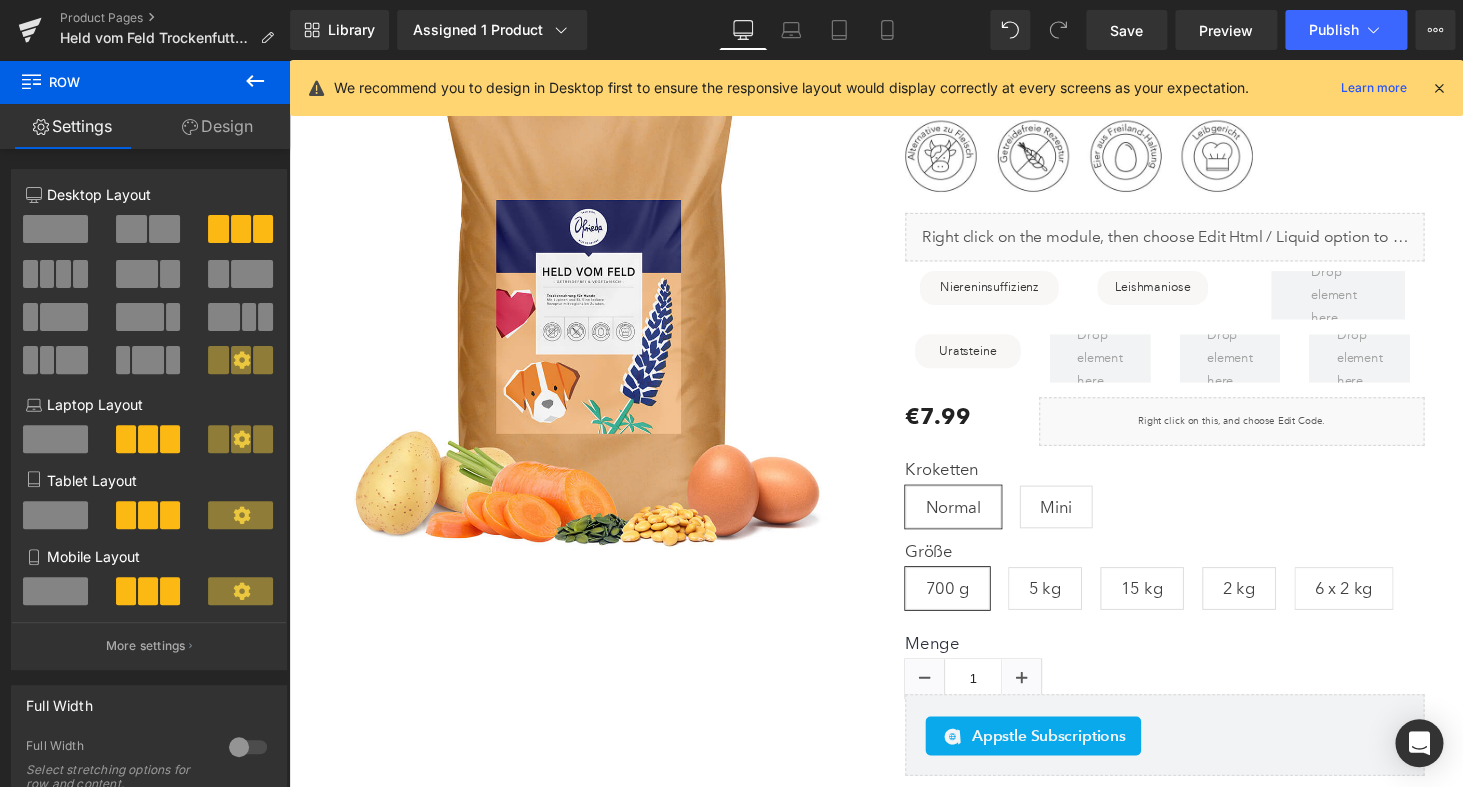 scroll, scrollTop: 171, scrollLeft: 0, axis: vertical 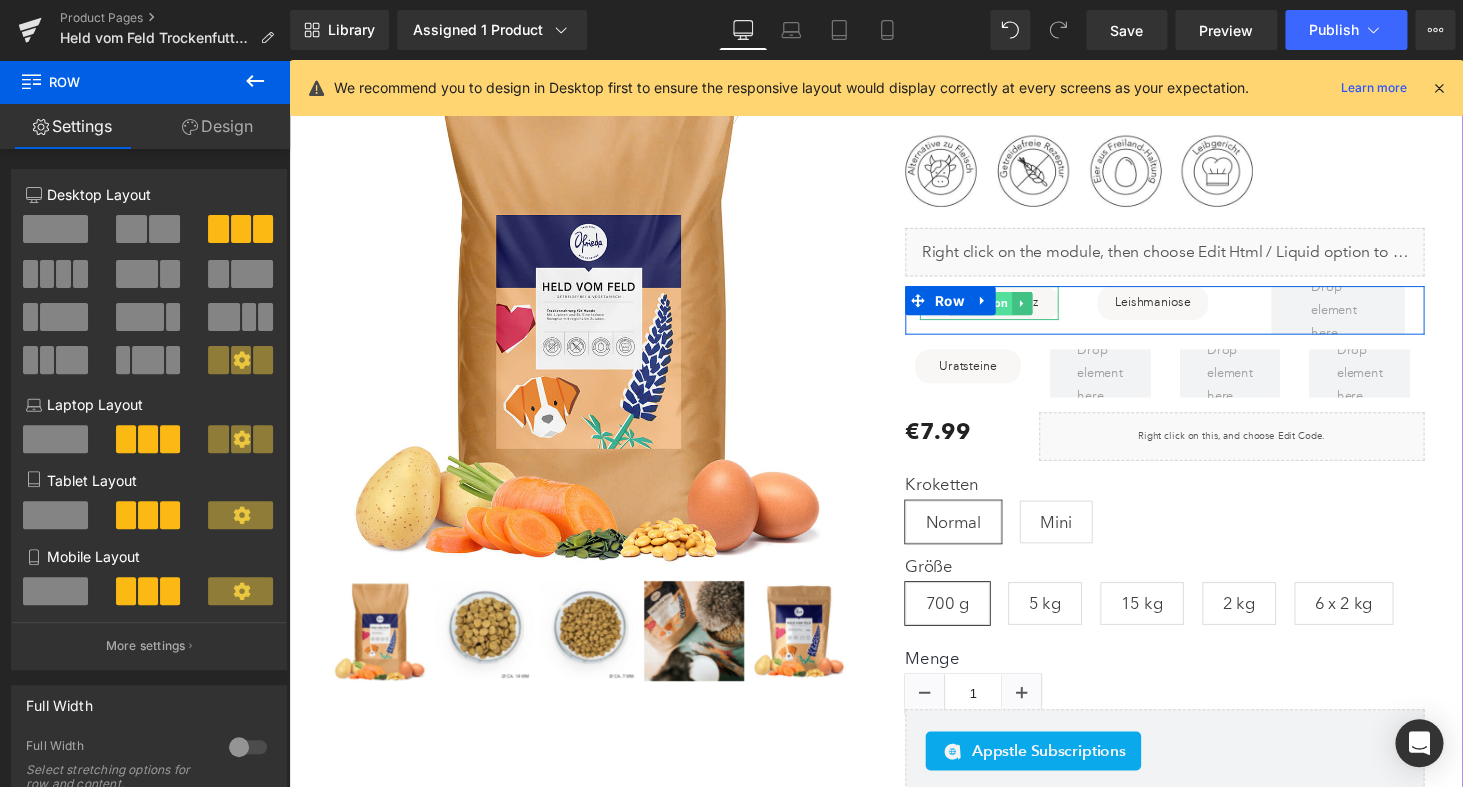 click on "Button" at bounding box center (1011, 311) 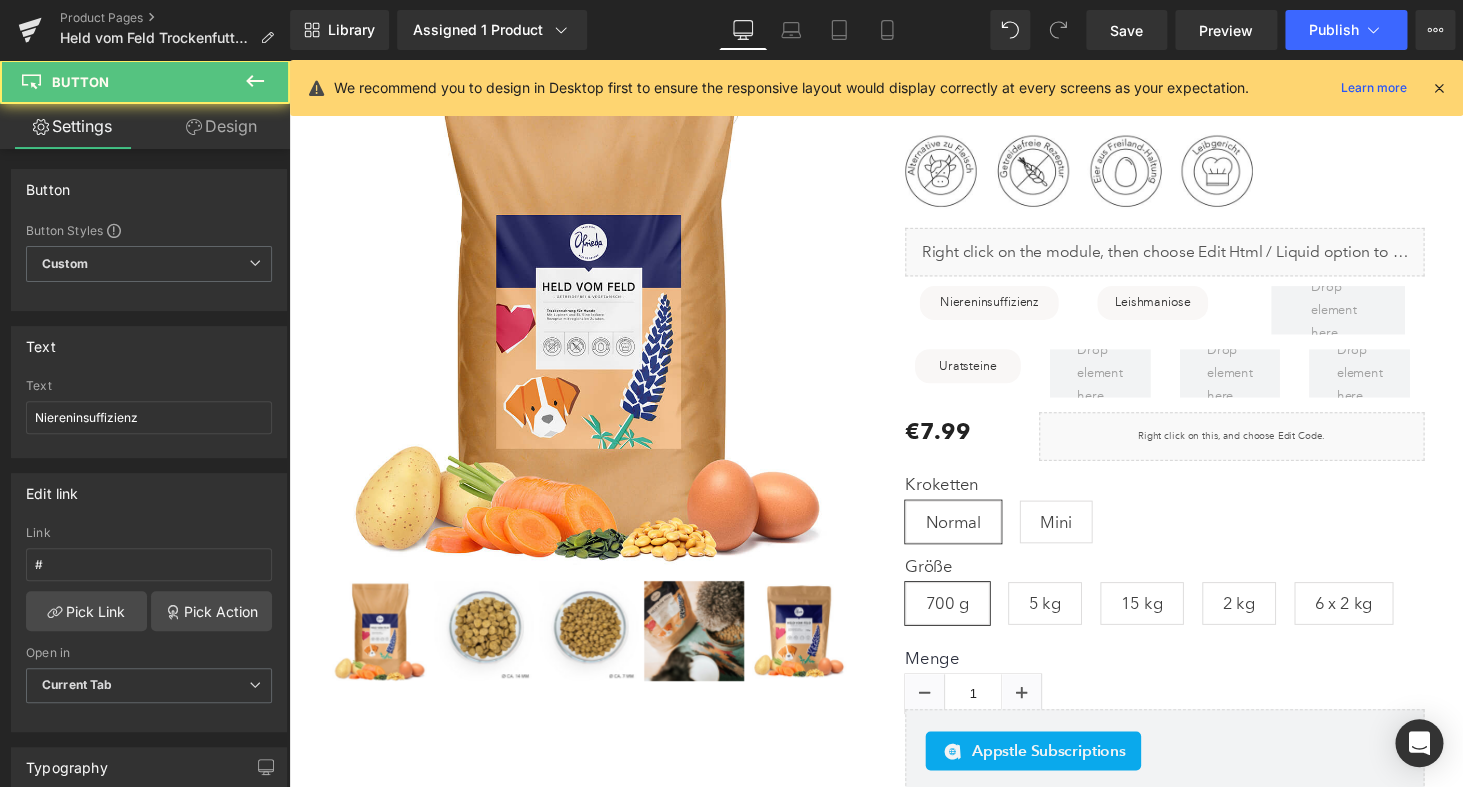 click on "Design" at bounding box center (221, 126) 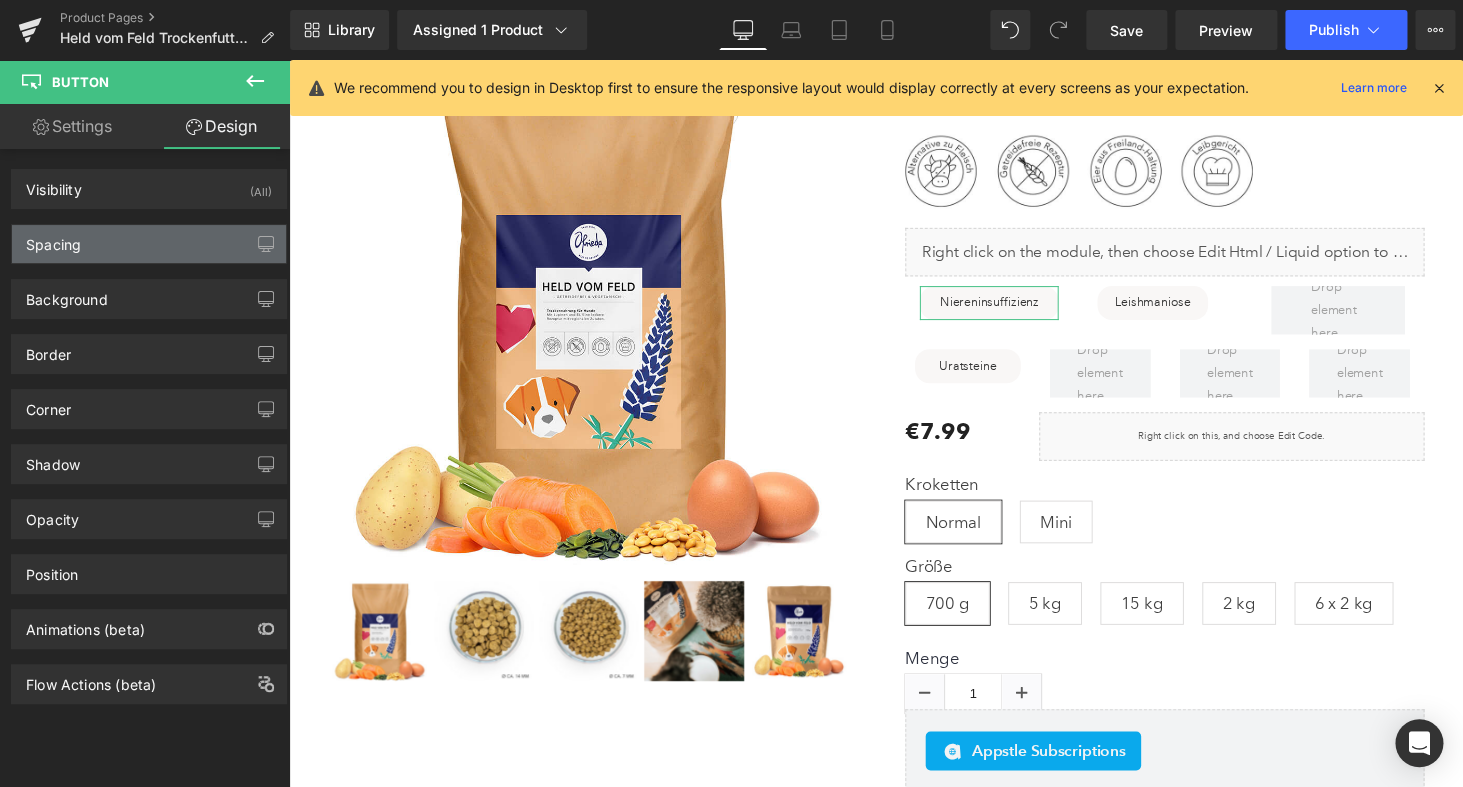 click on "Spacing" at bounding box center (149, 244) 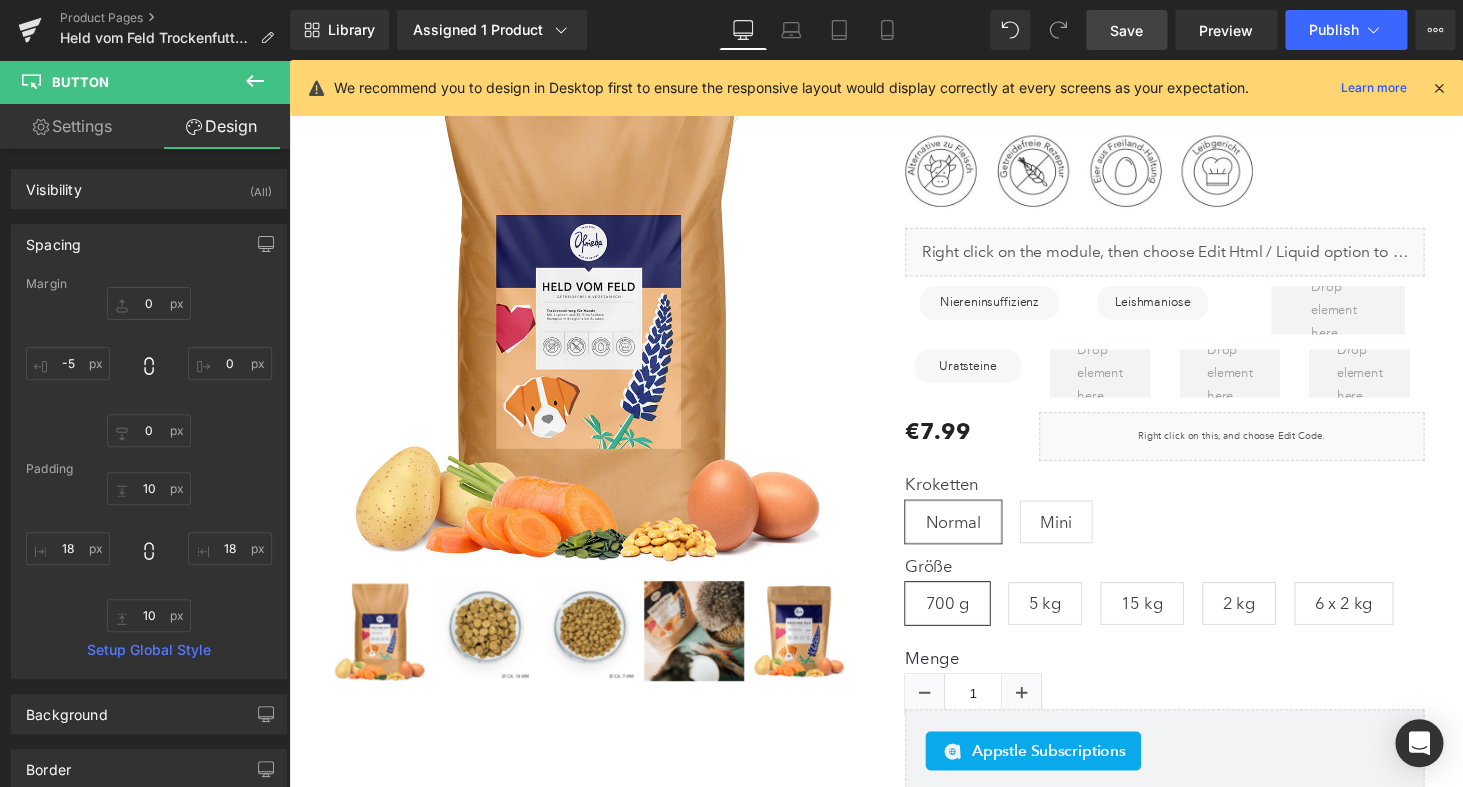 click on "Save" at bounding box center (1126, 30) 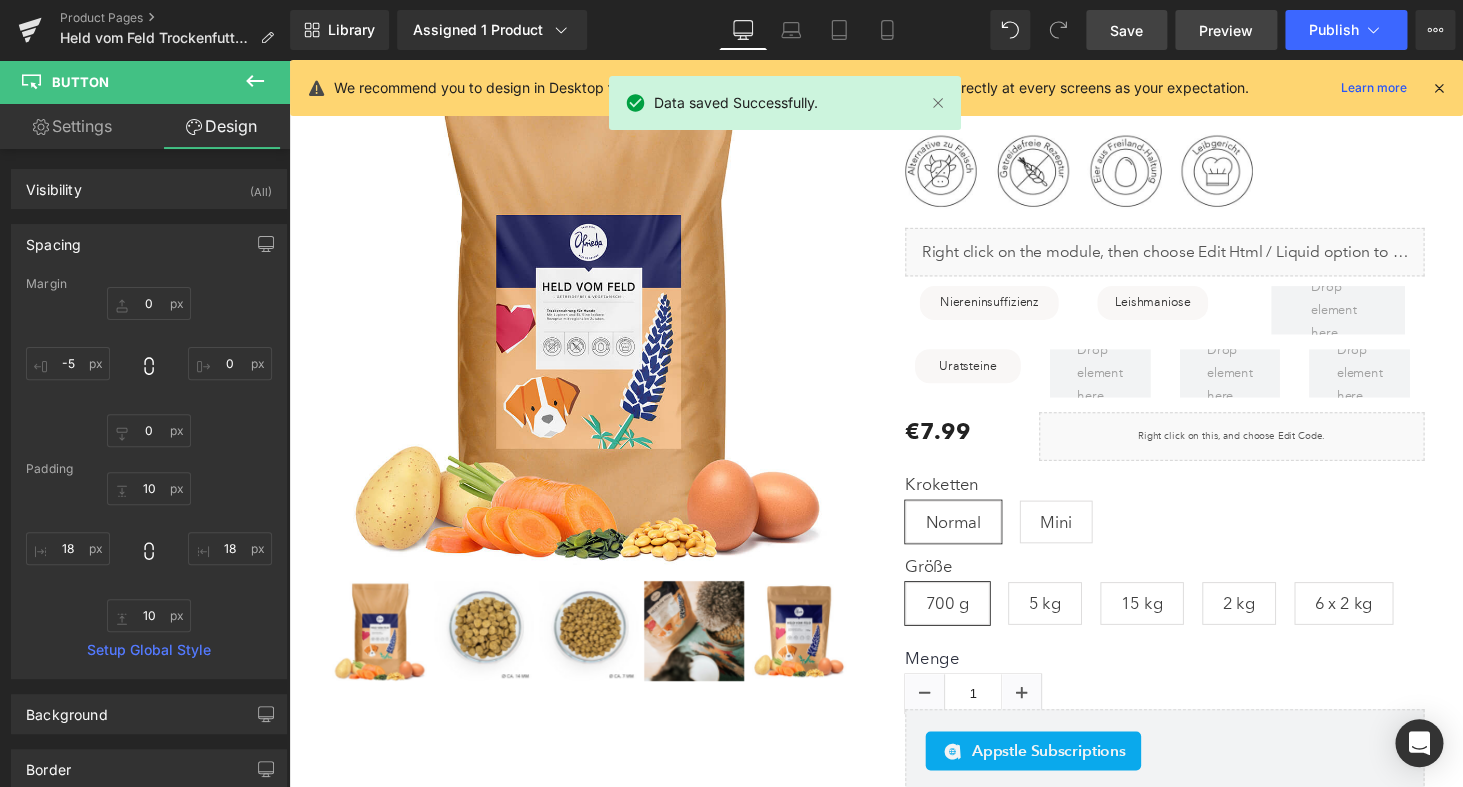 click on "Preview" at bounding box center (1226, 30) 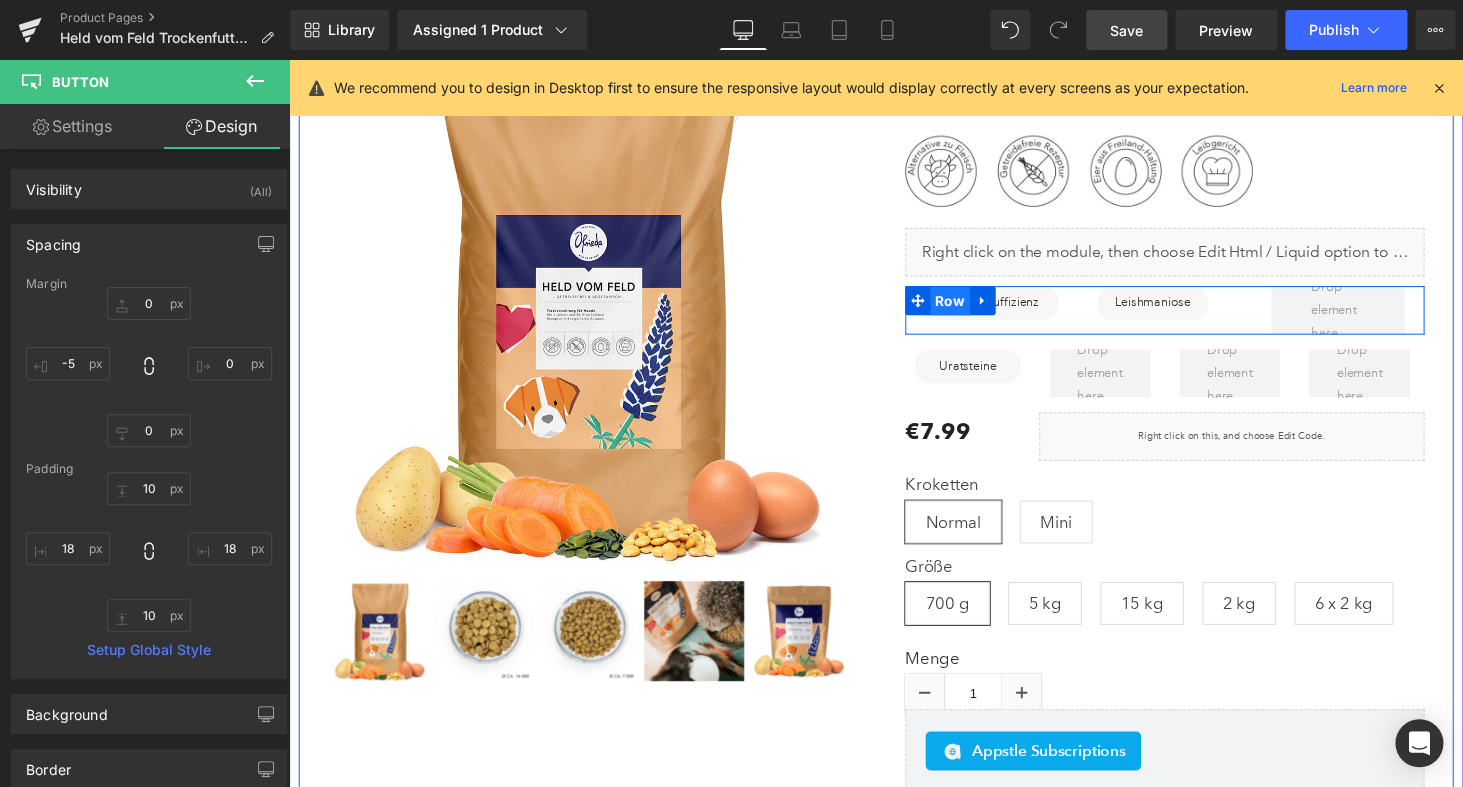 click on "Row" at bounding box center [970, 309] 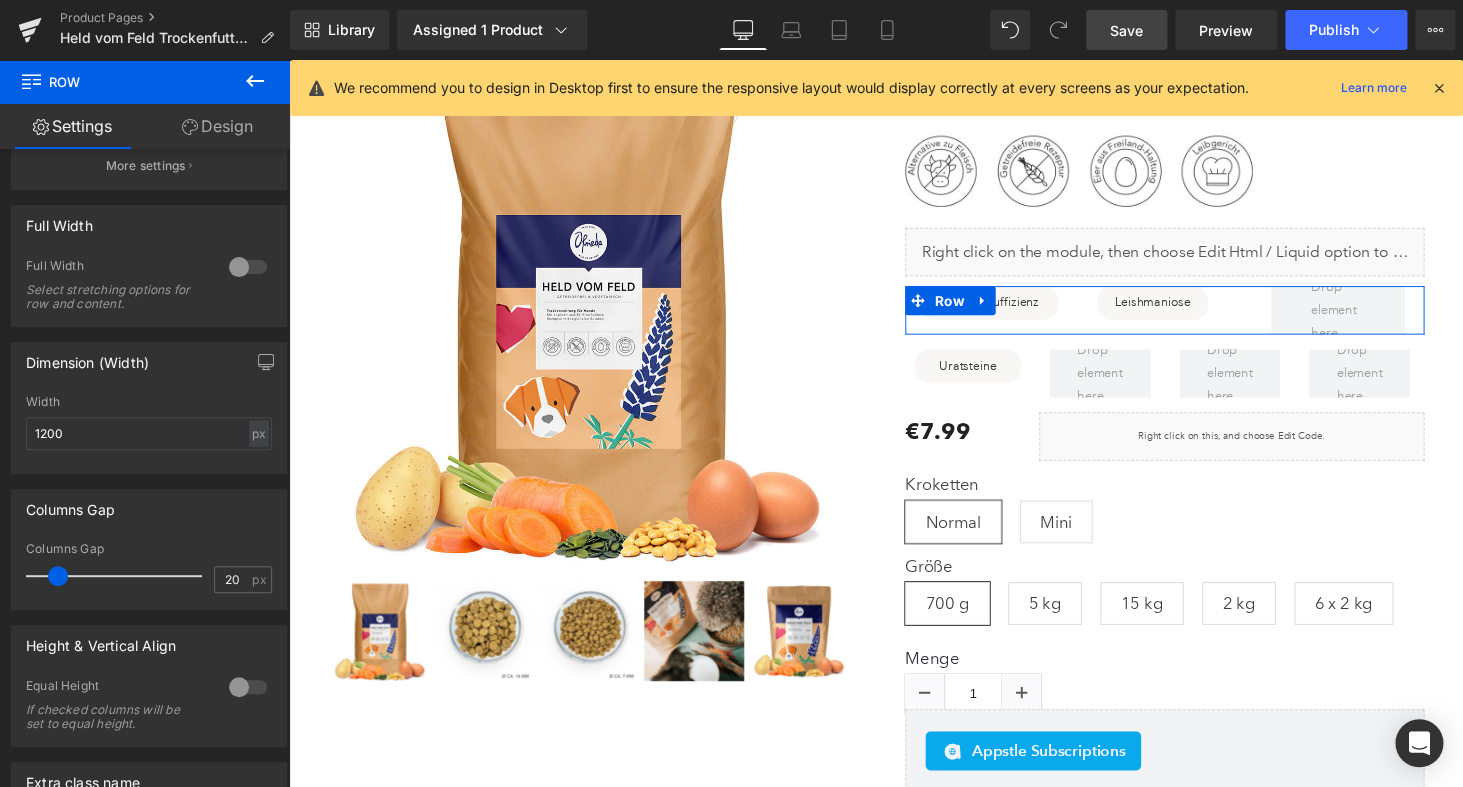 scroll, scrollTop: 695, scrollLeft: 0, axis: vertical 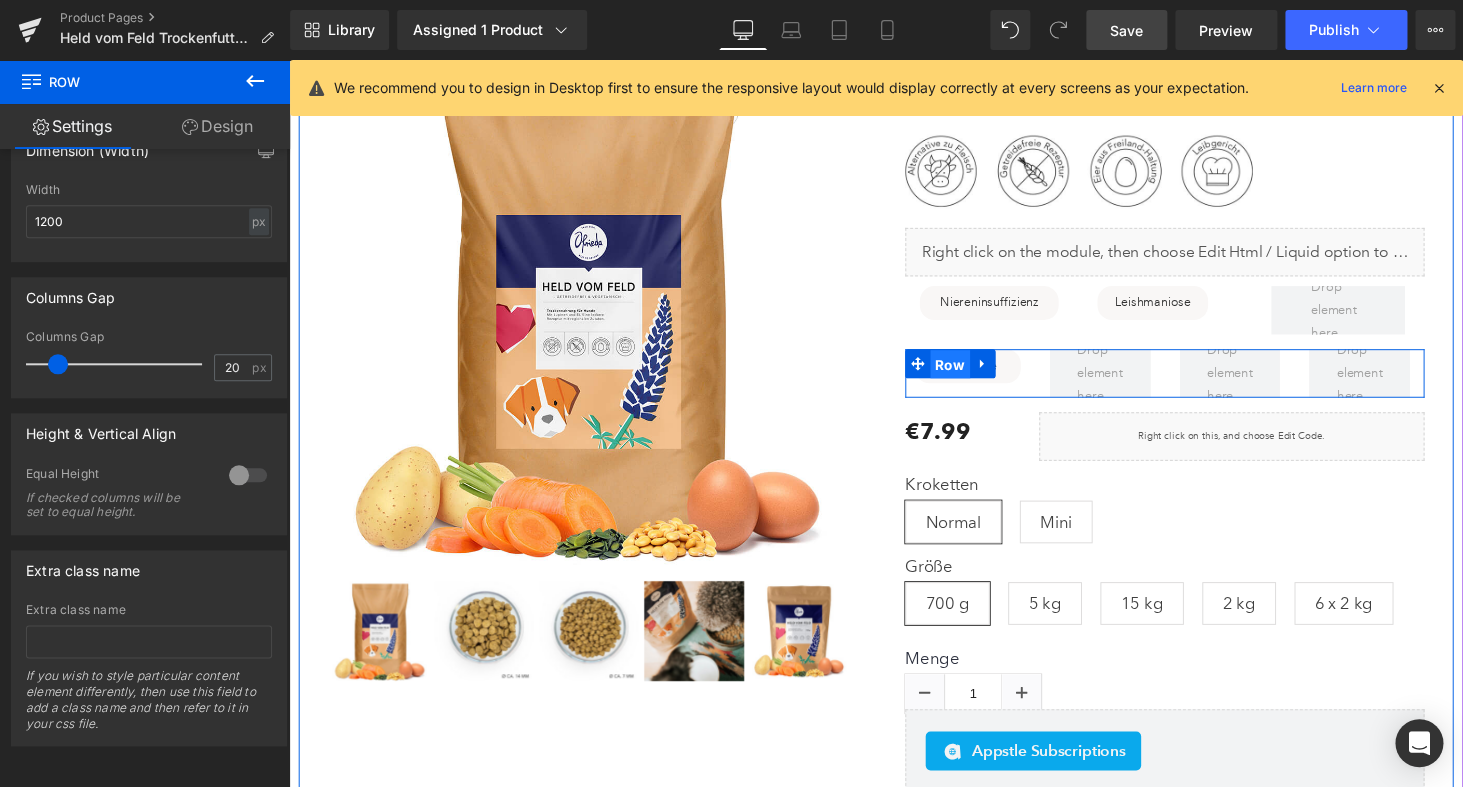 click on "Row" at bounding box center [970, 374] 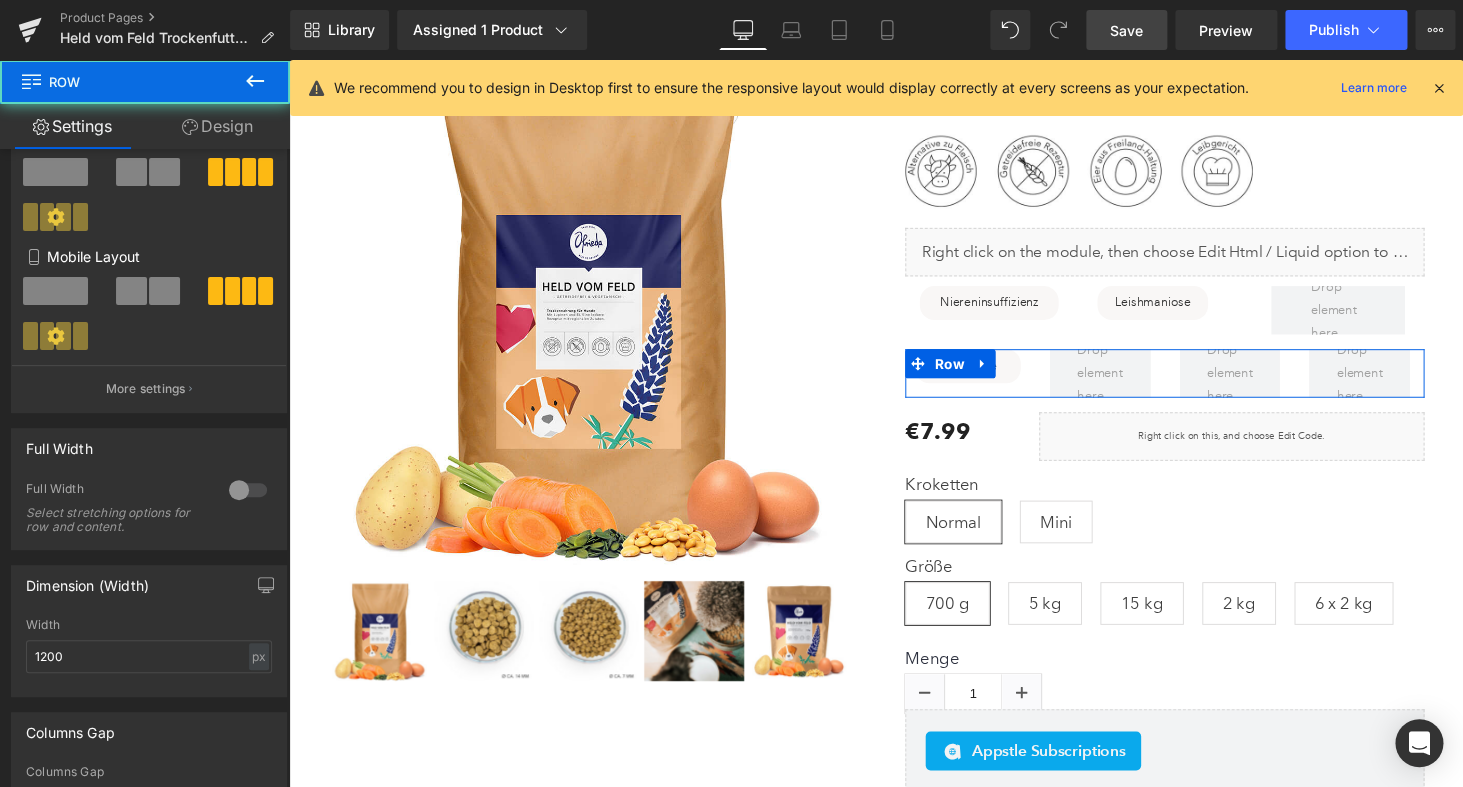 scroll, scrollTop: 651, scrollLeft: 0, axis: vertical 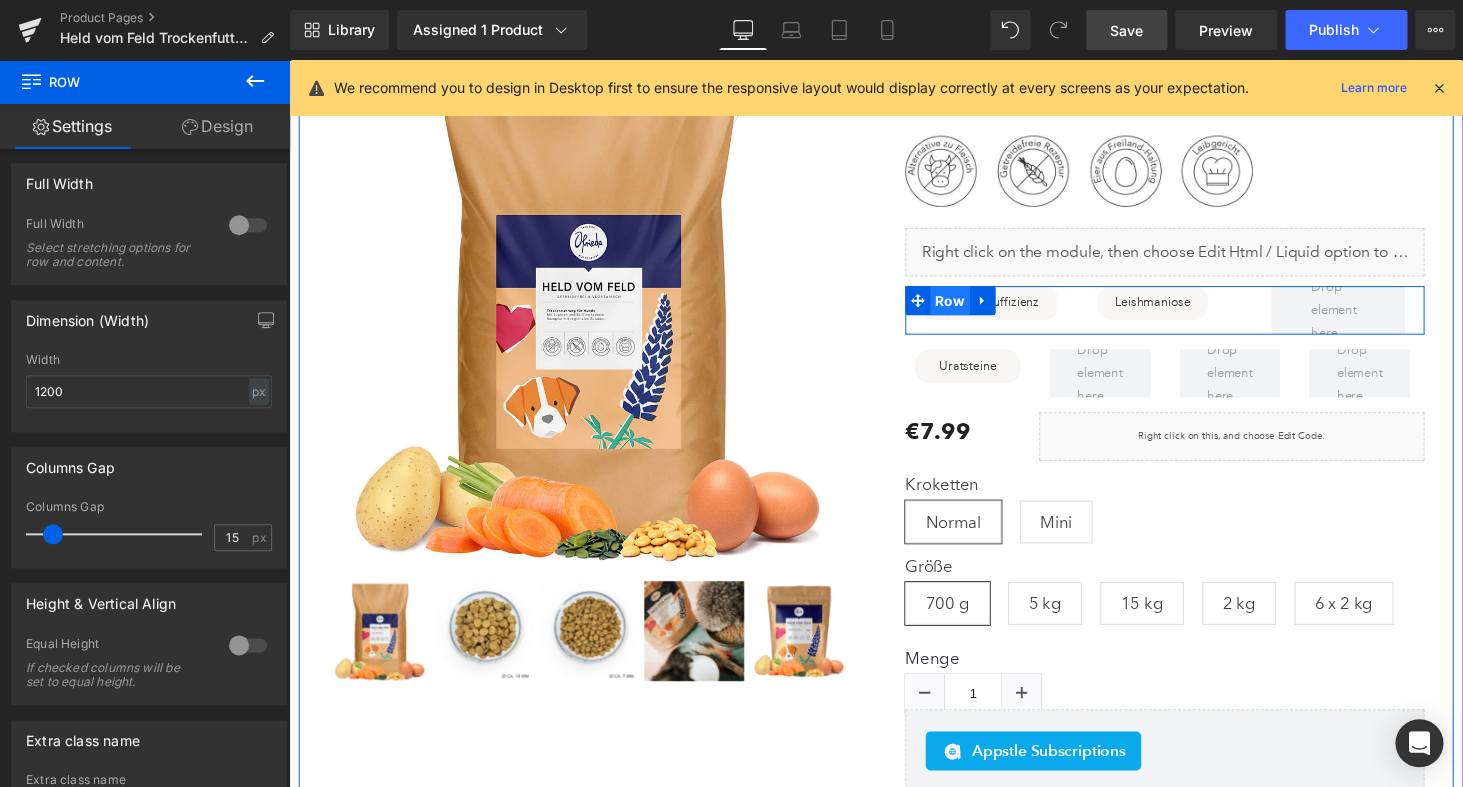 click on "Row" at bounding box center [970, 308] 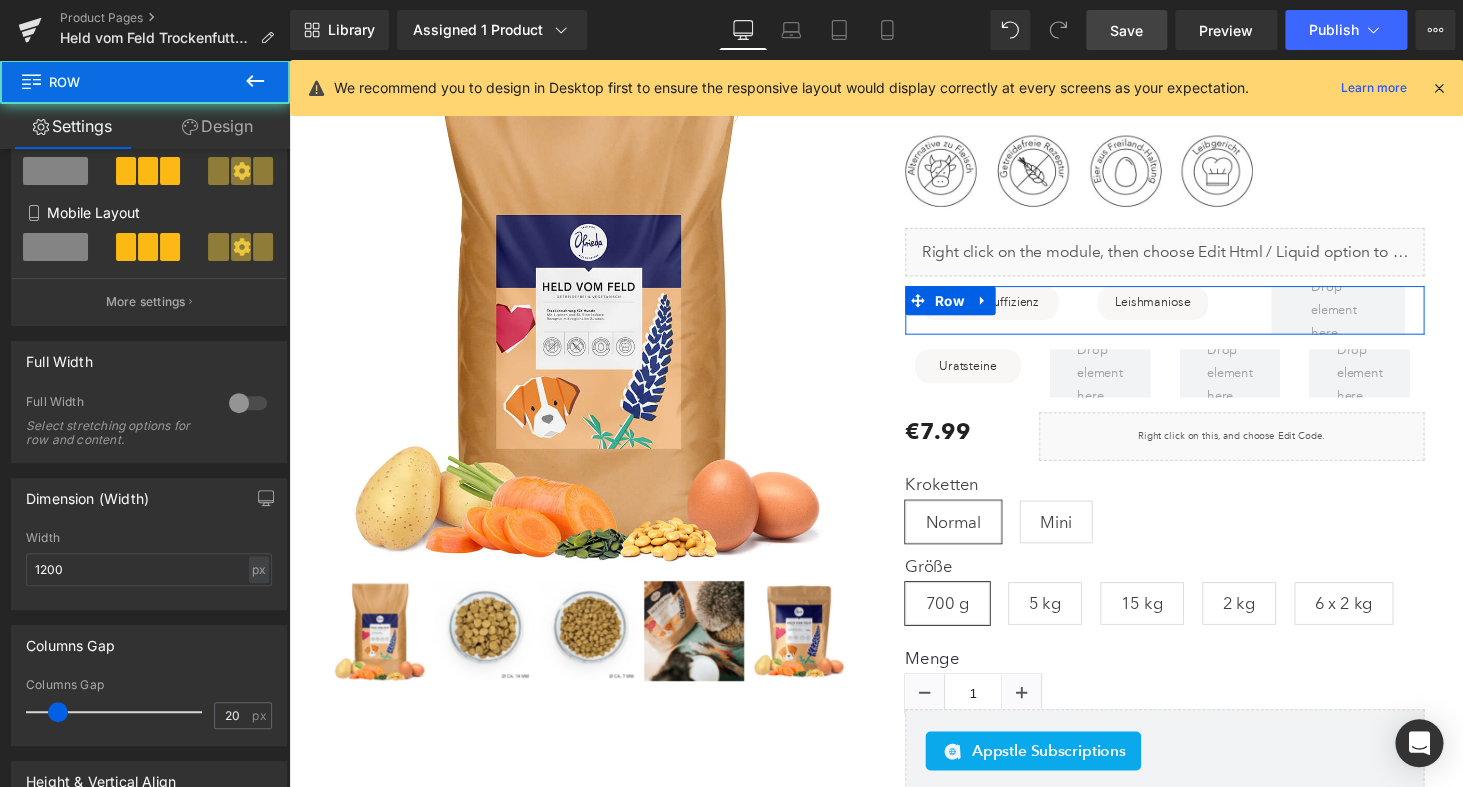scroll, scrollTop: 613, scrollLeft: 0, axis: vertical 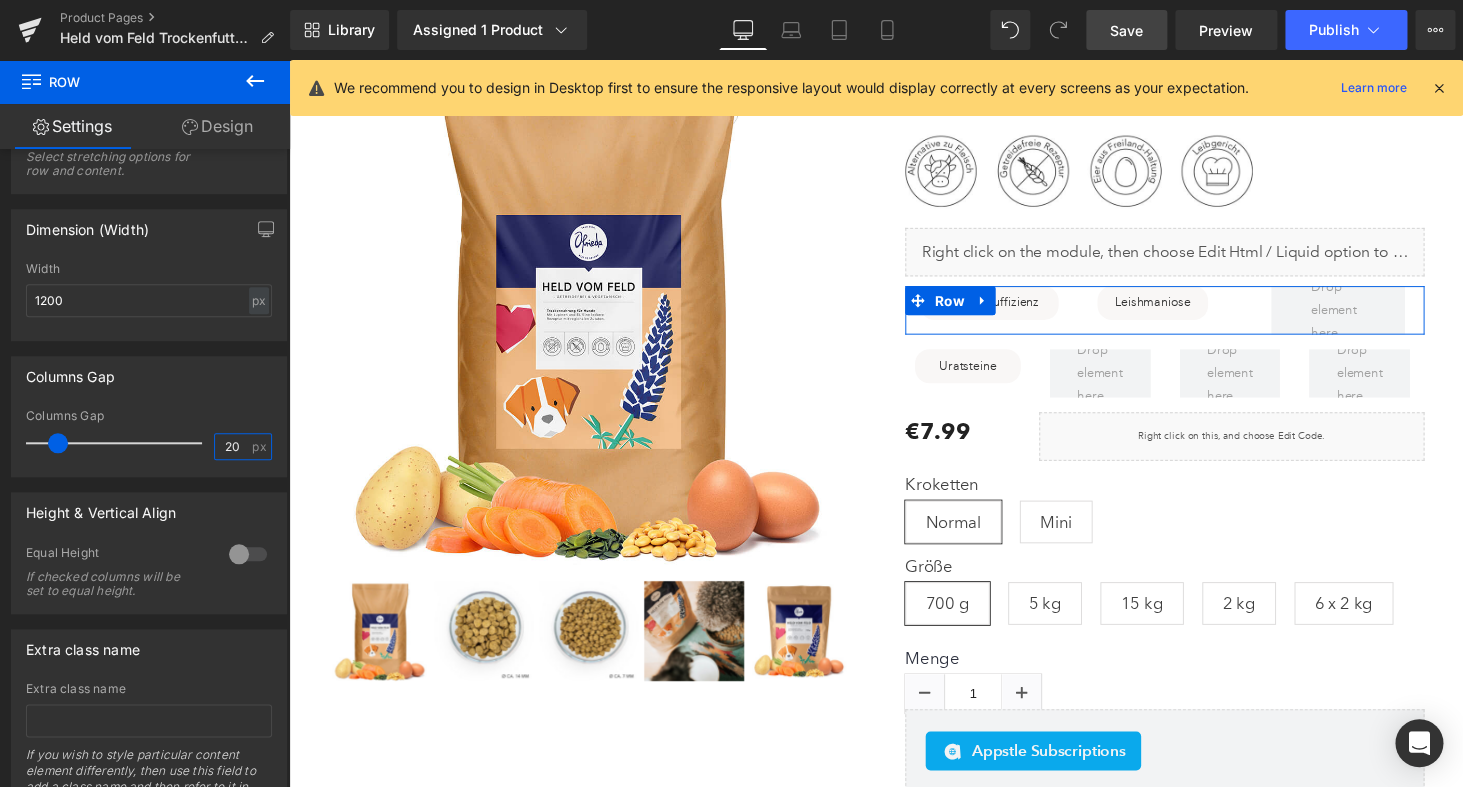 drag, startPoint x: 240, startPoint y: 450, endPoint x: 158, endPoint y: 449, distance: 82.006096 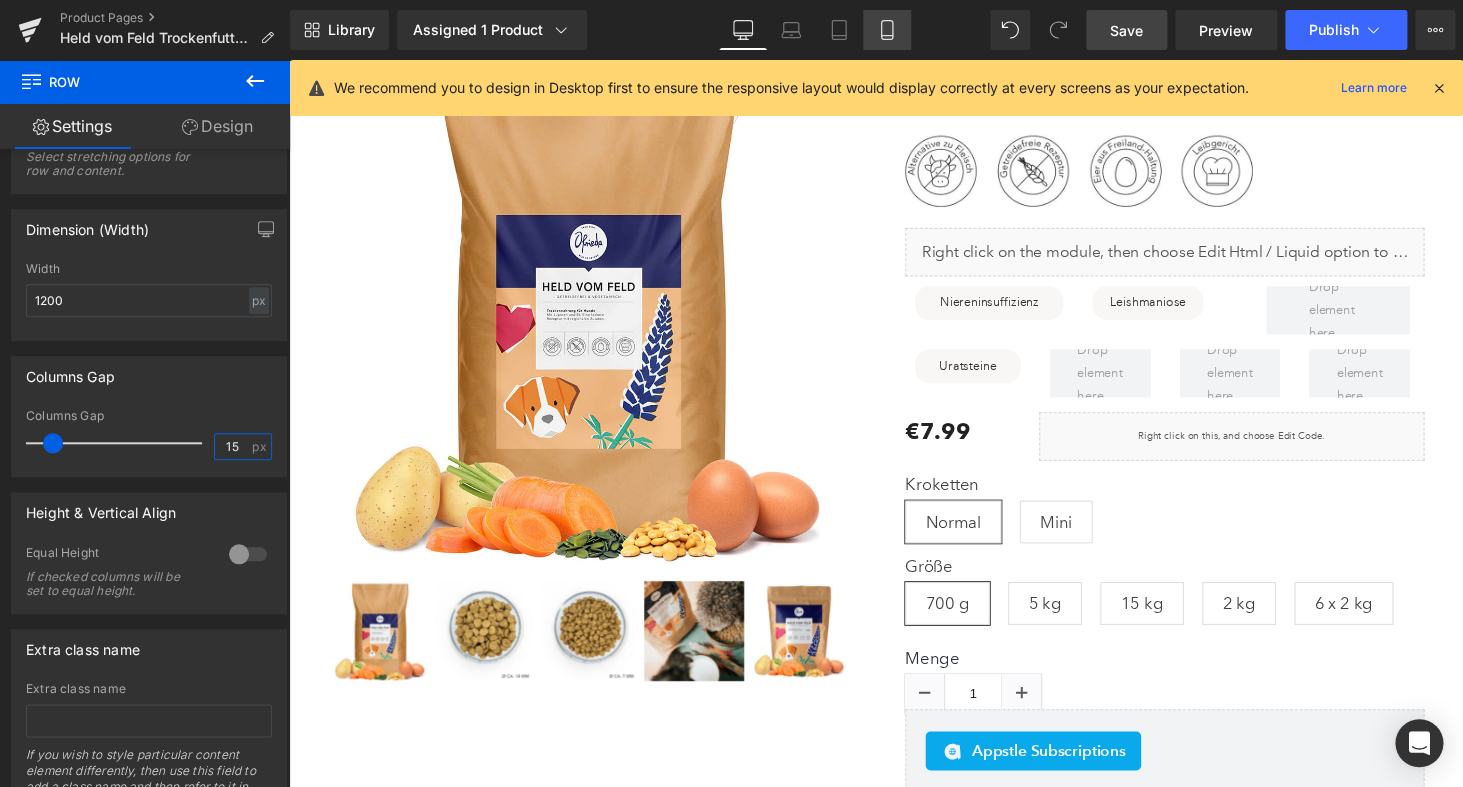 type on "15" 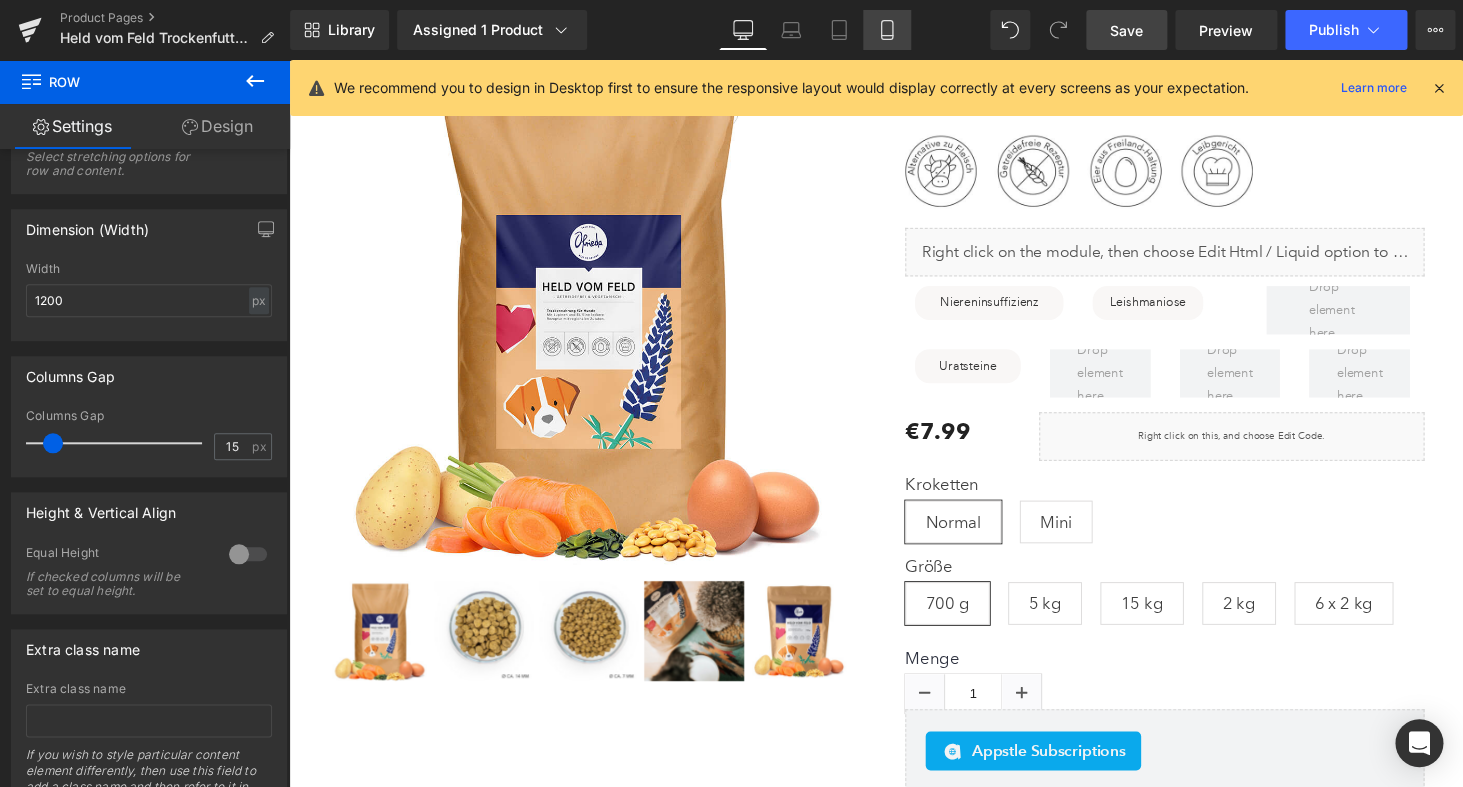 click 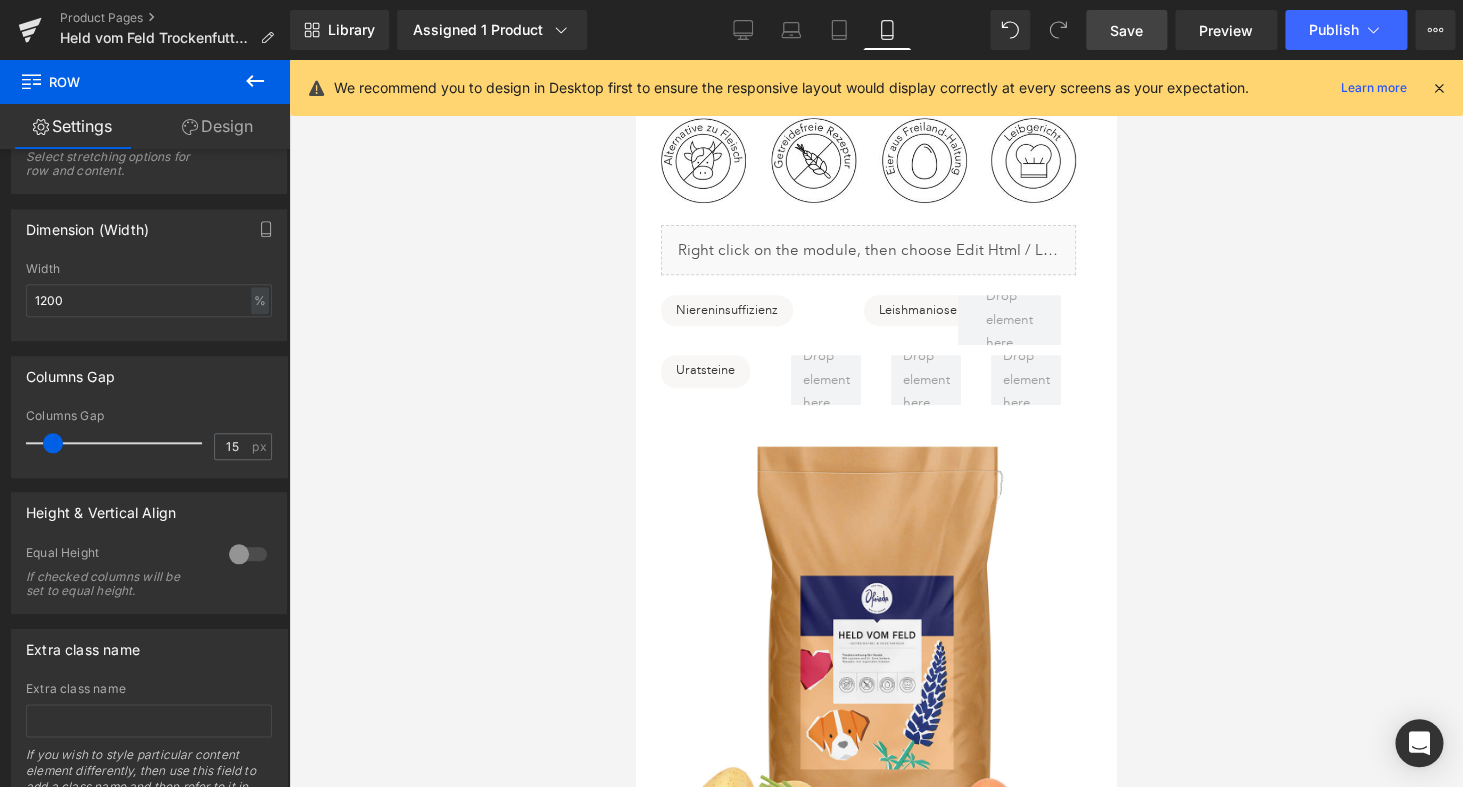 scroll, scrollTop: 133, scrollLeft: 0, axis: vertical 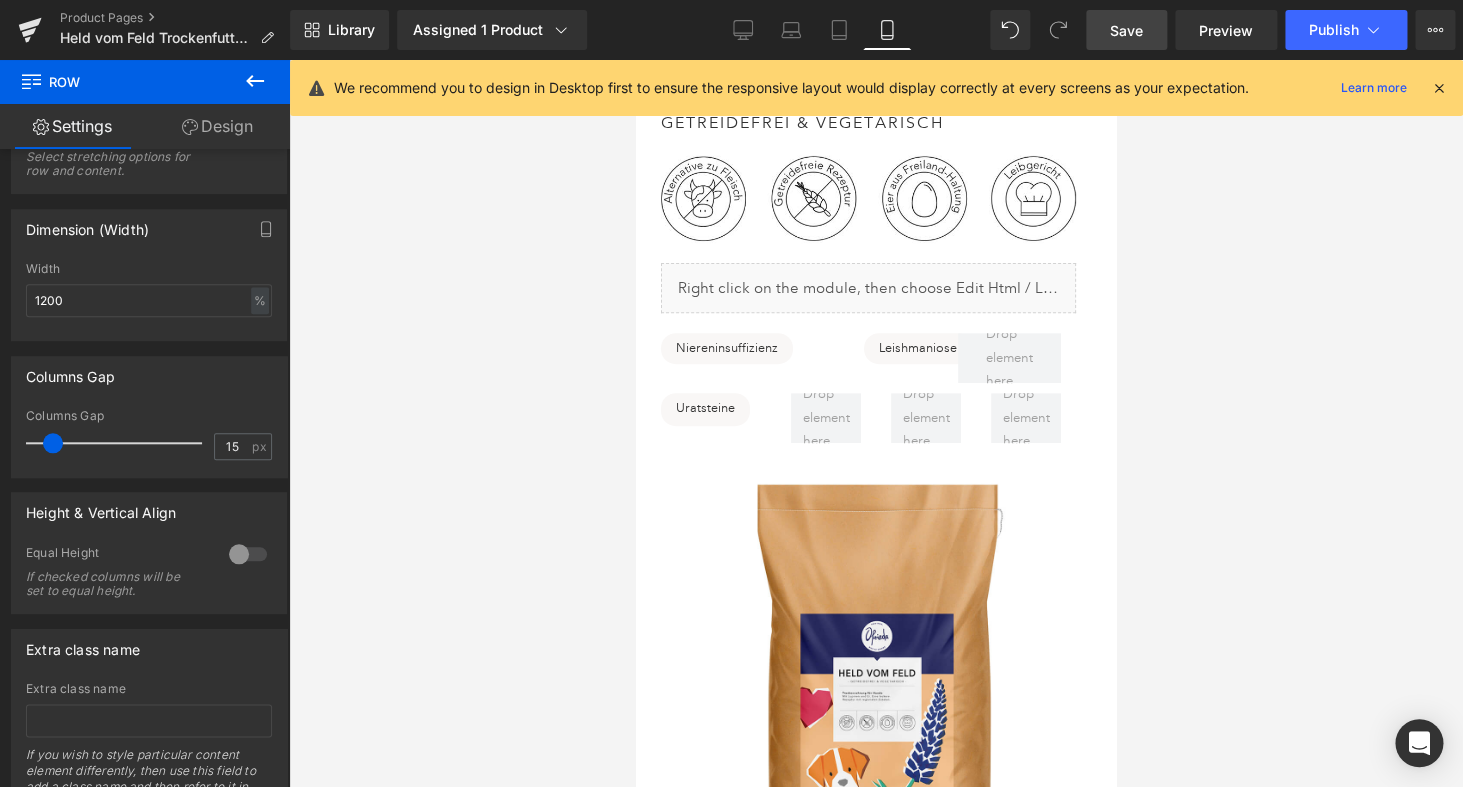 click on "Save" at bounding box center (1126, 30) 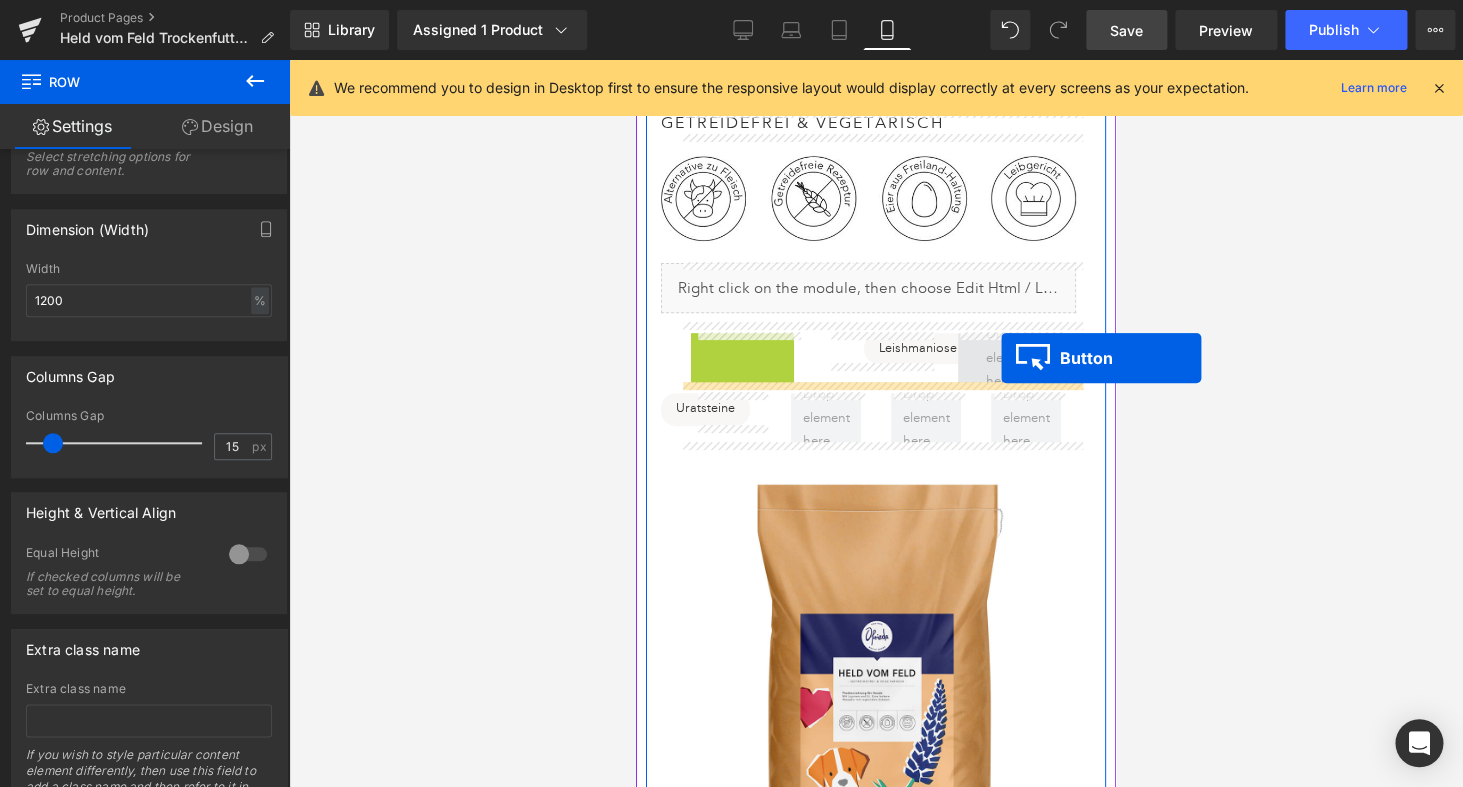 drag, startPoint x: 707, startPoint y: 357, endPoint x: 1001, endPoint y: 358, distance: 294.0017 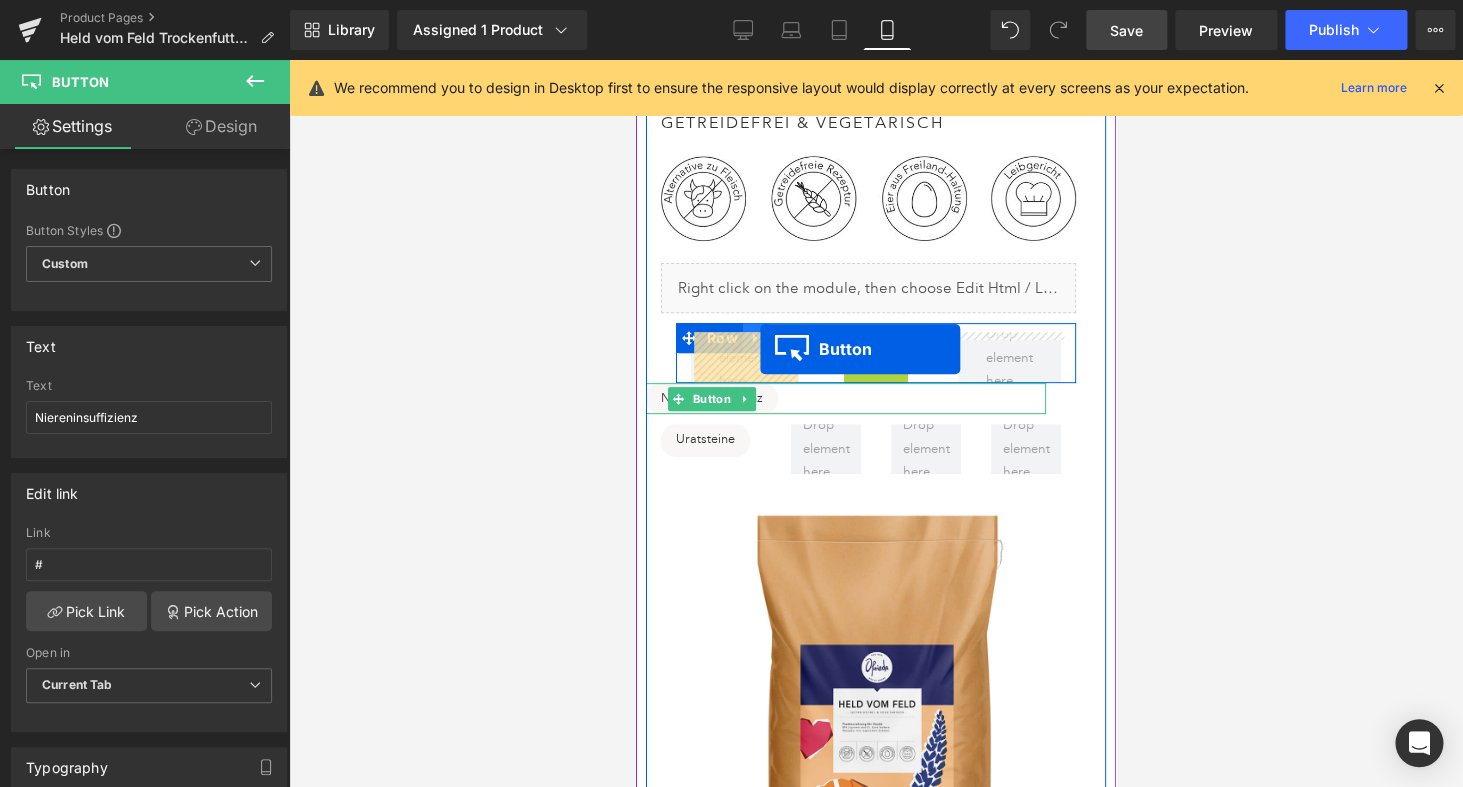 drag, startPoint x: 920, startPoint y: 347, endPoint x: 760, endPoint y: 349, distance: 160.0125 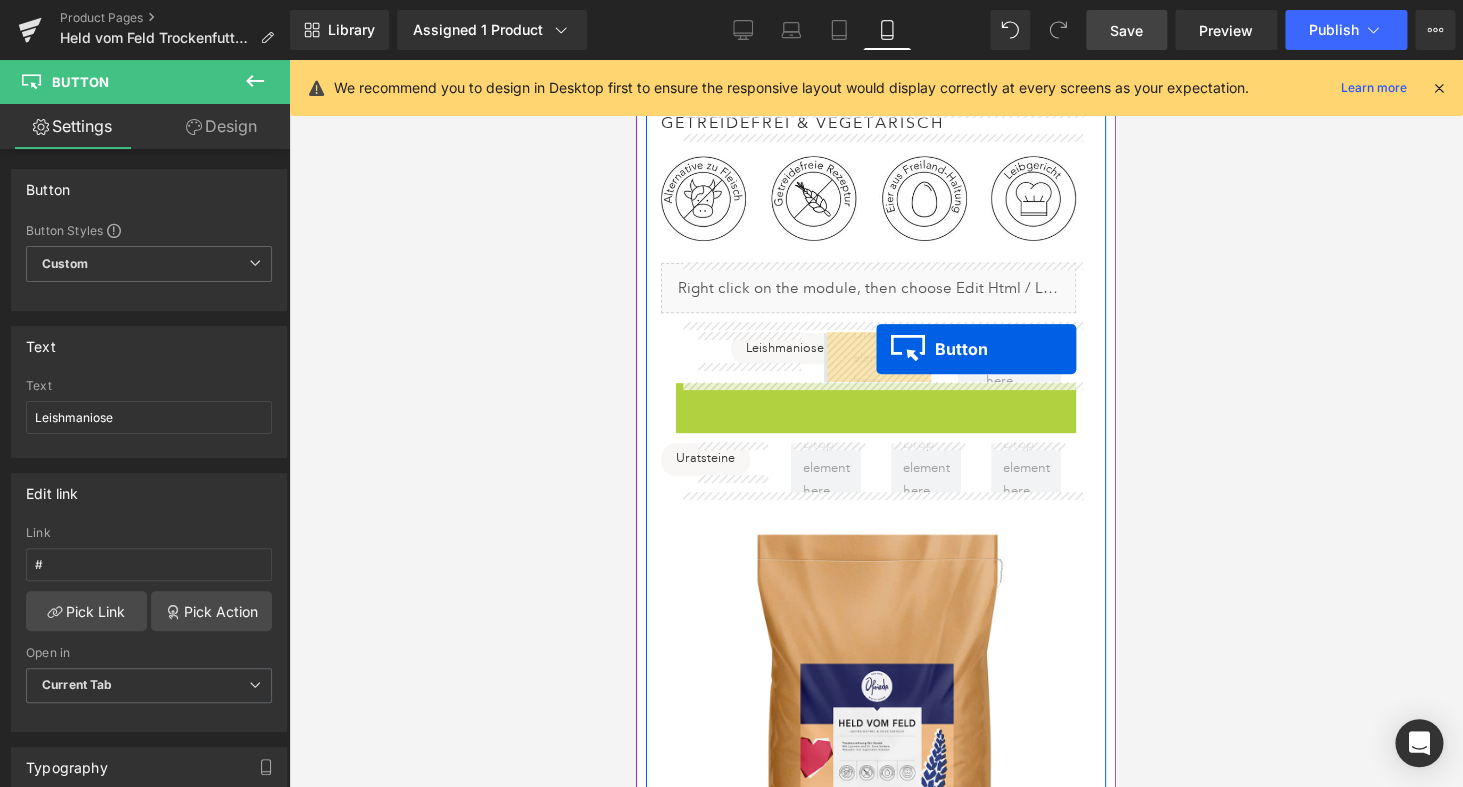 drag, startPoint x: 715, startPoint y: 401, endPoint x: 876, endPoint y: 349, distance: 169.18924 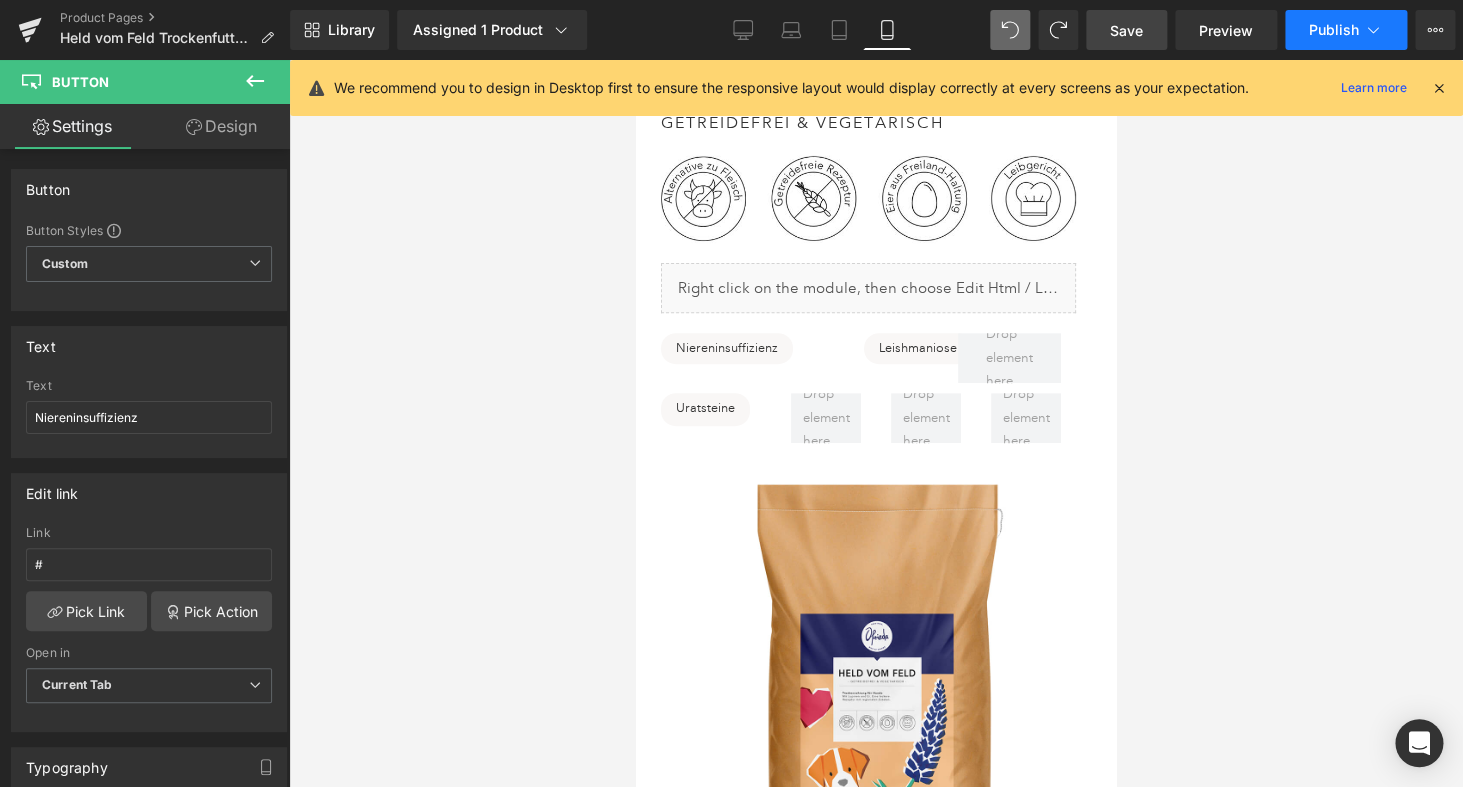 click on "Publish" at bounding box center [1334, 30] 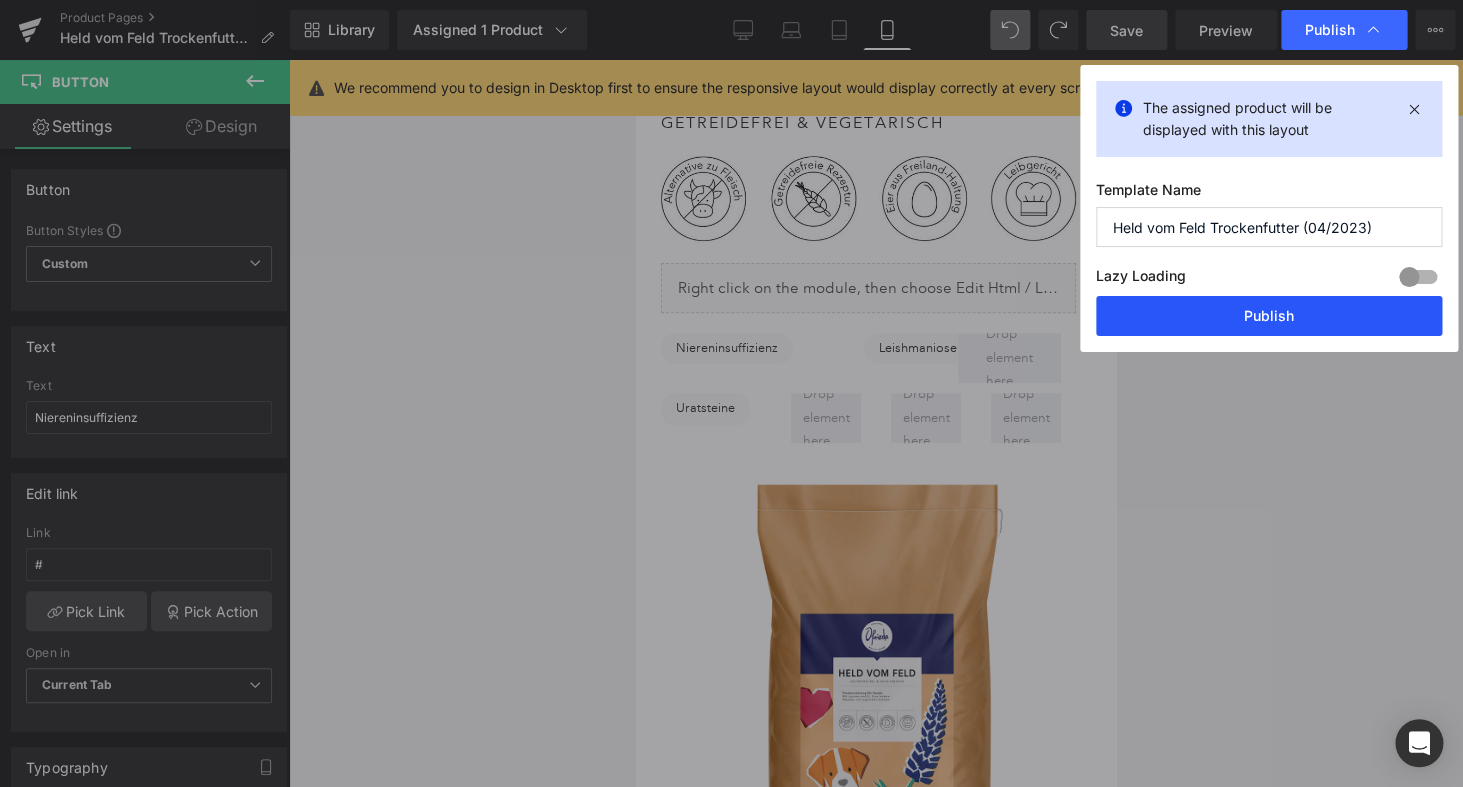 click on "Publish" at bounding box center [1269, 316] 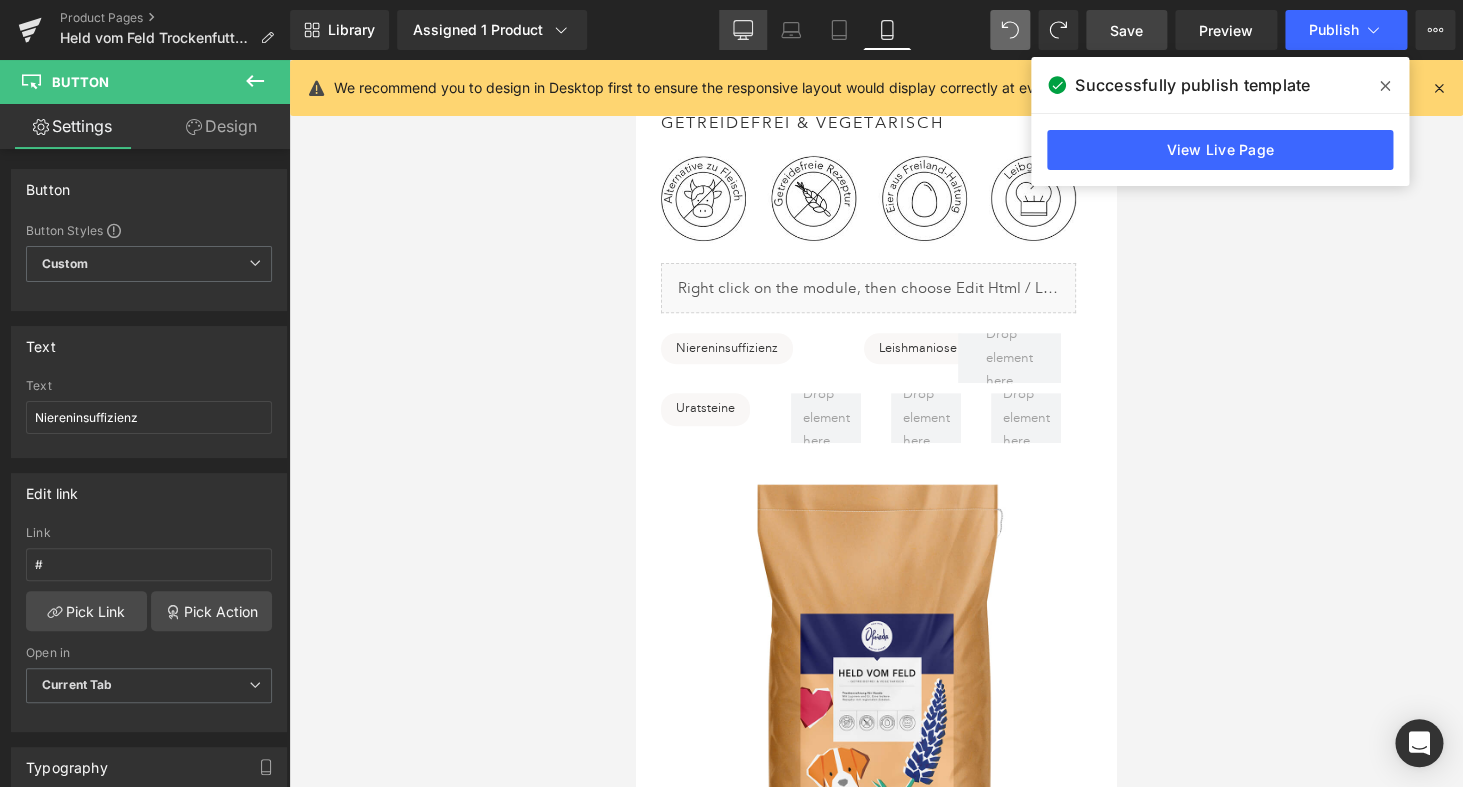 click 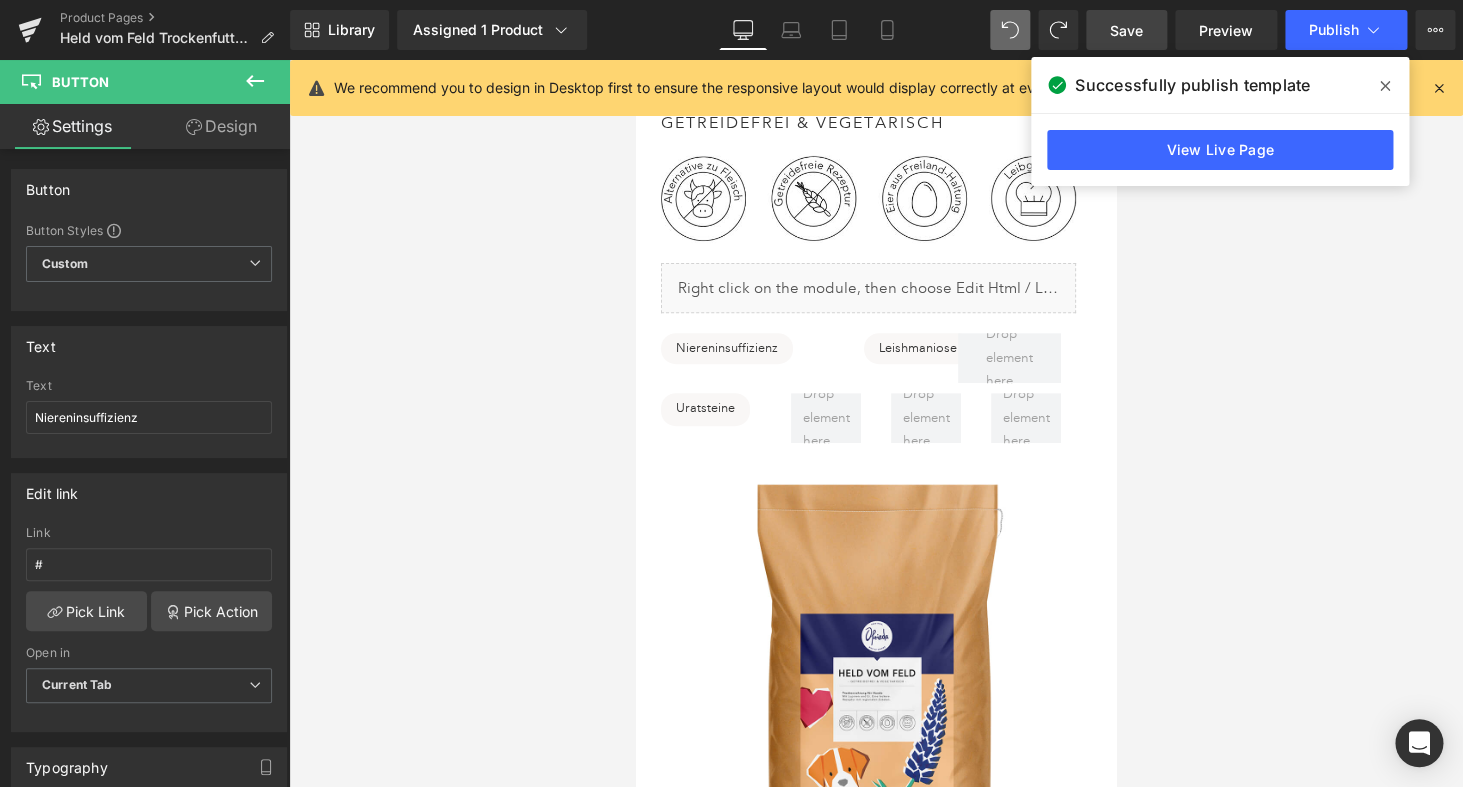 scroll, scrollTop: 168, scrollLeft: 0, axis: vertical 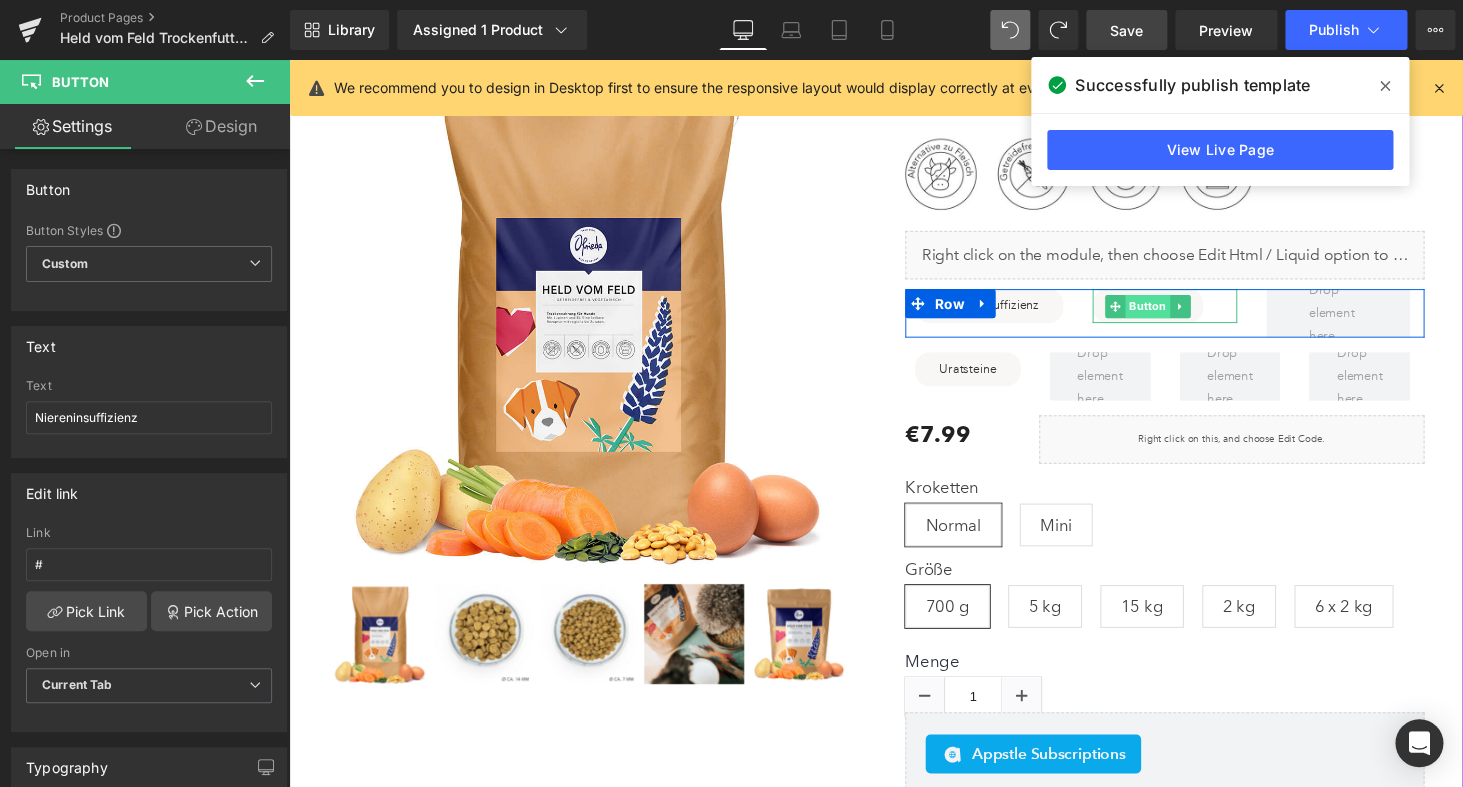 click on "Button" at bounding box center (1174, 314) 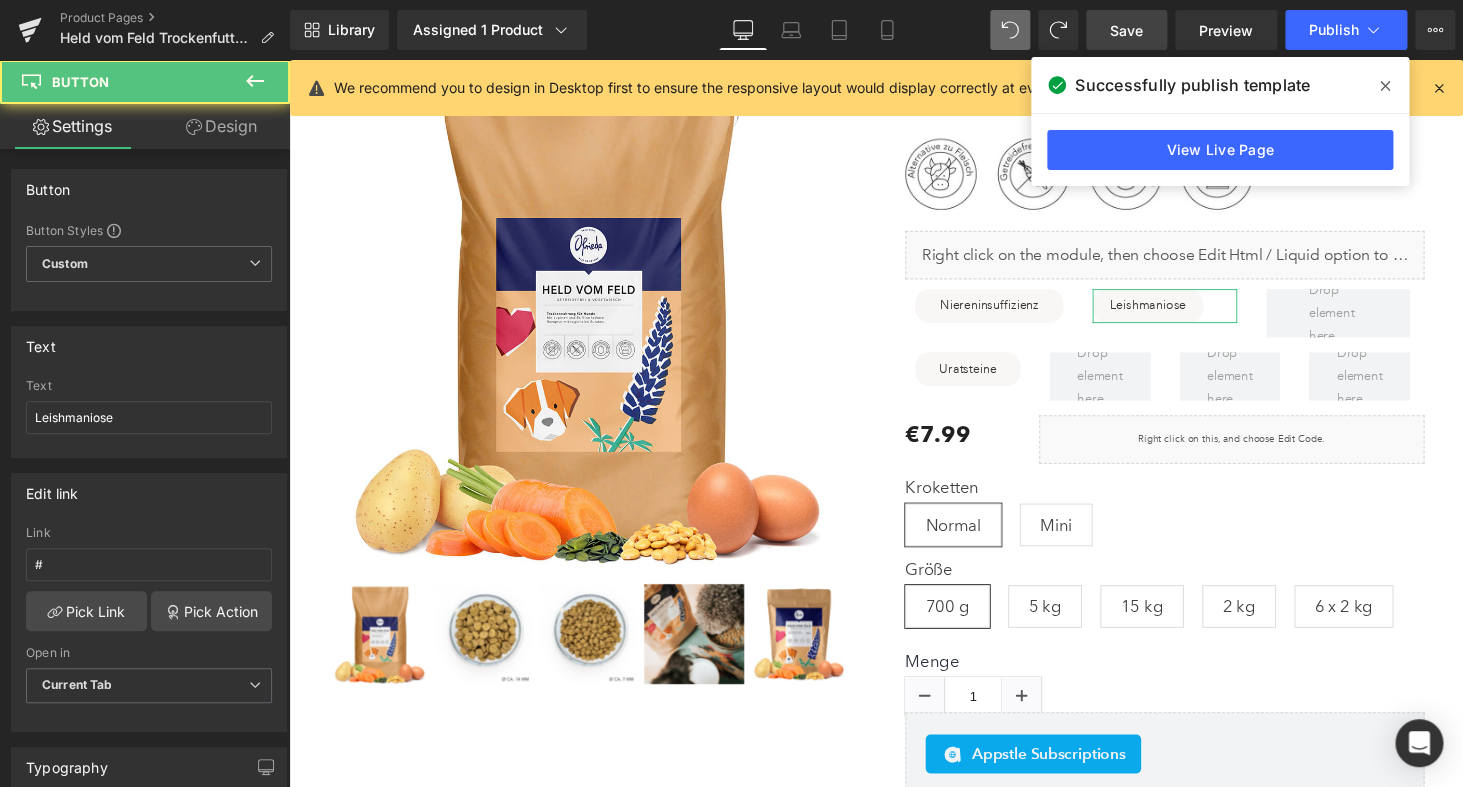 click 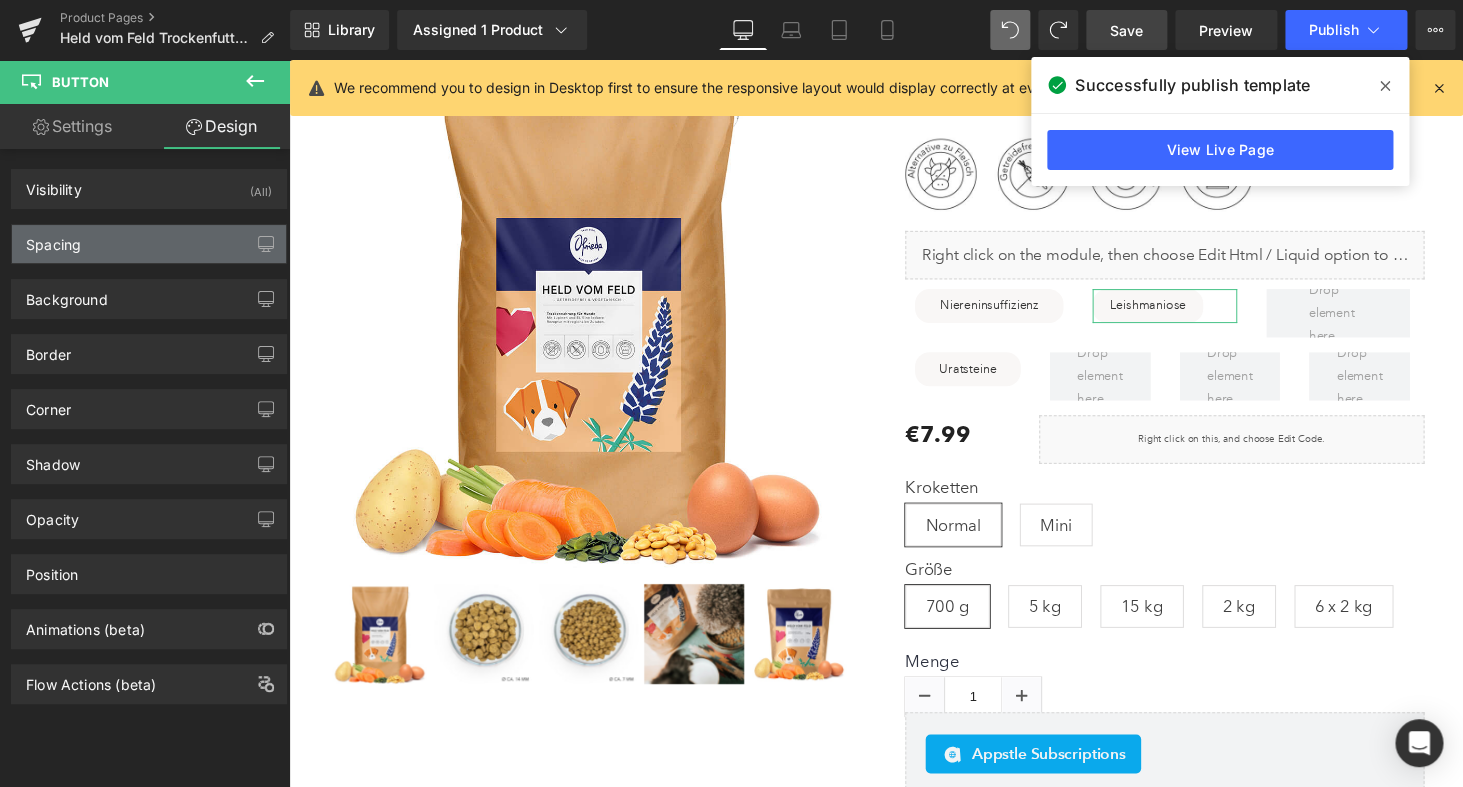 click on "Spacing" at bounding box center (149, 244) 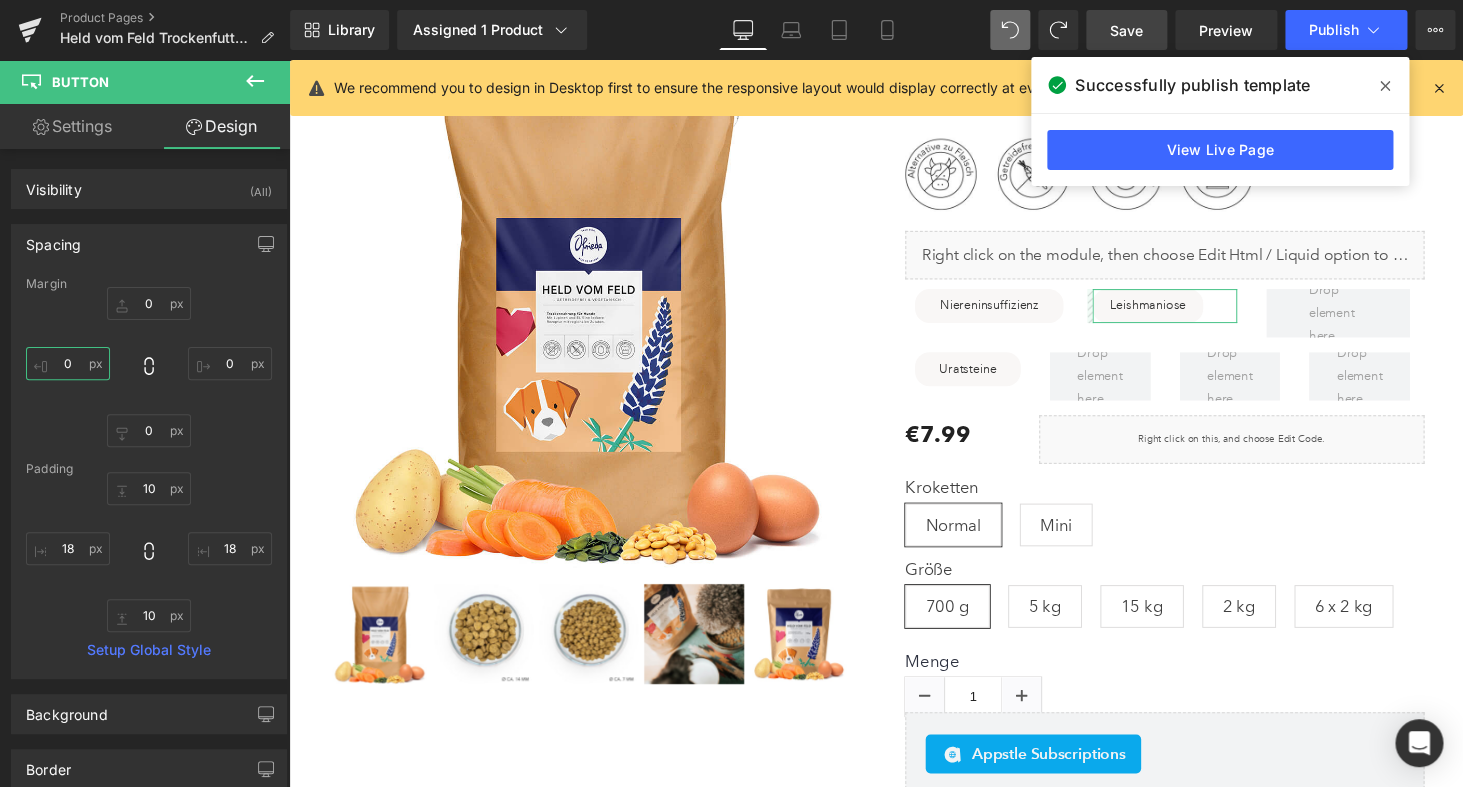 click on "0" at bounding box center [68, 363] 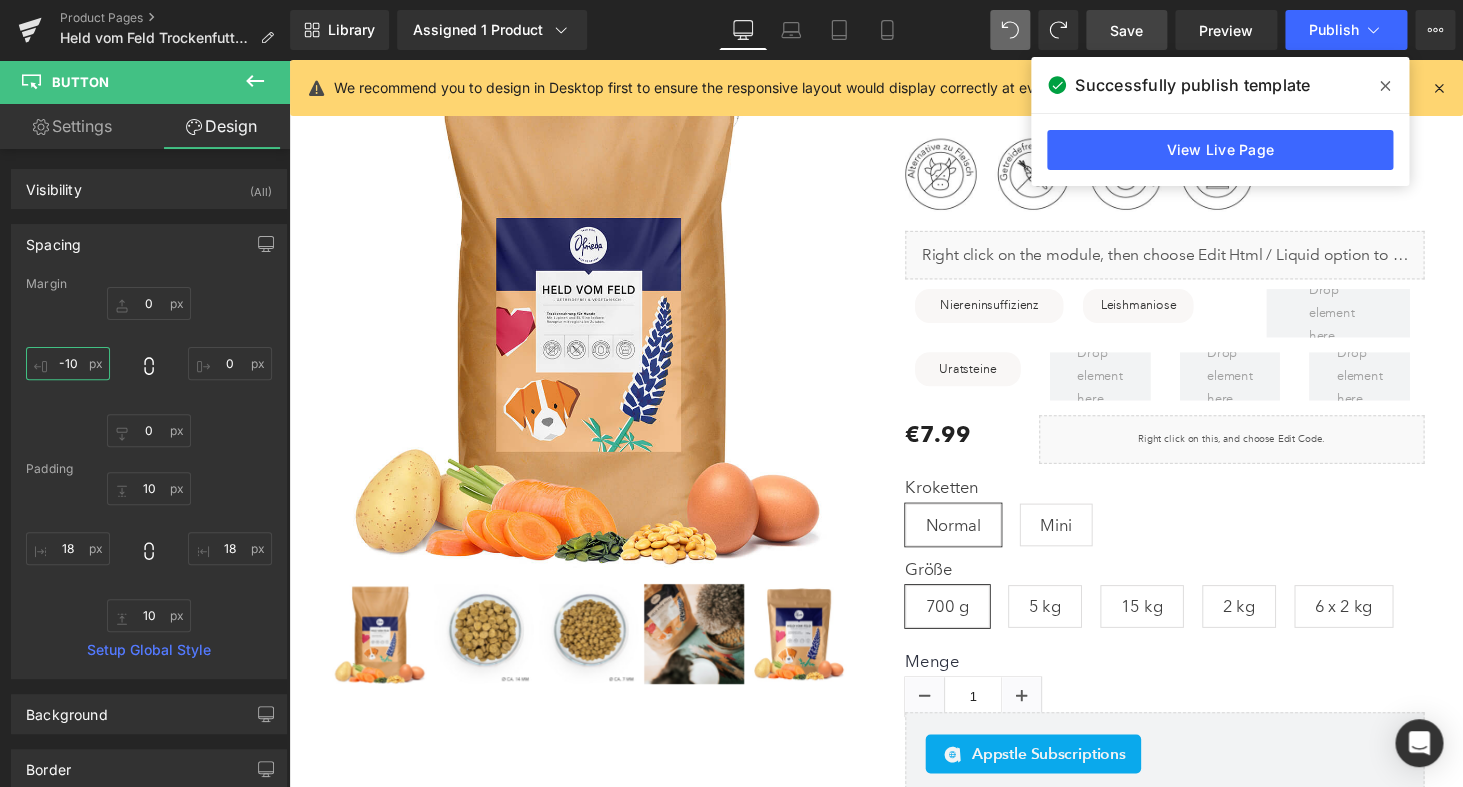 type on "-10" 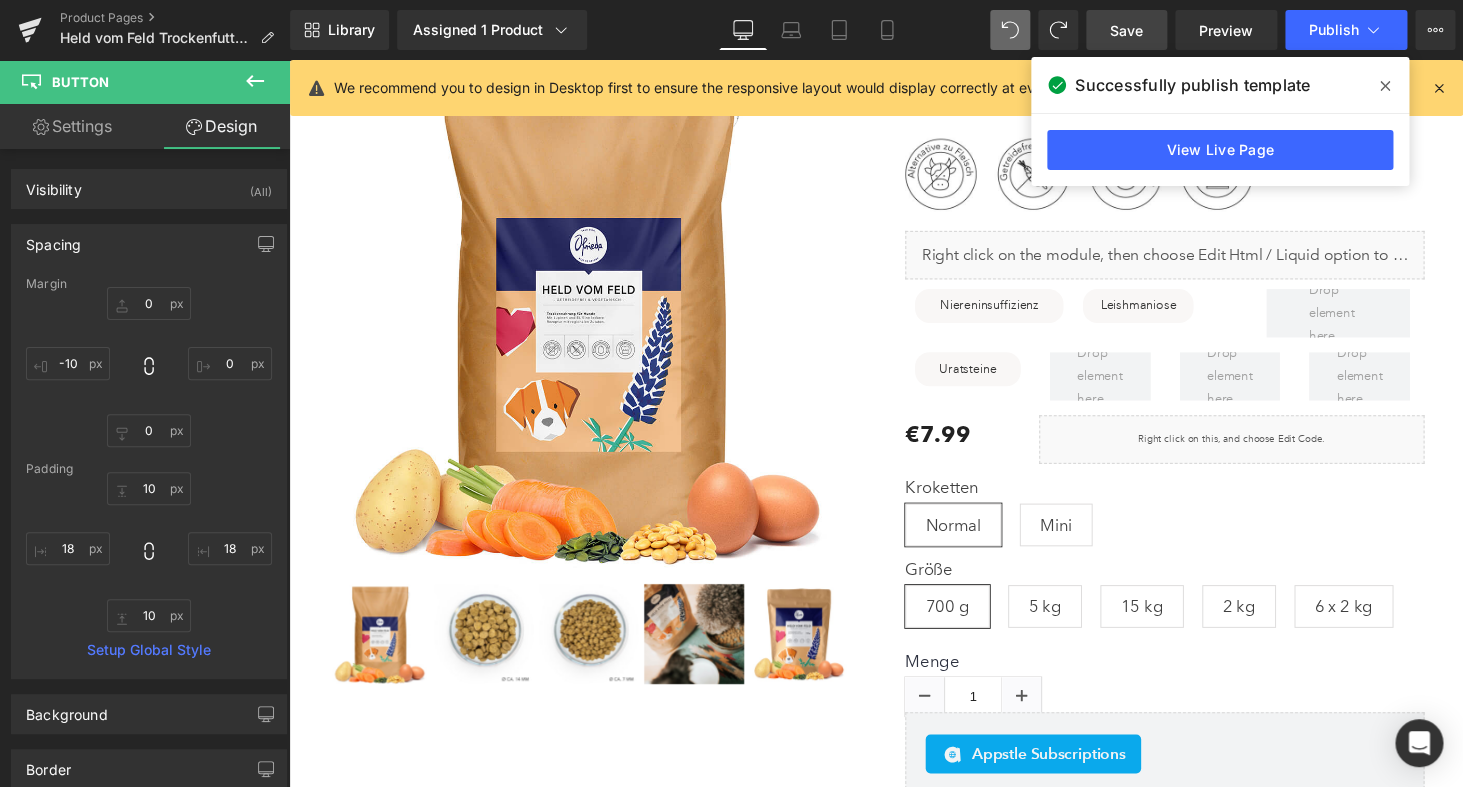 click on "Save" at bounding box center [1126, 30] 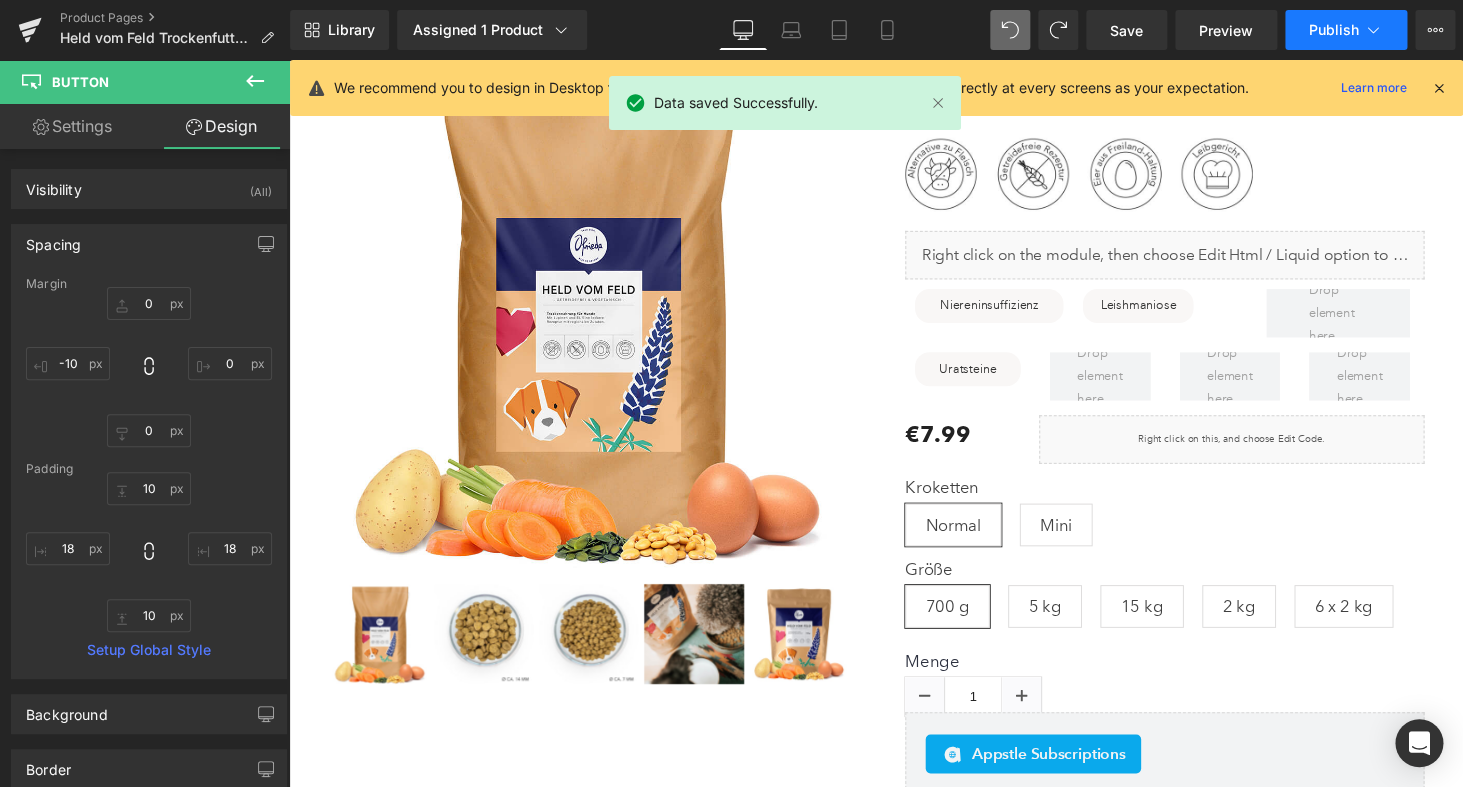 click on "Publish" at bounding box center (1334, 30) 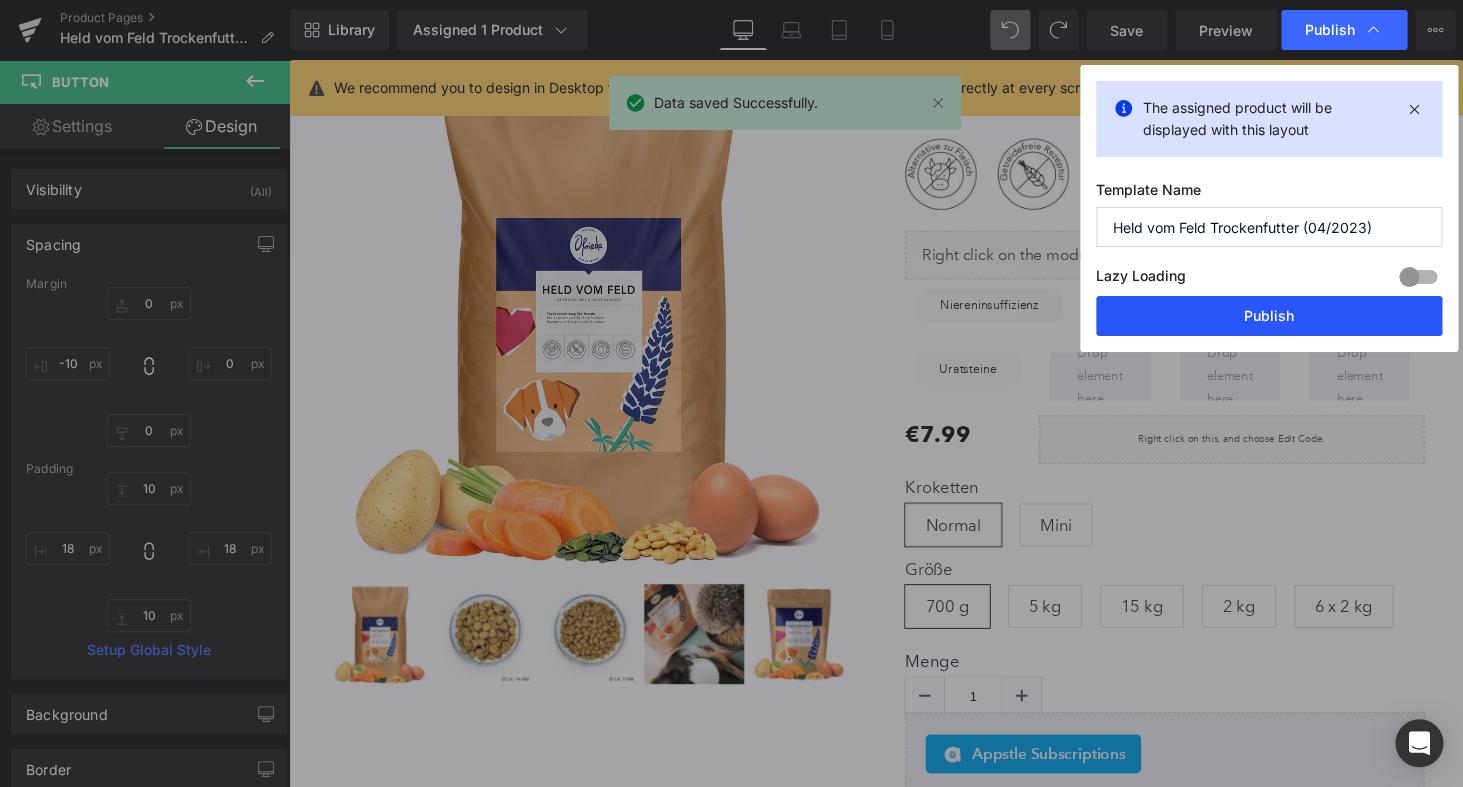 drag, startPoint x: 1300, startPoint y: 310, endPoint x: 1043, endPoint y: 259, distance: 262.01144 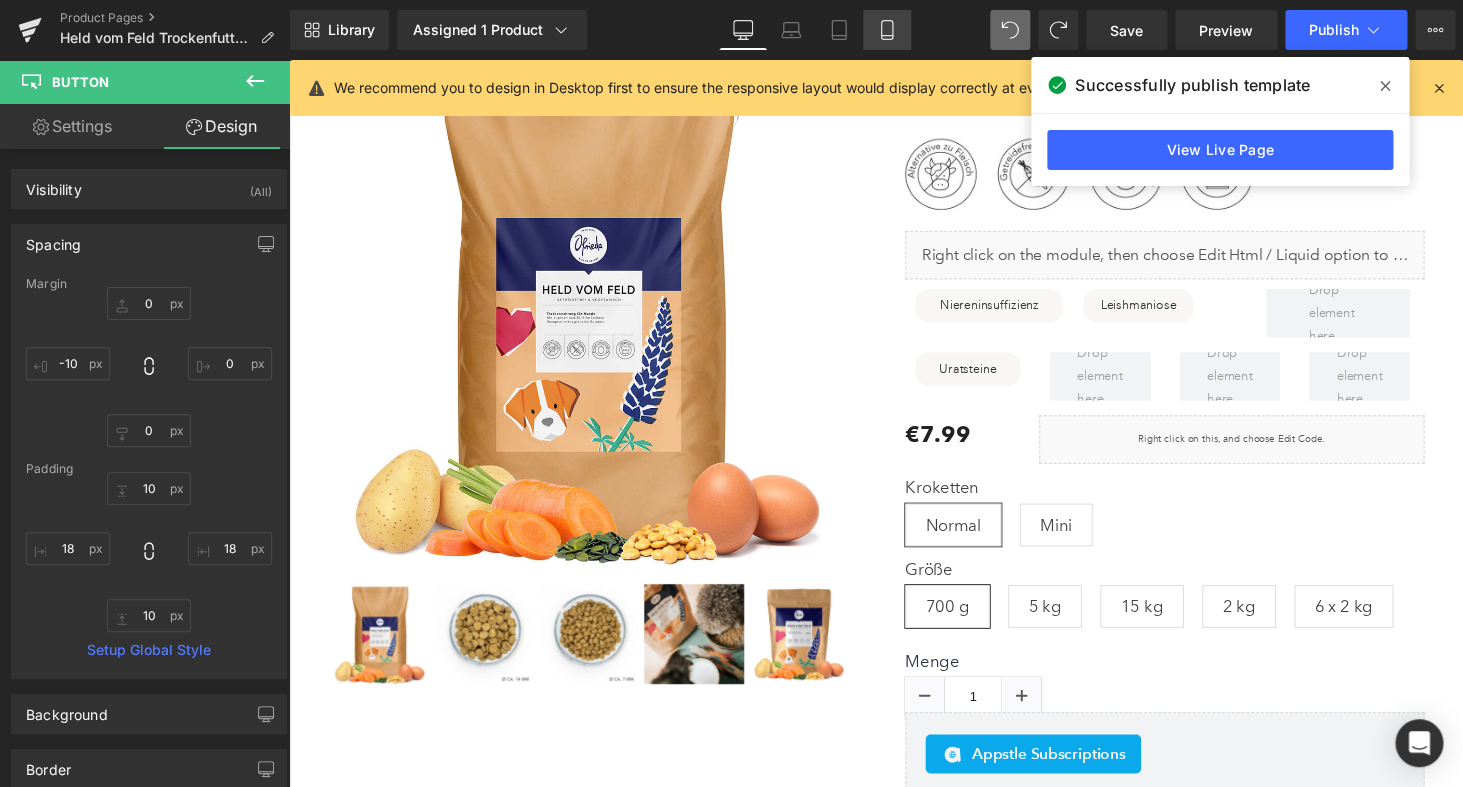 click 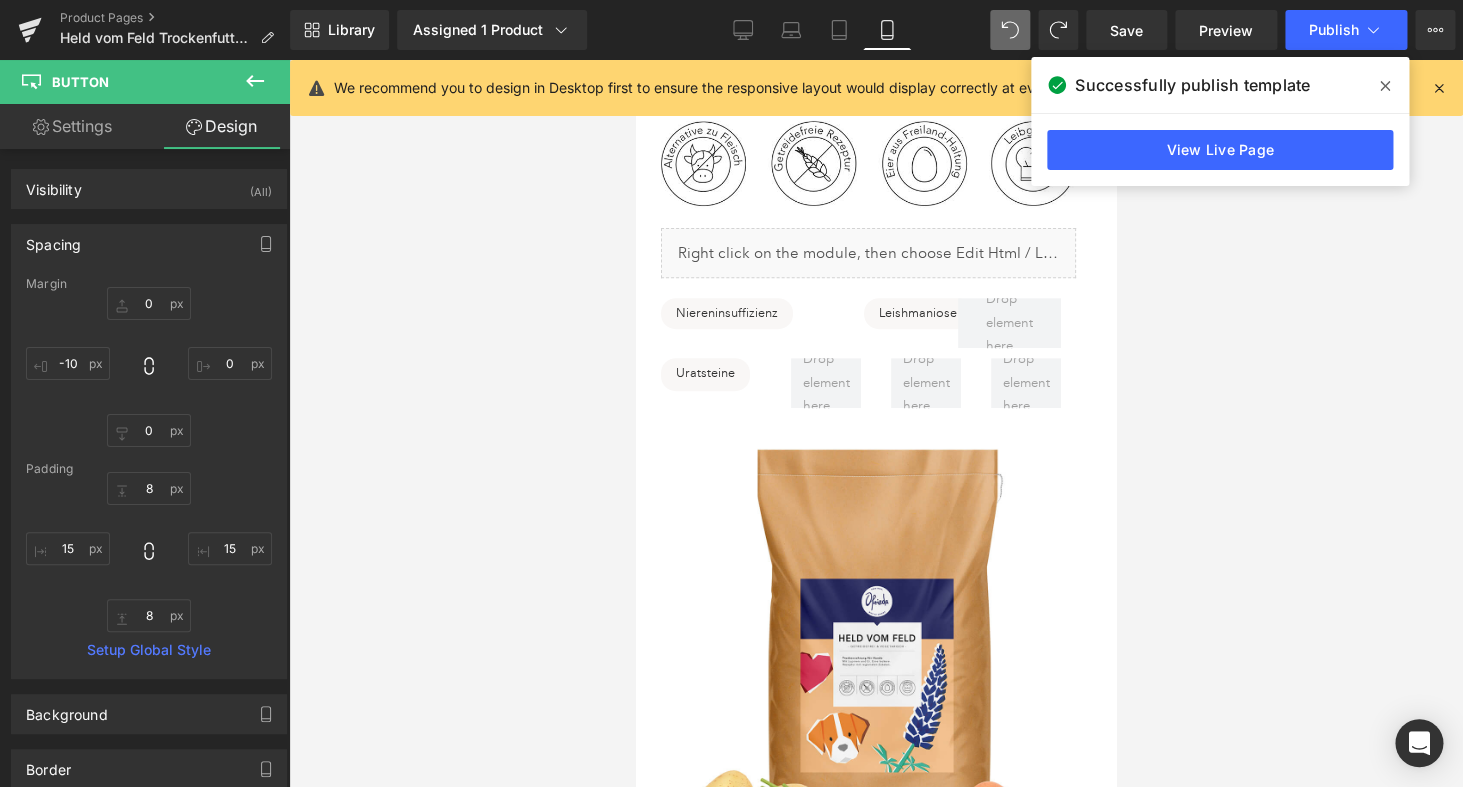 scroll, scrollTop: 140, scrollLeft: 0, axis: vertical 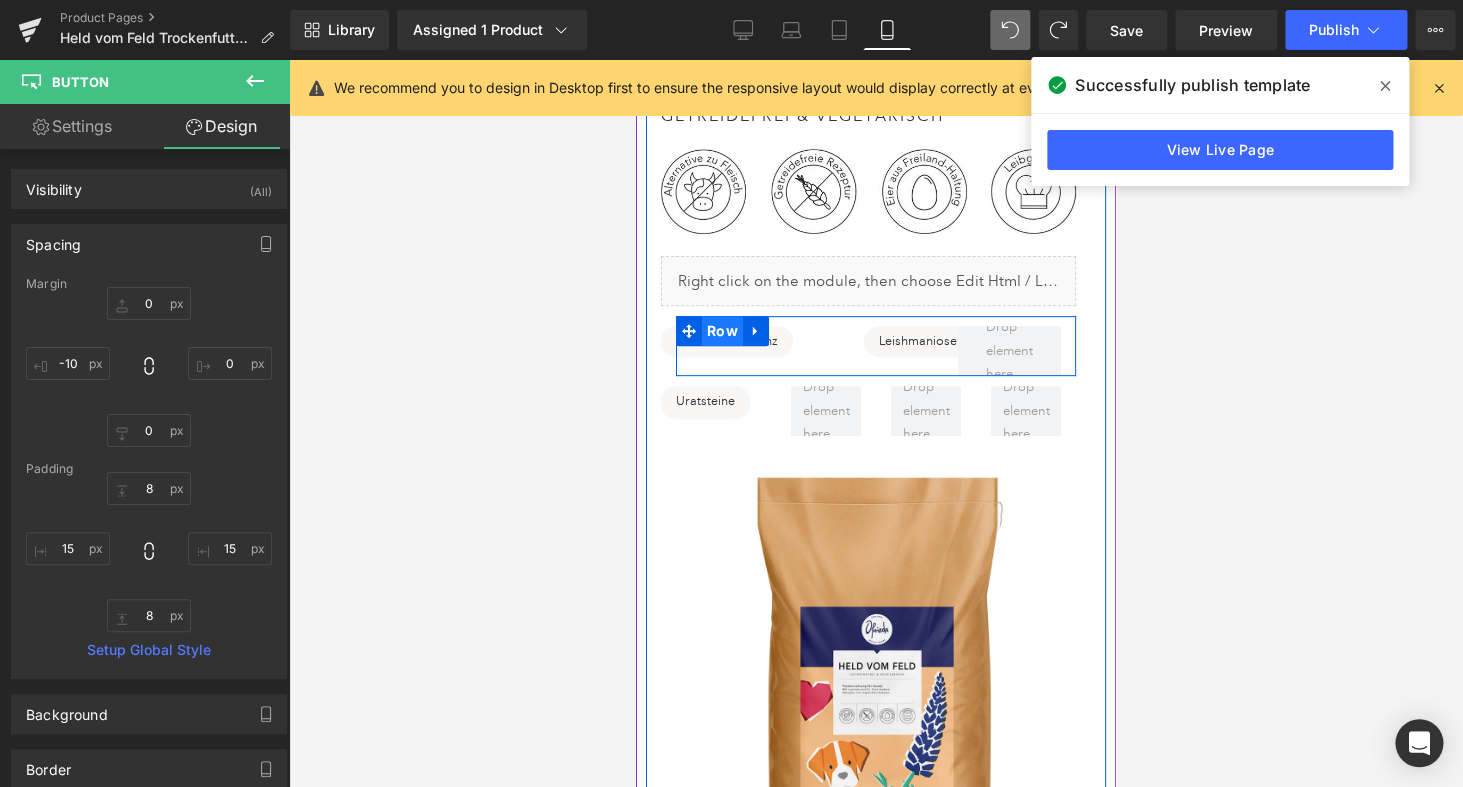 click on "Row" at bounding box center (722, 331) 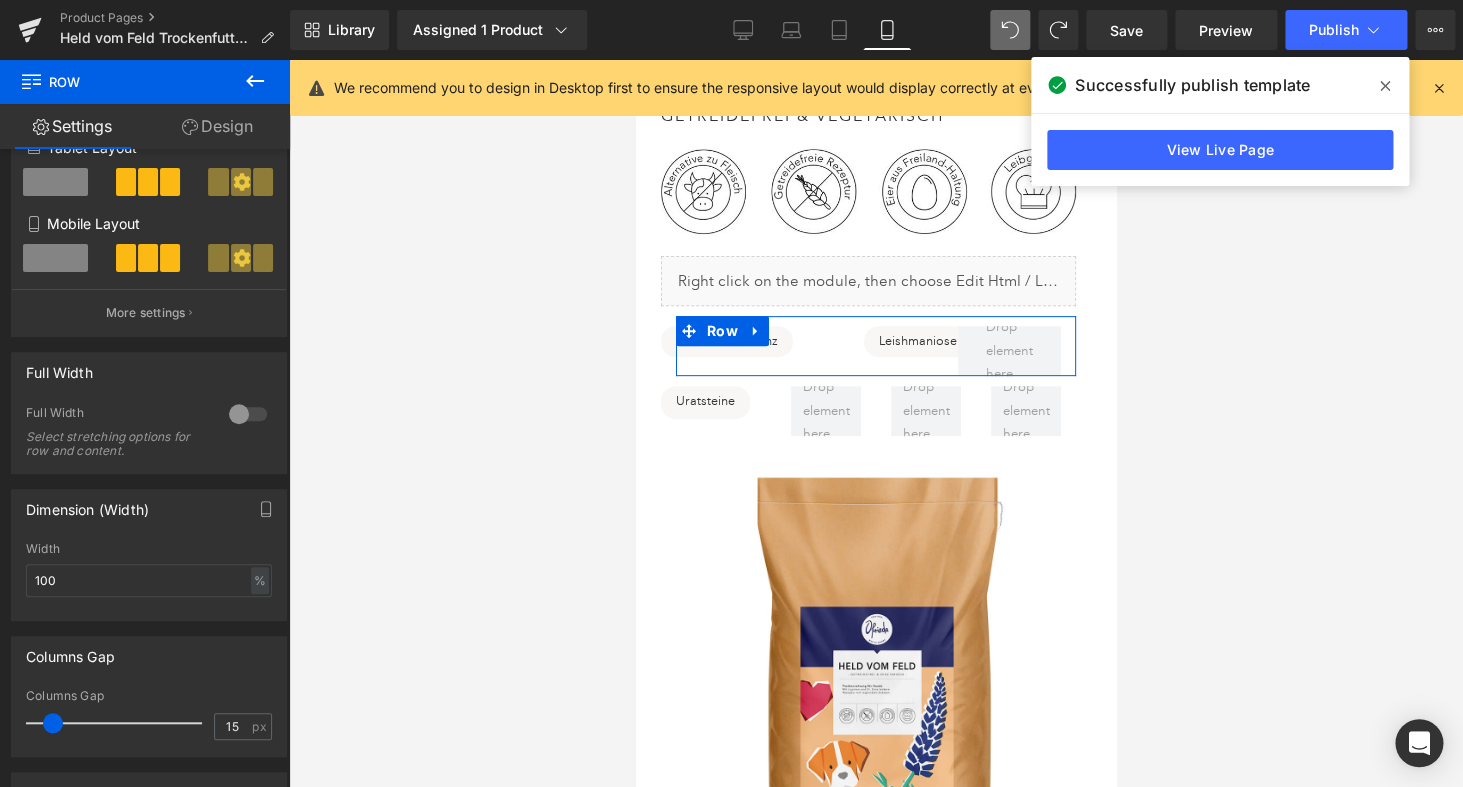 scroll, scrollTop: 479, scrollLeft: 0, axis: vertical 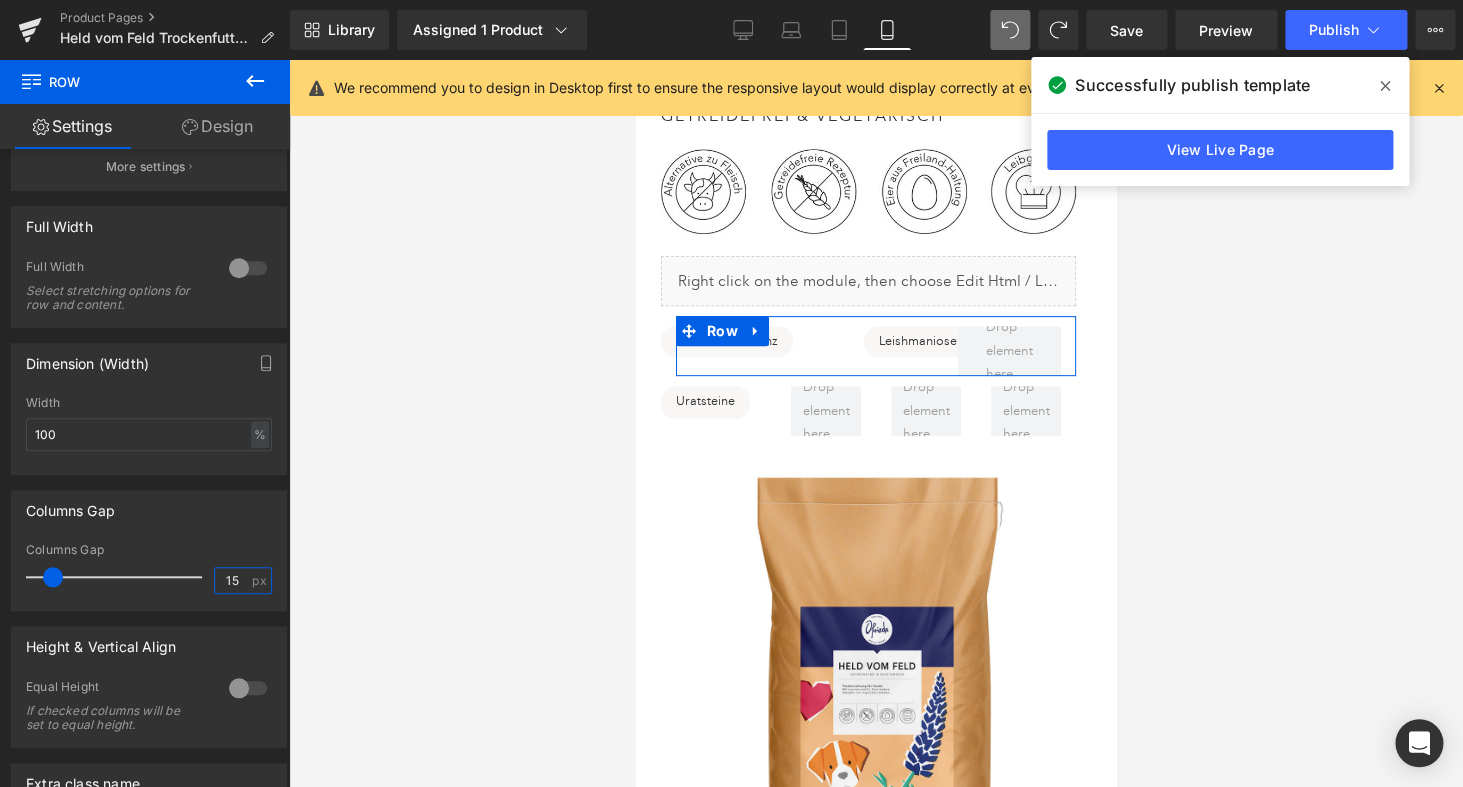 click on "15" at bounding box center (232, 580) 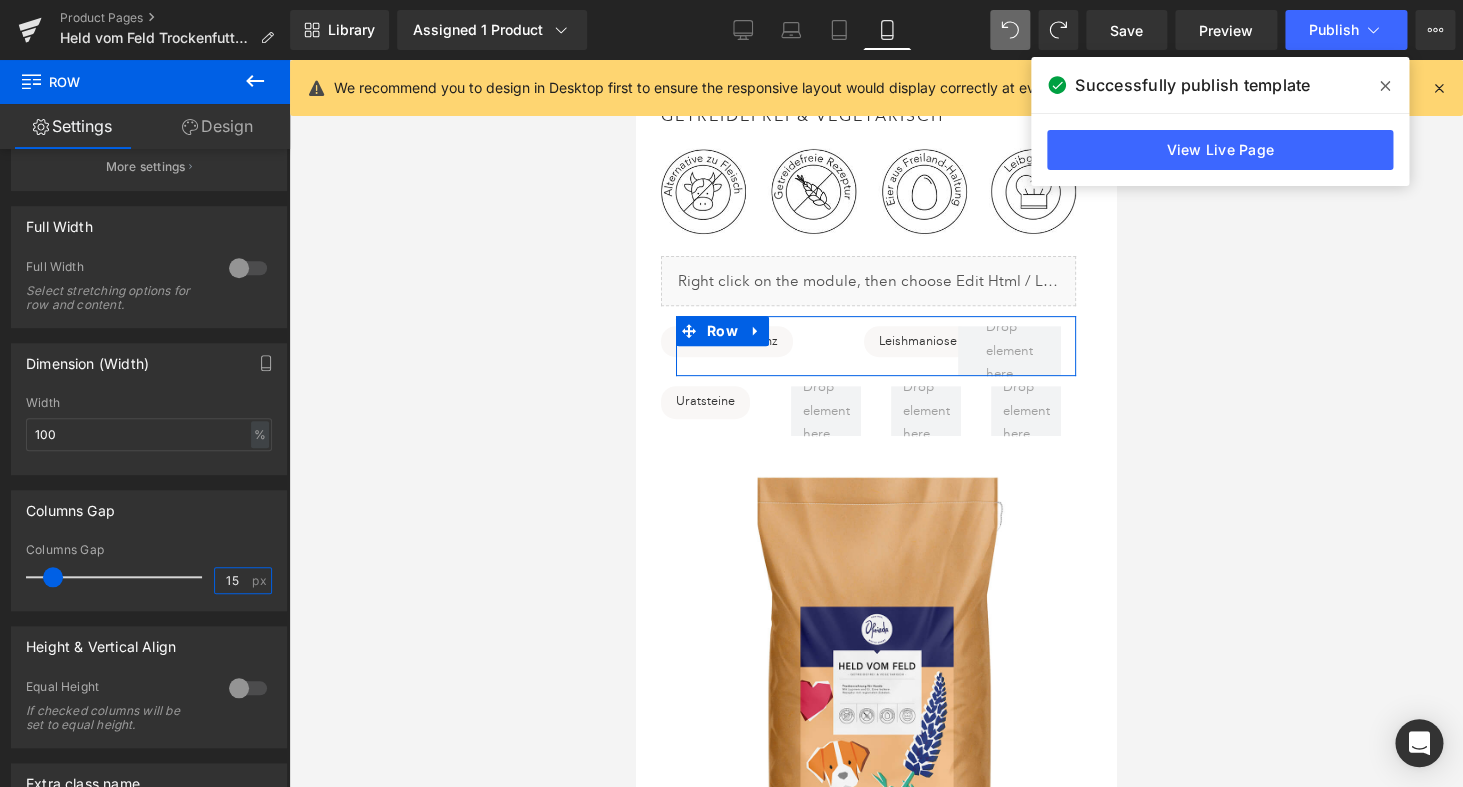 type on "1" 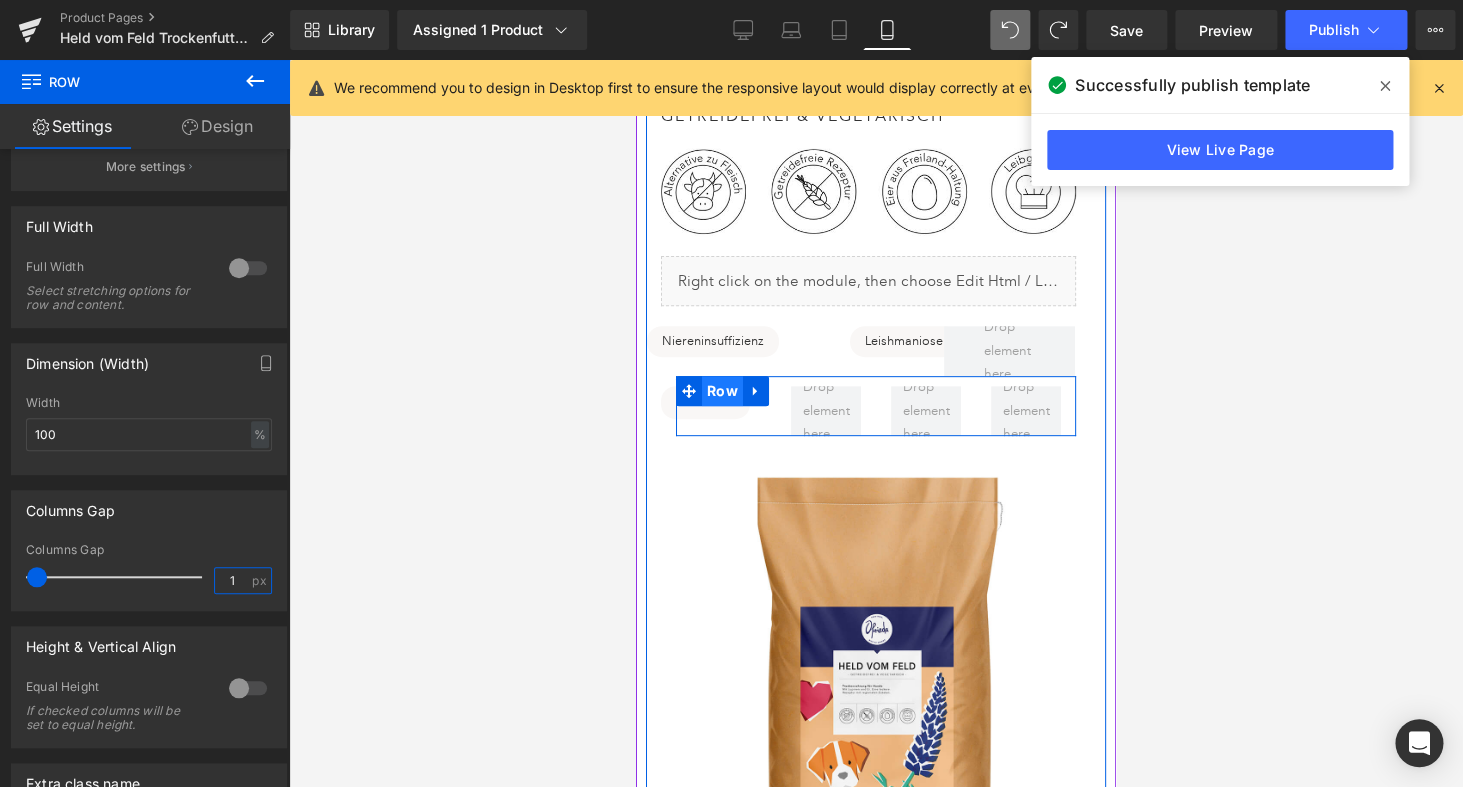 click on "Row" at bounding box center (722, 391) 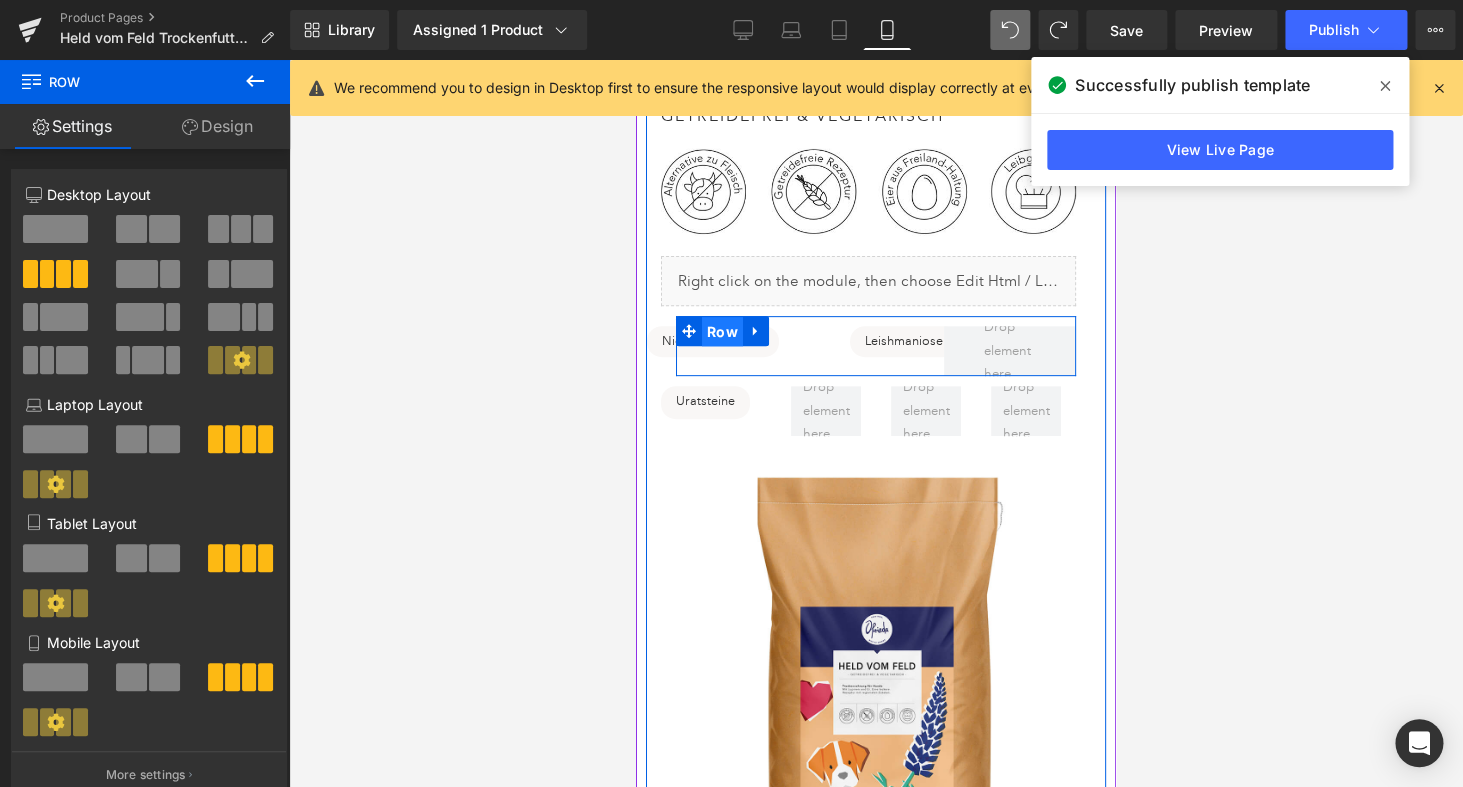 click on "Row" at bounding box center [722, 332] 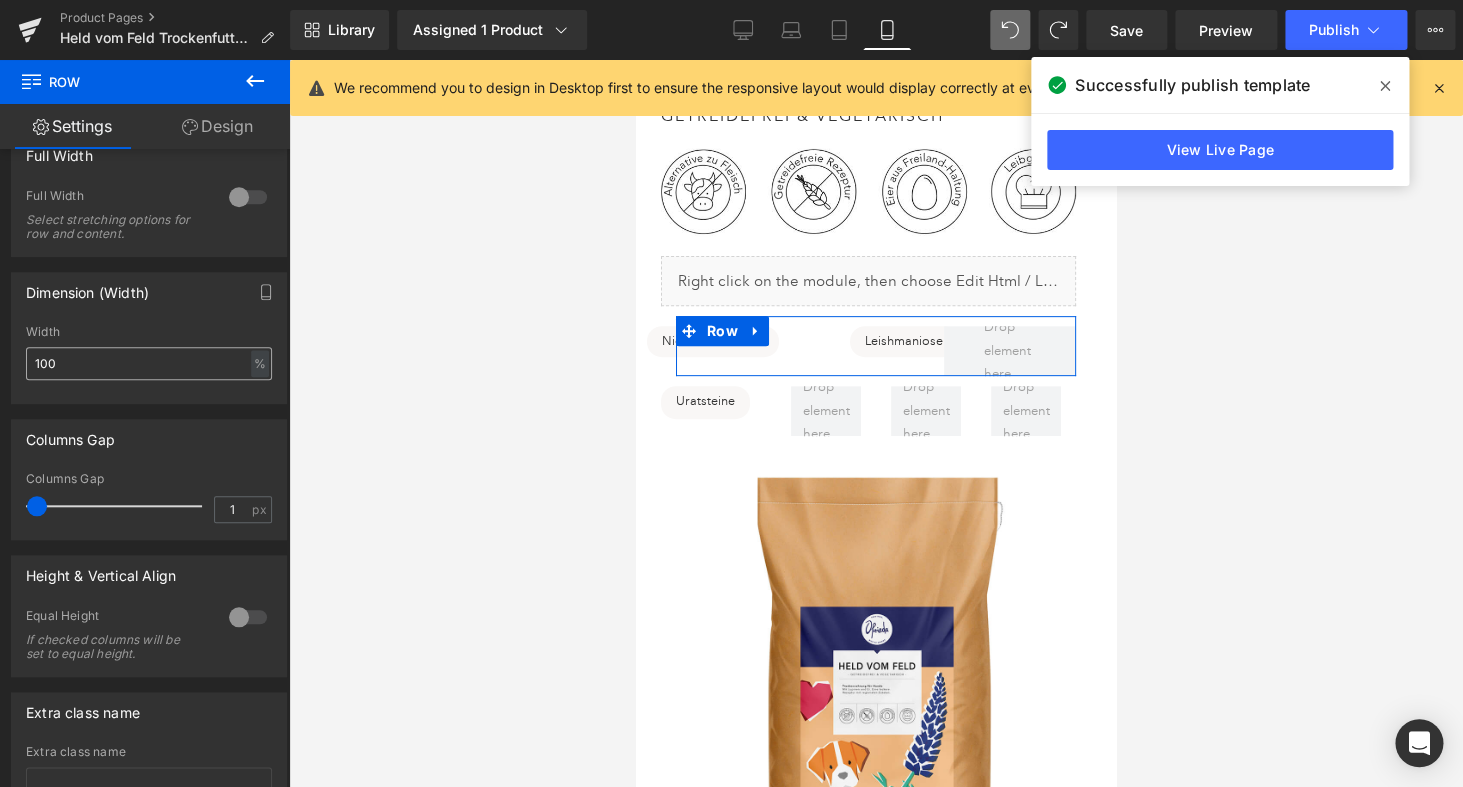 scroll, scrollTop: 580, scrollLeft: 0, axis: vertical 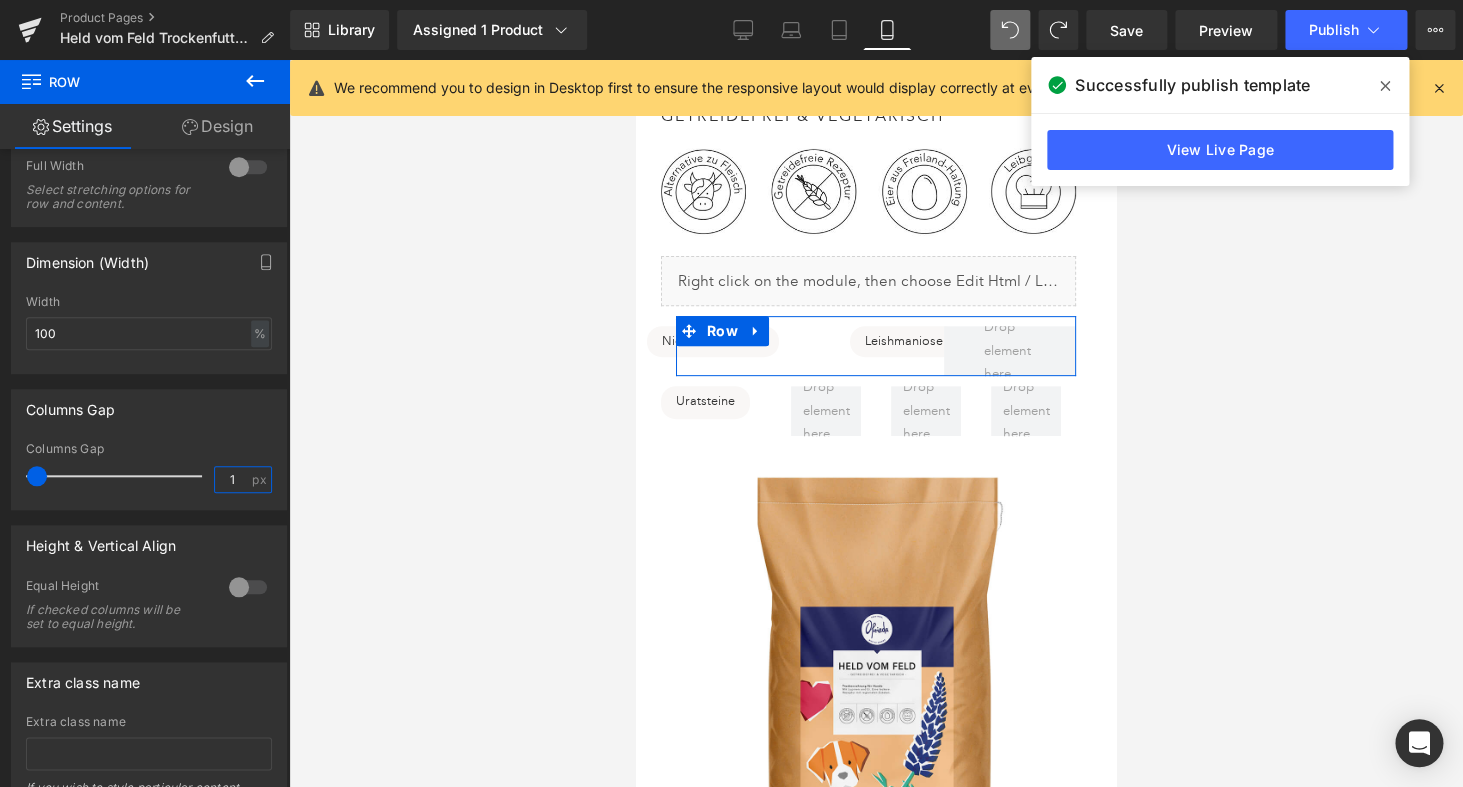 click on "1" at bounding box center (232, 479) 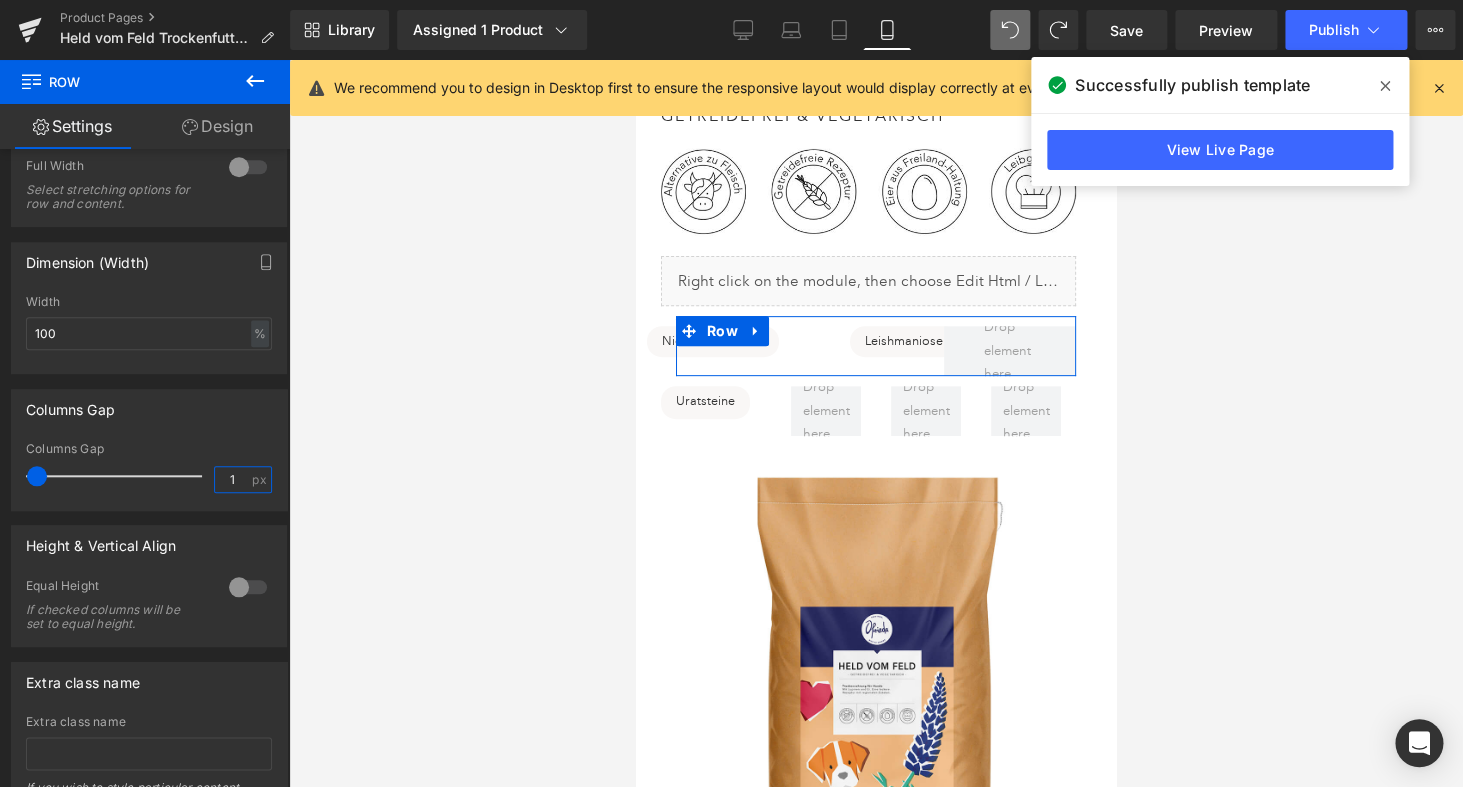 type on "10" 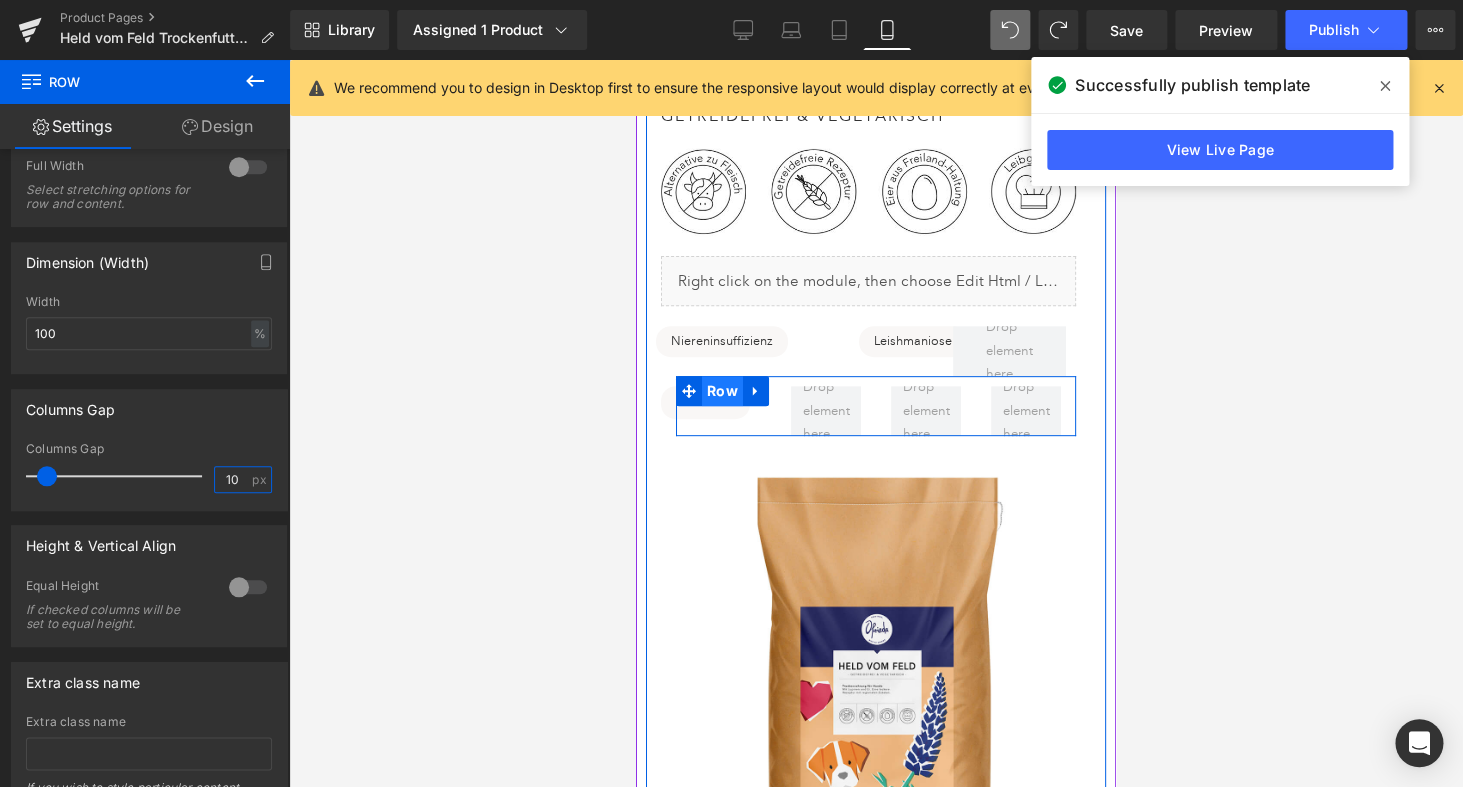 click on "Row" at bounding box center (722, 391) 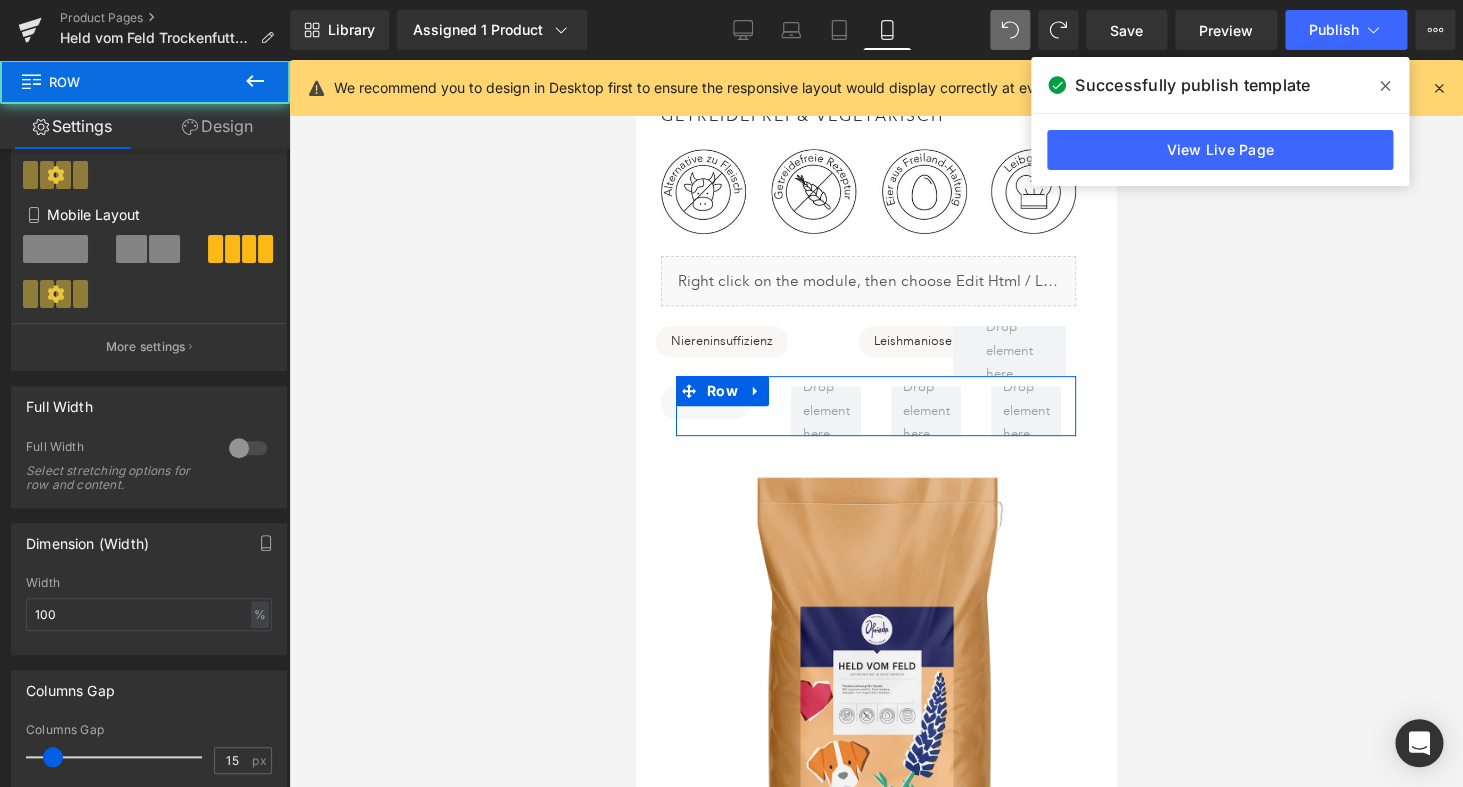 scroll, scrollTop: 599, scrollLeft: 0, axis: vertical 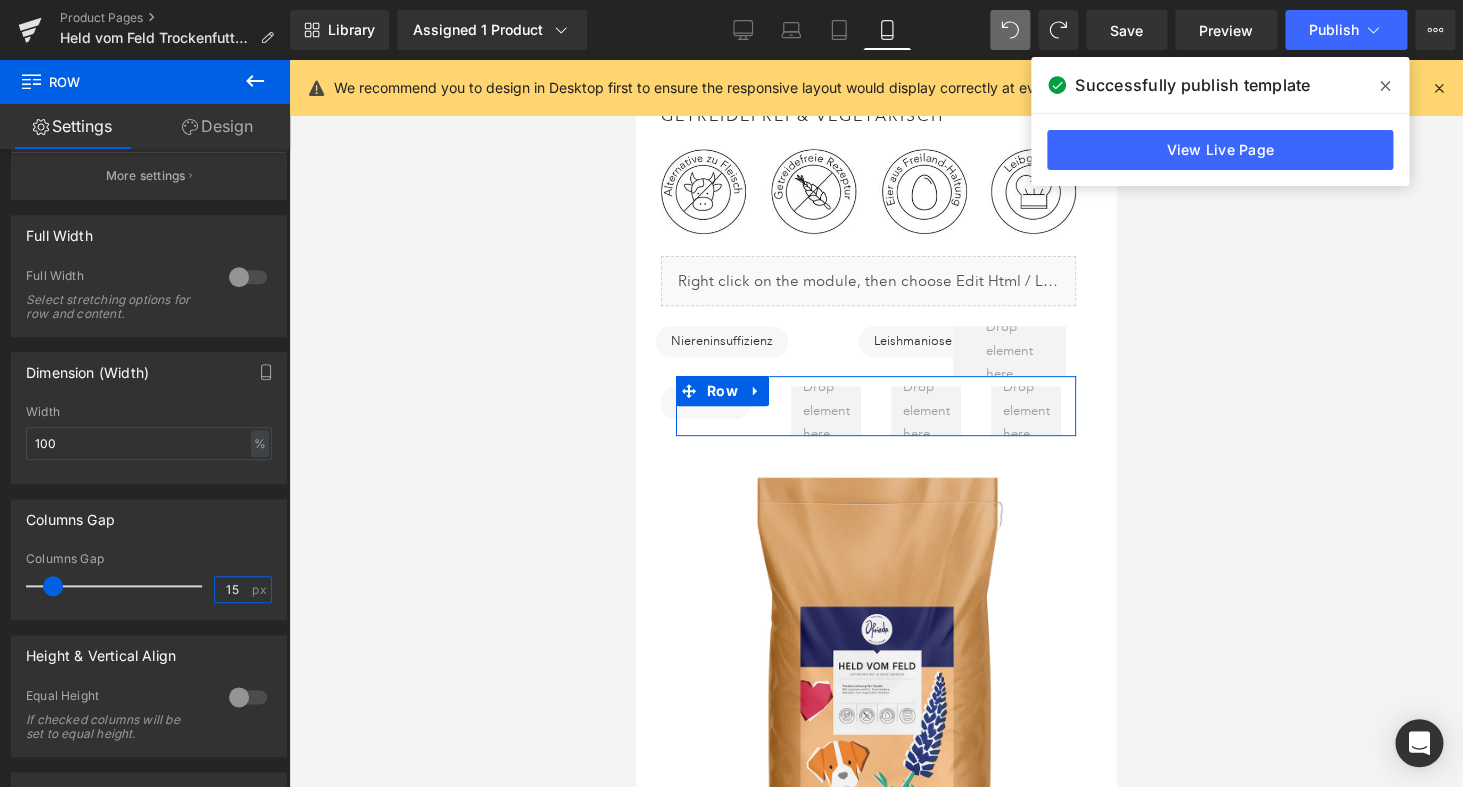 click on "15" at bounding box center (232, 589) 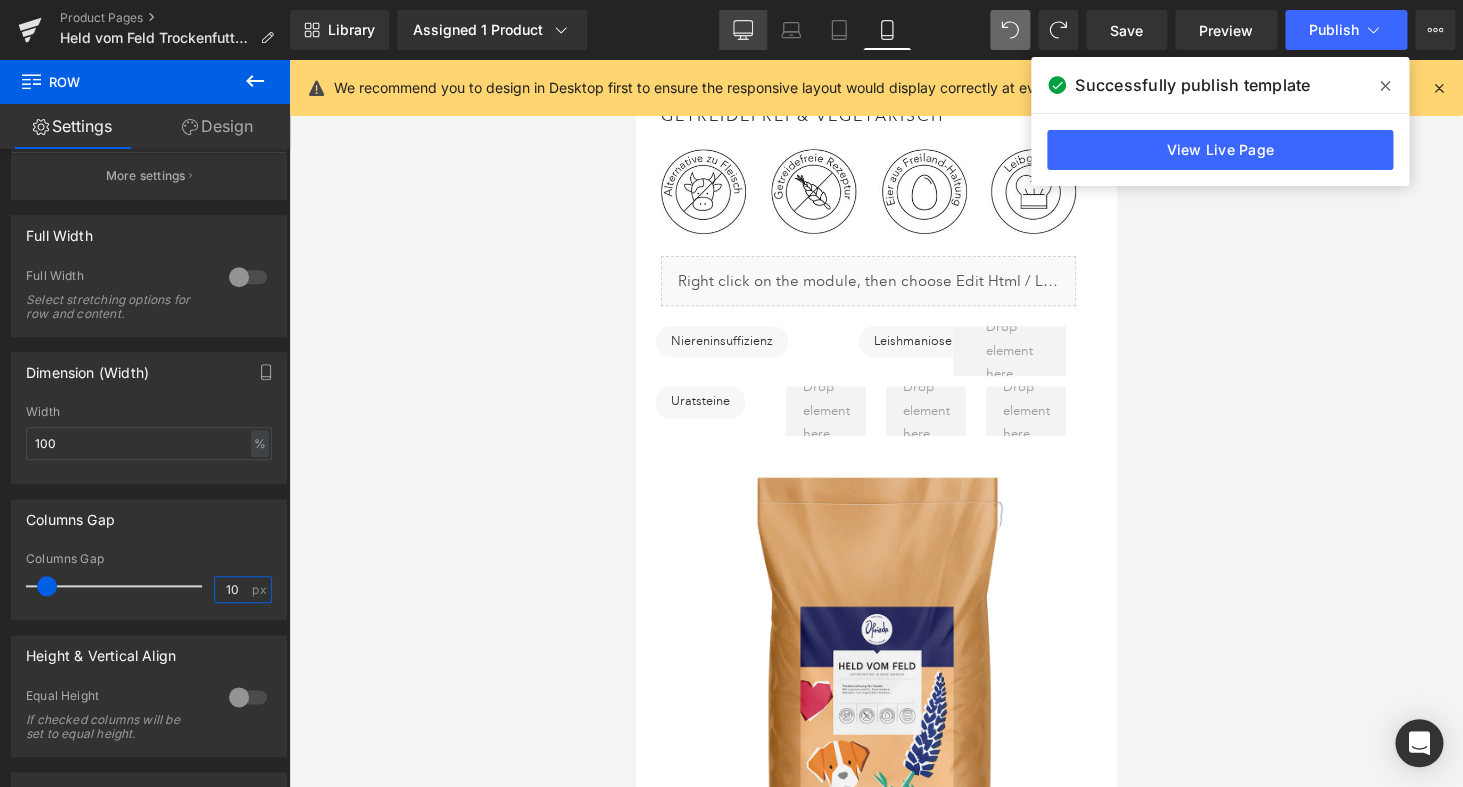 type on "10" 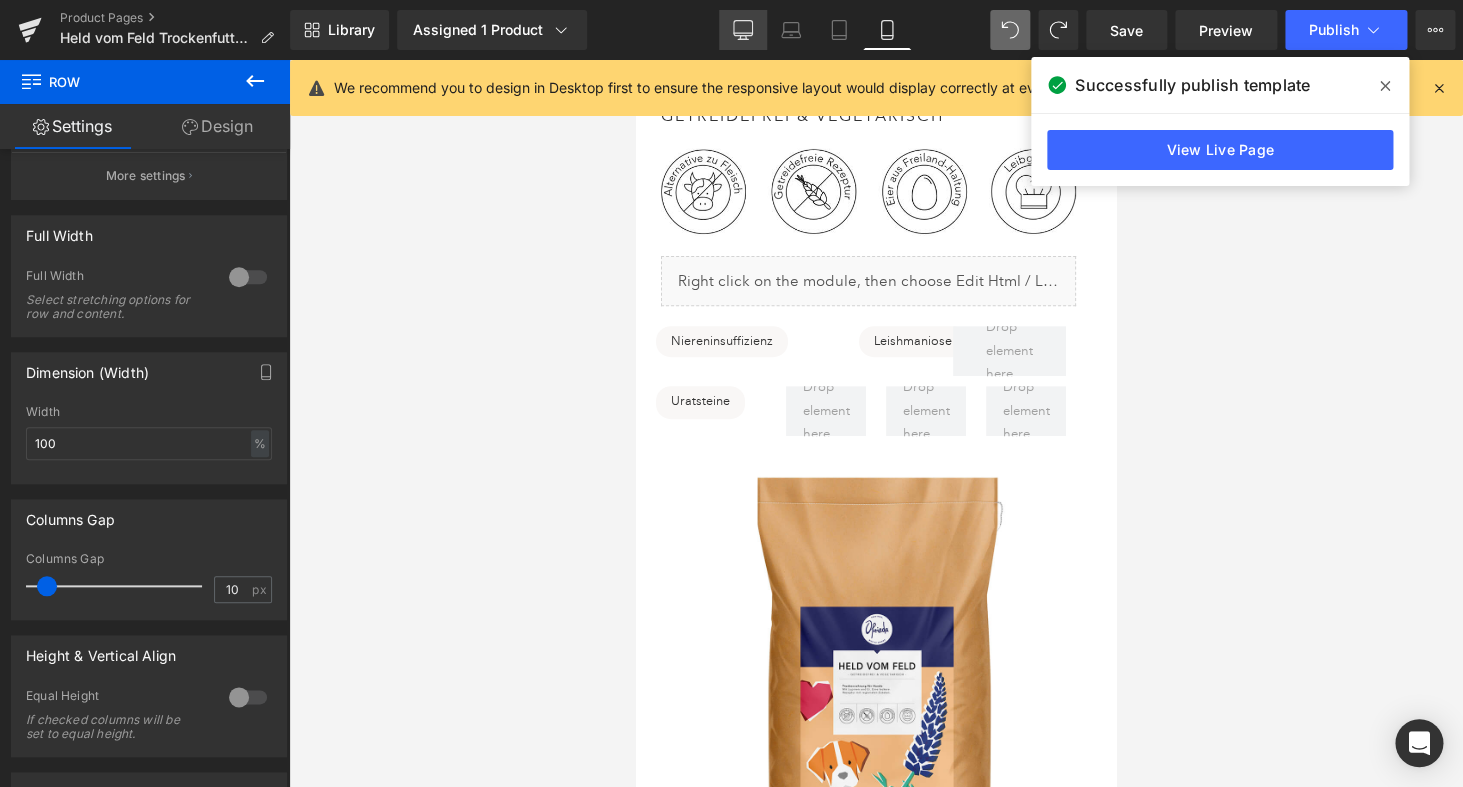 click on "Desktop" at bounding box center [743, 30] 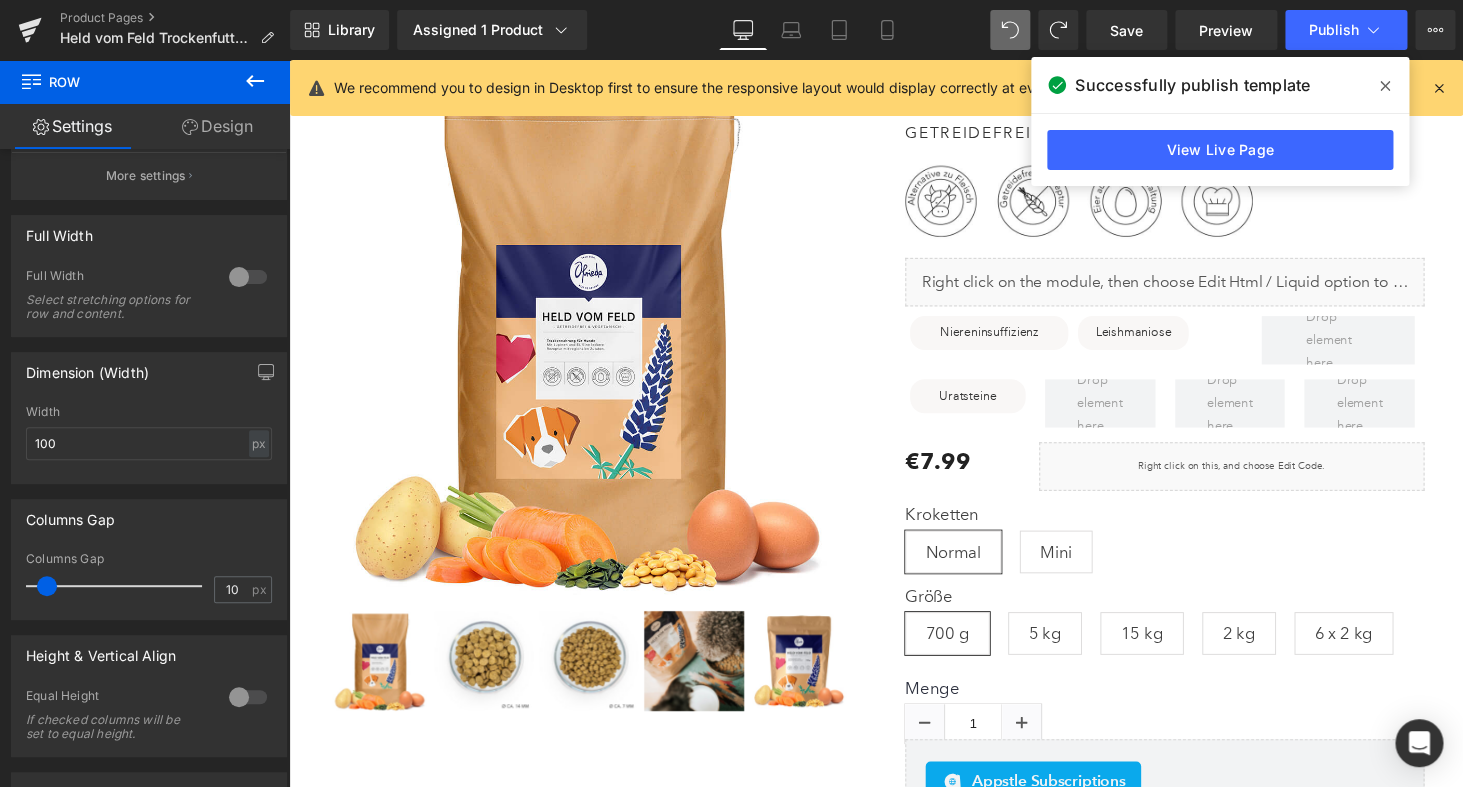 scroll, scrollTop: 190, scrollLeft: 0, axis: vertical 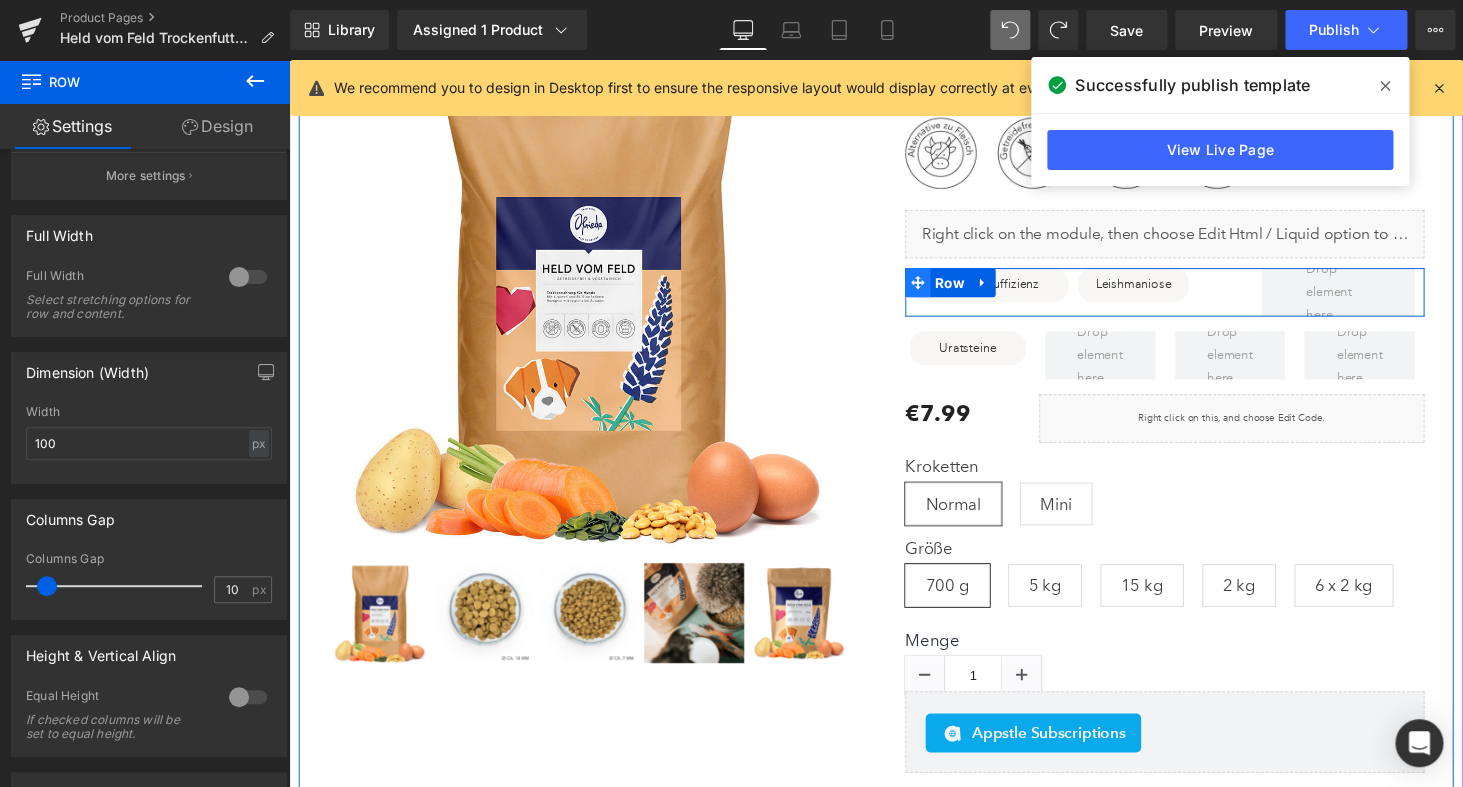click 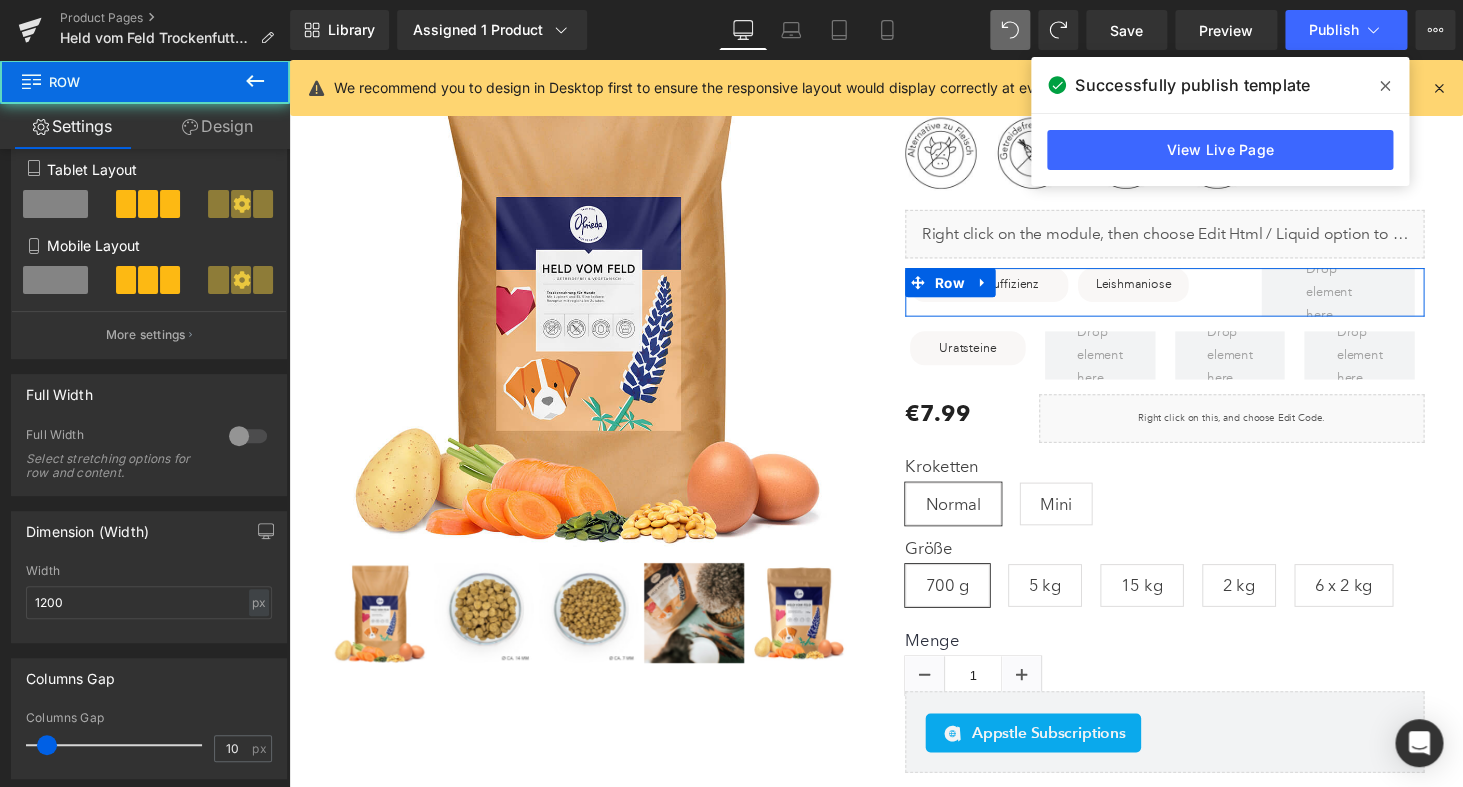 scroll, scrollTop: 431, scrollLeft: 0, axis: vertical 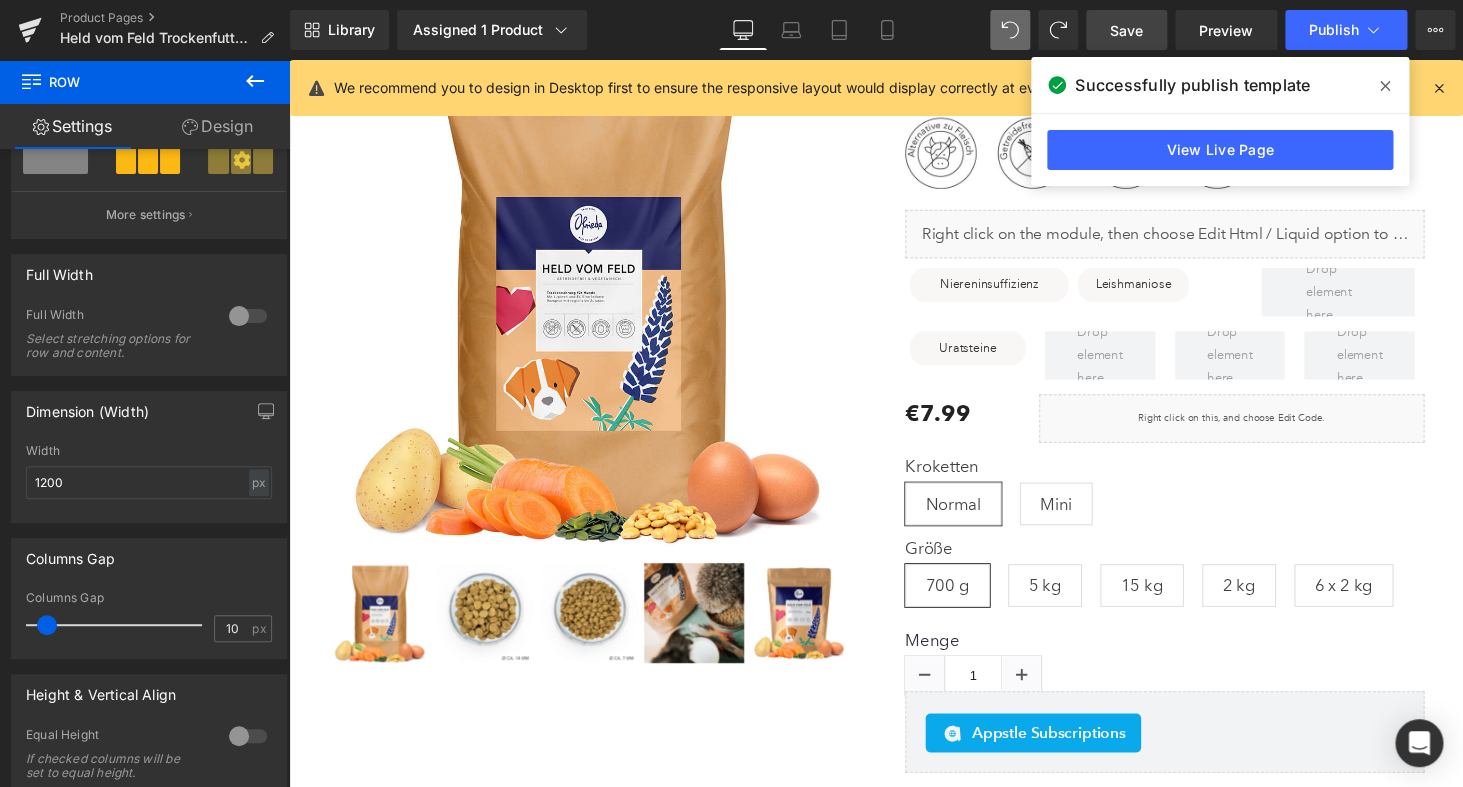 click on "Save" at bounding box center [1126, 30] 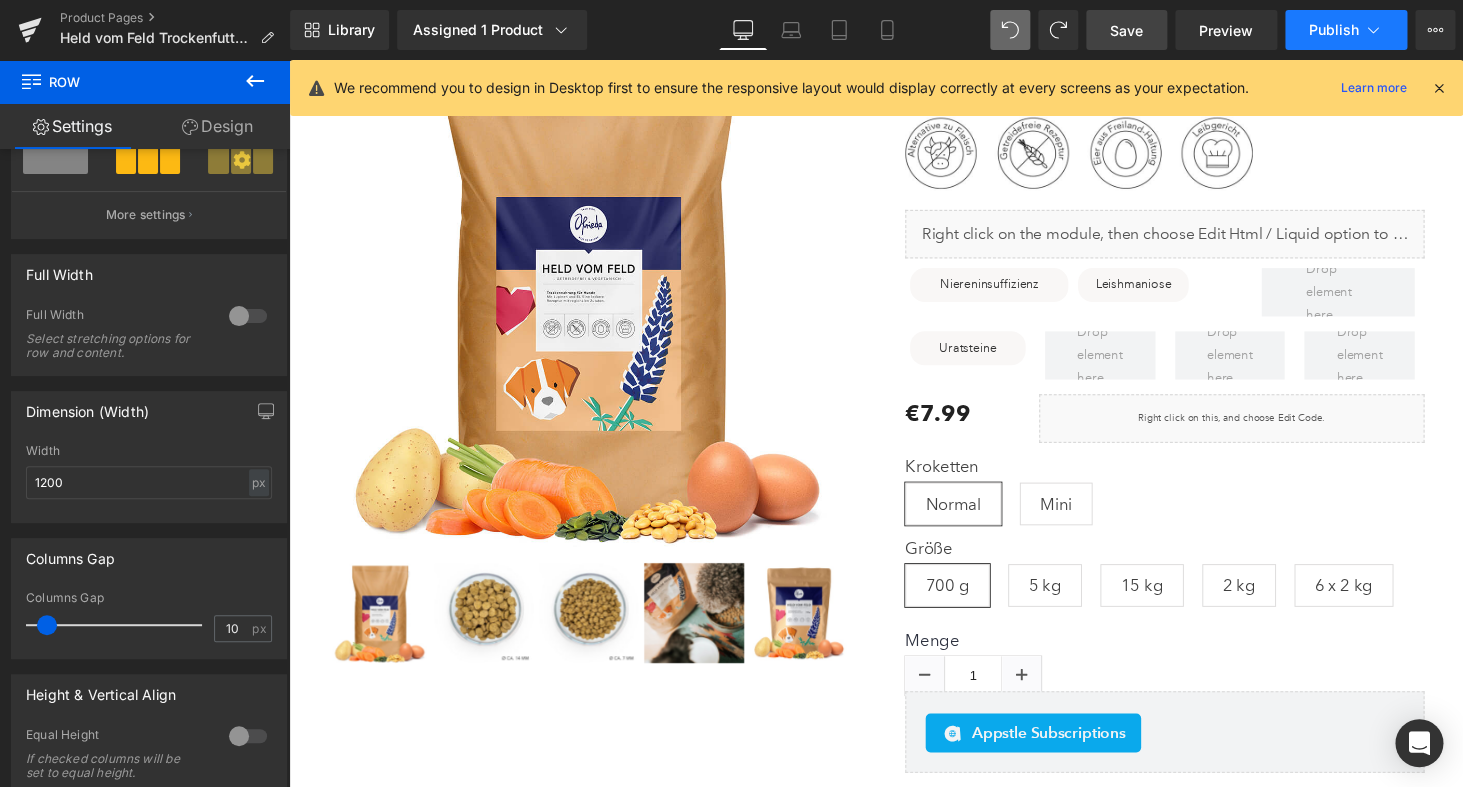 click on "Publish" at bounding box center [1346, 30] 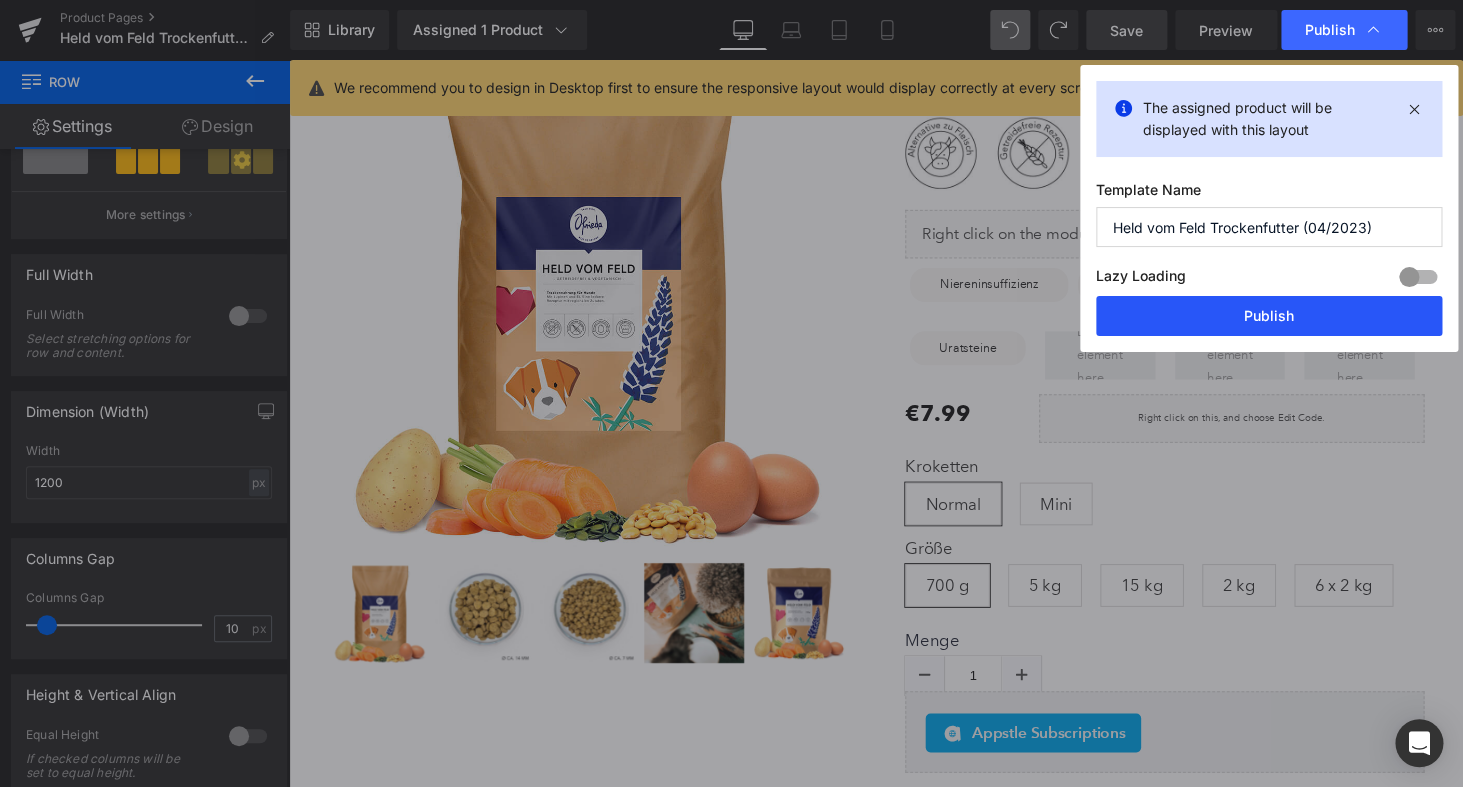 click on "Publish" at bounding box center (1269, 316) 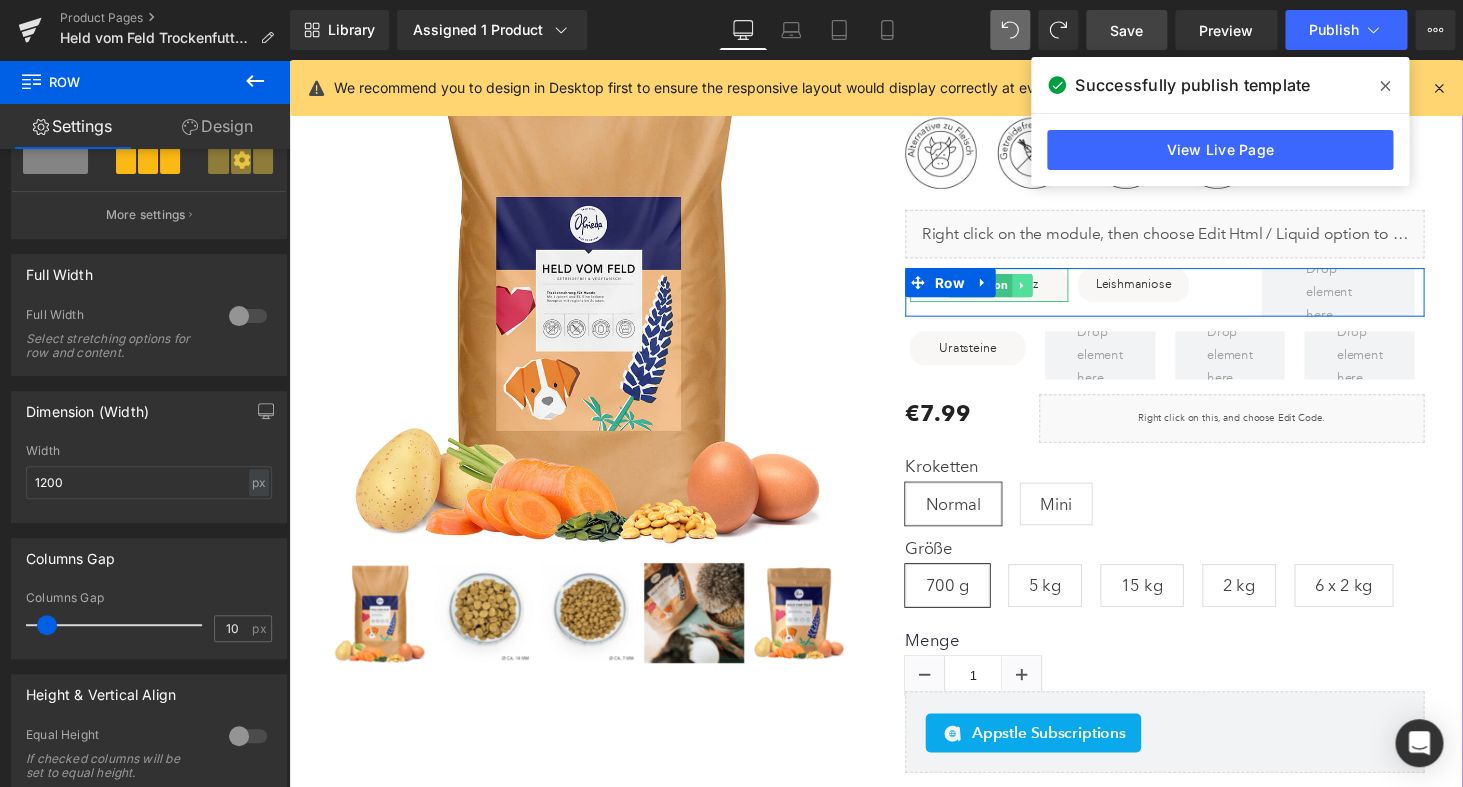 click at bounding box center [1044, 292] 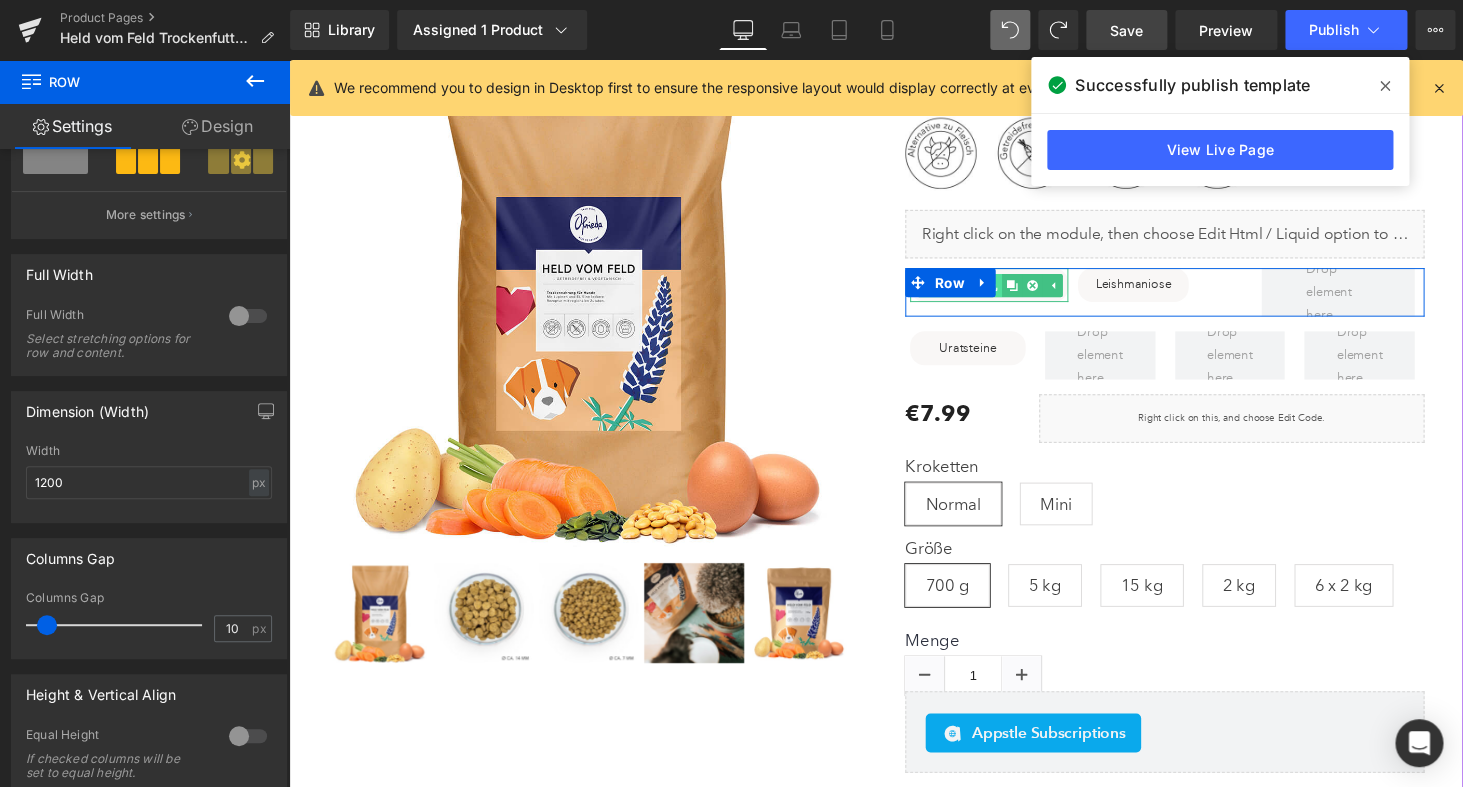 click at bounding box center [1013, 292] 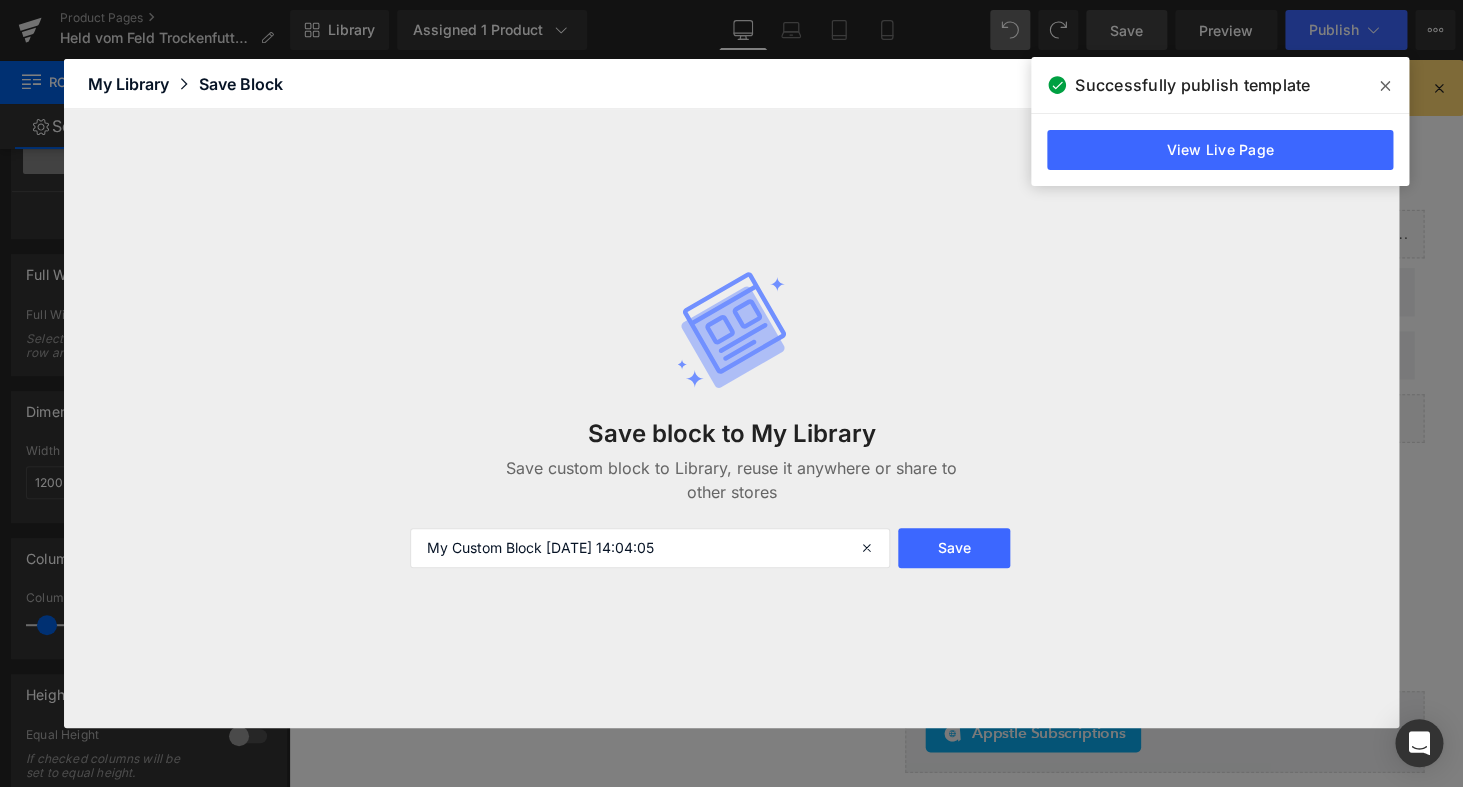 click on "Save block to My Library  Save custom block to Library, reuse it anywhere or share to other stores  My Custom Block 2025-07-10 14:04:05 Save" at bounding box center [732, 419] 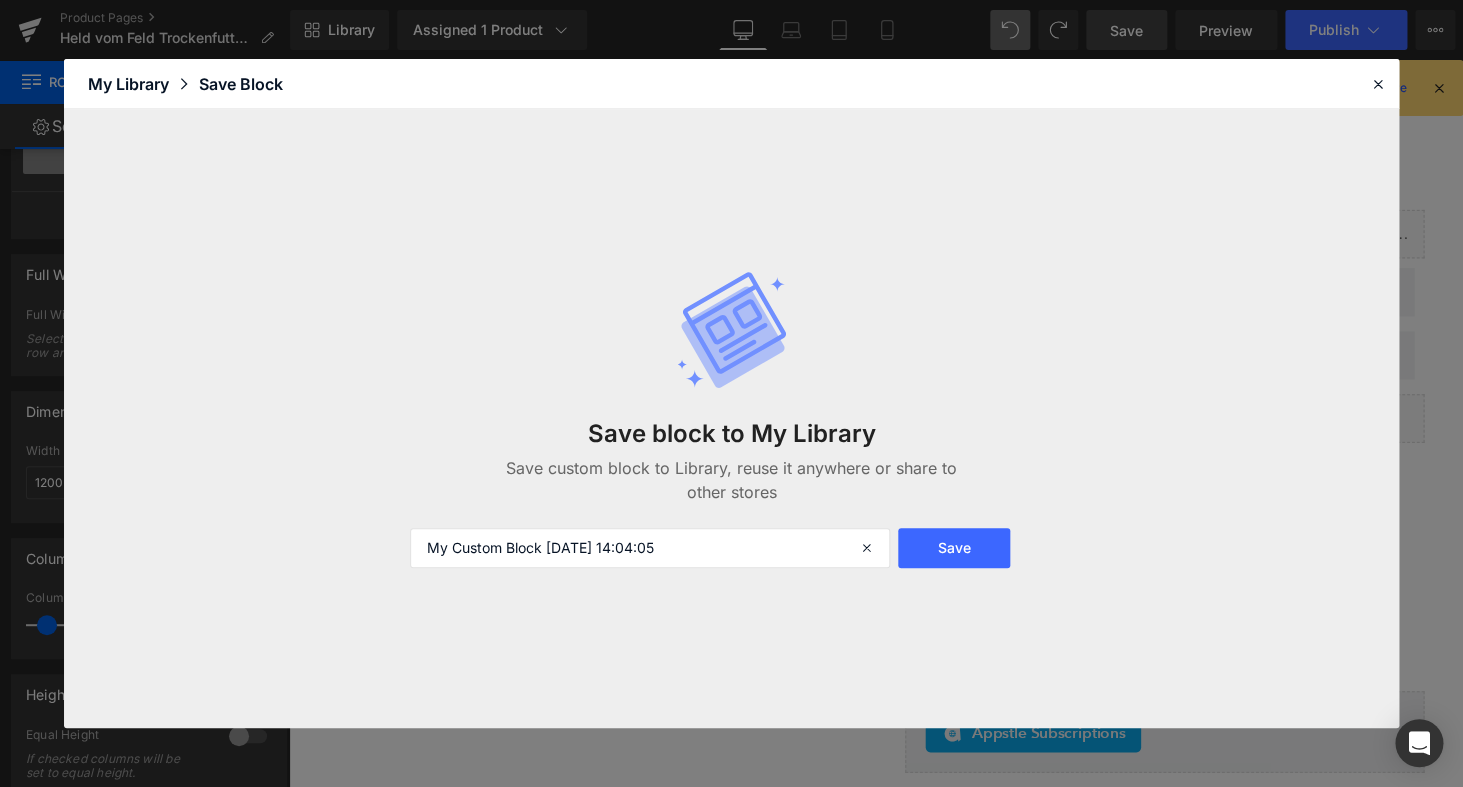 click on "Library Elements Blocks Templates Saved Library  My Library  Save Block" at bounding box center [731, 84] 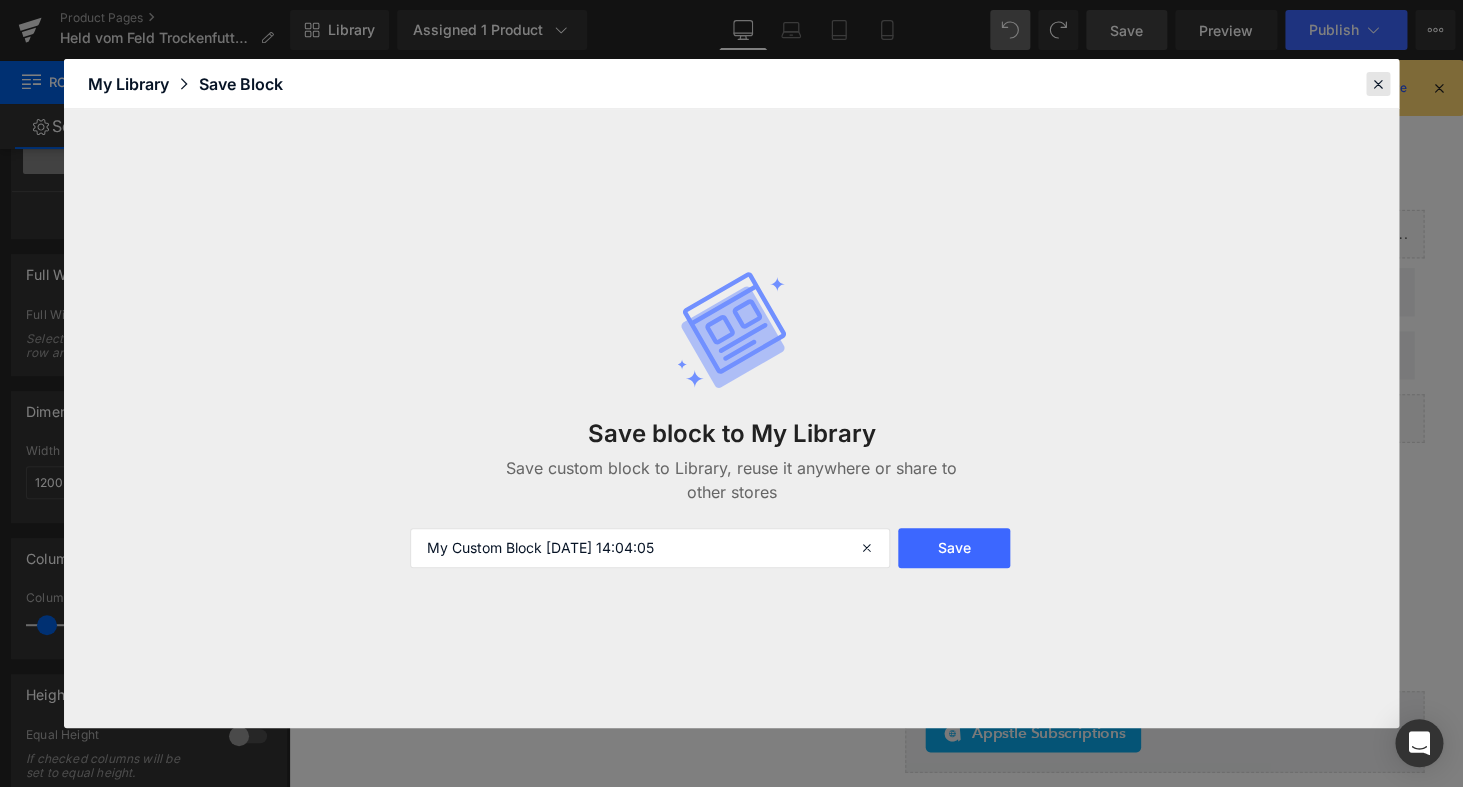 click 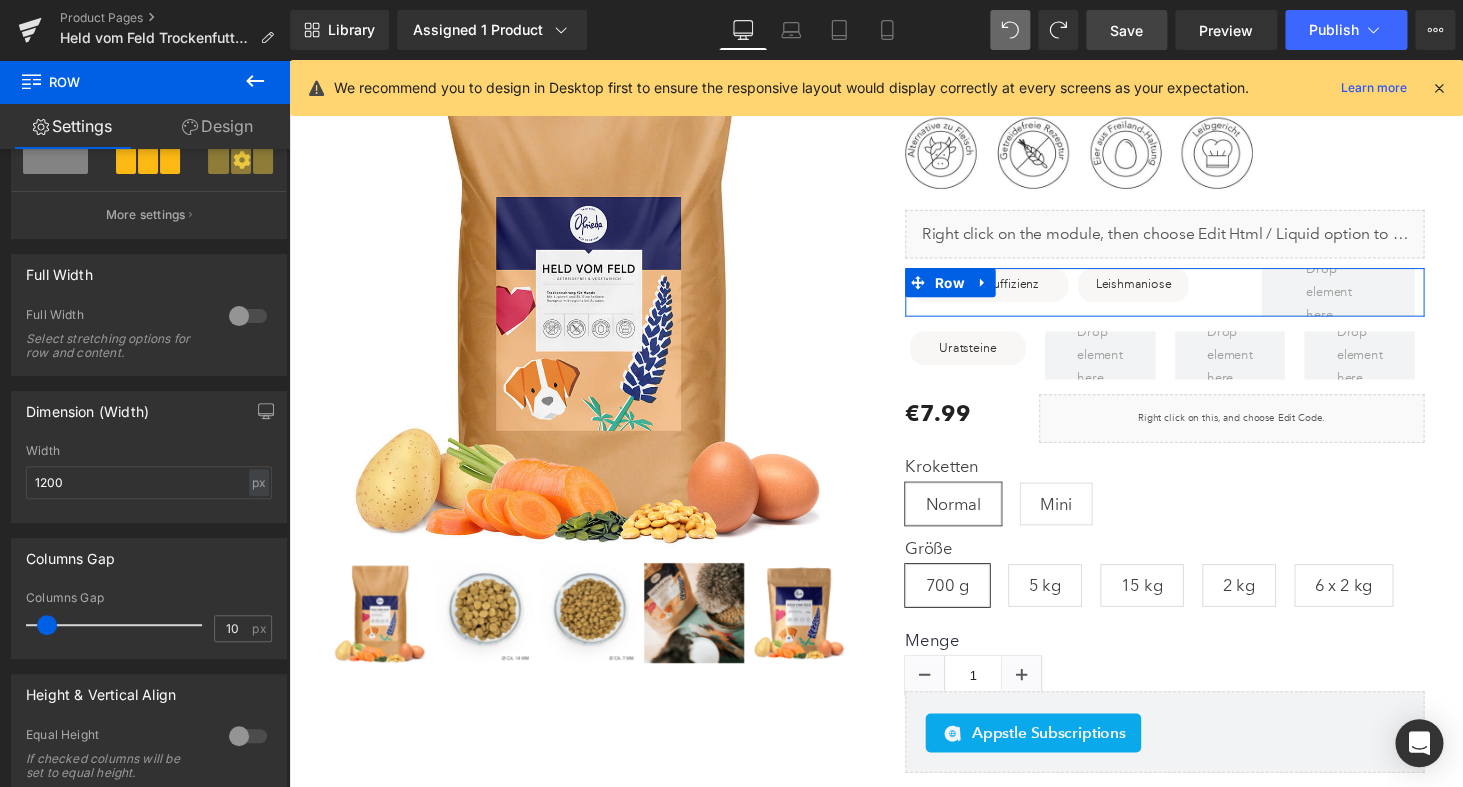 scroll, scrollTop: 0, scrollLeft: 0, axis: both 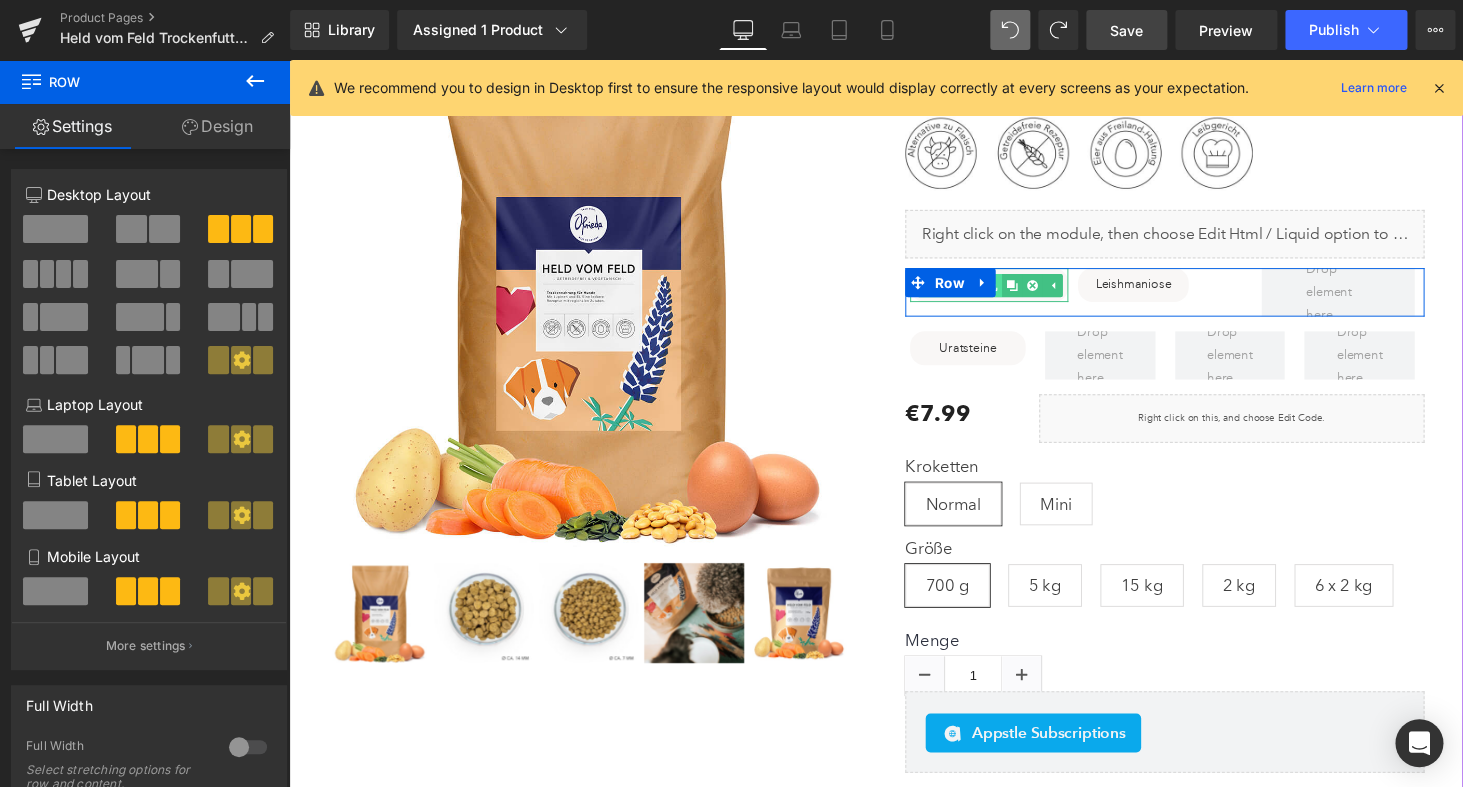 click at bounding box center [1013, 292] 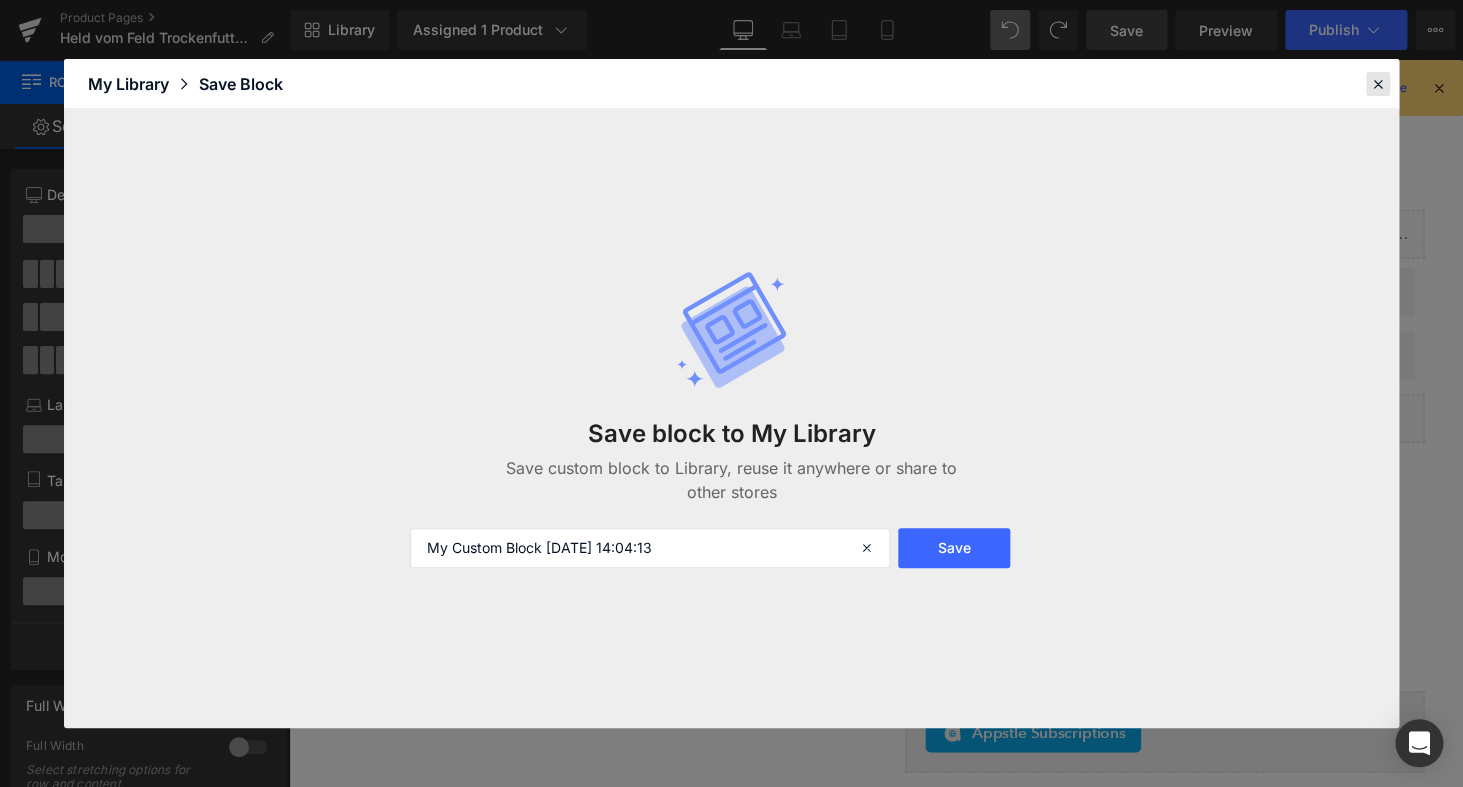 click at bounding box center (1378, 84) 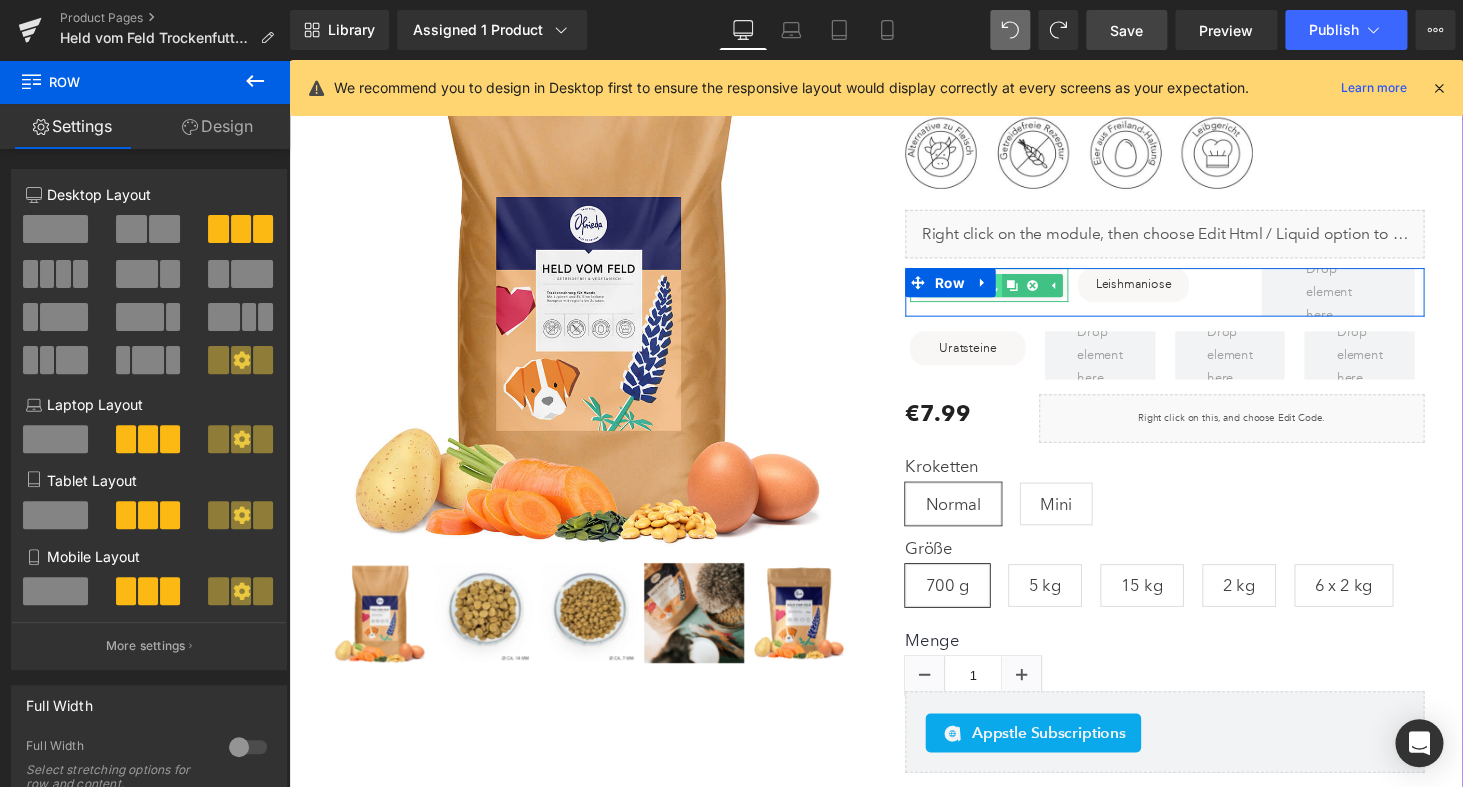 click at bounding box center (1013, 292) 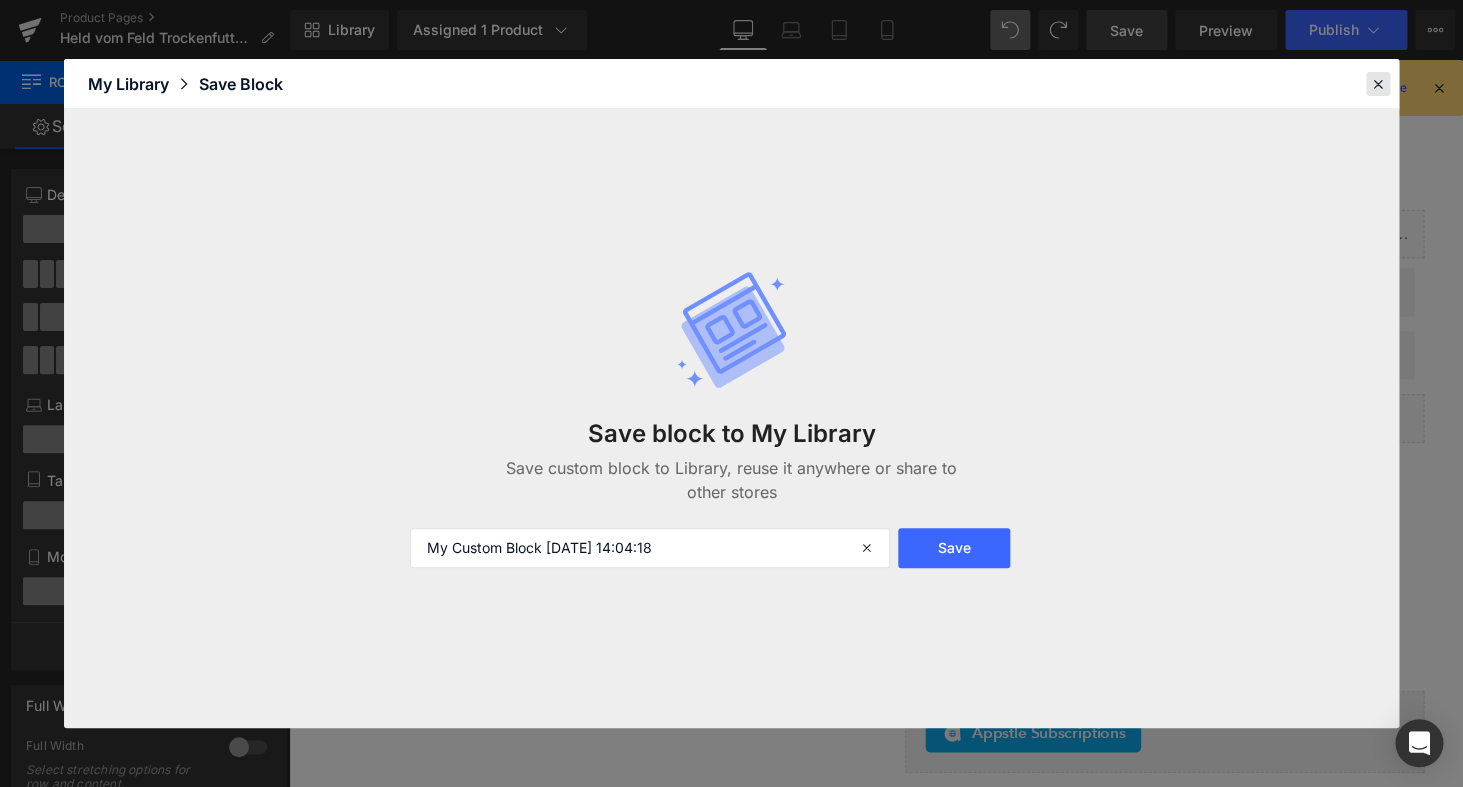 click at bounding box center (1378, 84) 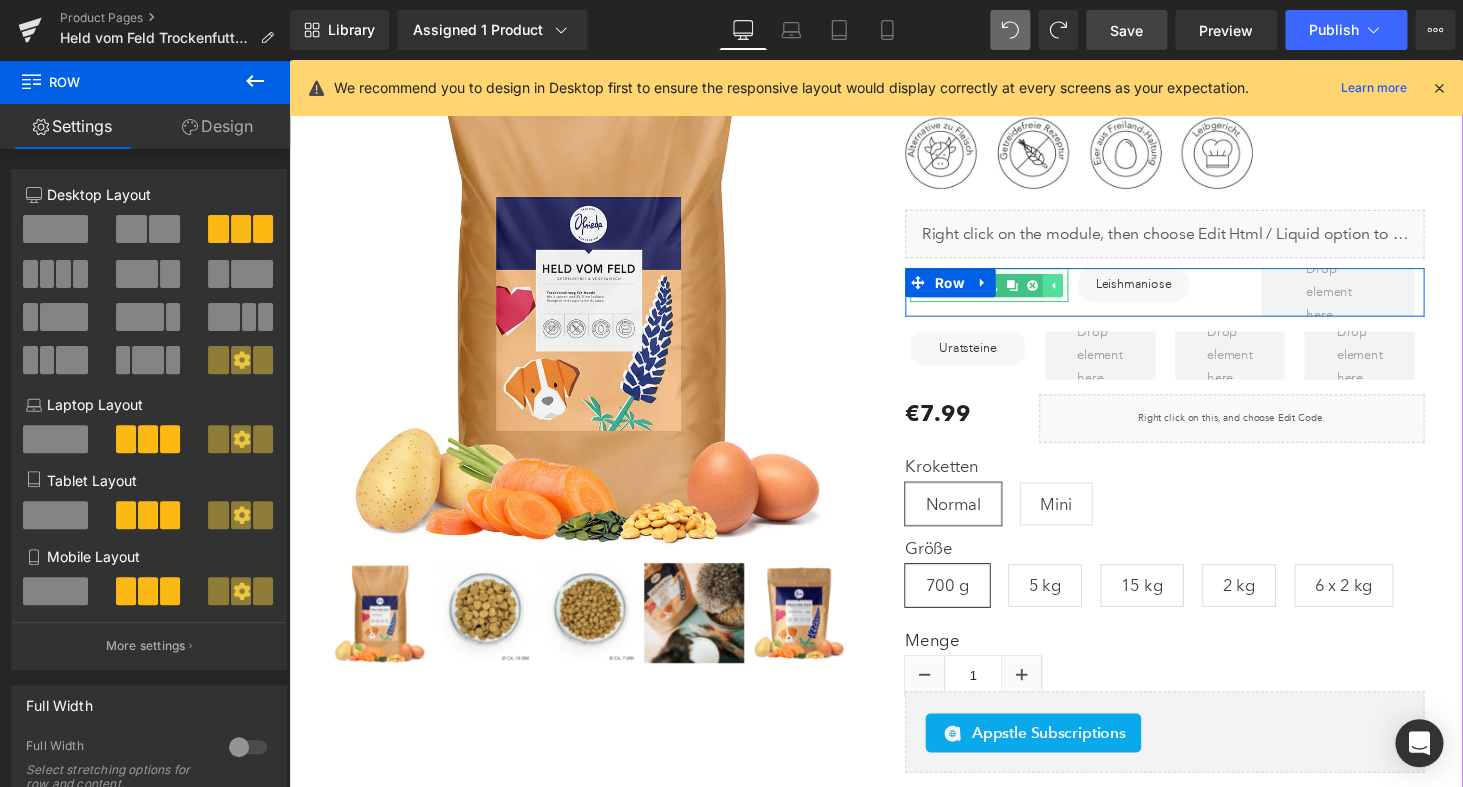 click at bounding box center [1075, 292] 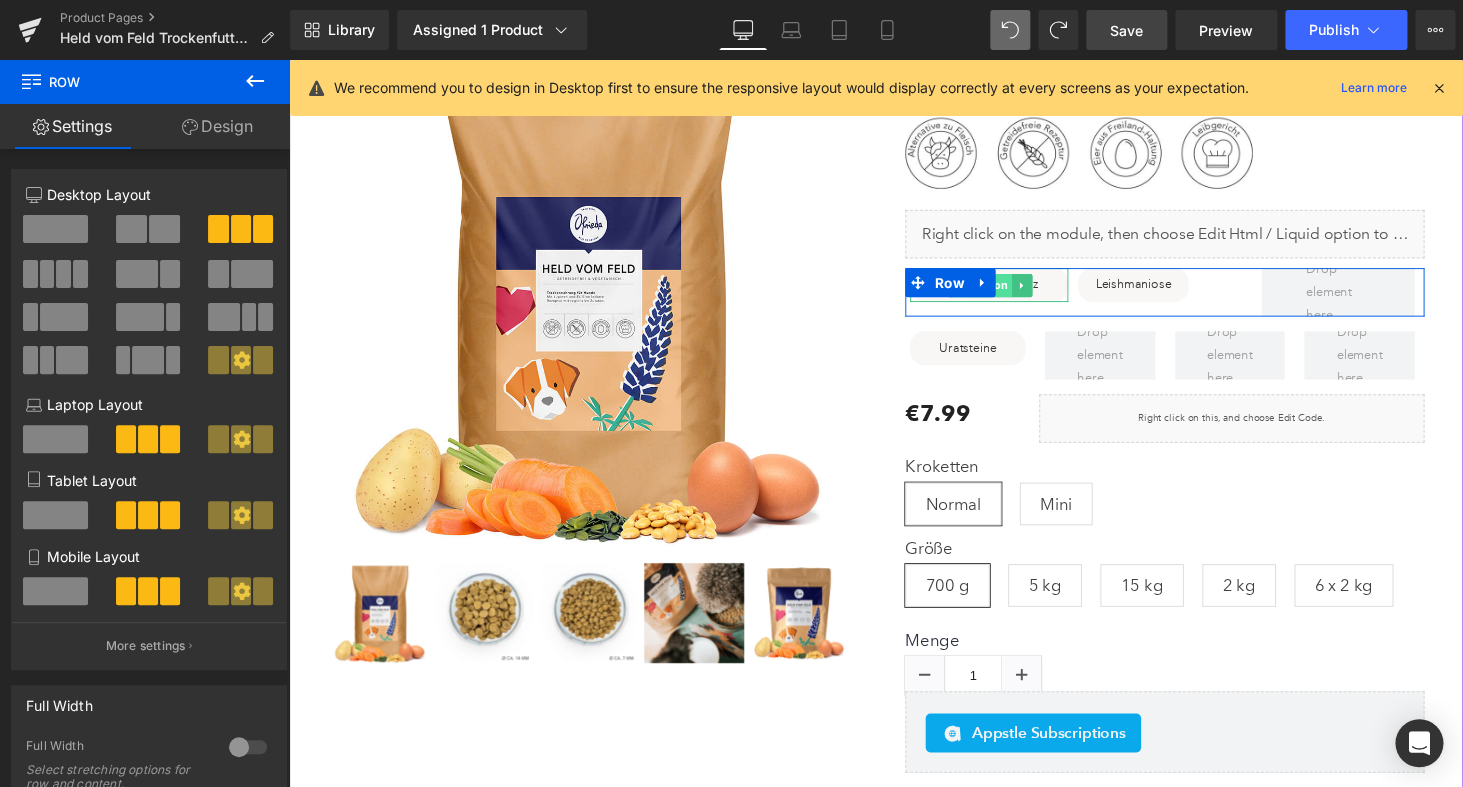 click on "Button" at bounding box center (1011, 292) 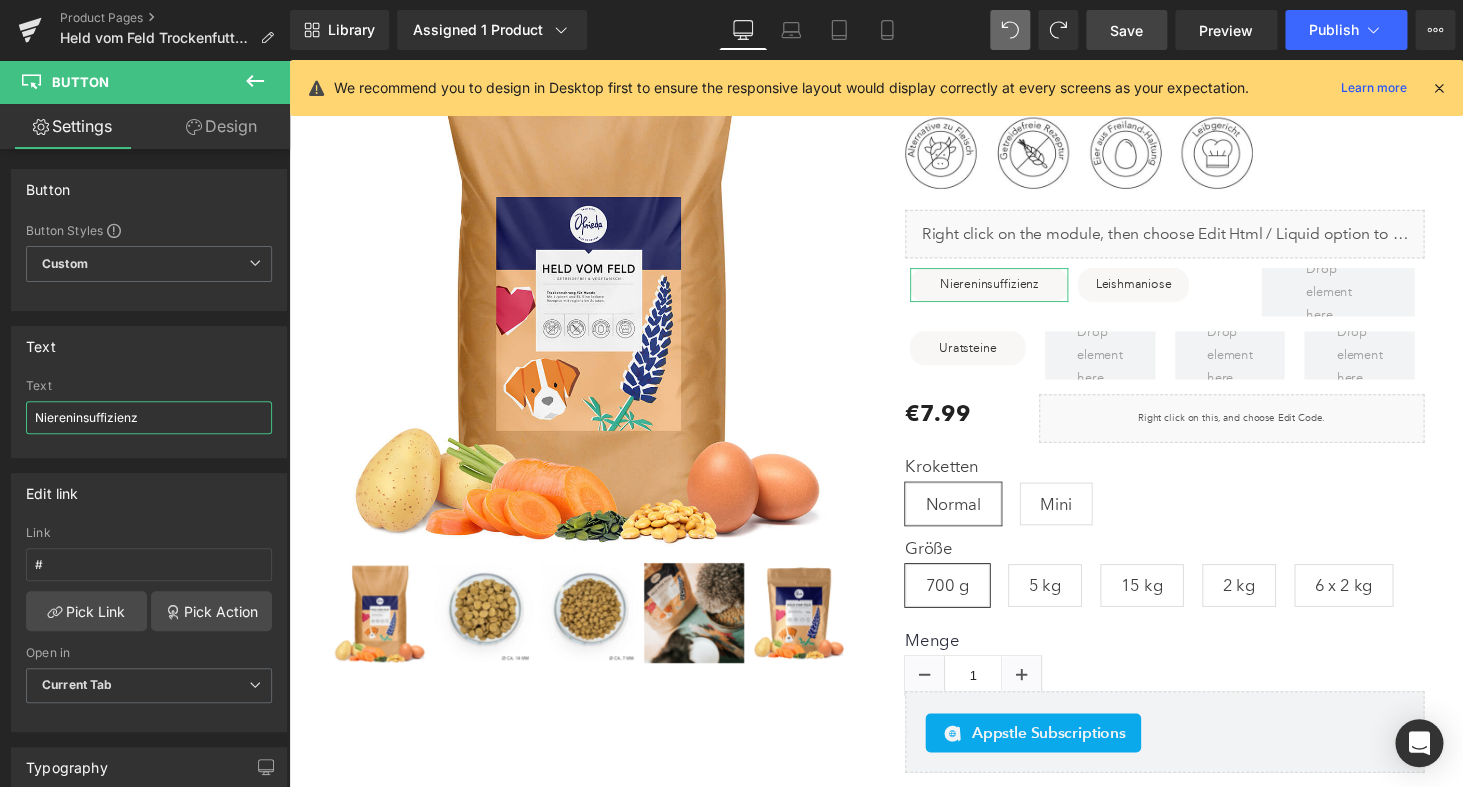 drag, startPoint x: 177, startPoint y: 423, endPoint x: -49, endPoint y: 419, distance: 226.0354 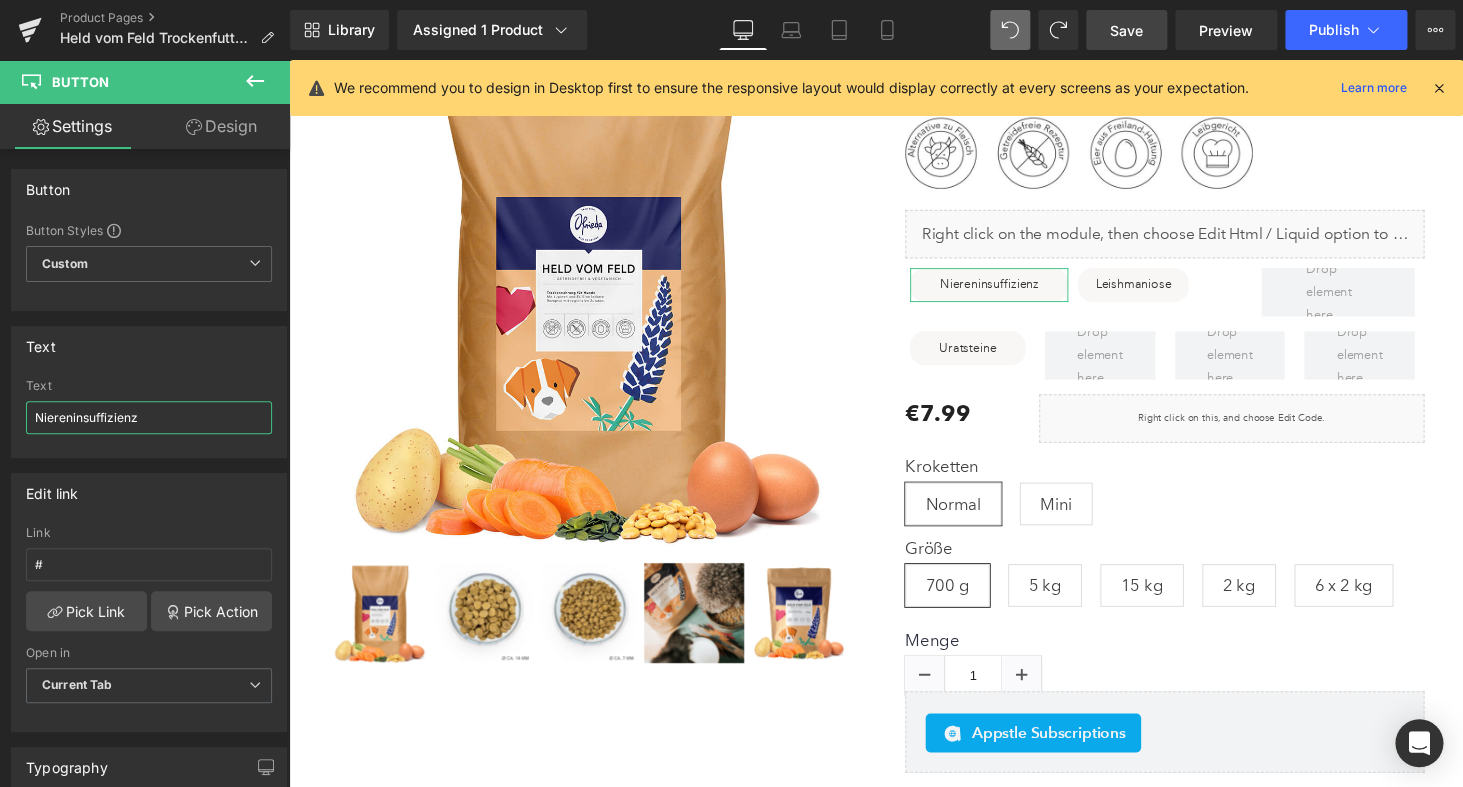 click on "Niereninsuffizienz" at bounding box center (149, 417) 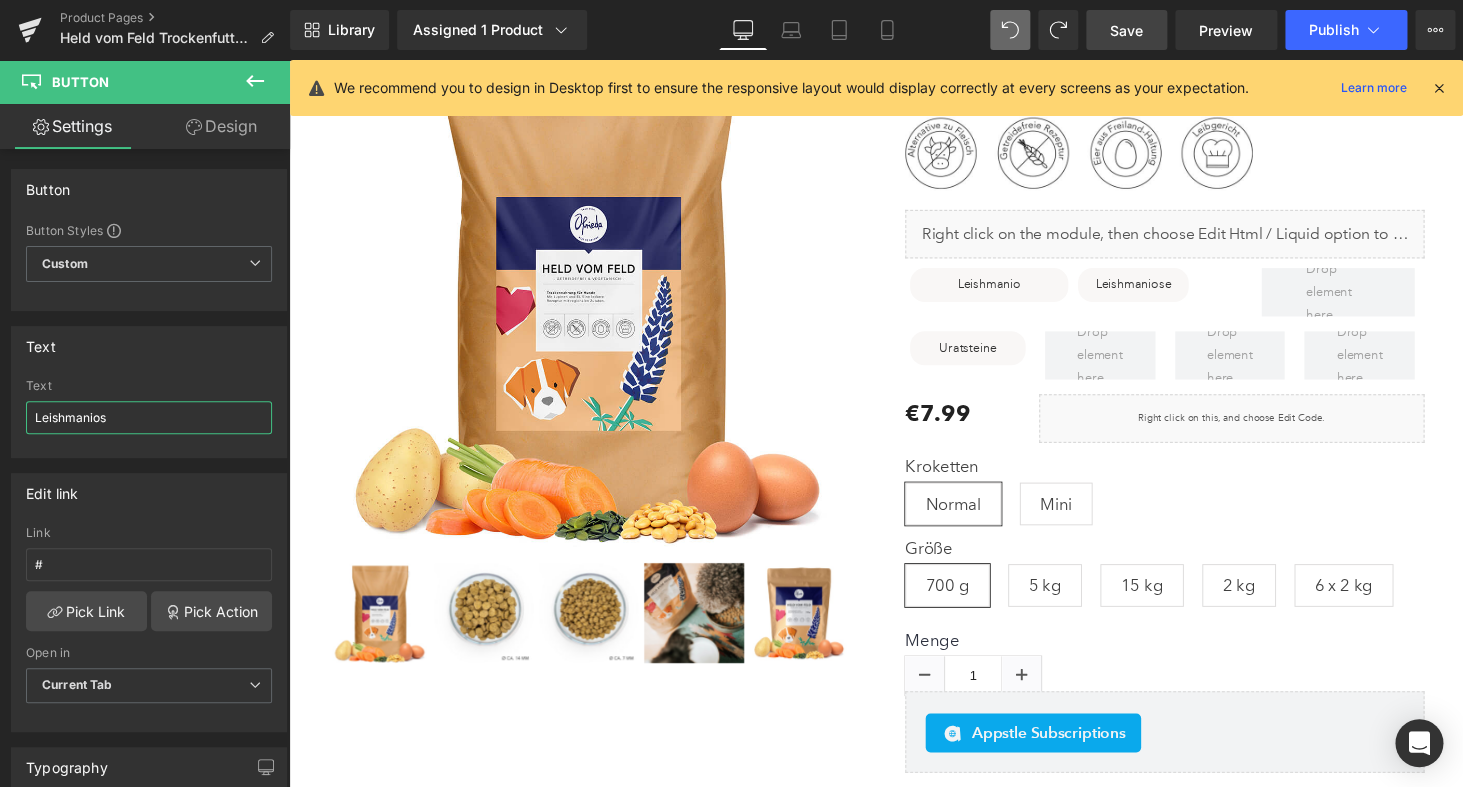 type on "Leishmaniose" 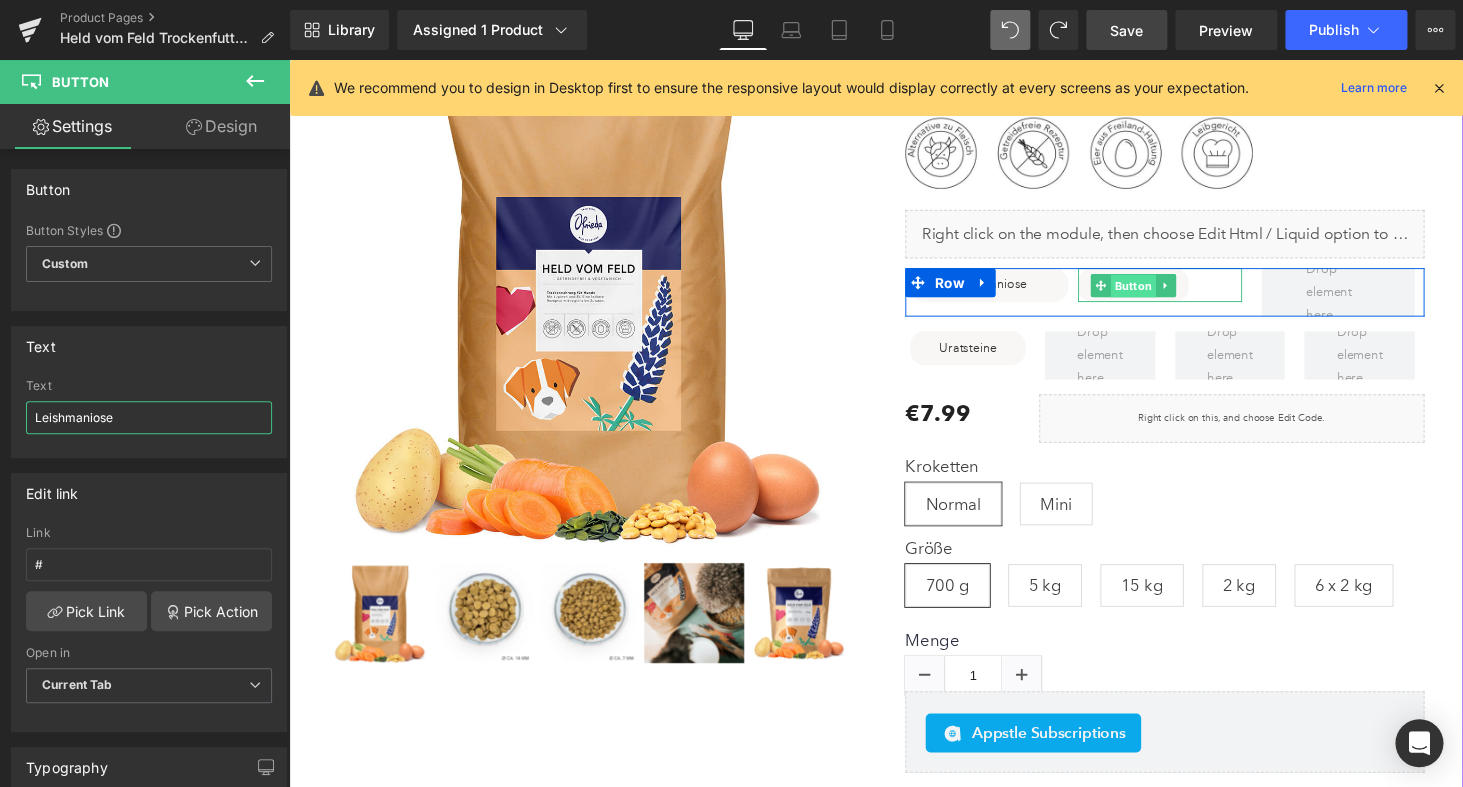 click on "Button" at bounding box center [1159, 293] 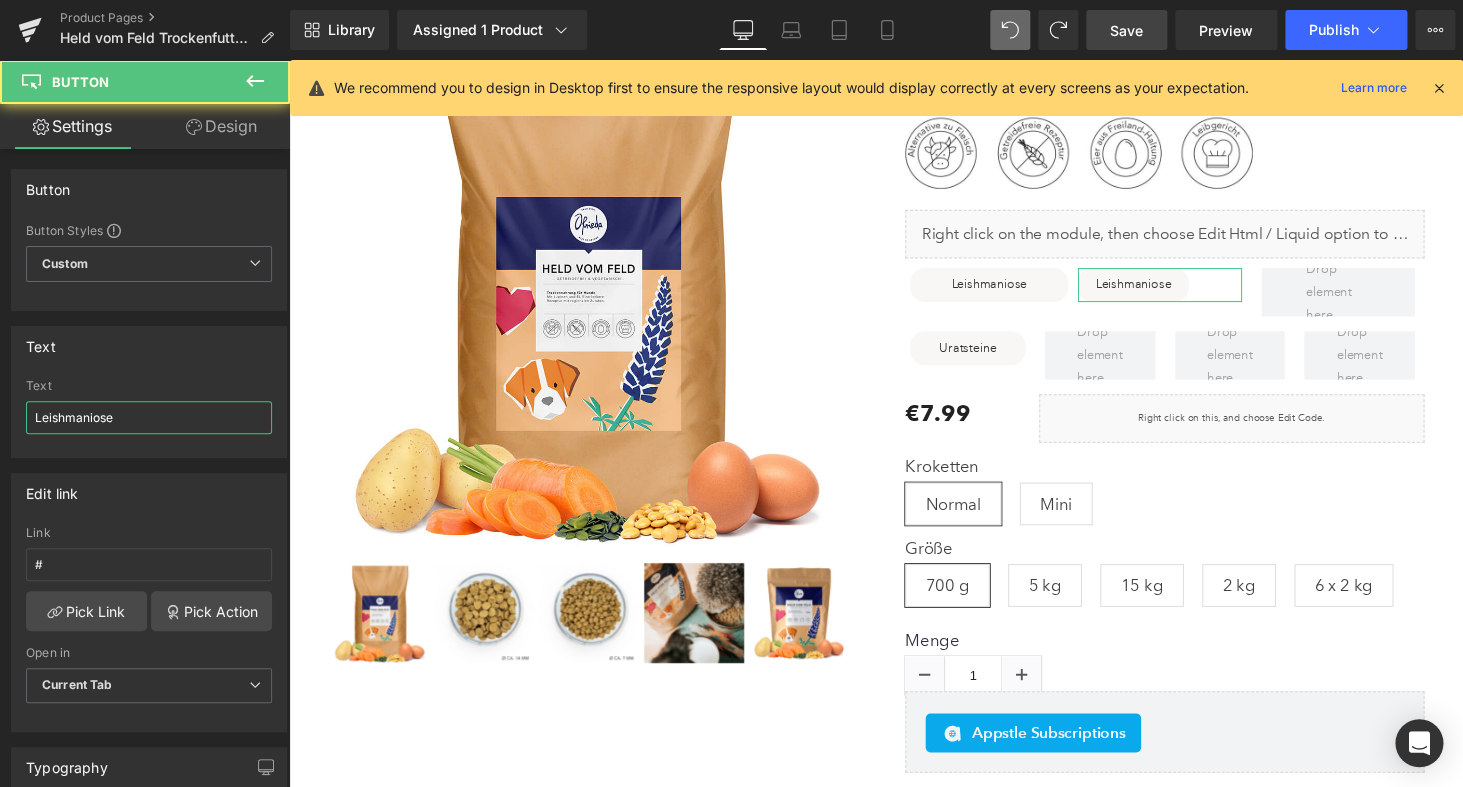 click on "Leishmaniose" at bounding box center (149, 417) 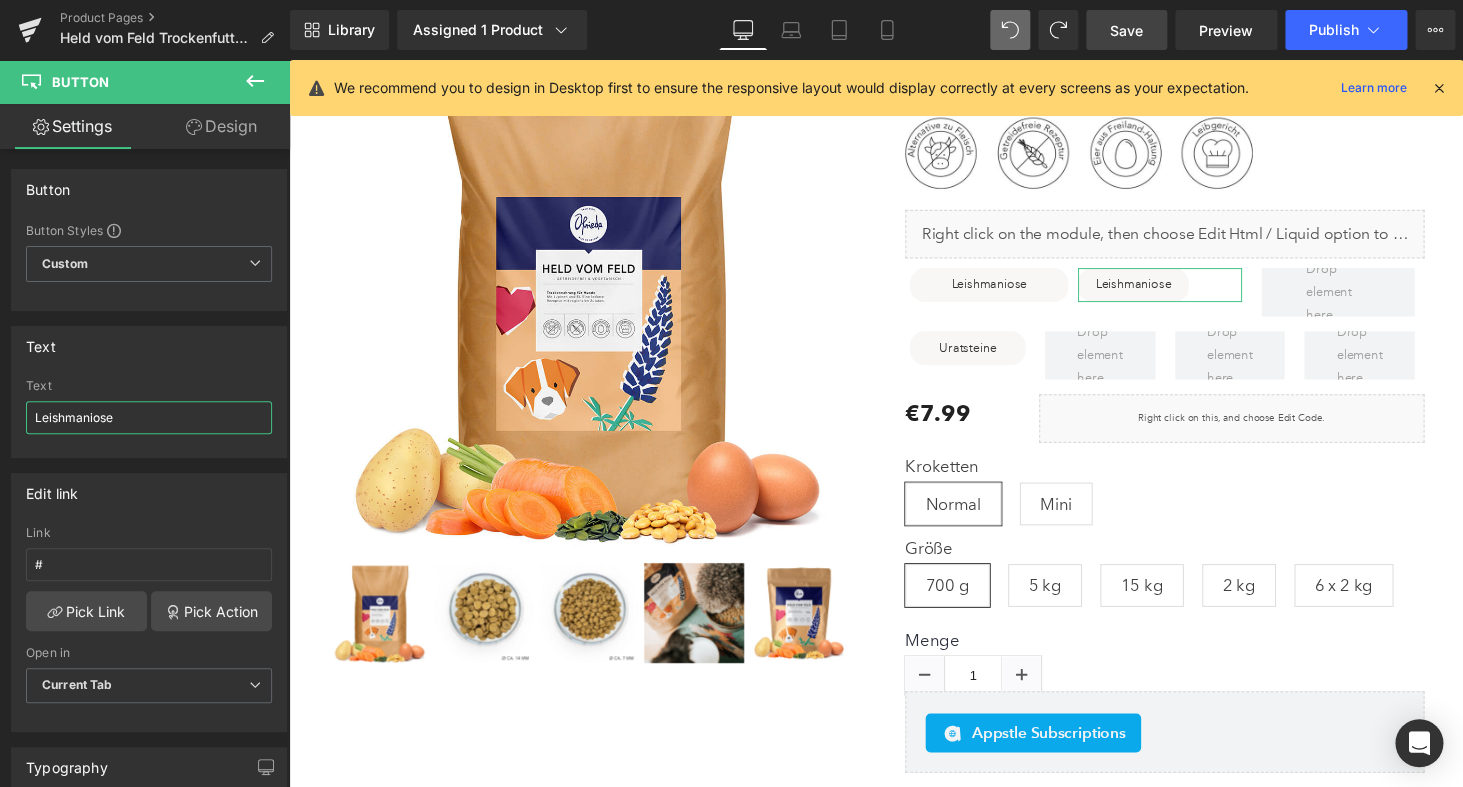 paste on "Niereninsuffizienz" 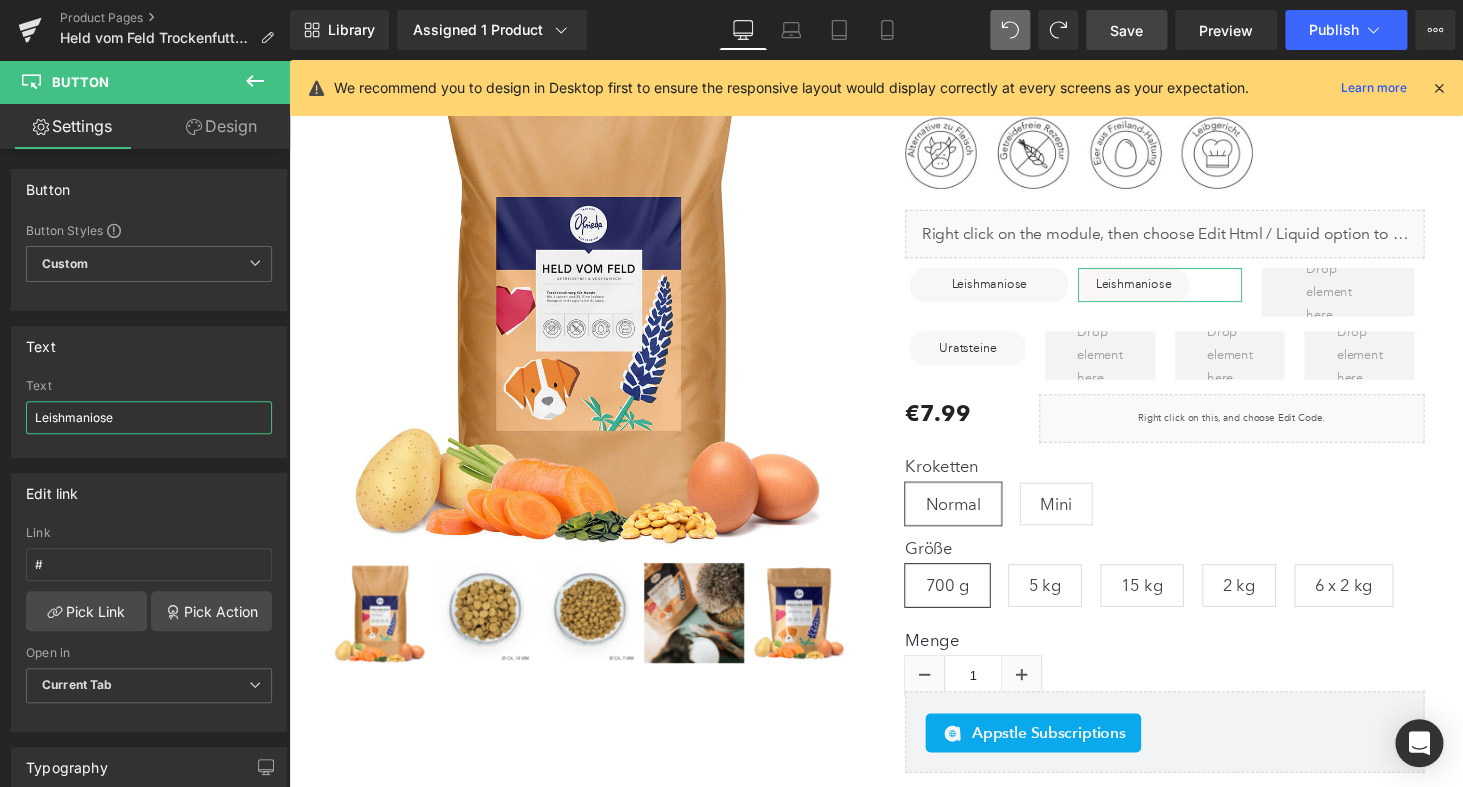 type on "Niereninsuffizienz" 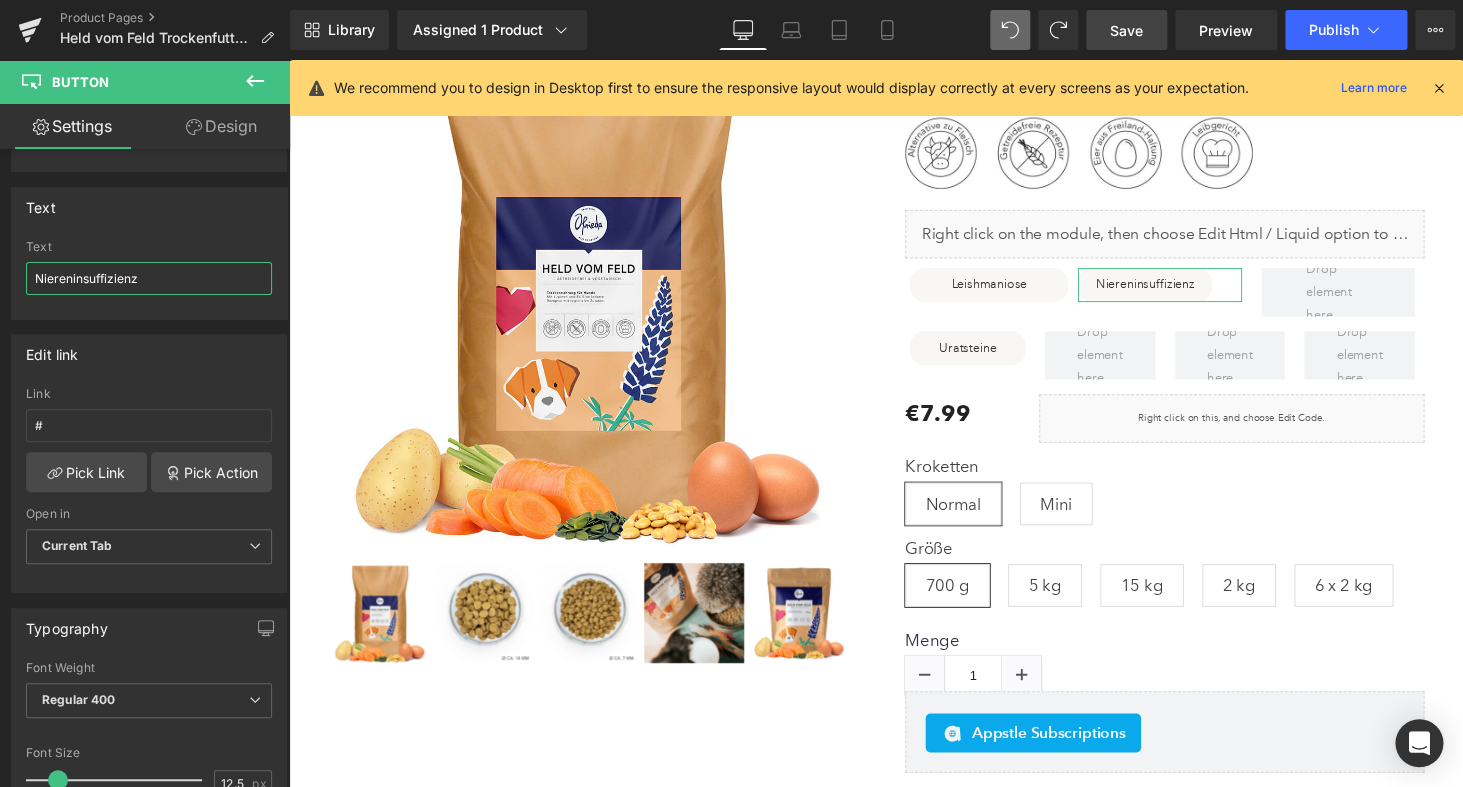 scroll, scrollTop: 150, scrollLeft: 0, axis: vertical 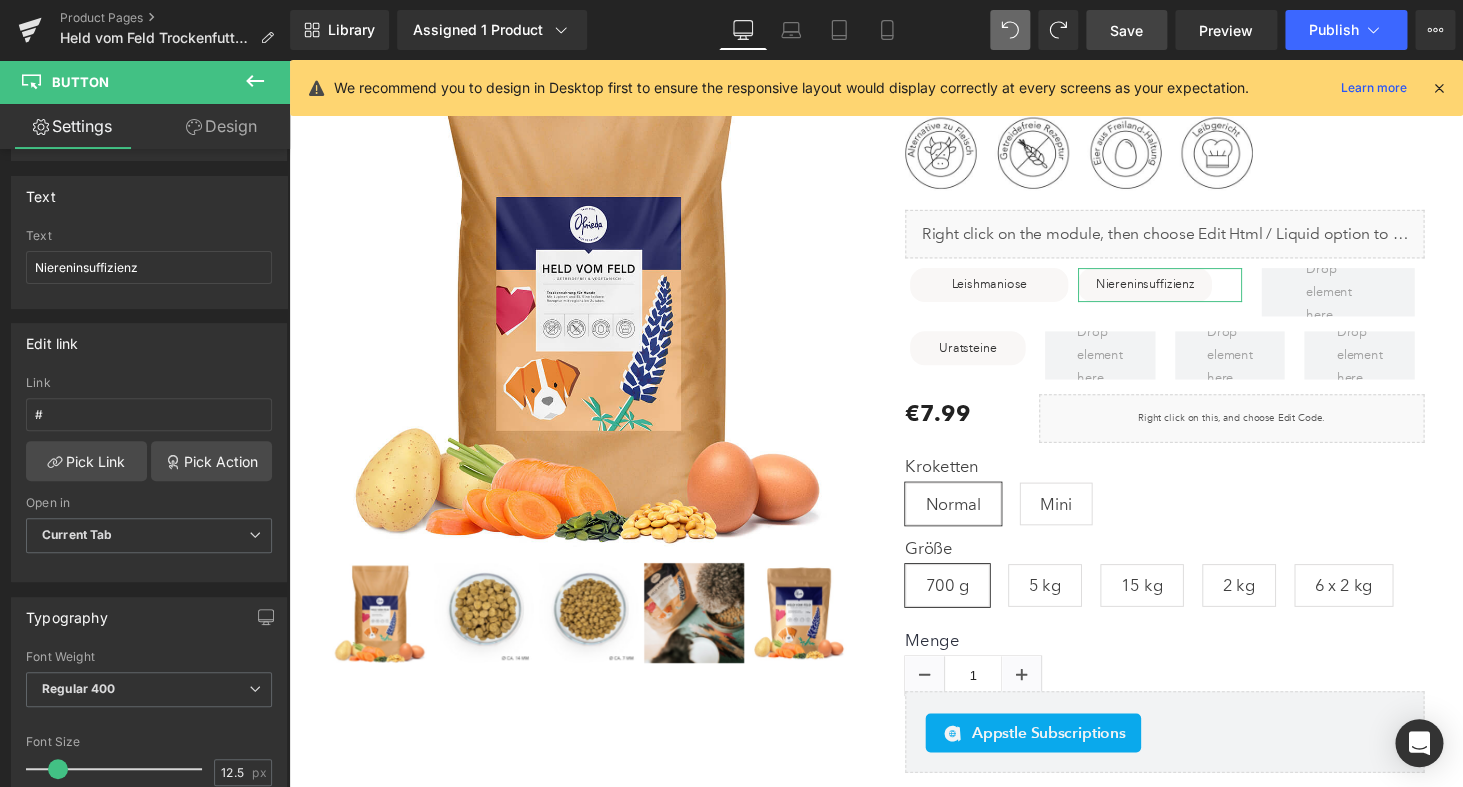 click on "Design" at bounding box center (221, 126) 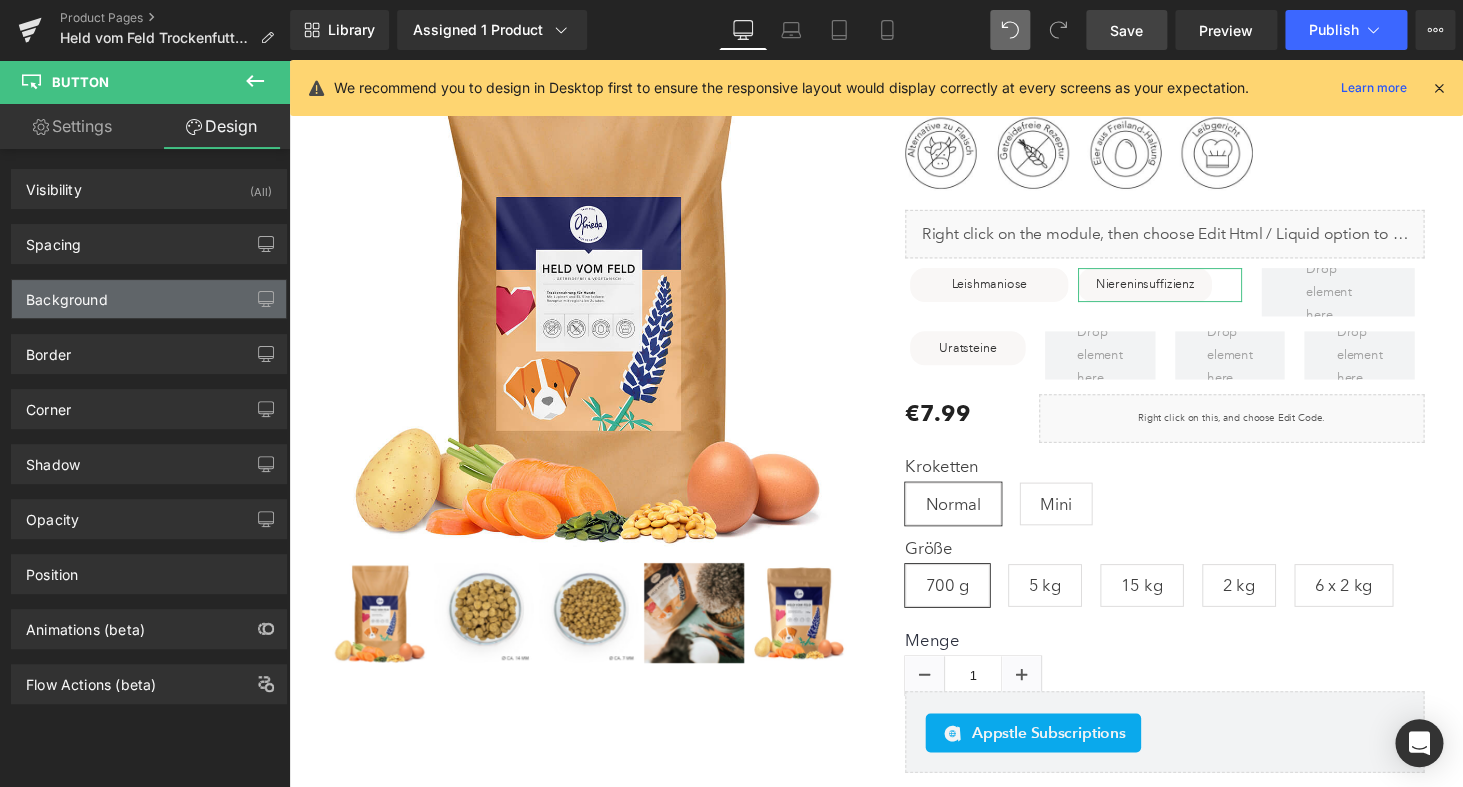 click on "Background" at bounding box center (149, 299) 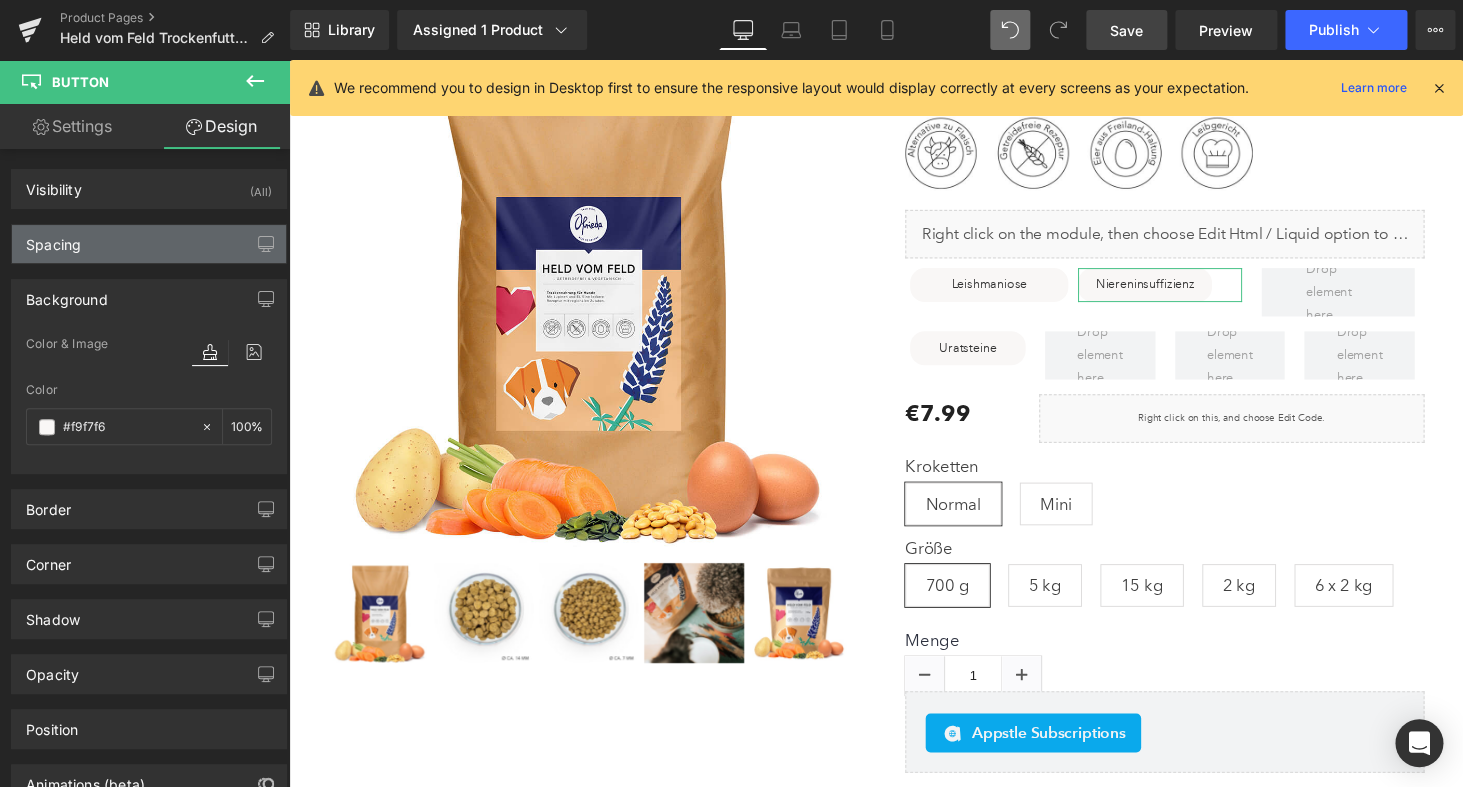 click on "Spacing" at bounding box center (149, 244) 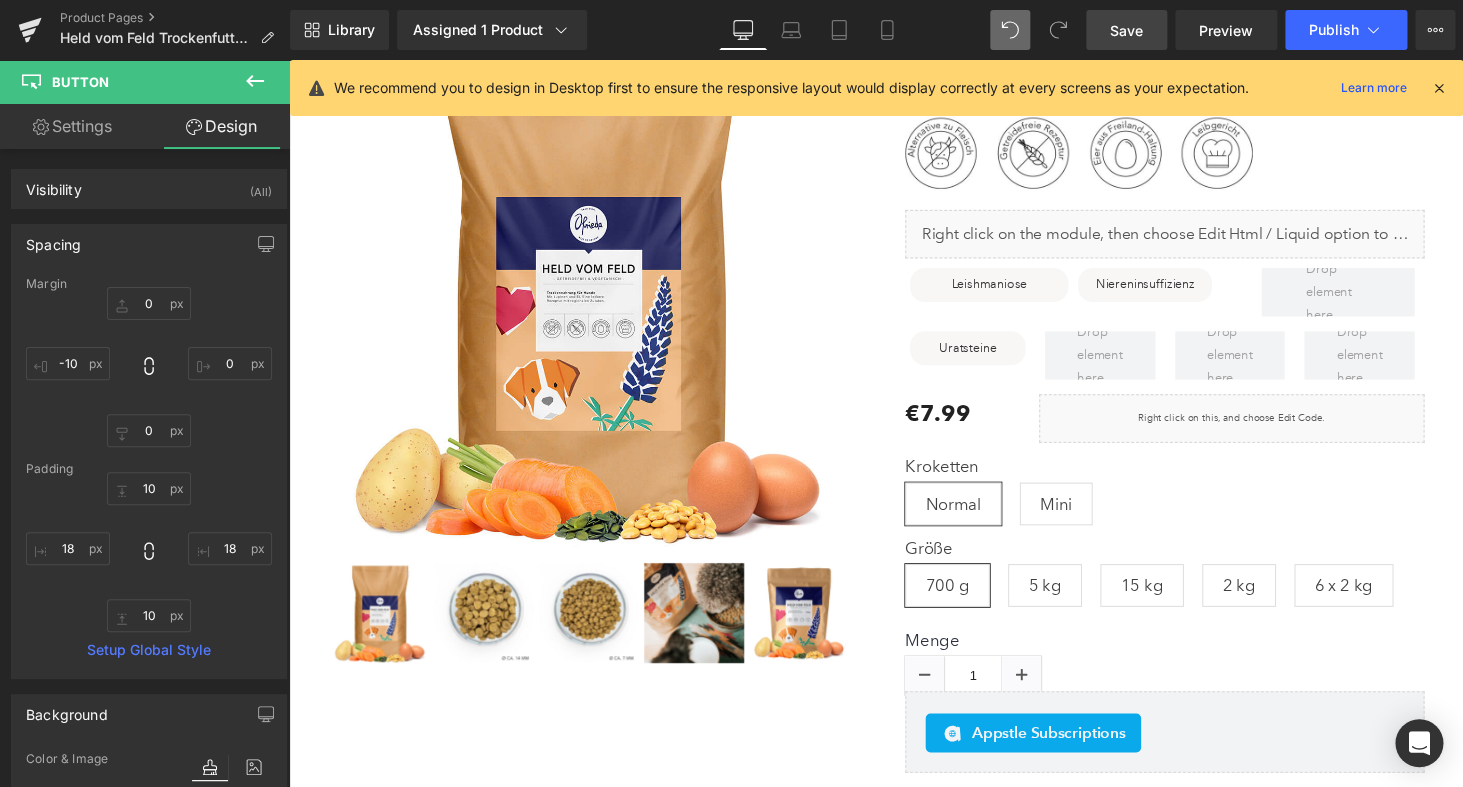click on "Save" at bounding box center [1126, 30] 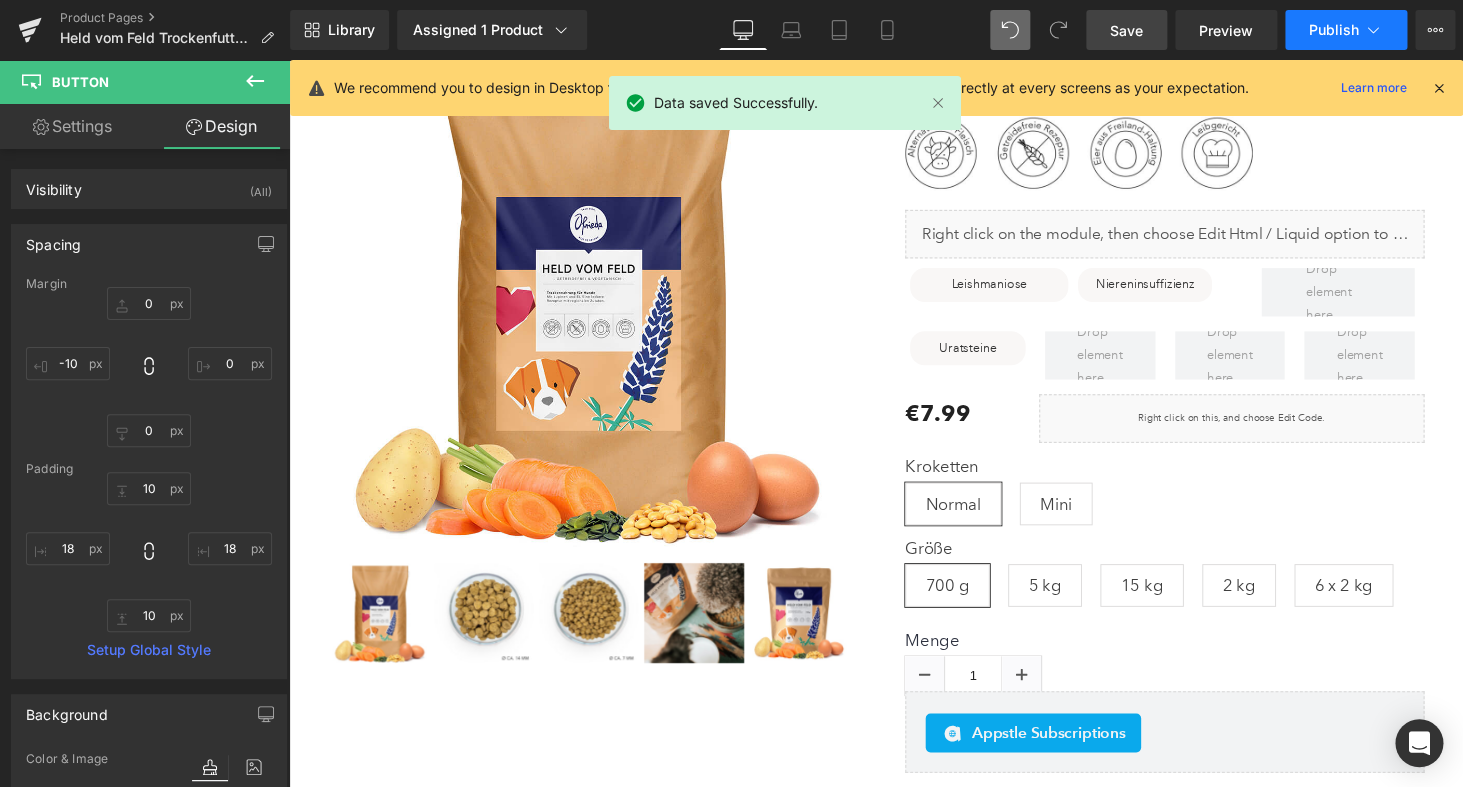 click on "Publish" at bounding box center [1334, 30] 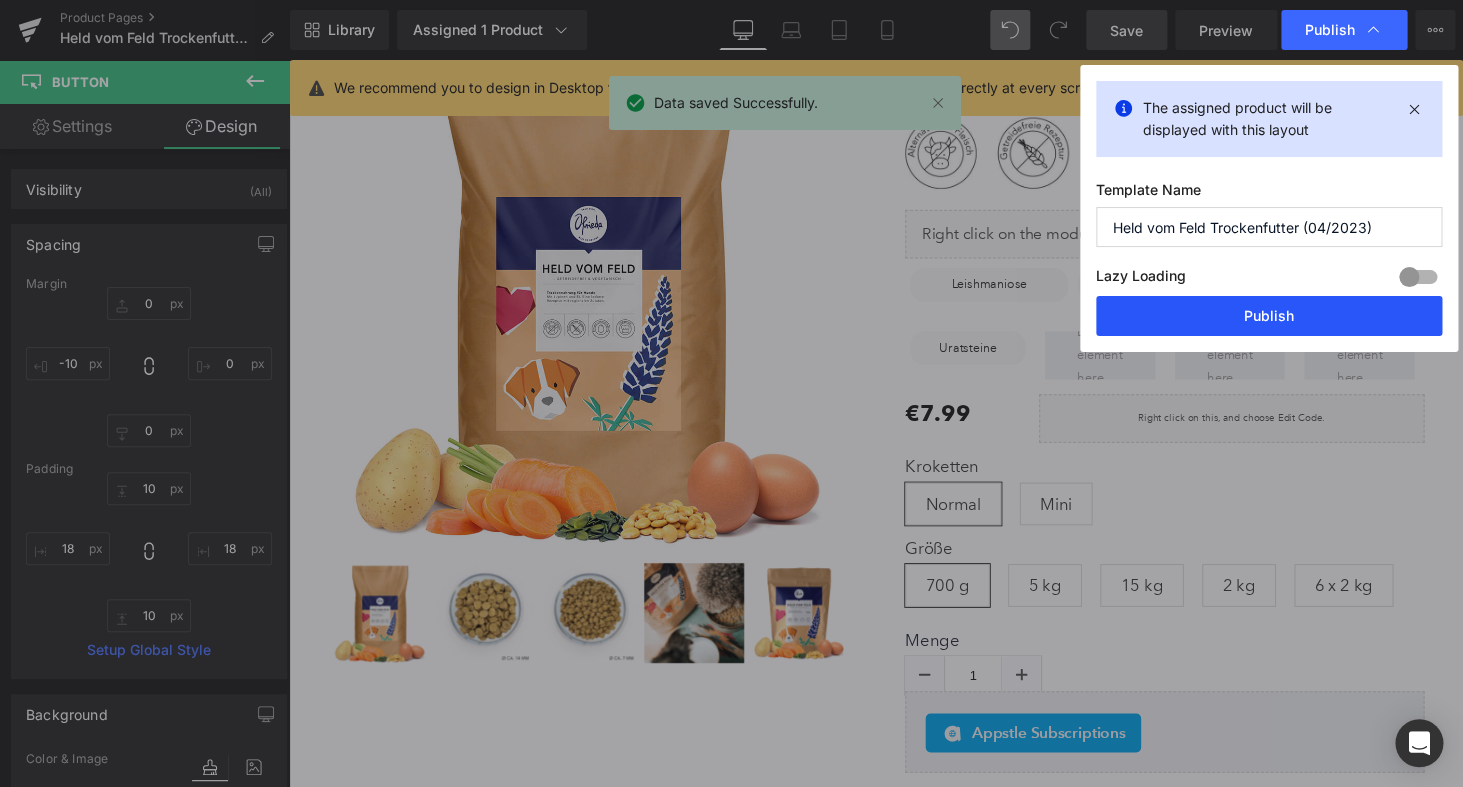 click on "Publish" at bounding box center [1269, 316] 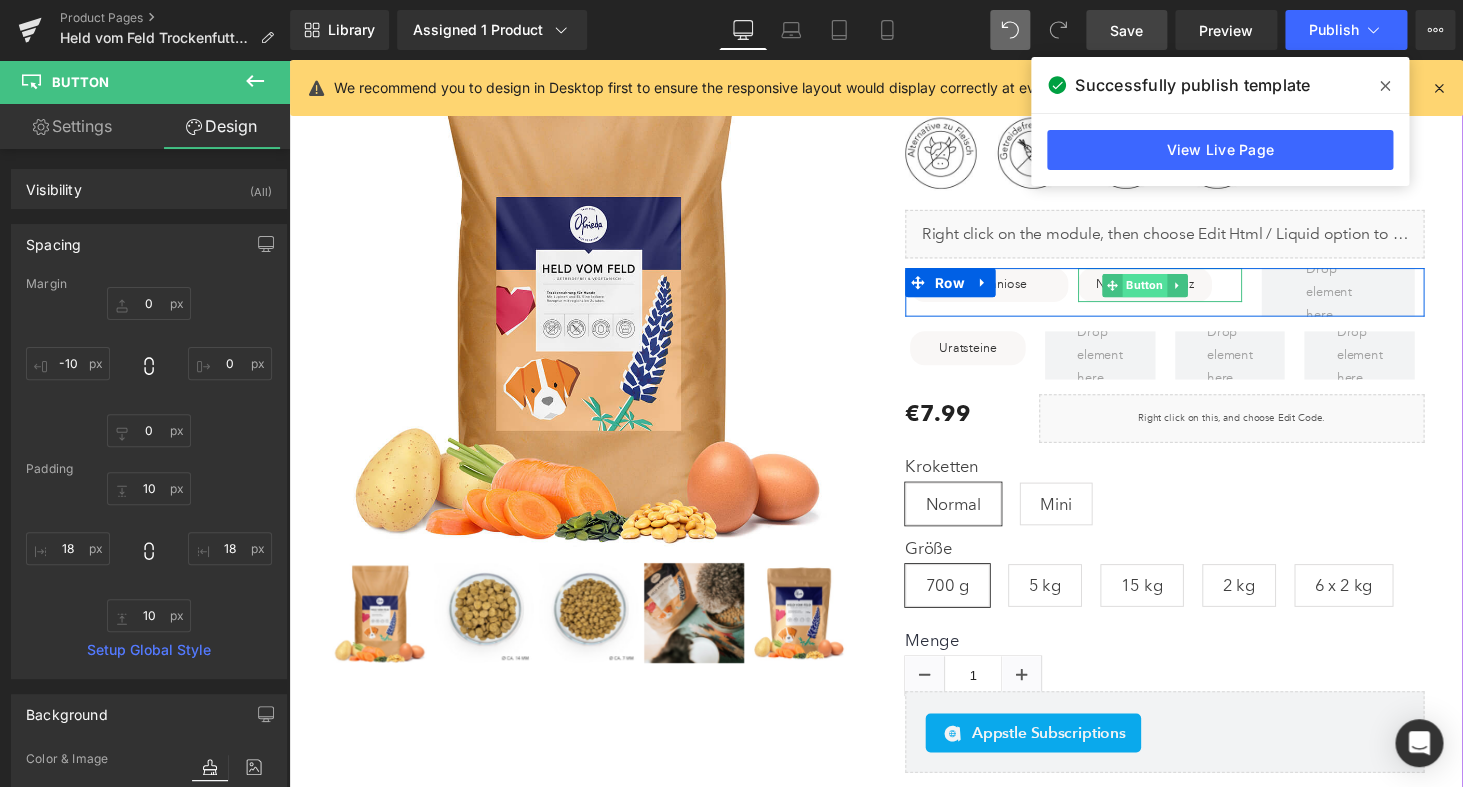 click on "Button" at bounding box center (1171, 292) 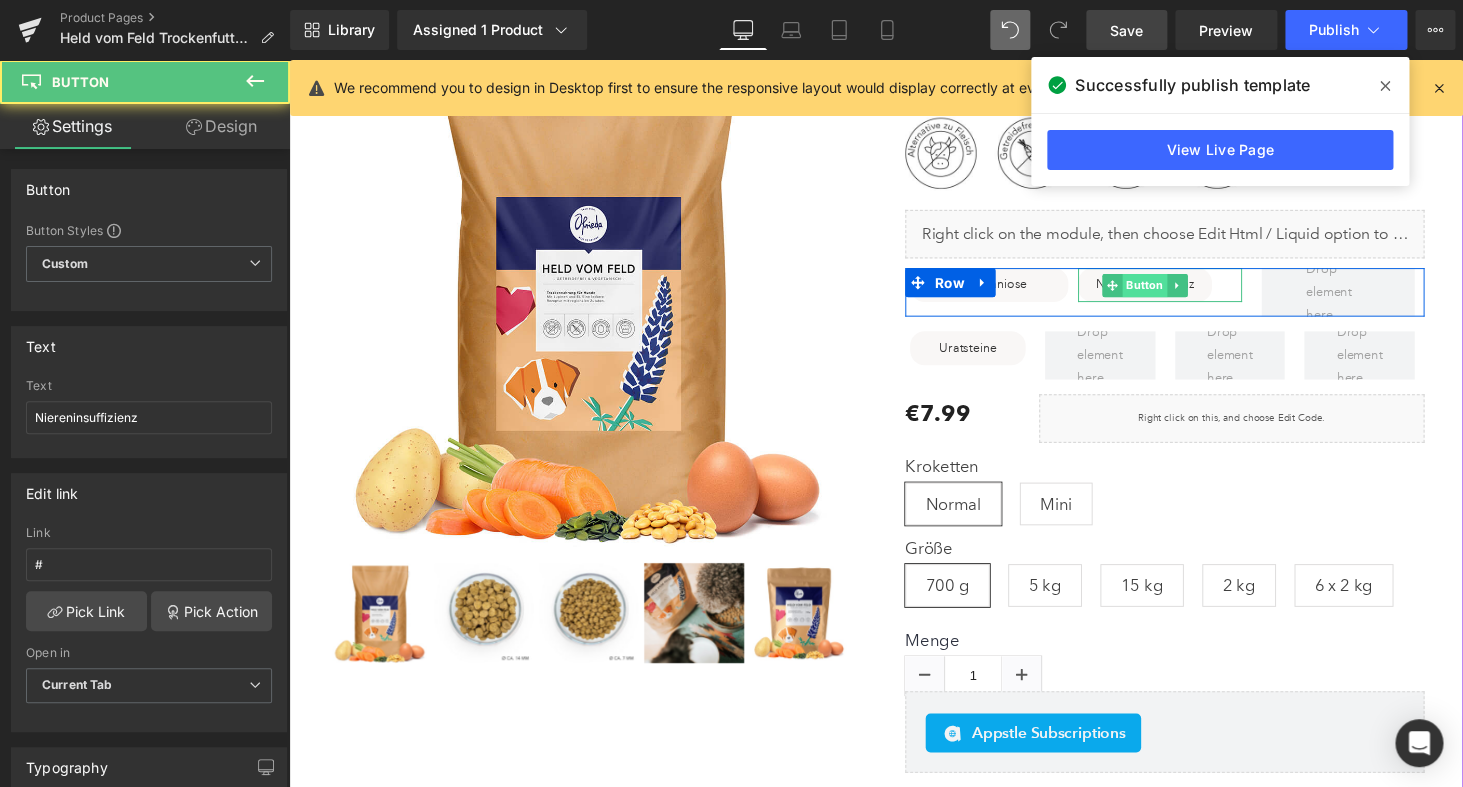 scroll, scrollTop: 150, scrollLeft: 0, axis: vertical 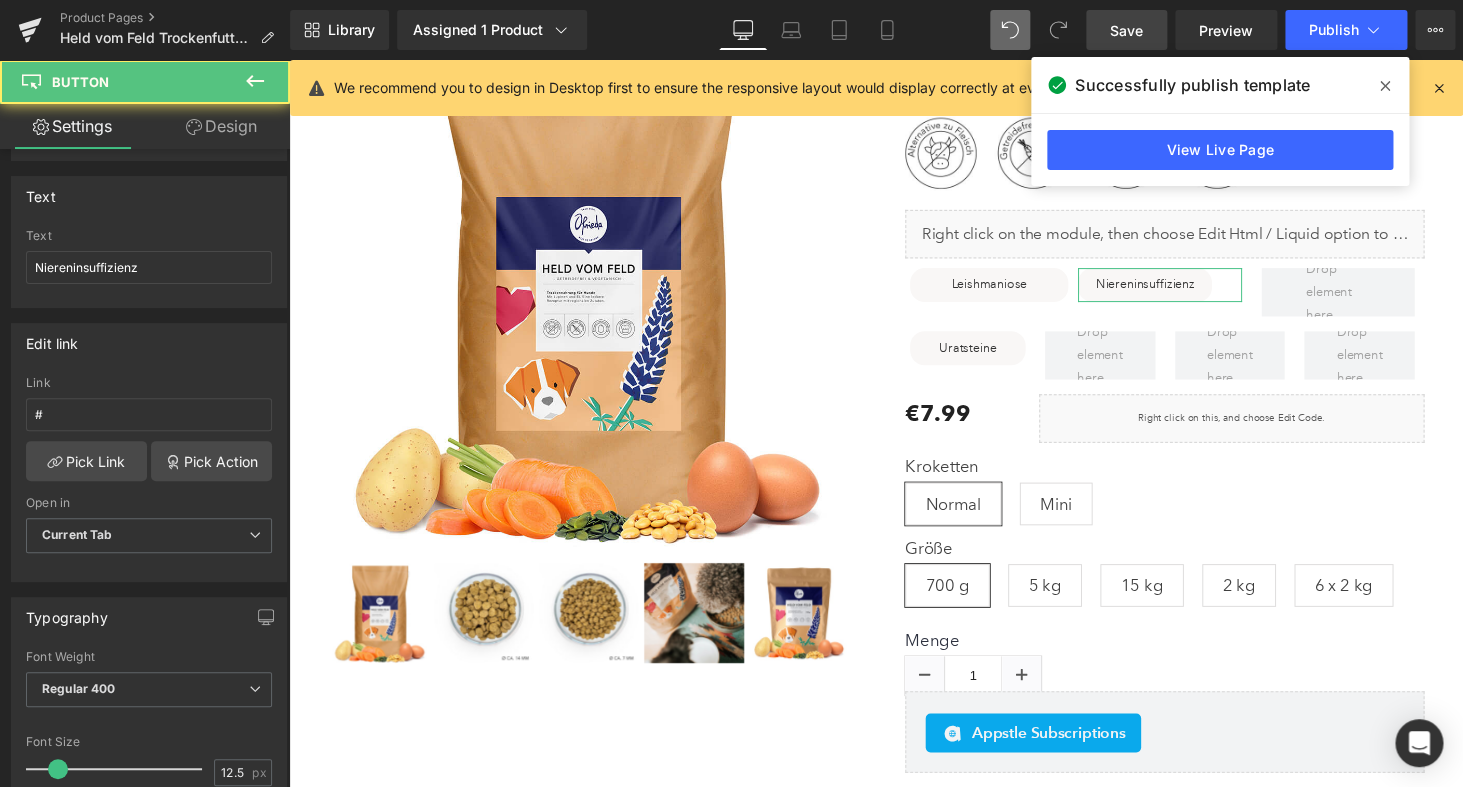 click on "Design" at bounding box center (221, 126) 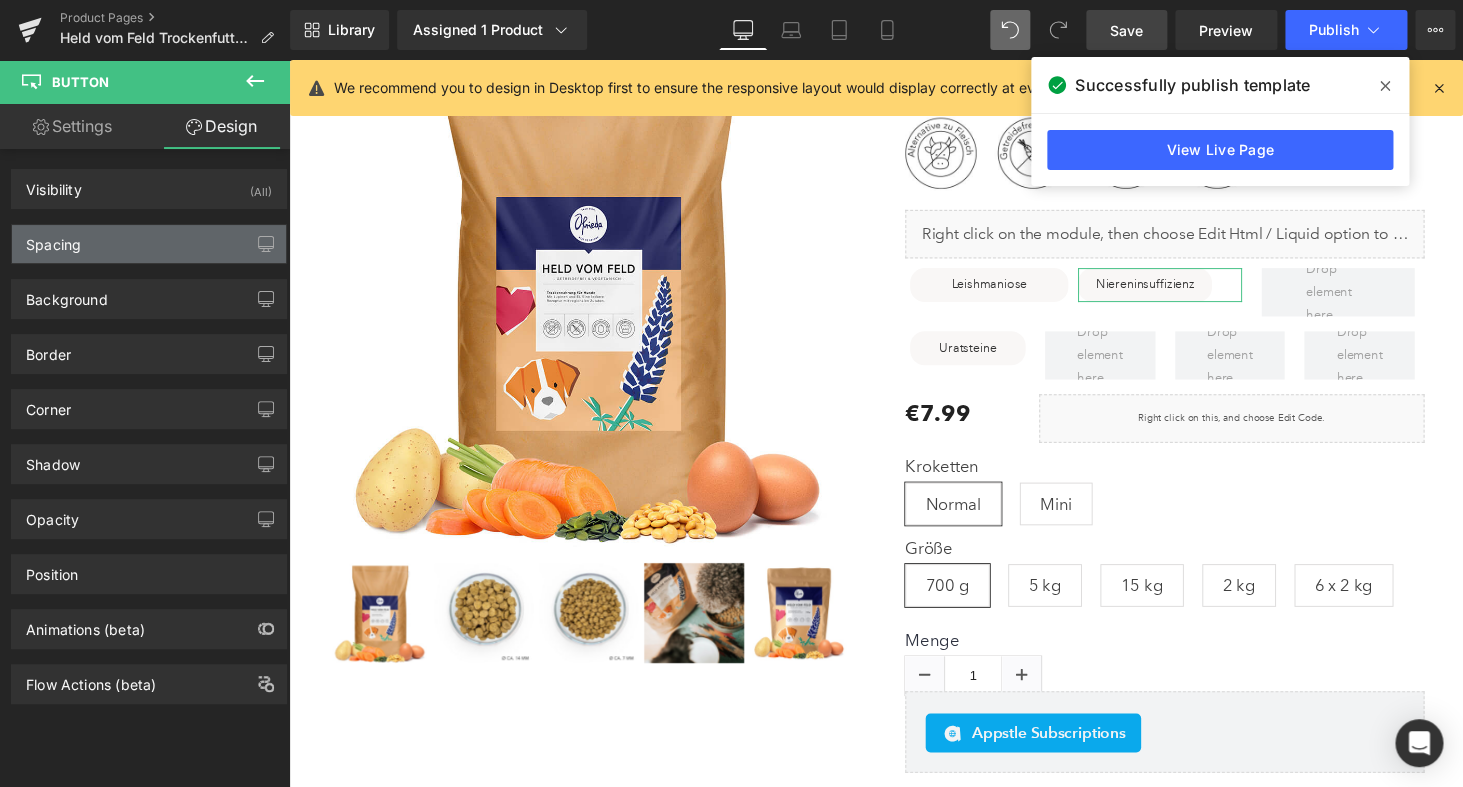 click on "Spacing" at bounding box center (149, 244) 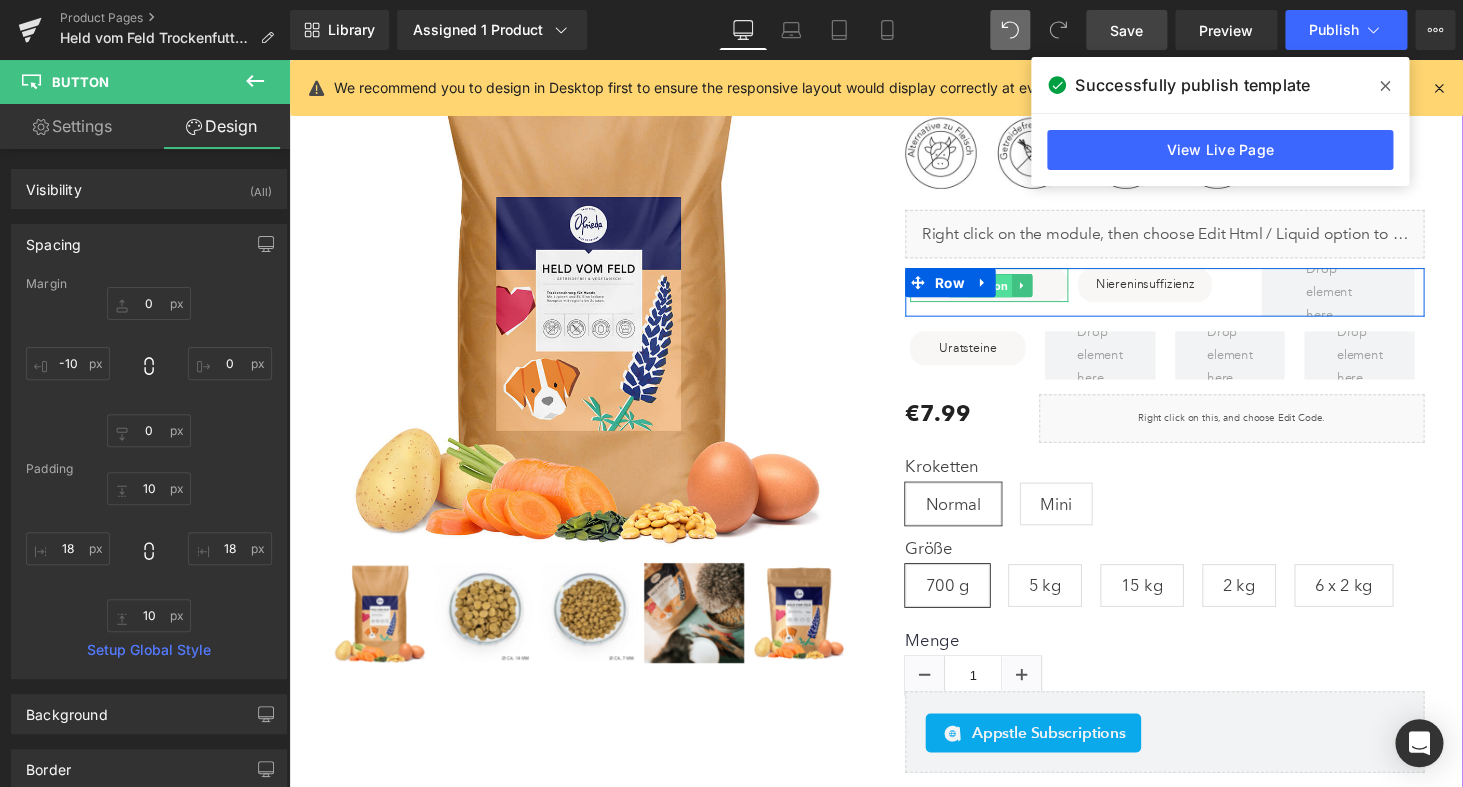 click on "Button" at bounding box center (1011, 293) 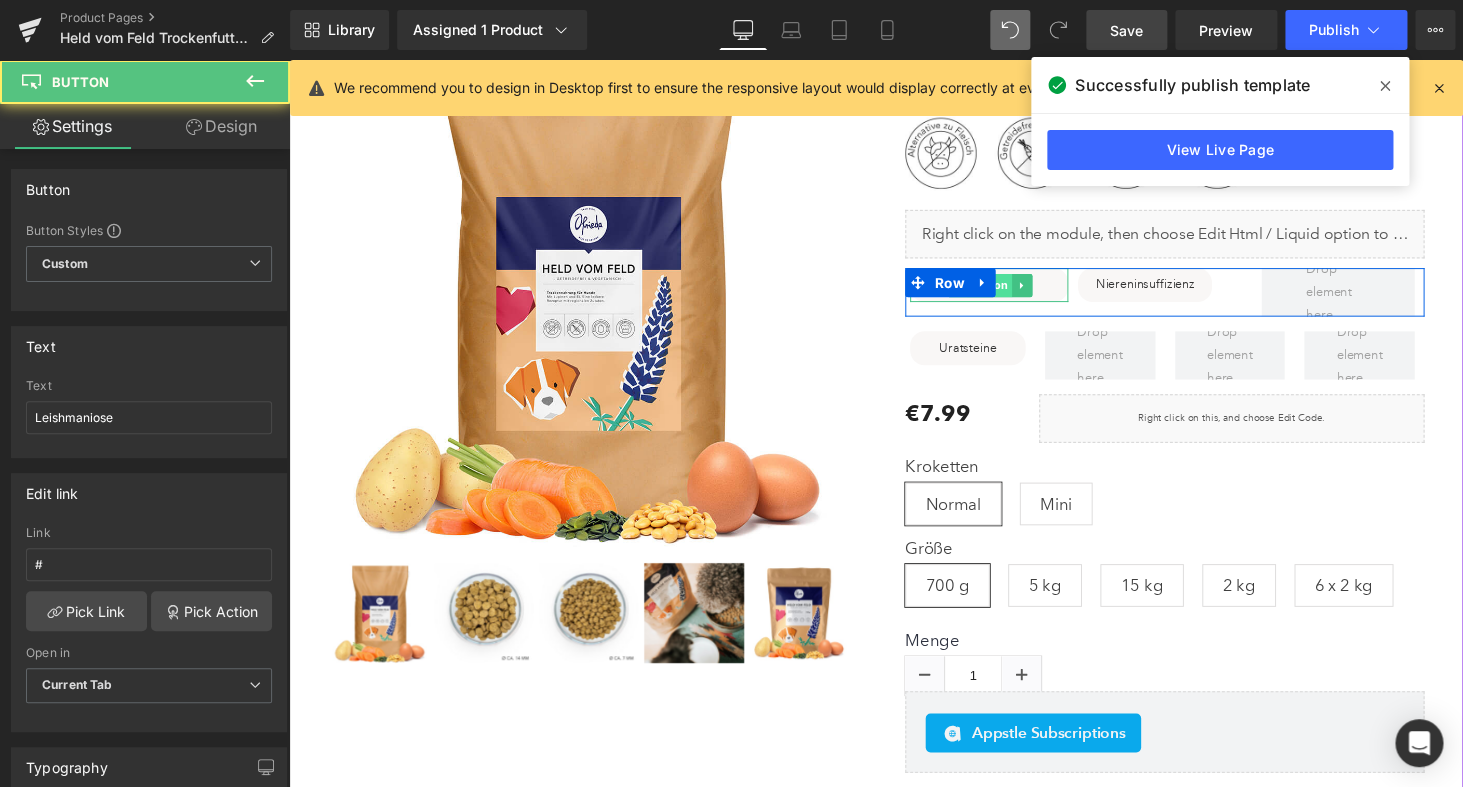 scroll, scrollTop: 150, scrollLeft: 0, axis: vertical 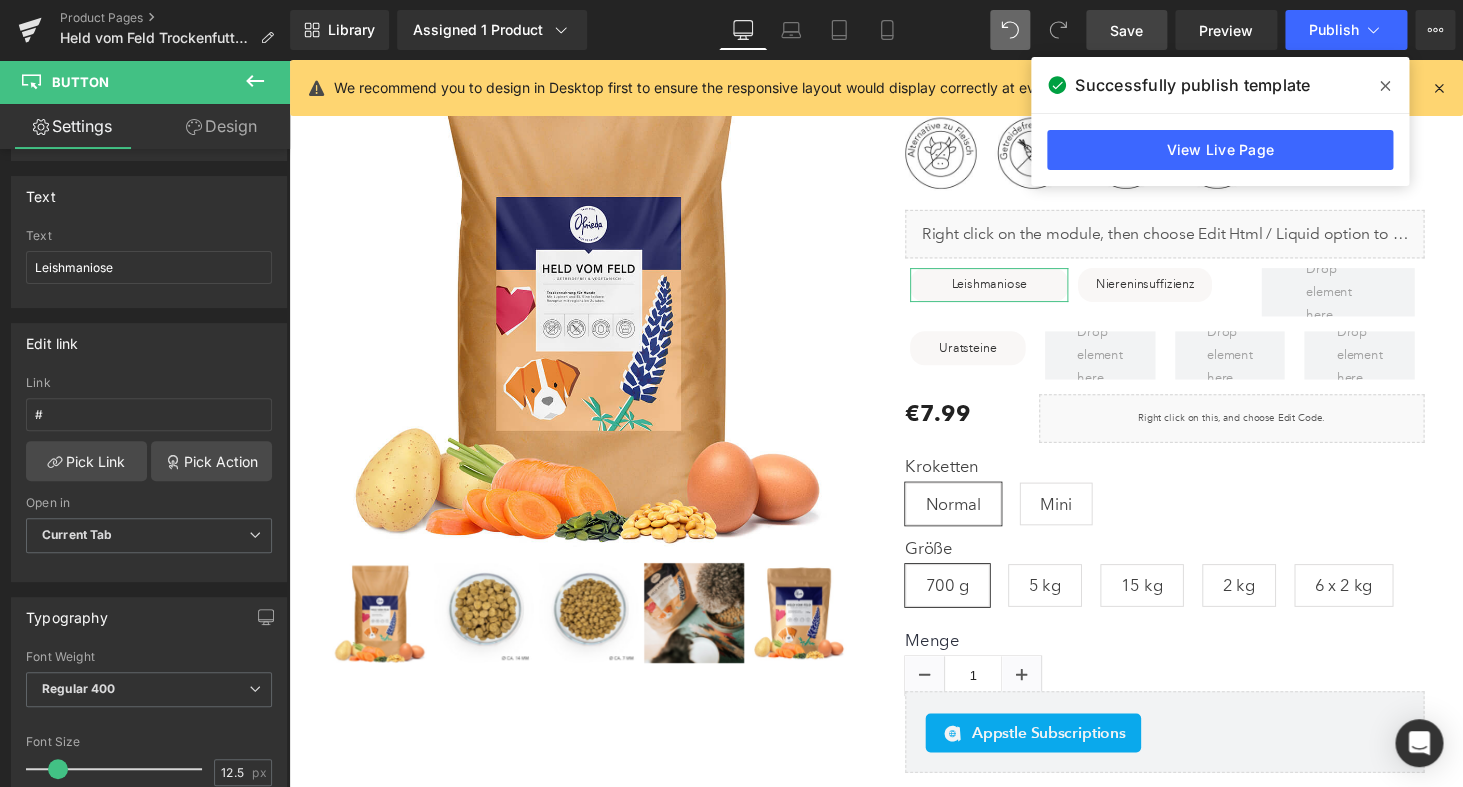 click on "Design" at bounding box center [221, 126] 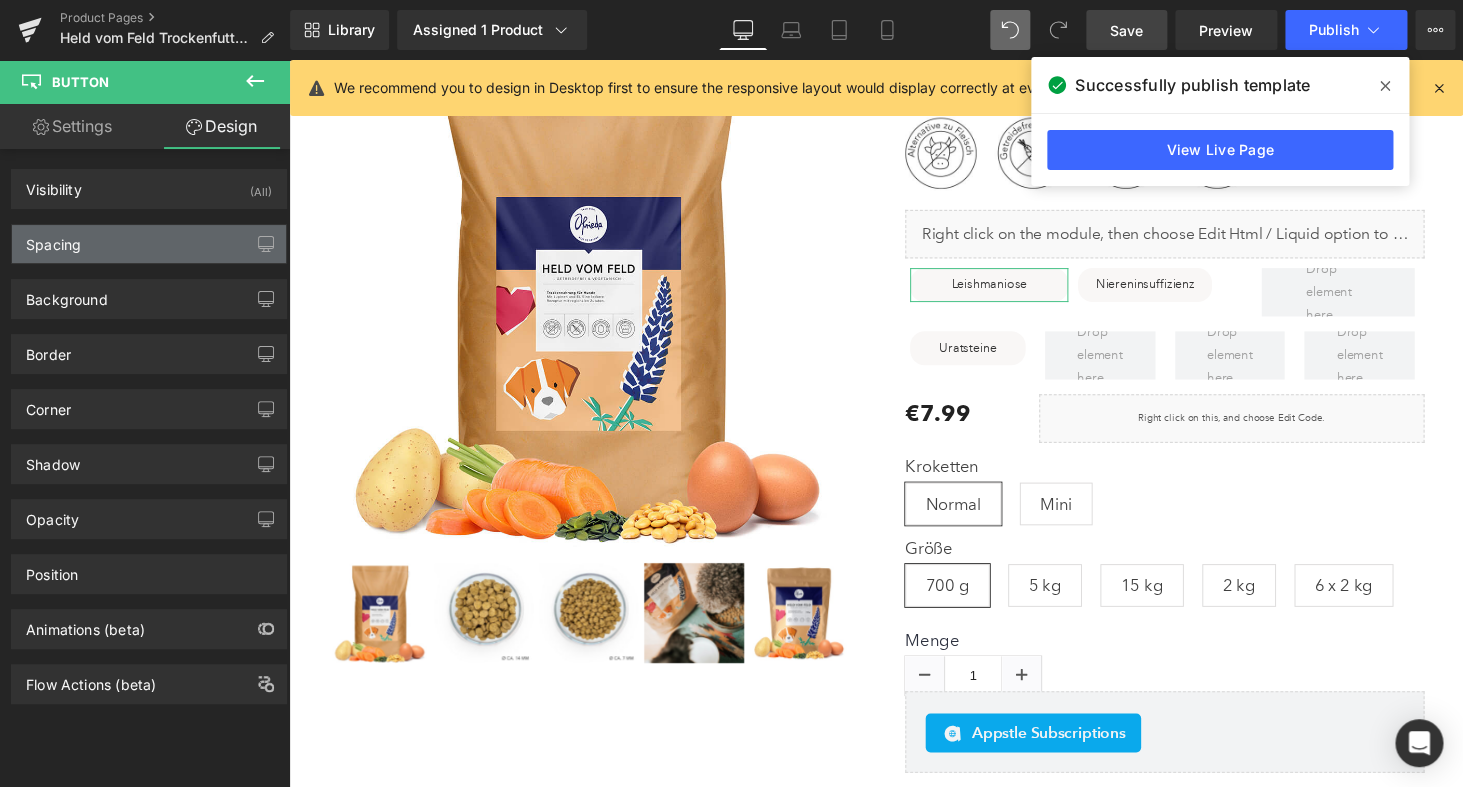 click on "Spacing" at bounding box center (149, 244) 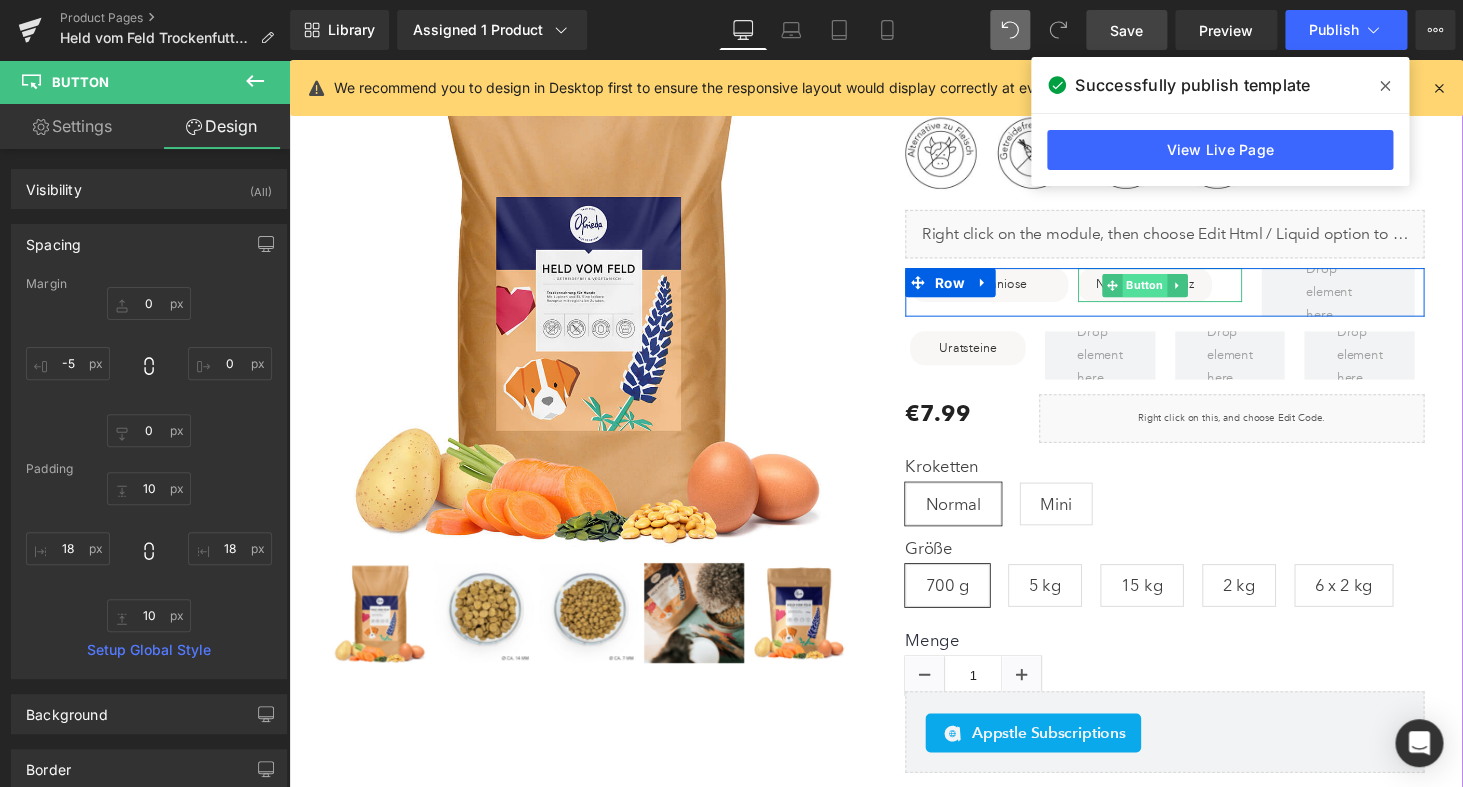 click on "Button" at bounding box center [1171, 292] 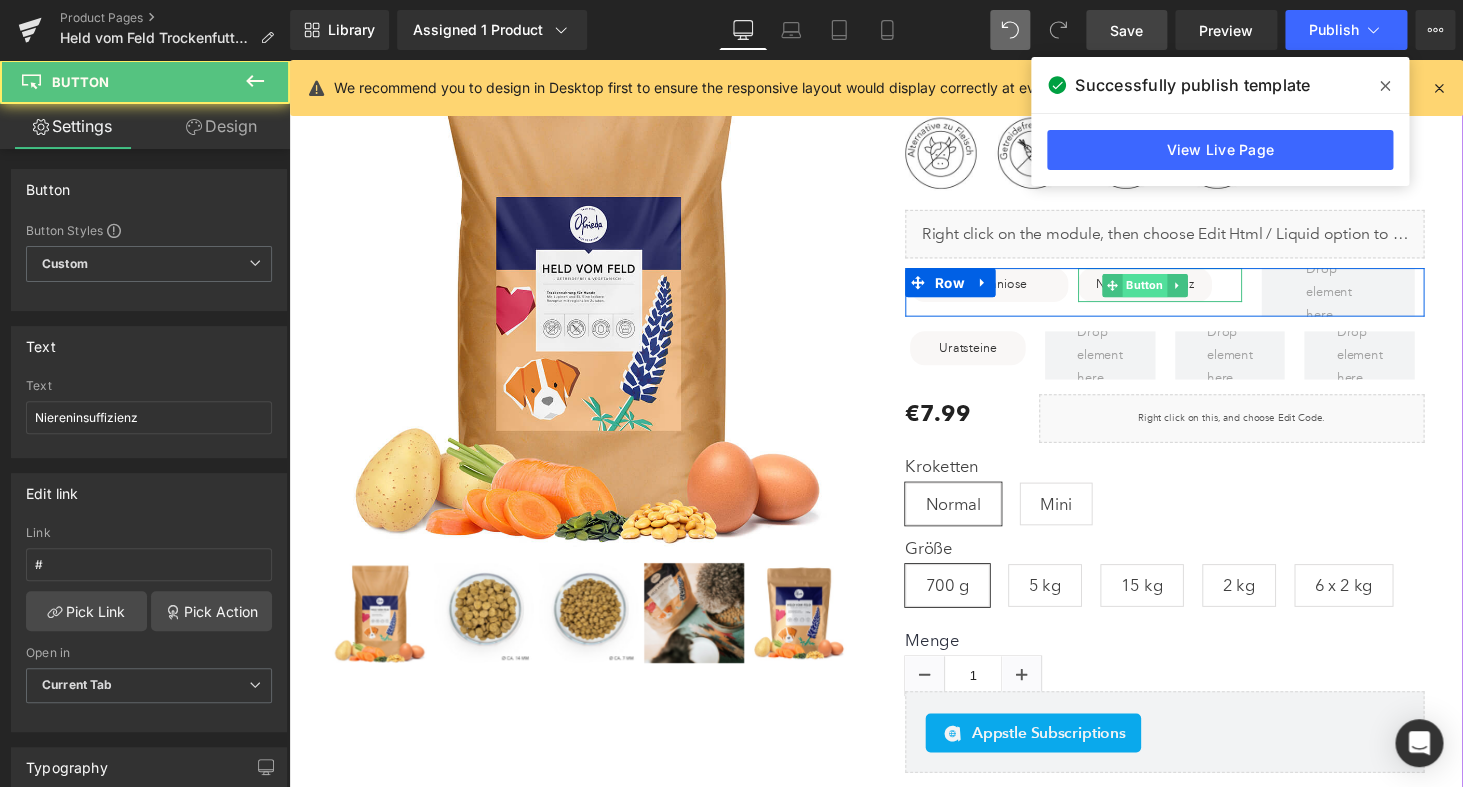 scroll, scrollTop: 150, scrollLeft: 0, axis: vertical 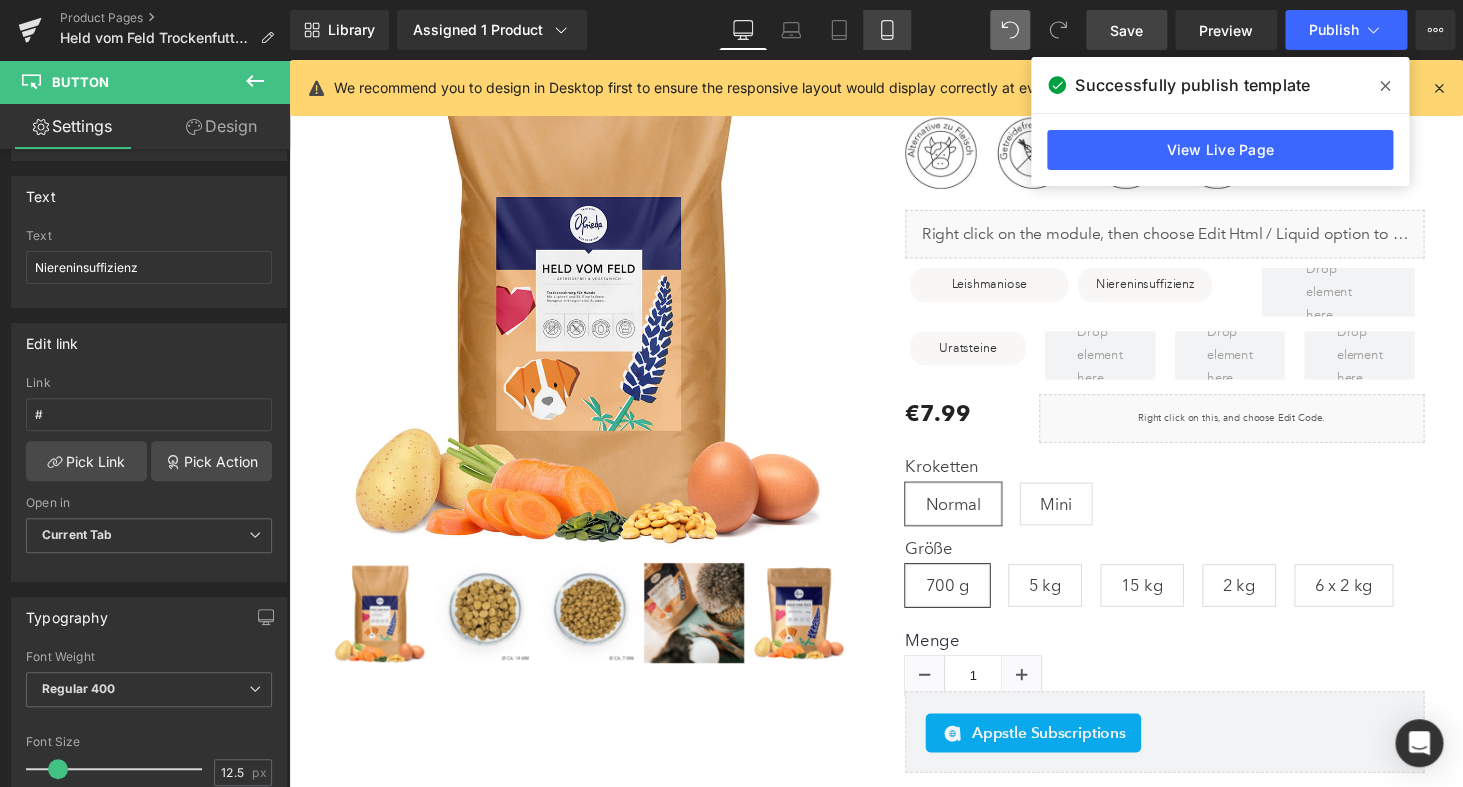 click on "Mobile" at bounding box center (887, 30) 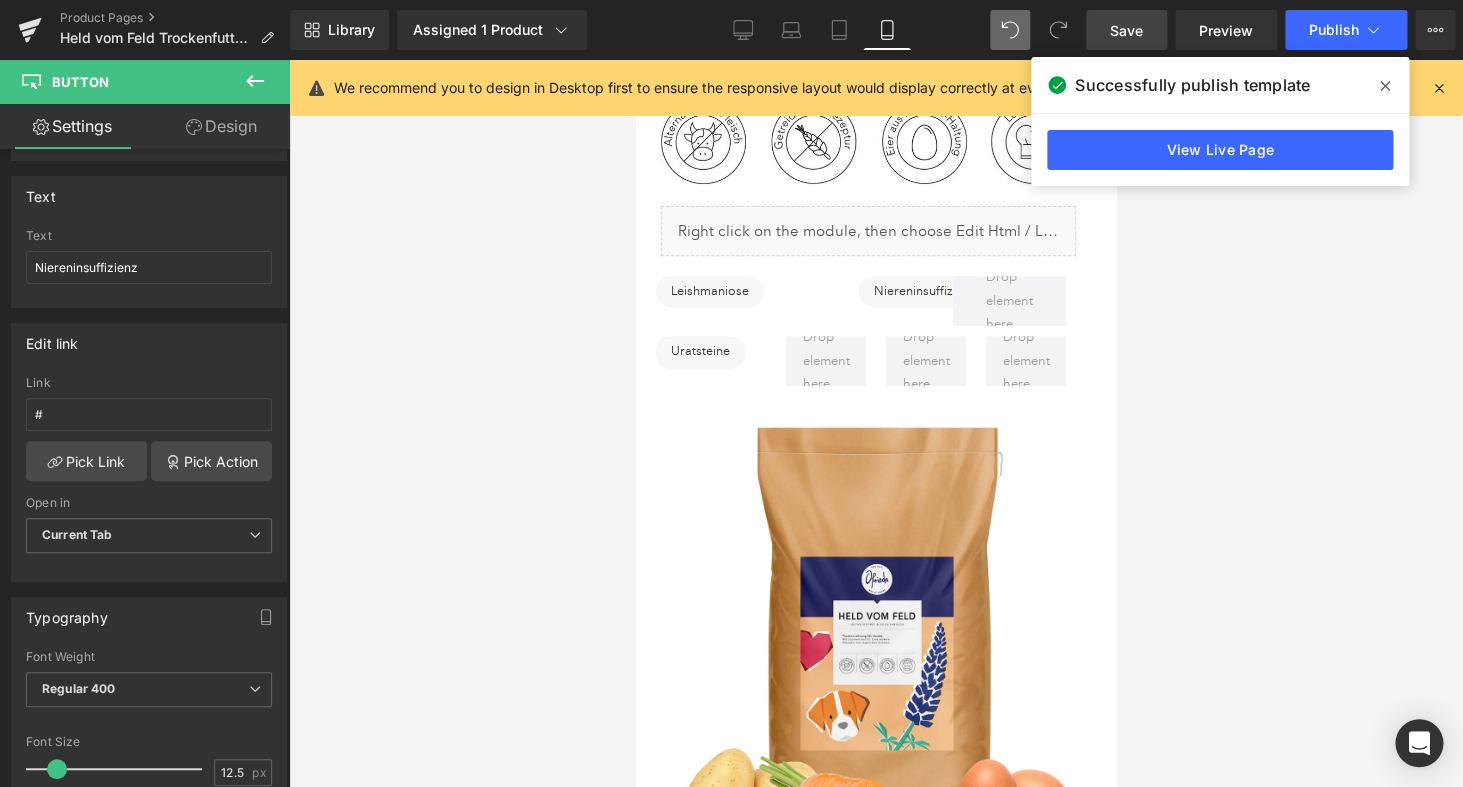 scroll, scrollTop: 162, scrollLeft: 0, axis: vertical 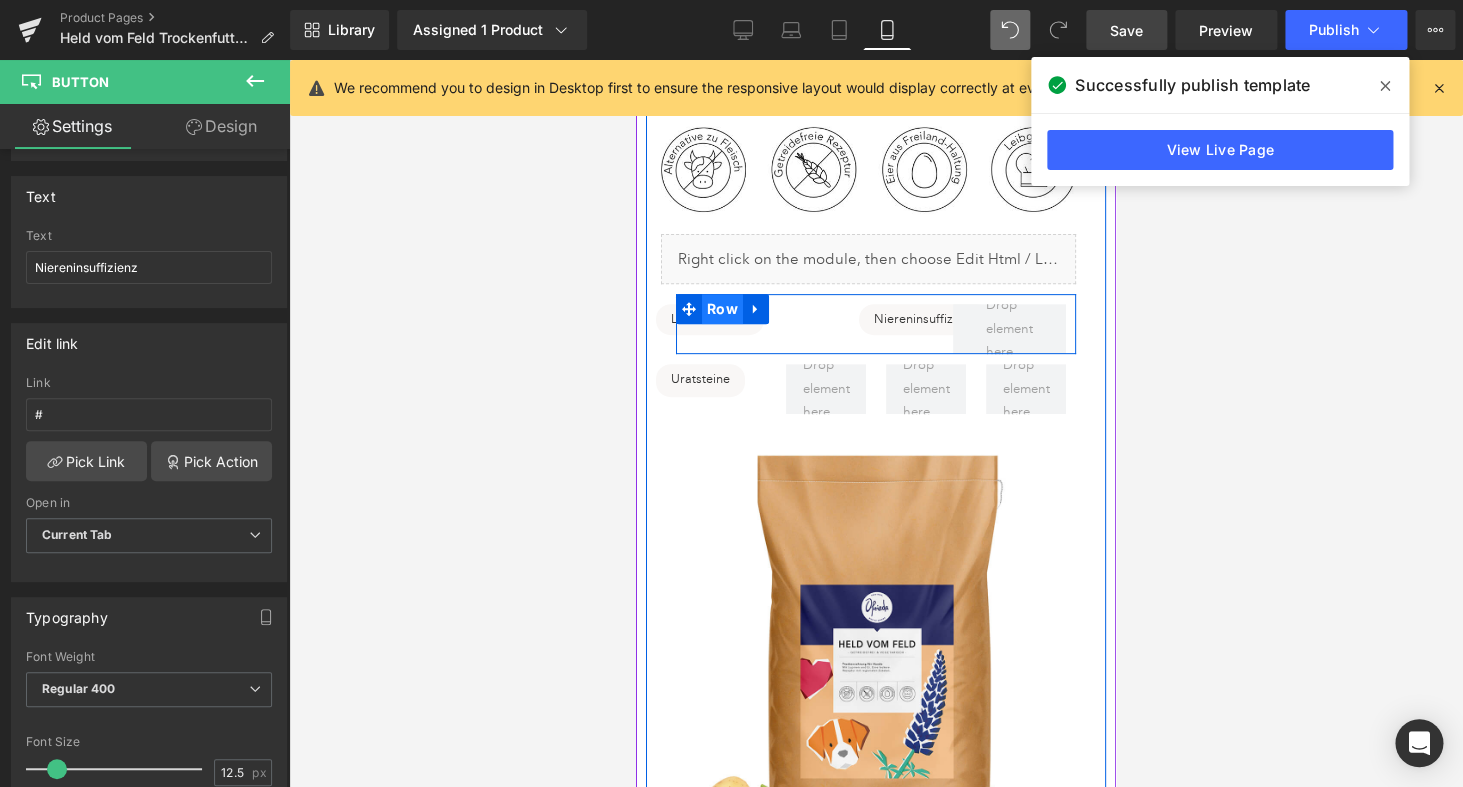 click on "Row" at bounding box center [722, 309] 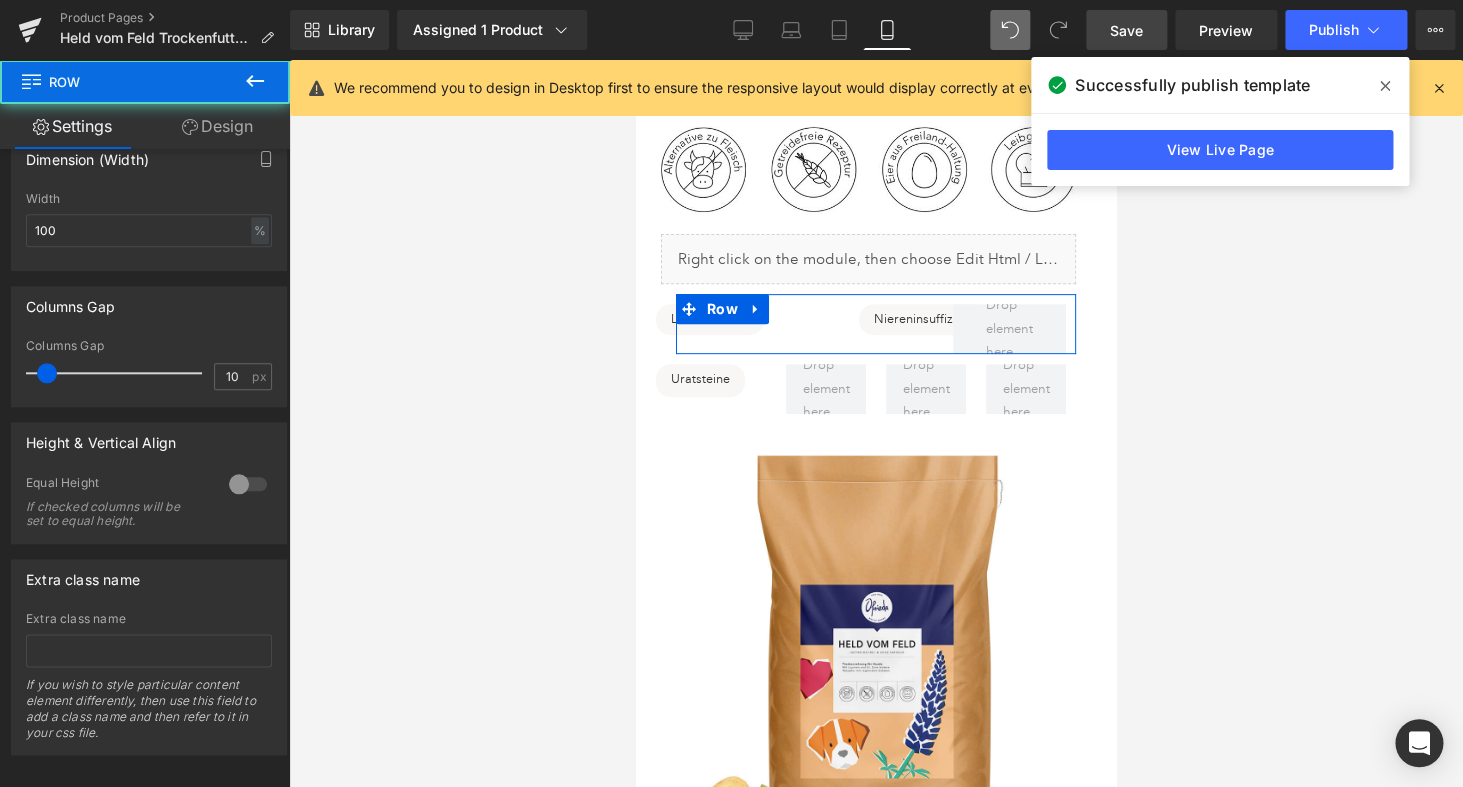 scroll, scrollTop: 695, scrollLeft: 0, axis: vertical 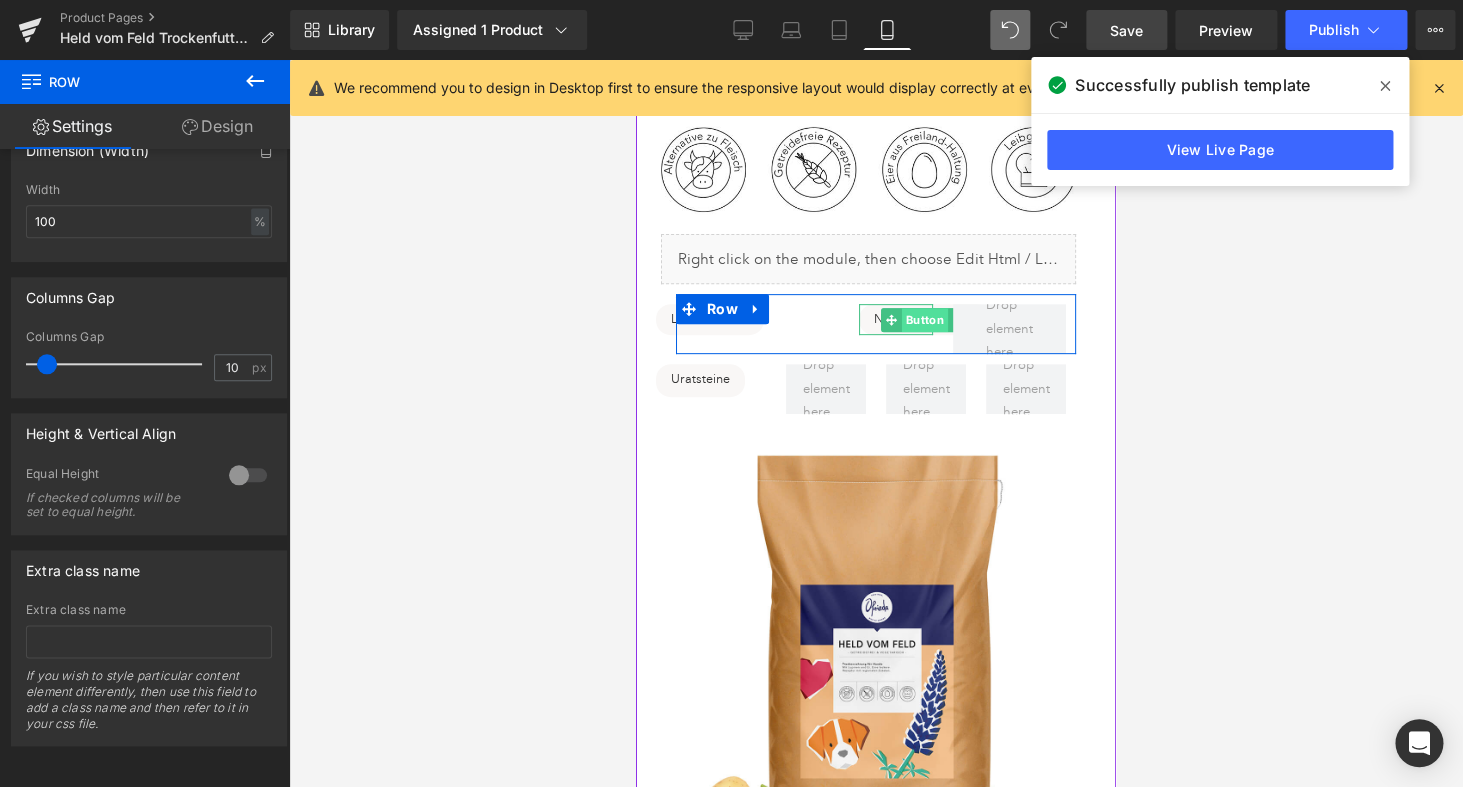 click on "Button" at bounding box center [925, 320] 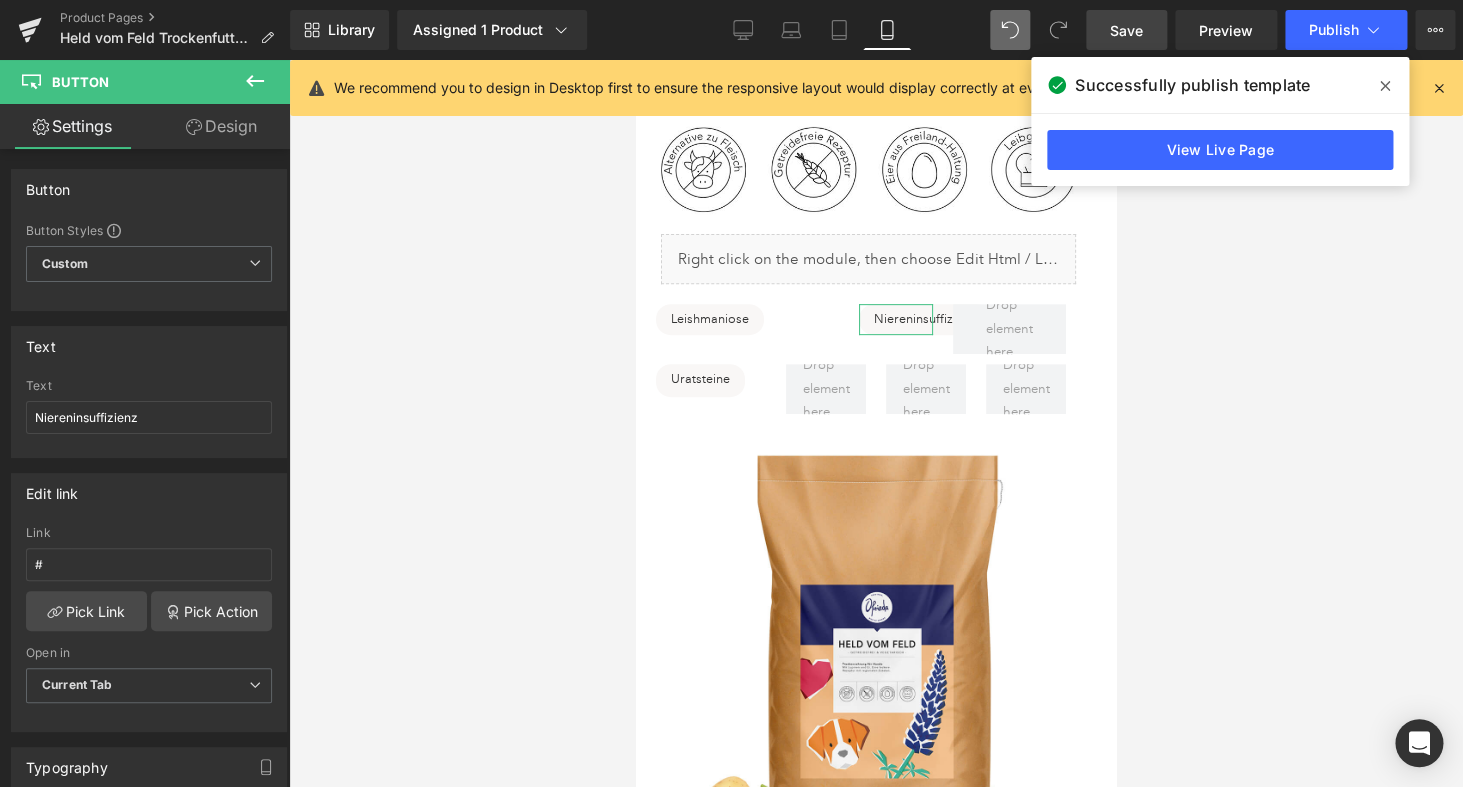 click on "Design" at bounding box center (221, 126) 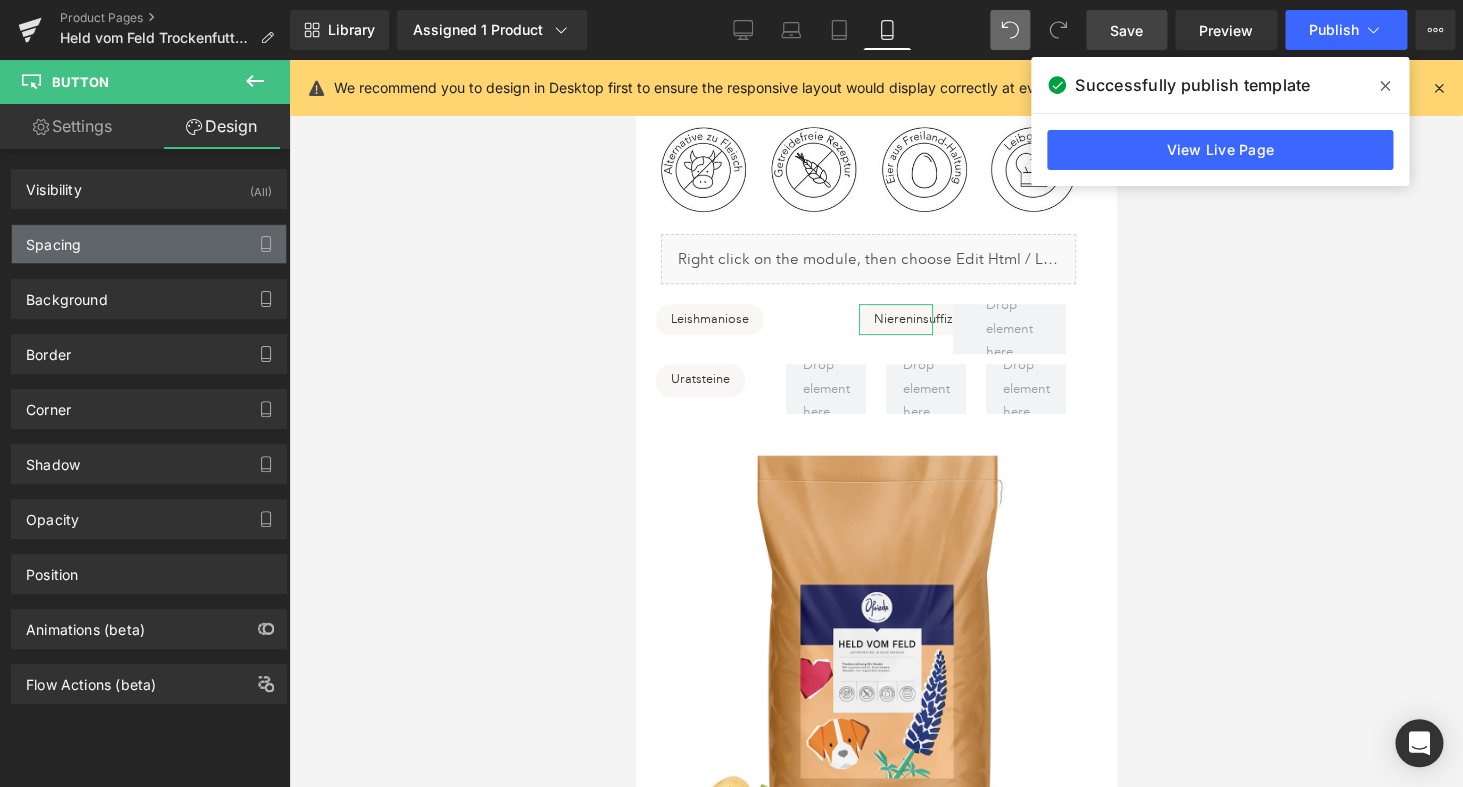 click on "Spacing" at bounding box center [149, 244] 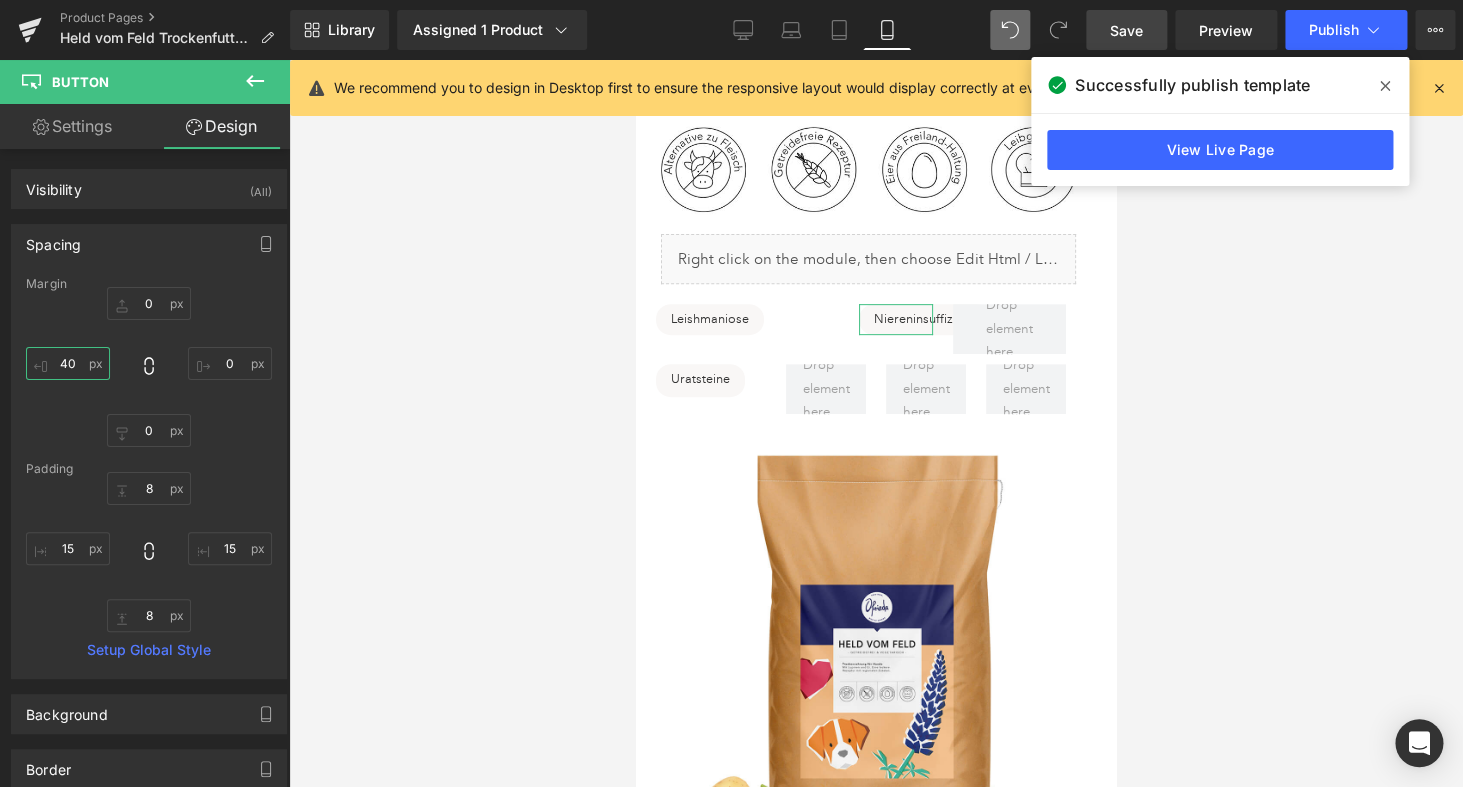 click on "40" at bounding box center [68, 363] 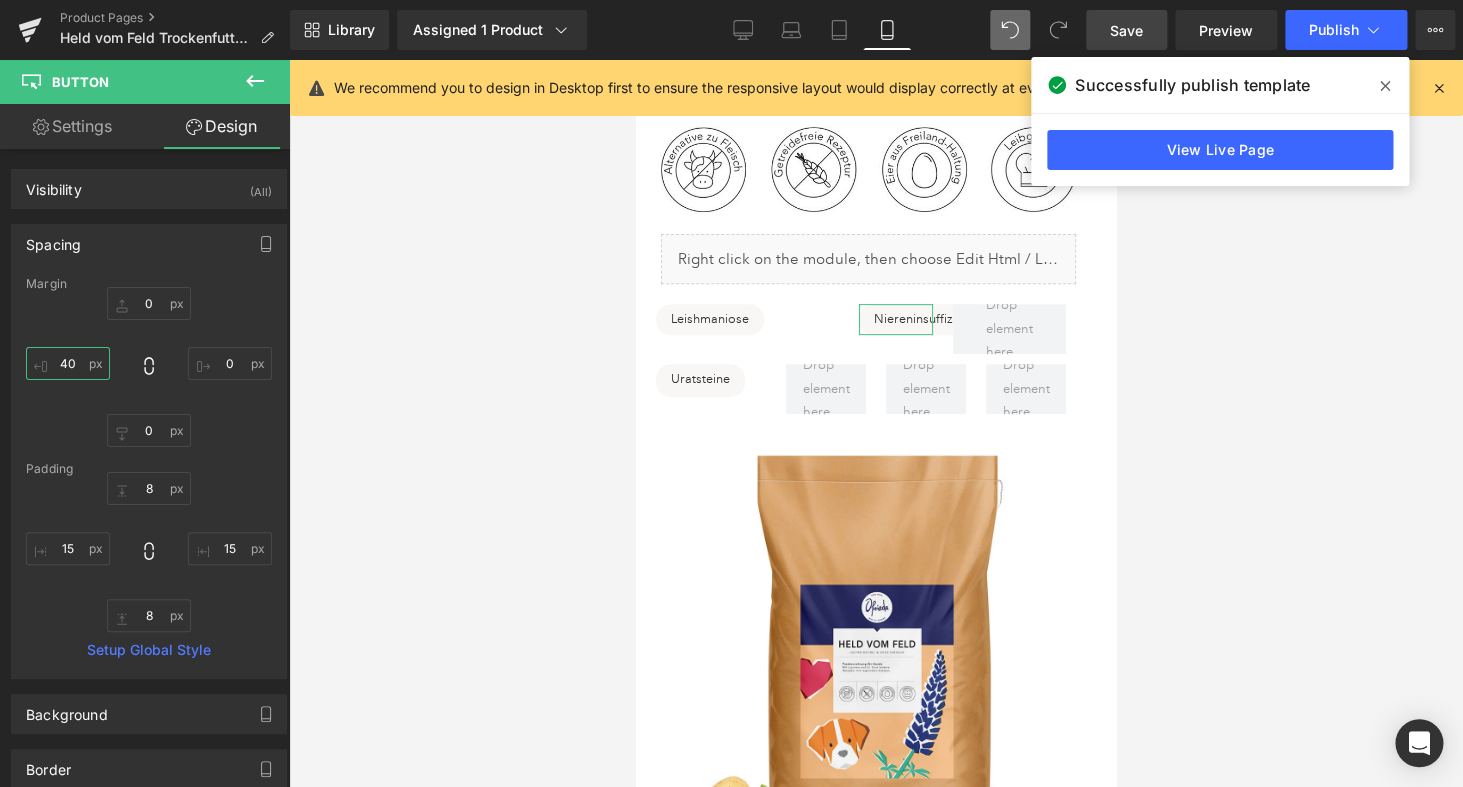 click on "40" at bounding box center (68, 363) 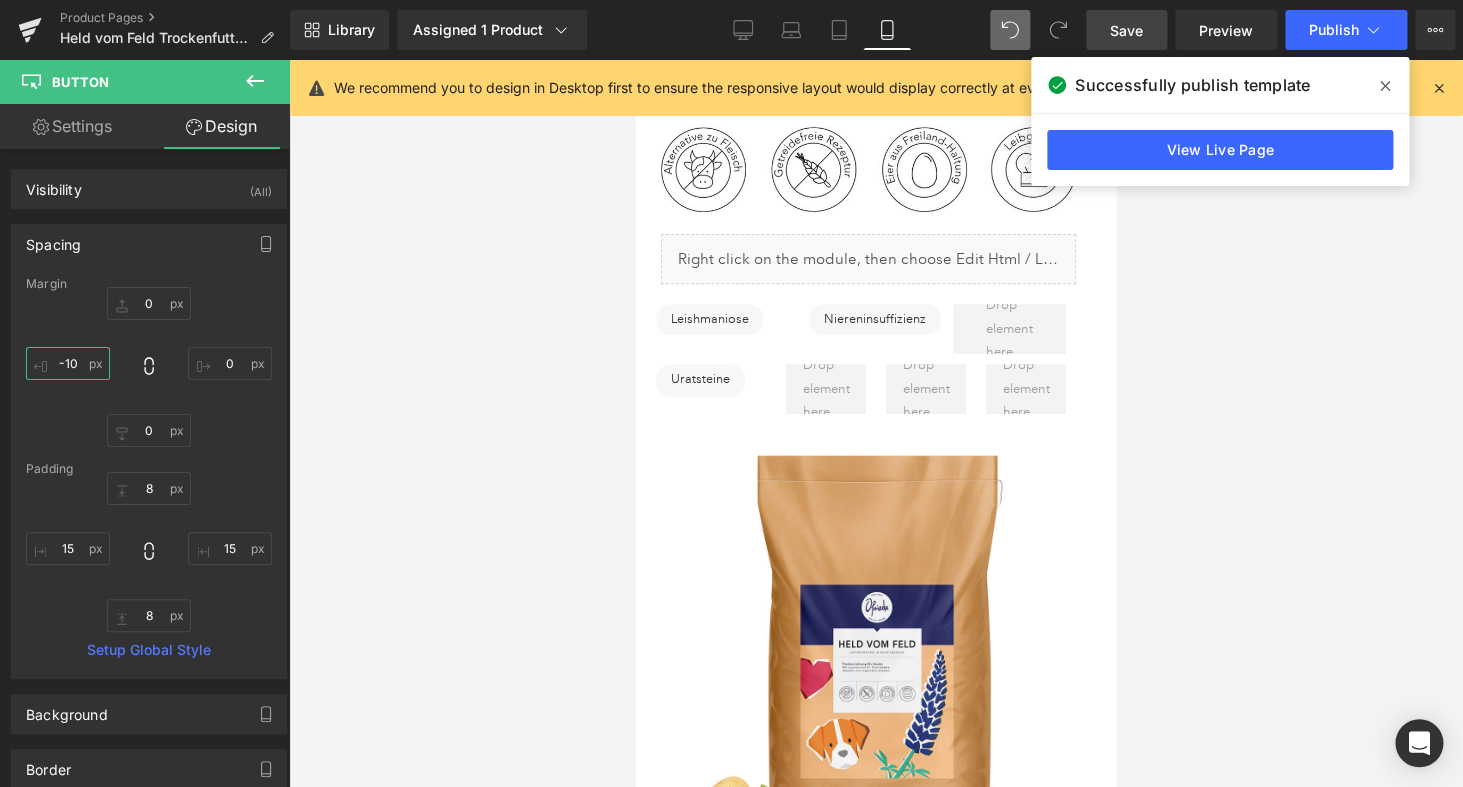 type on "-10" 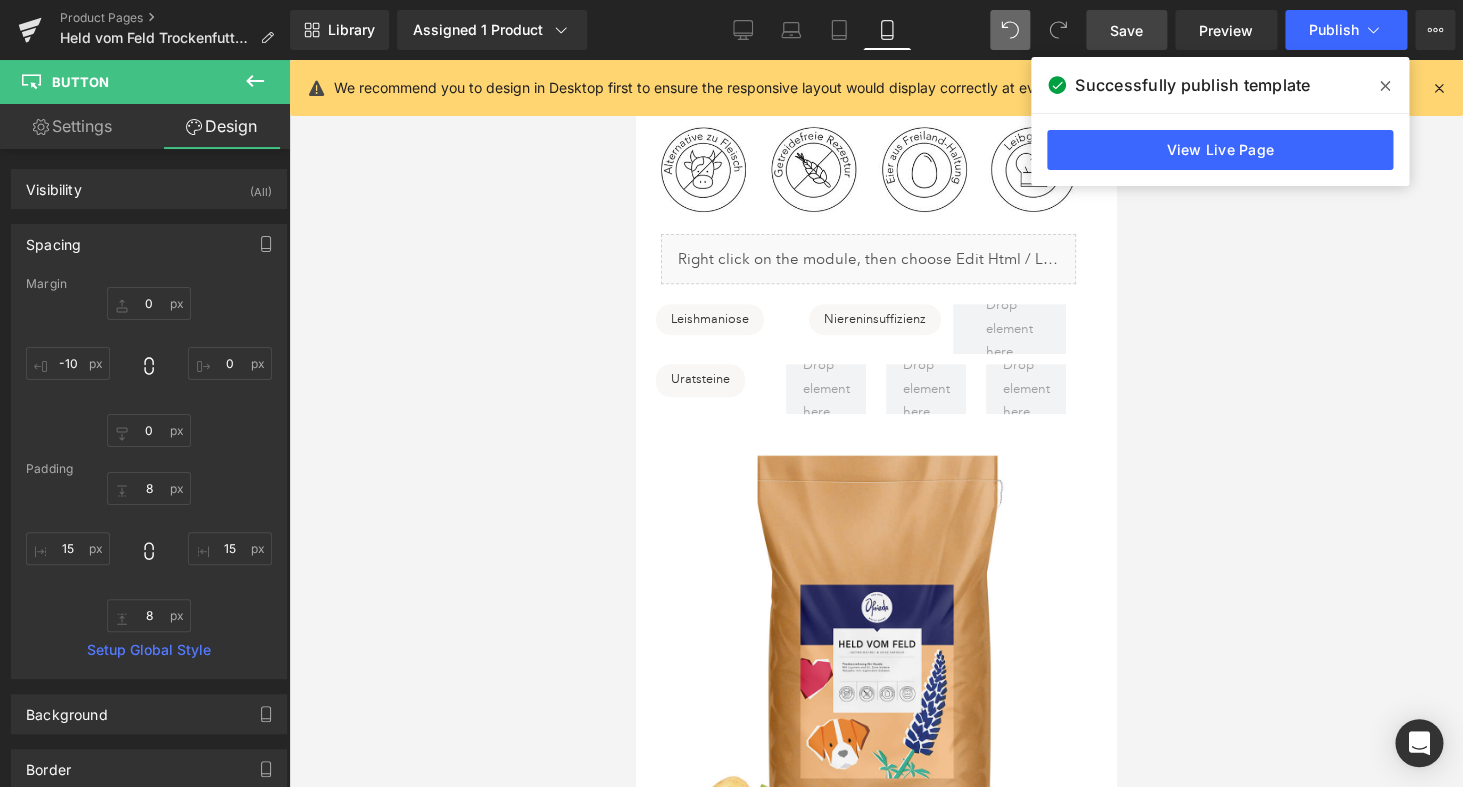 click on "Save" at bounding box center [1126, 30] 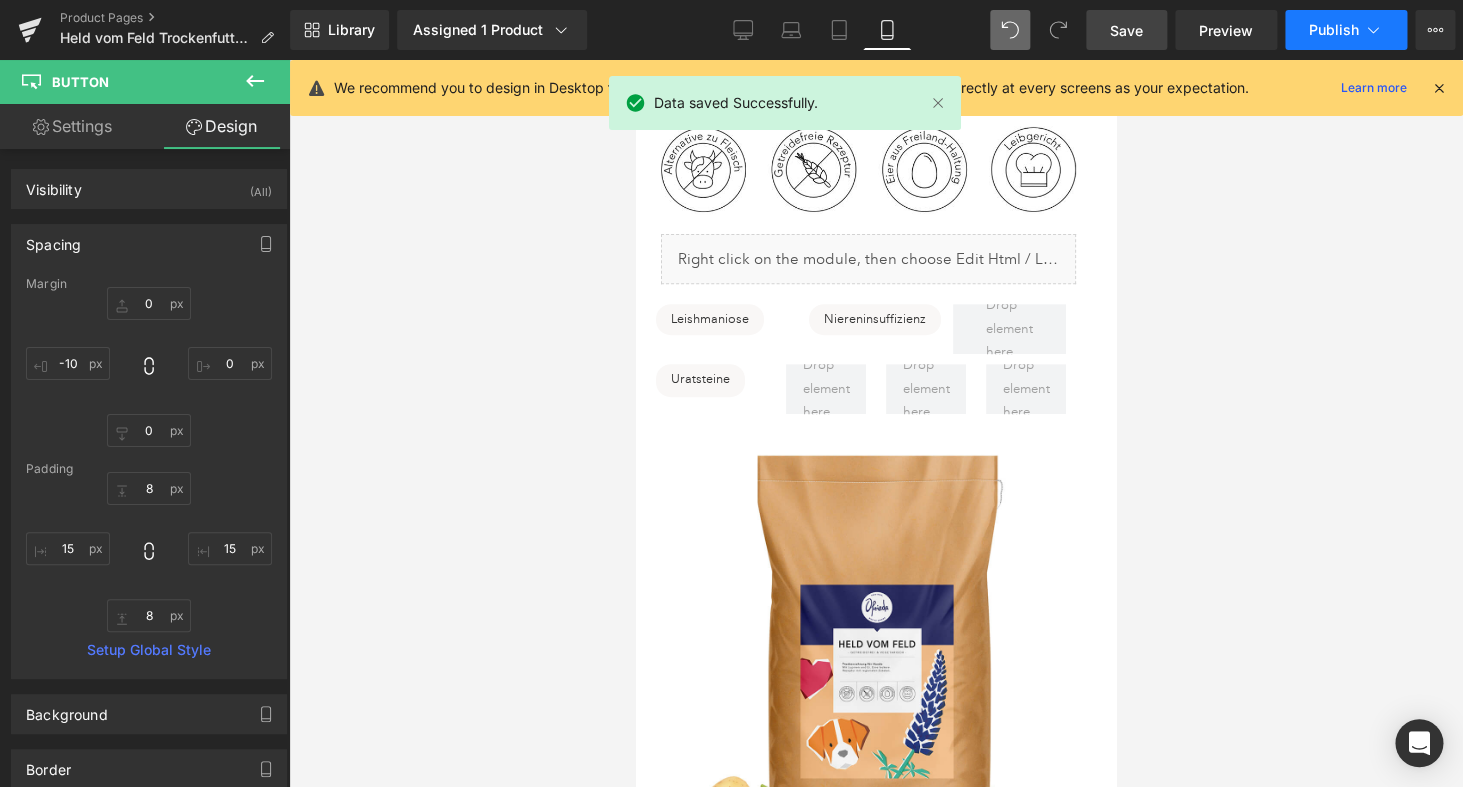 click on "Publish" at bounding box center [1334, 30] 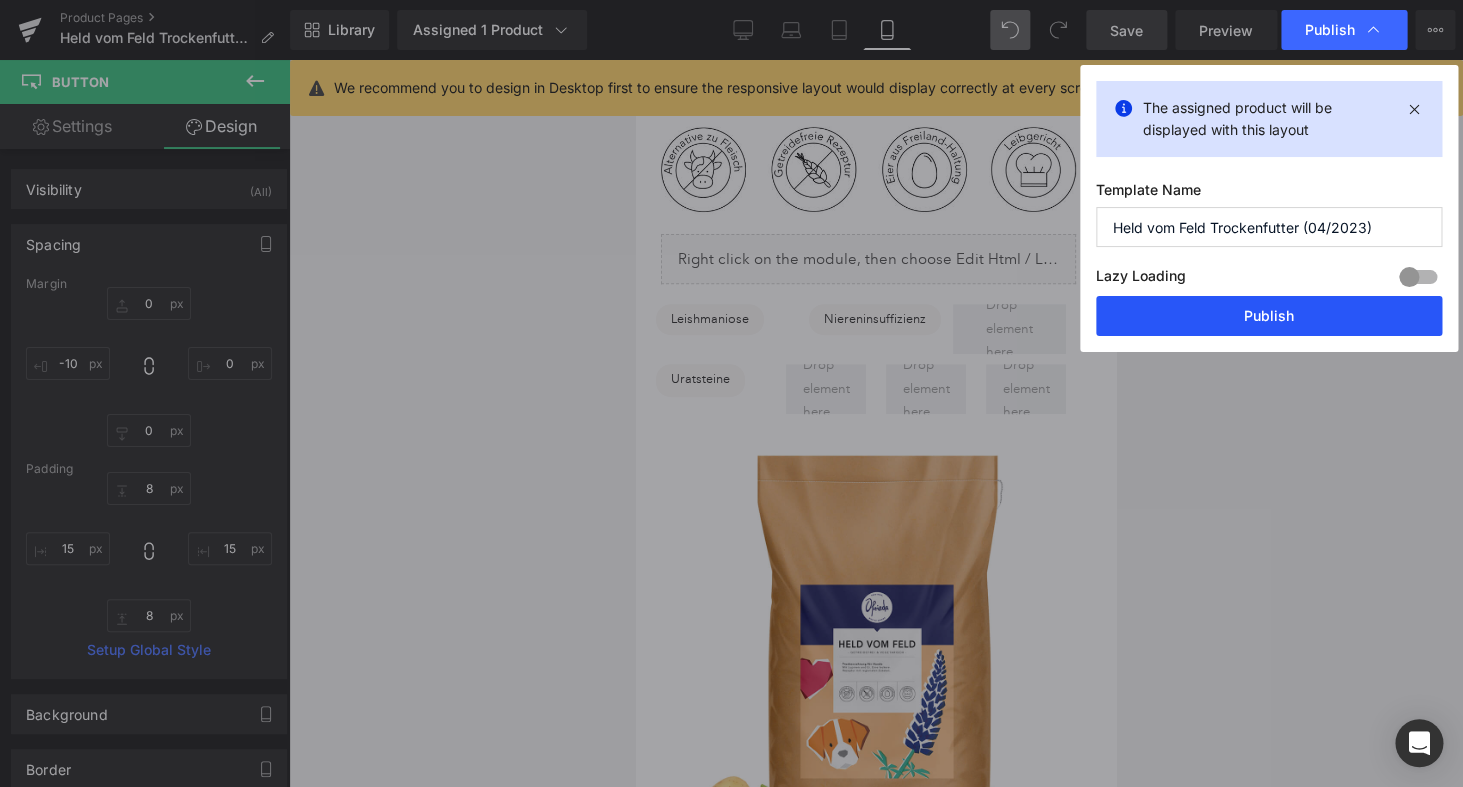 click on "Publish" at bounding box center (1269, 316) 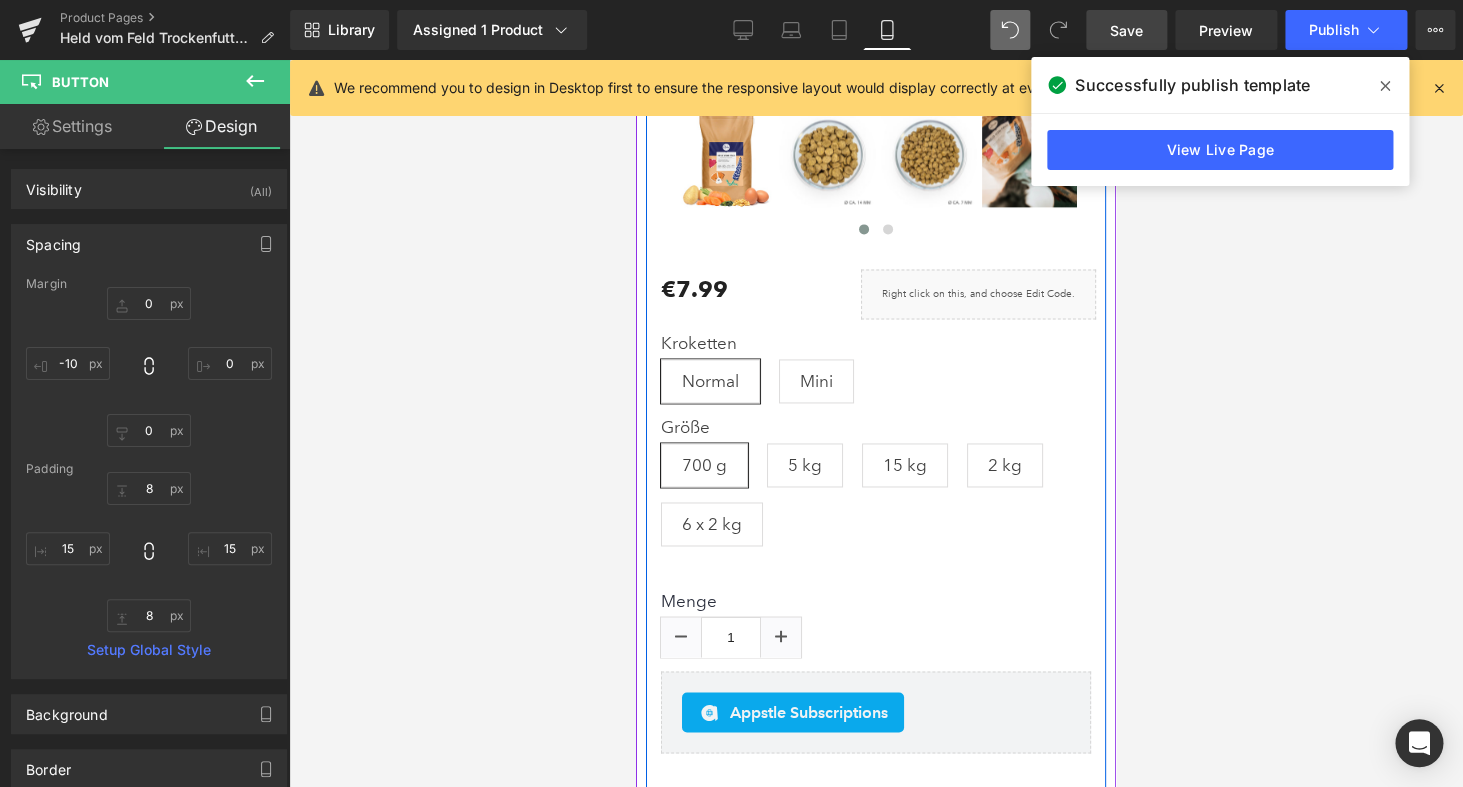 scroll, scrollTop: 1042, scrollLeft: 0, axis: vertical 